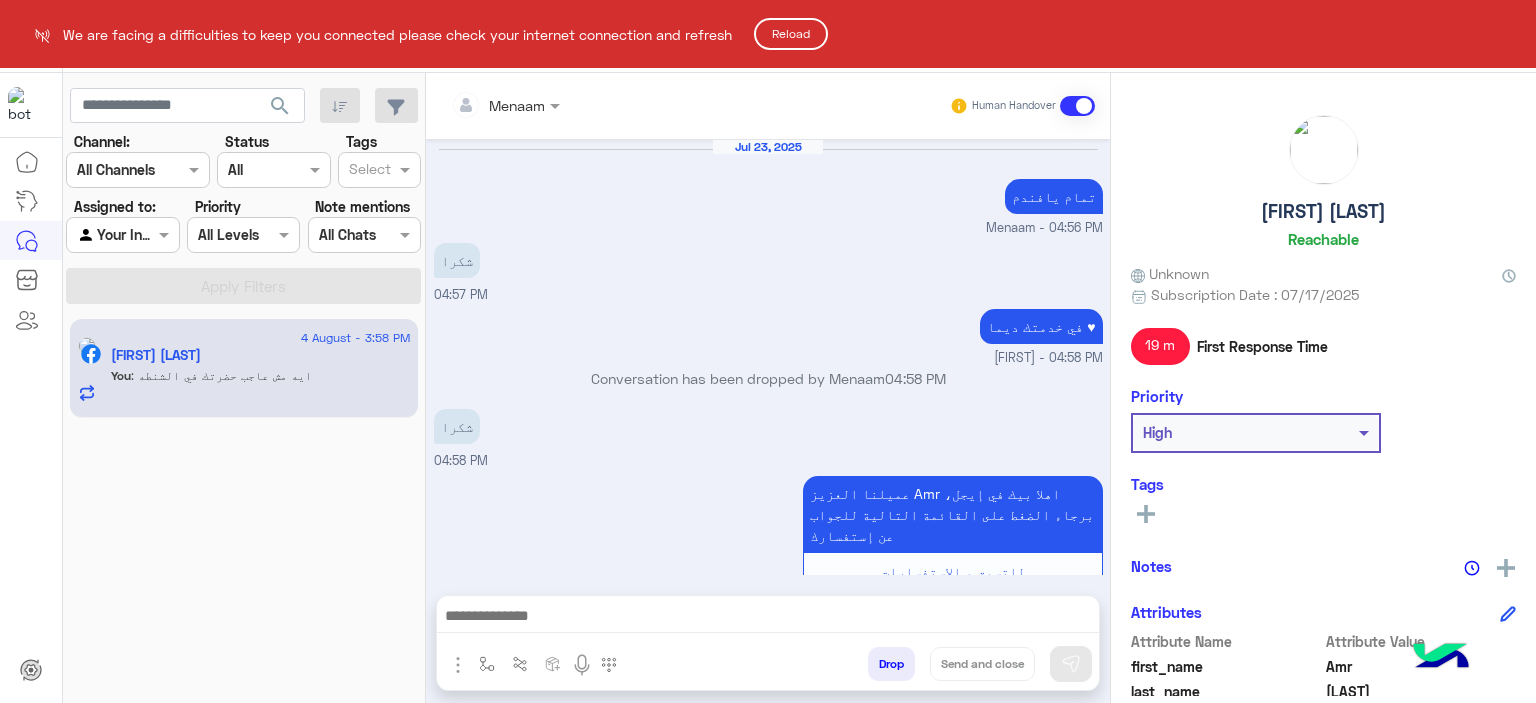 scroll, scrollTop: 0, scrollLeft: 0, axis: both 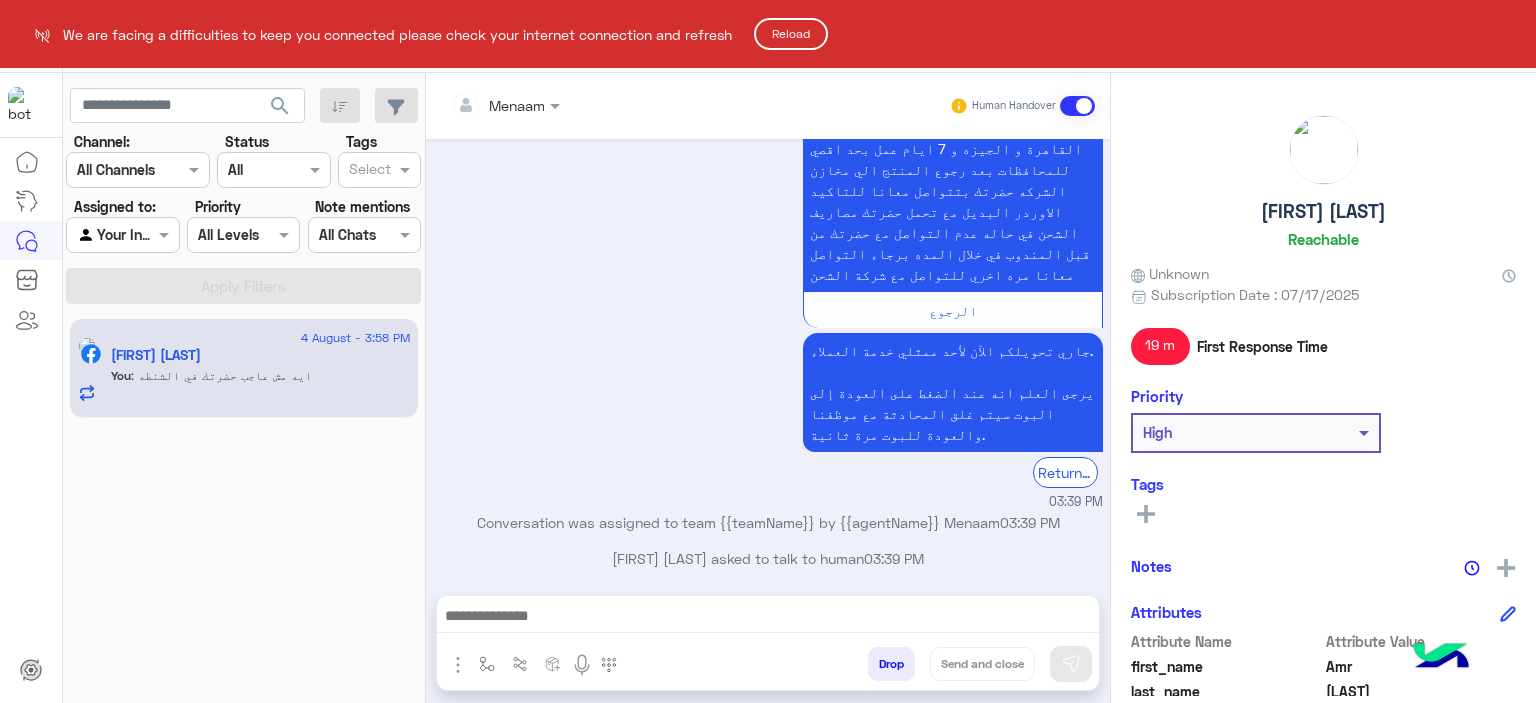 click on "Reload" 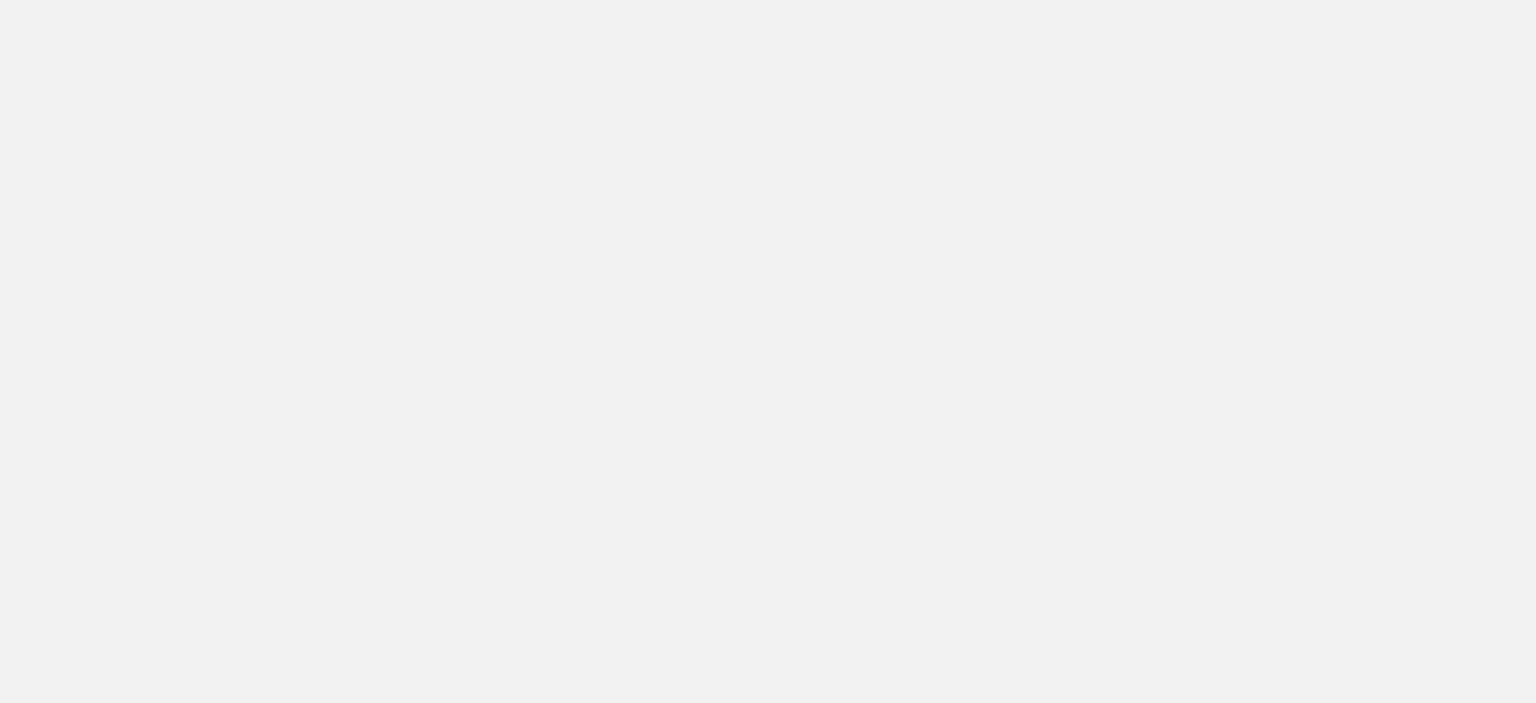 scroll, scrollTop: 0, scrollLeft: 0, axis: both 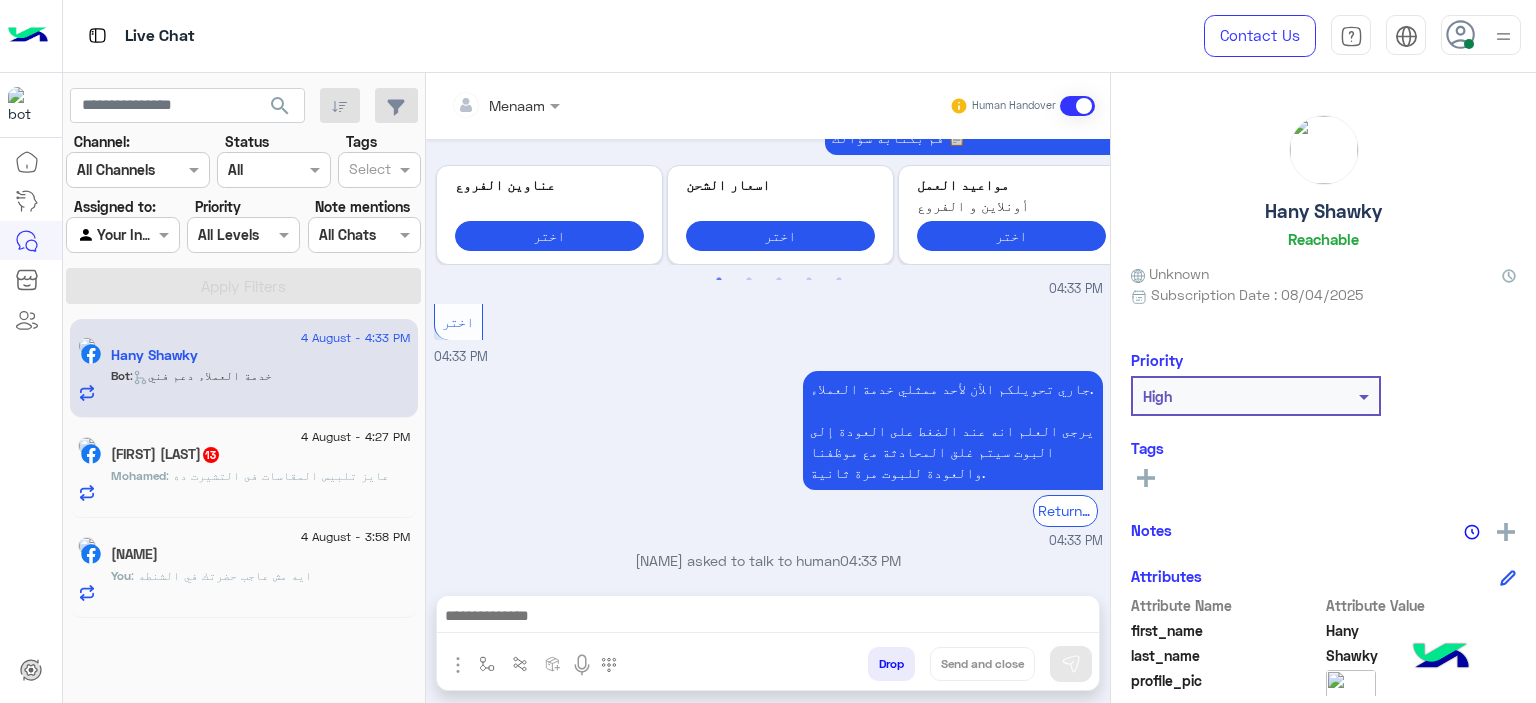 click on "[NAME]" 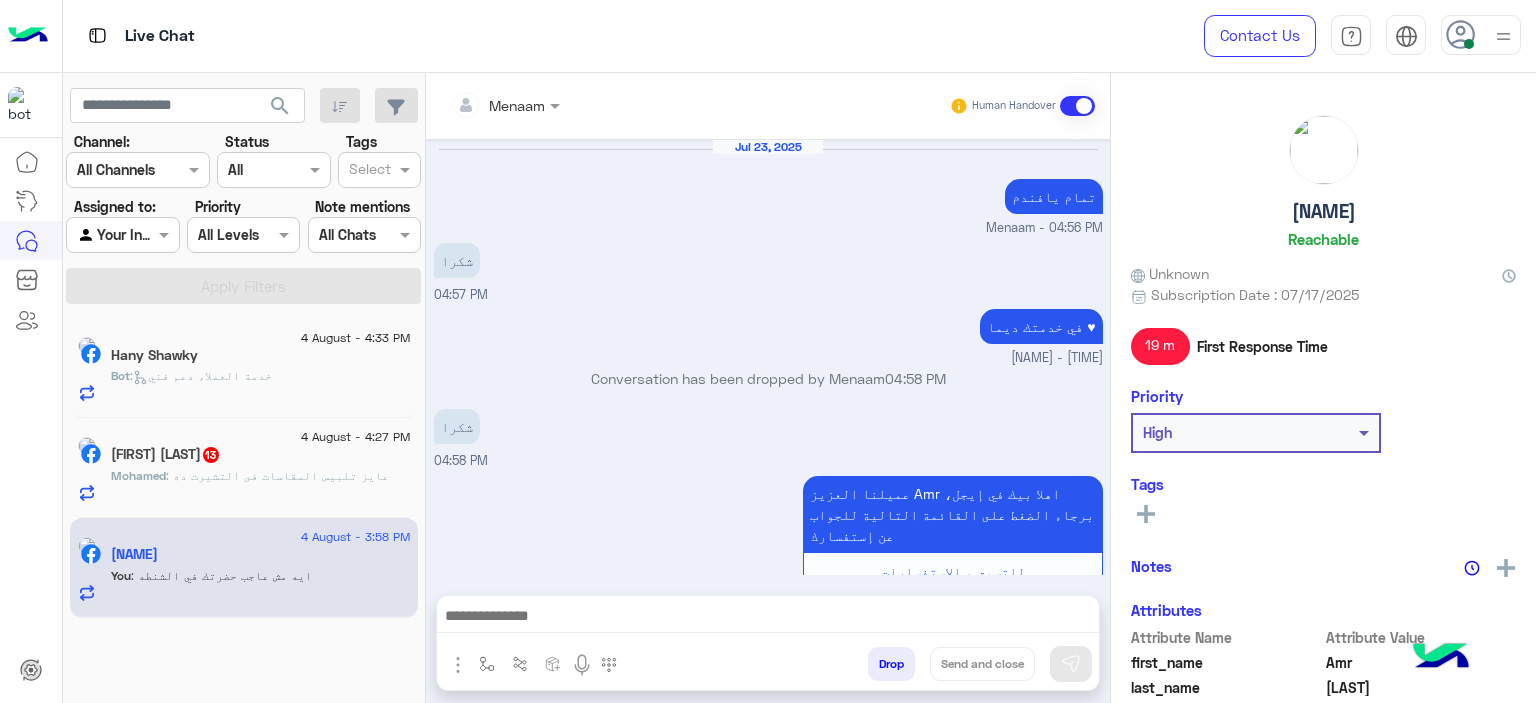 scroll, scrollTop: 1793, scrollLeft: 0, axis: vertical 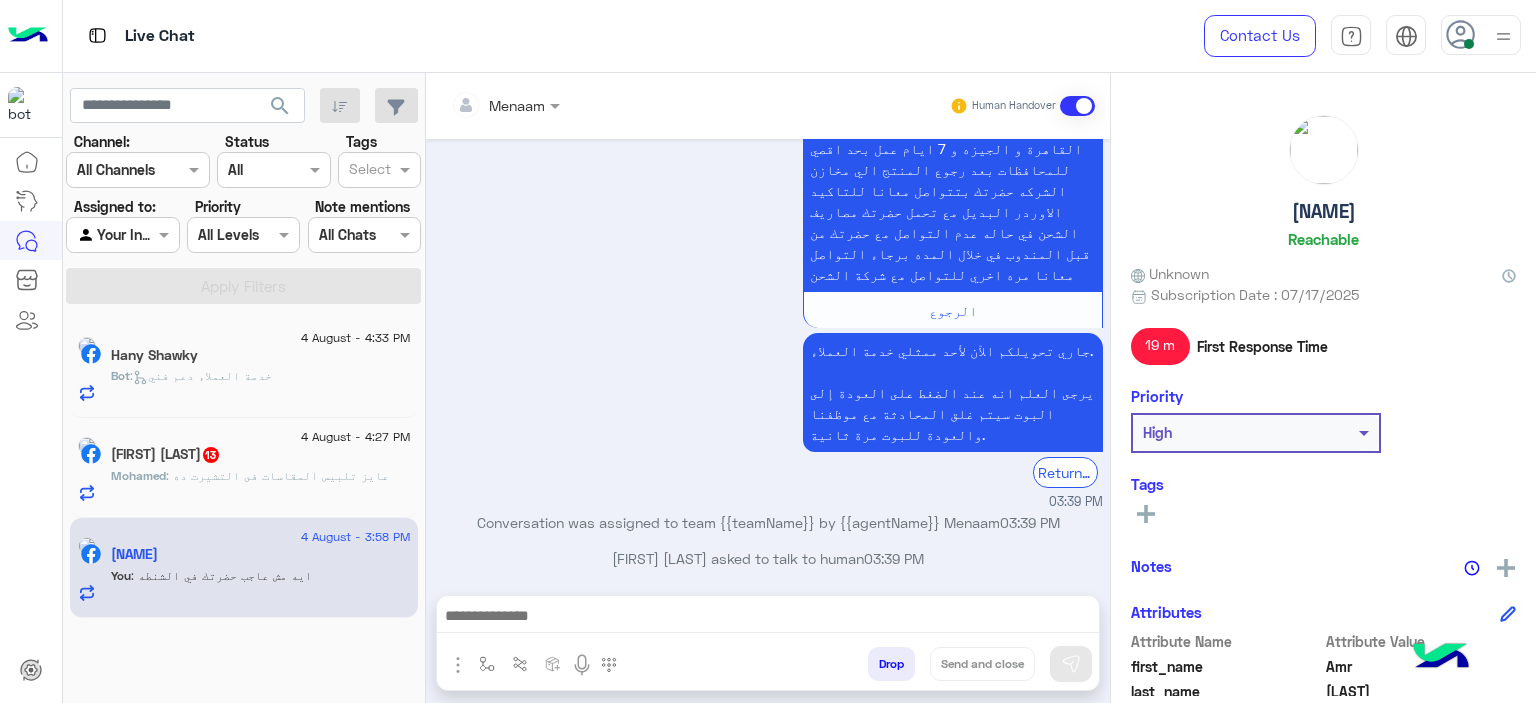 click on "[FIRST] [LAST] 13" 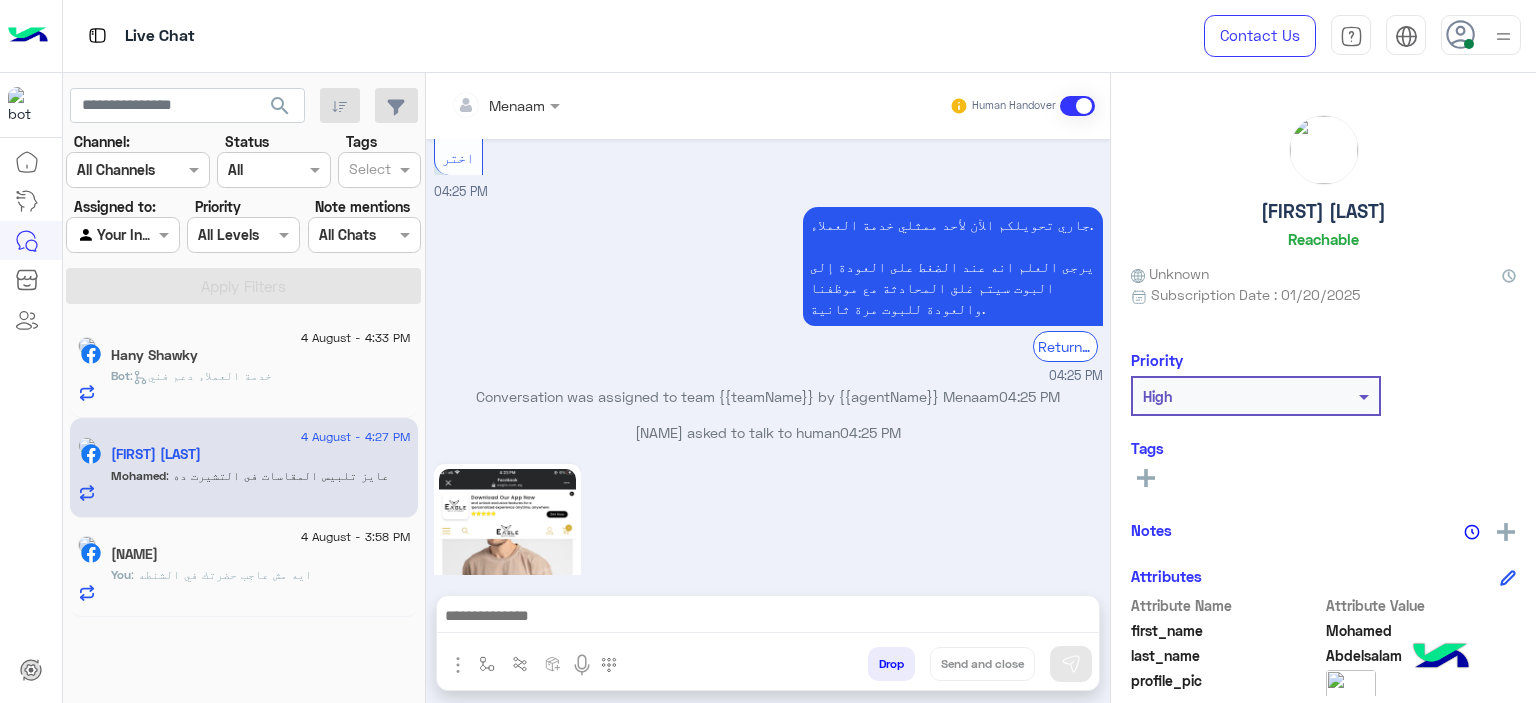 scroll, scrollTop: 2205, scrollLeft: 0, axis: vertical 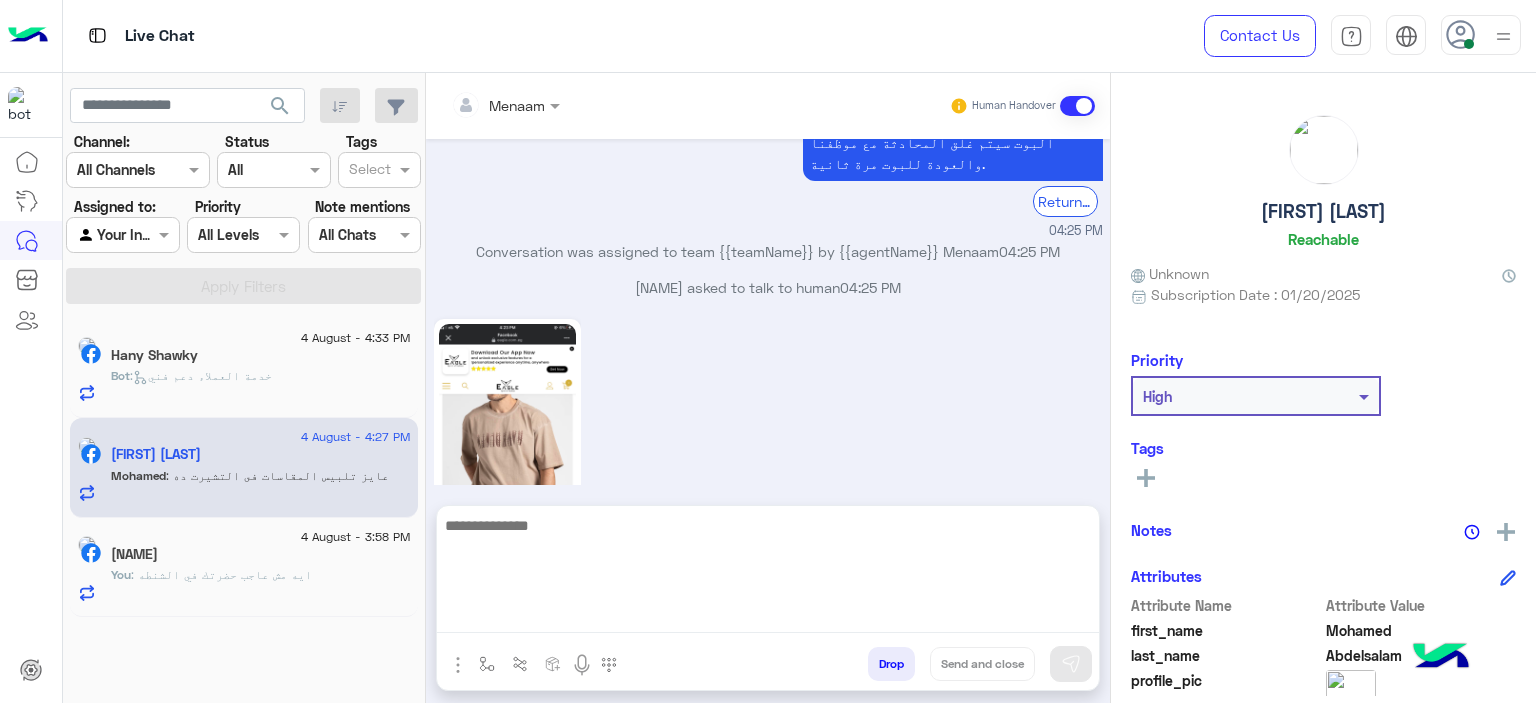click at bounding box center [768, 573] 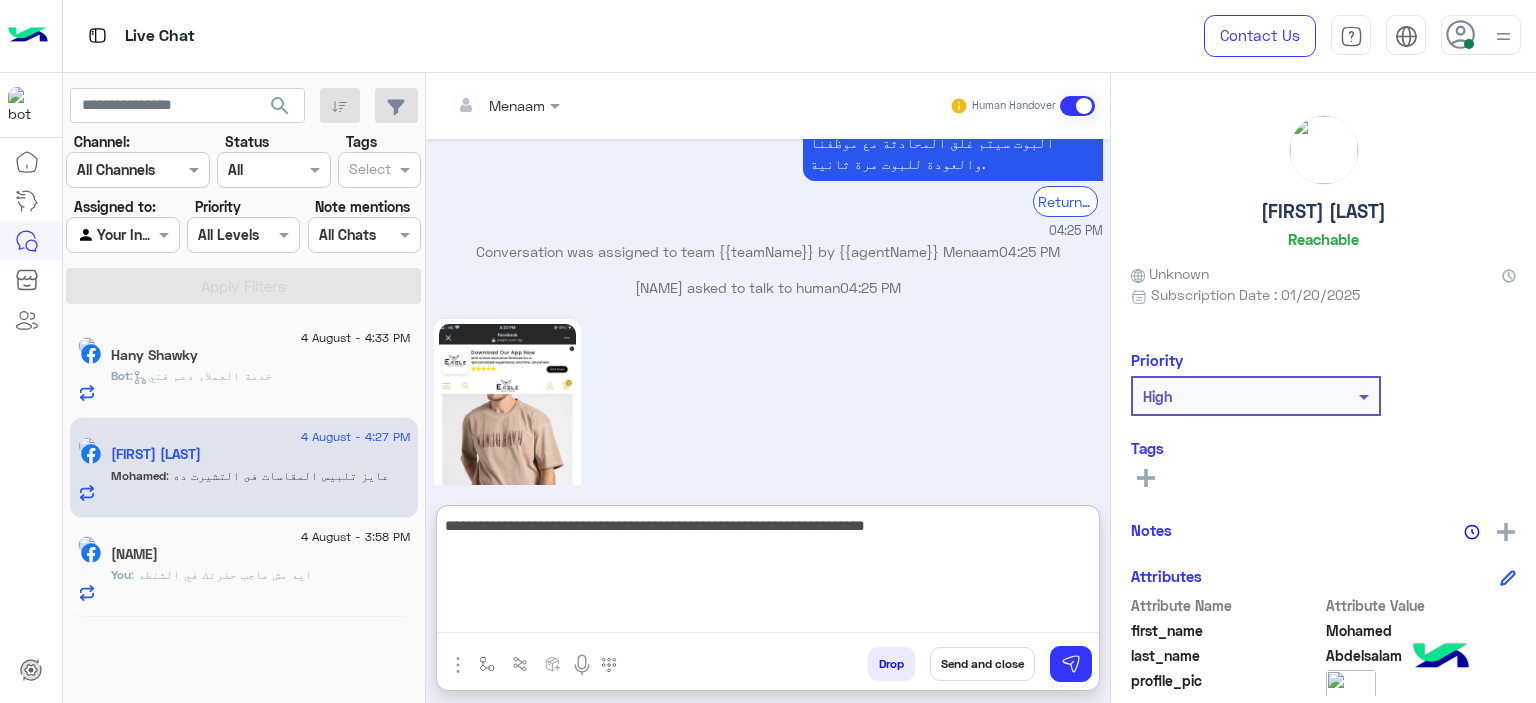 type on "**********" 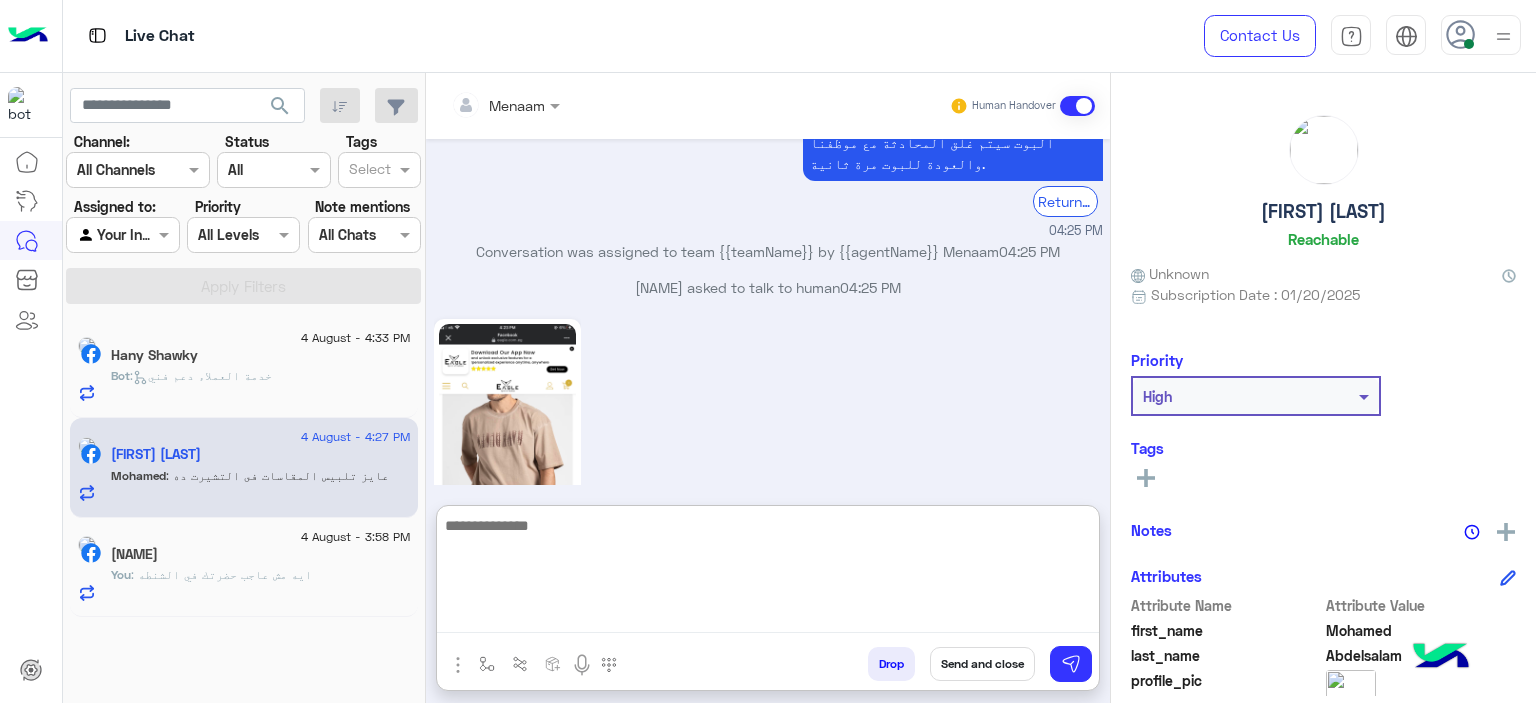 scroll, scrollTop: 2400, scrollLeft: 0, axis: vertical 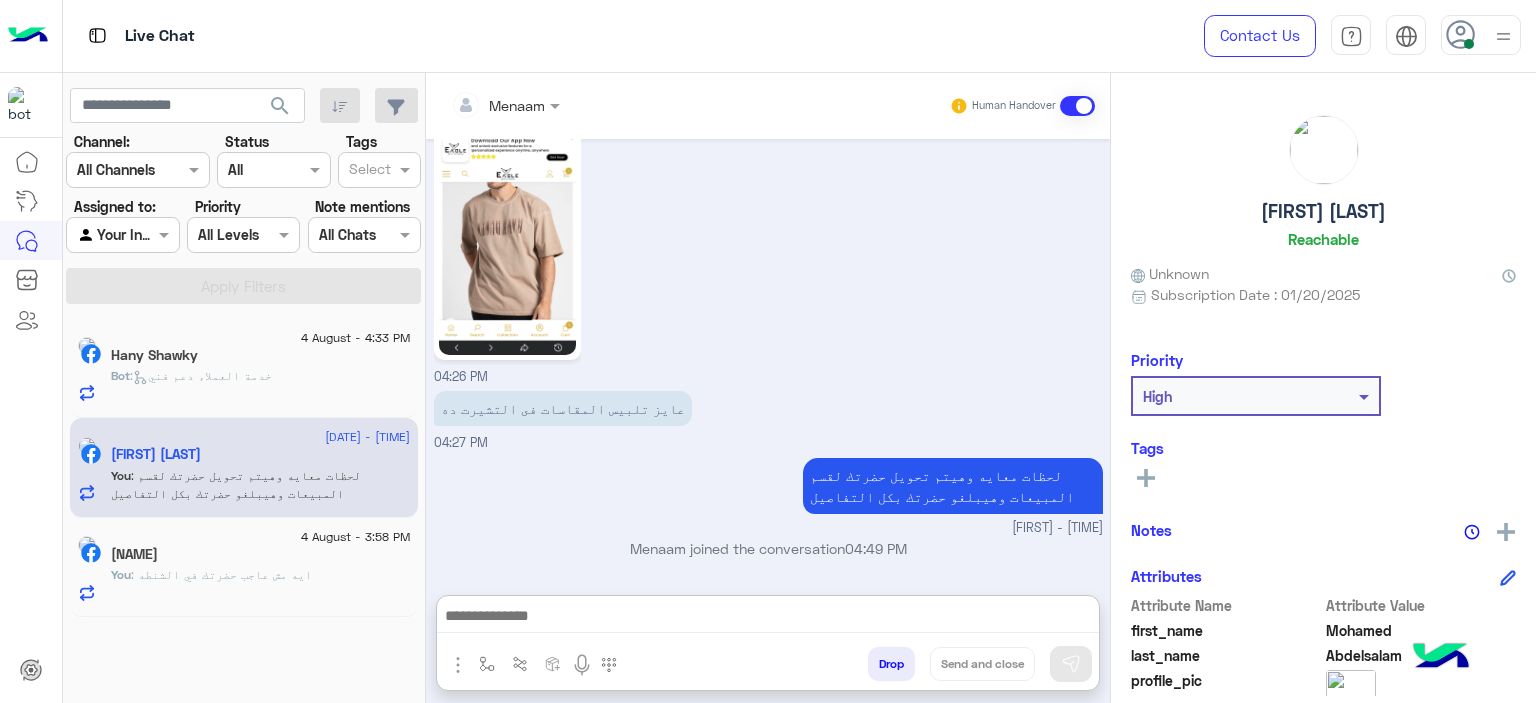 click on "[FIRST] [LAST]" 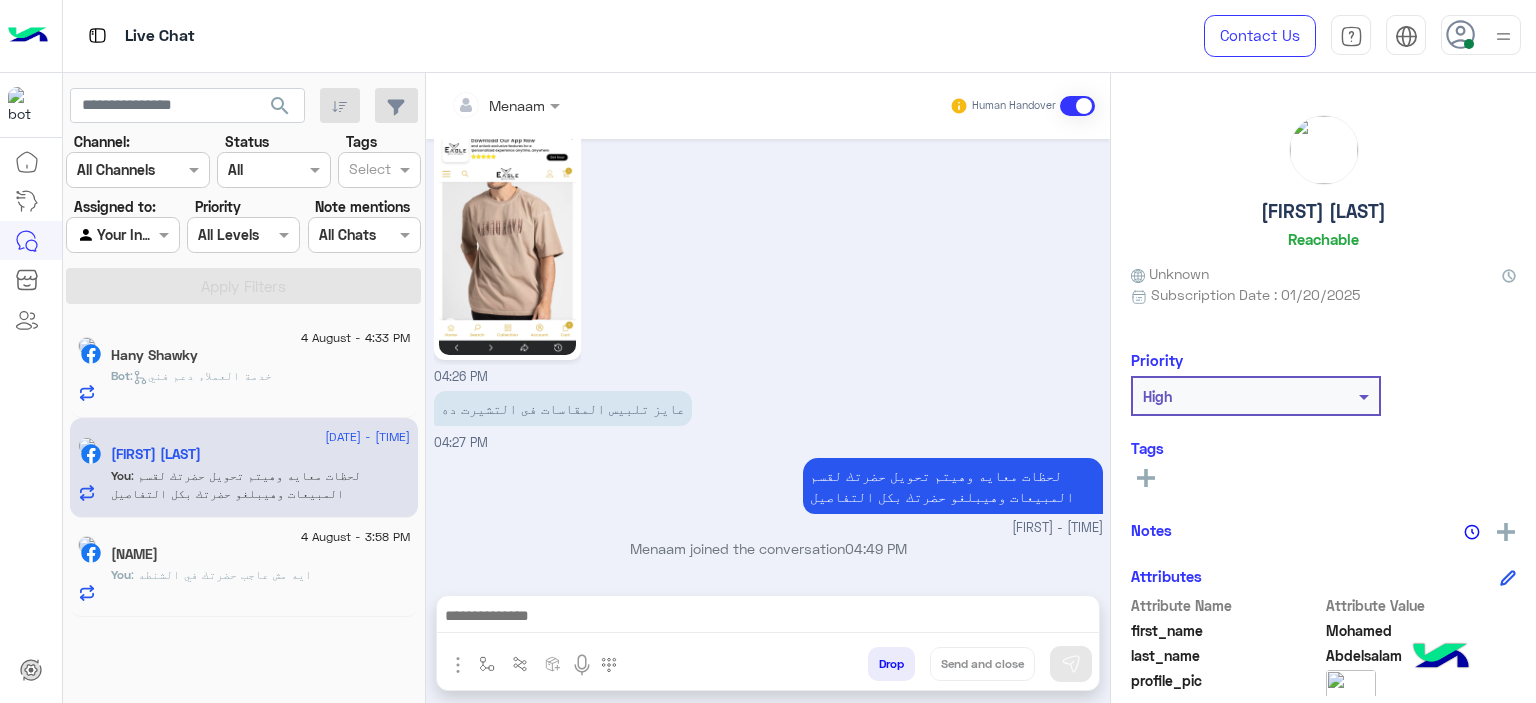 scroll, scrollTop: 2347, scrollLeft: 0, axis: vertical 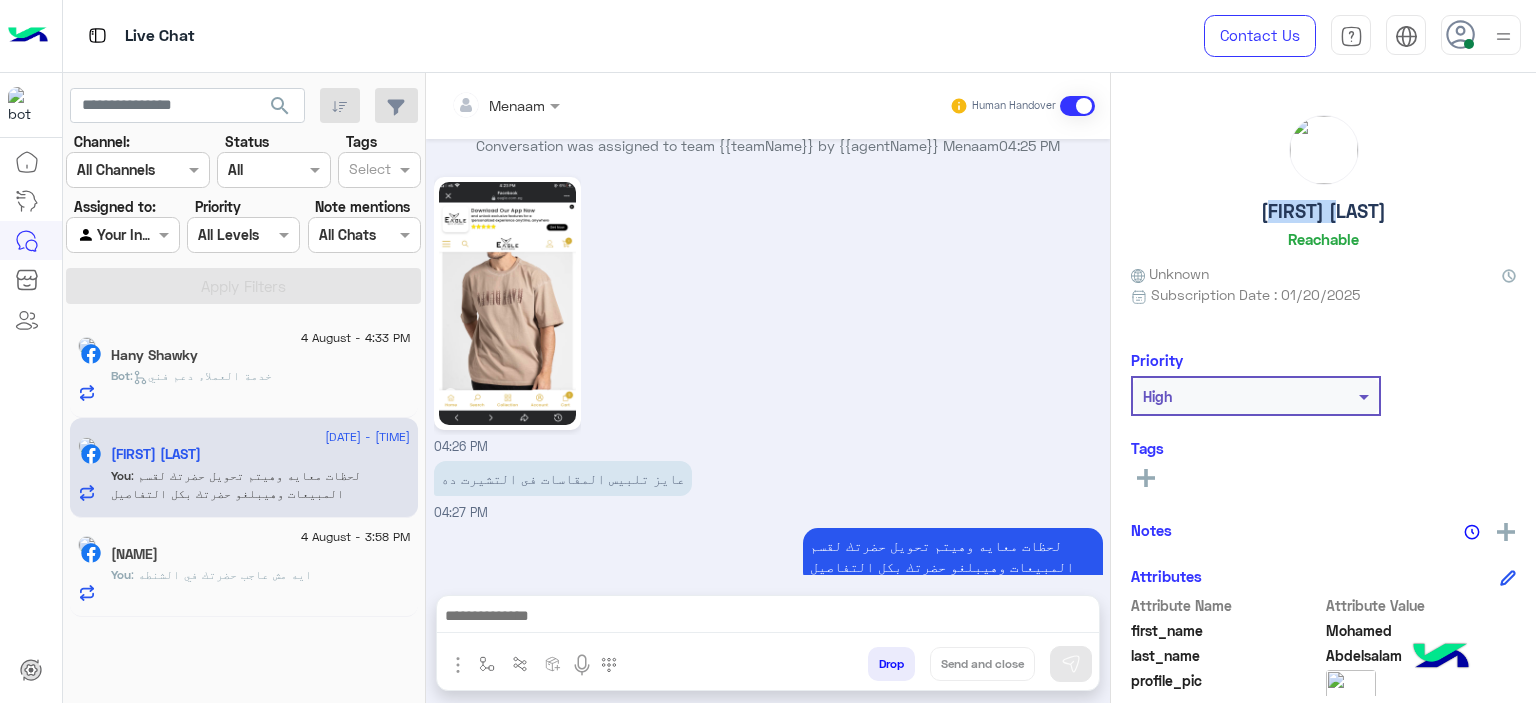 click on "[FIRST] [LAST]" 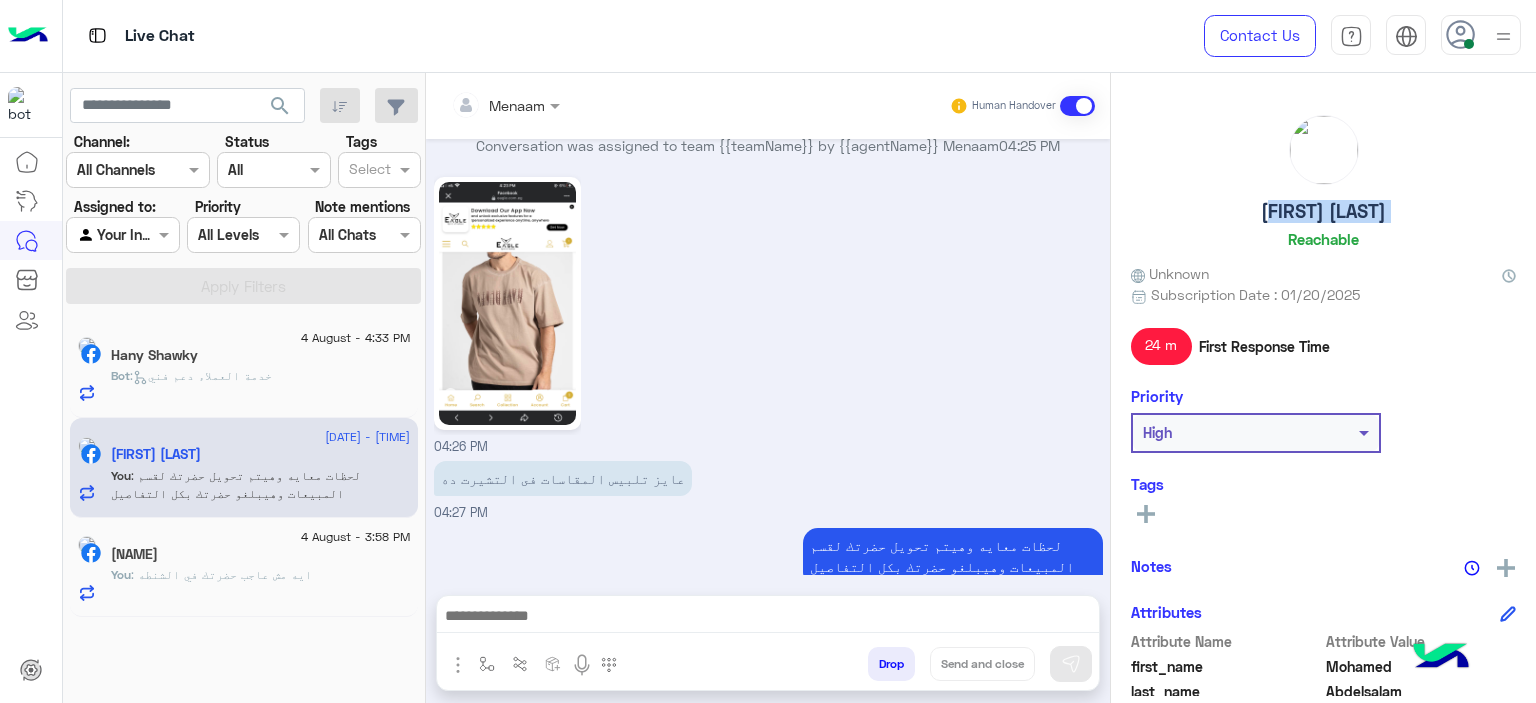 click on "[FIRST] [LAST]" 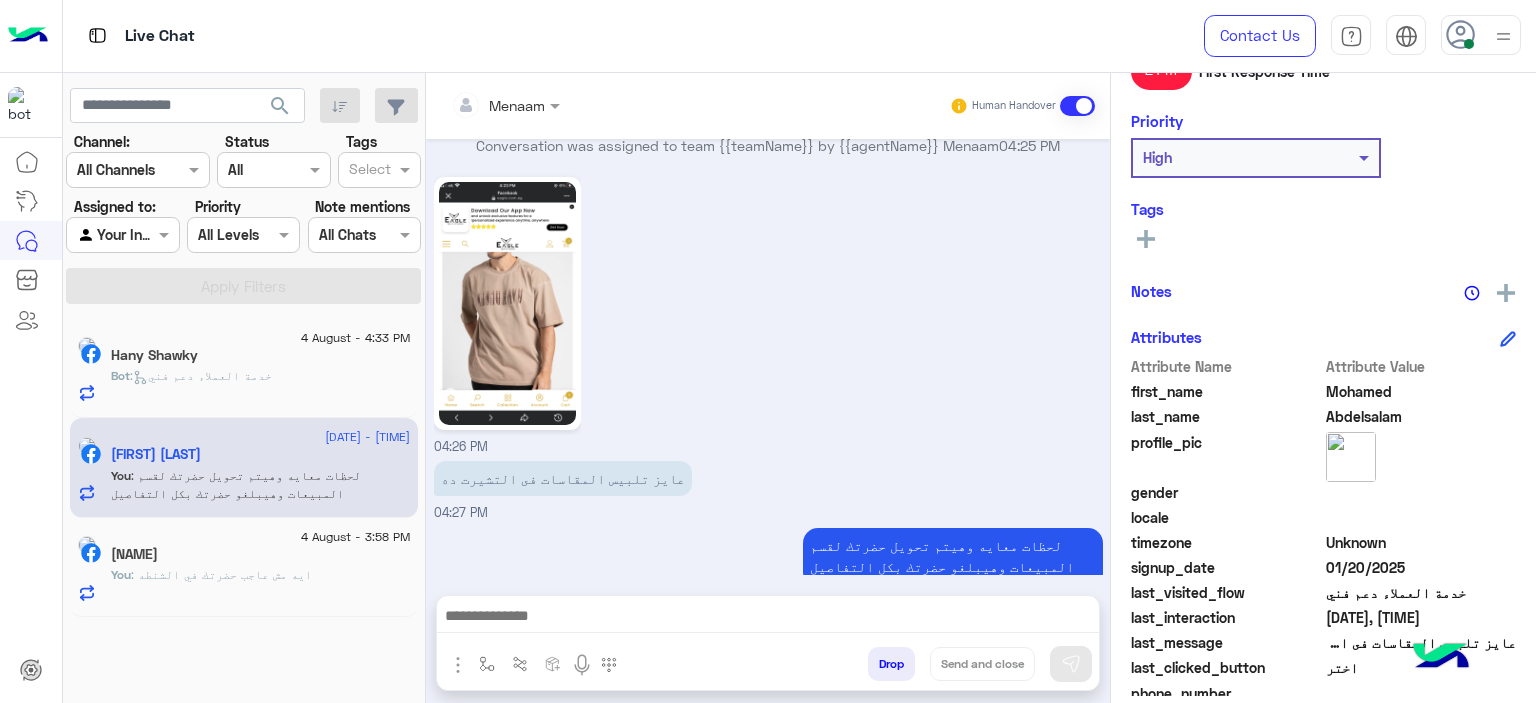 scroll, scrollTop: 456, scrollLeft: 0, axis: vertical 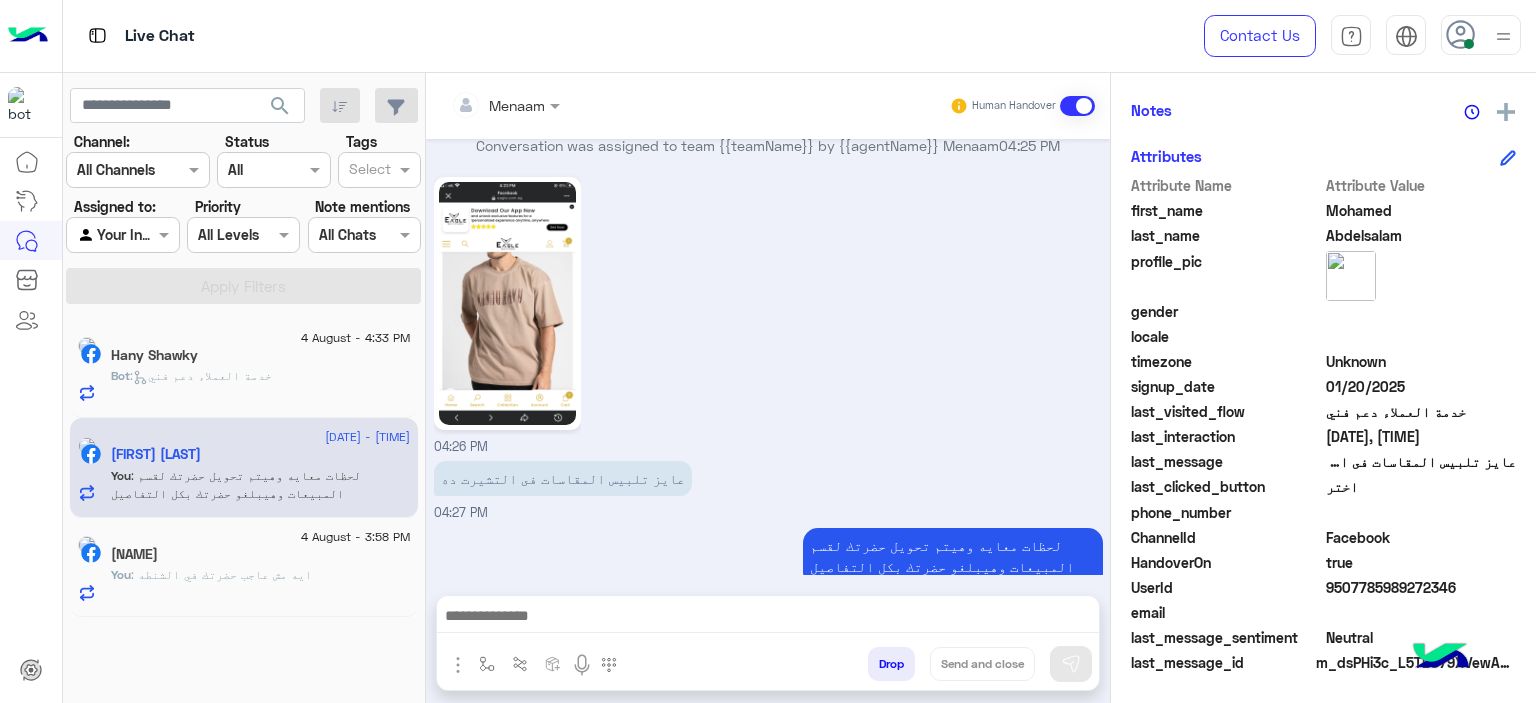 click on "9507785989272346" 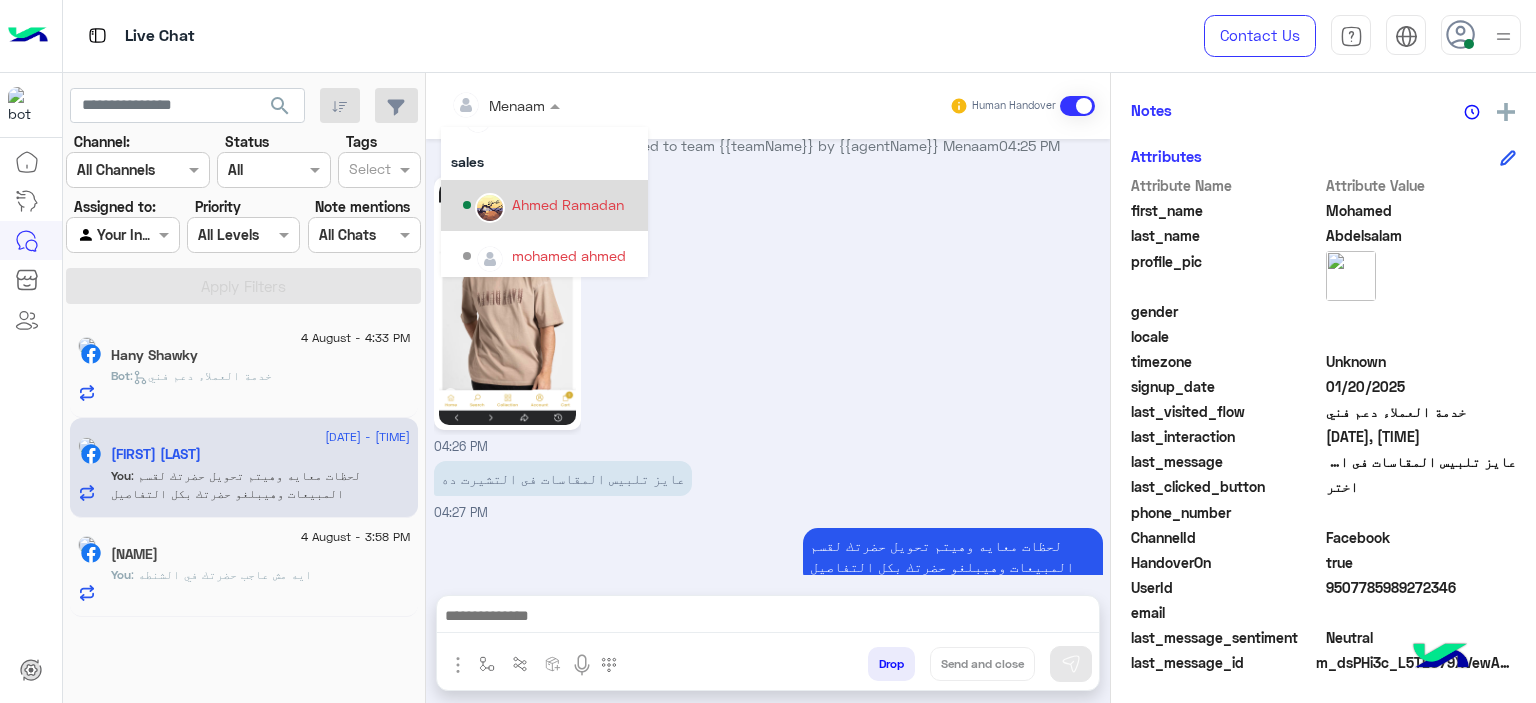 scroll, scrollTop: 178, scrollLeft: 0, axis: vertical 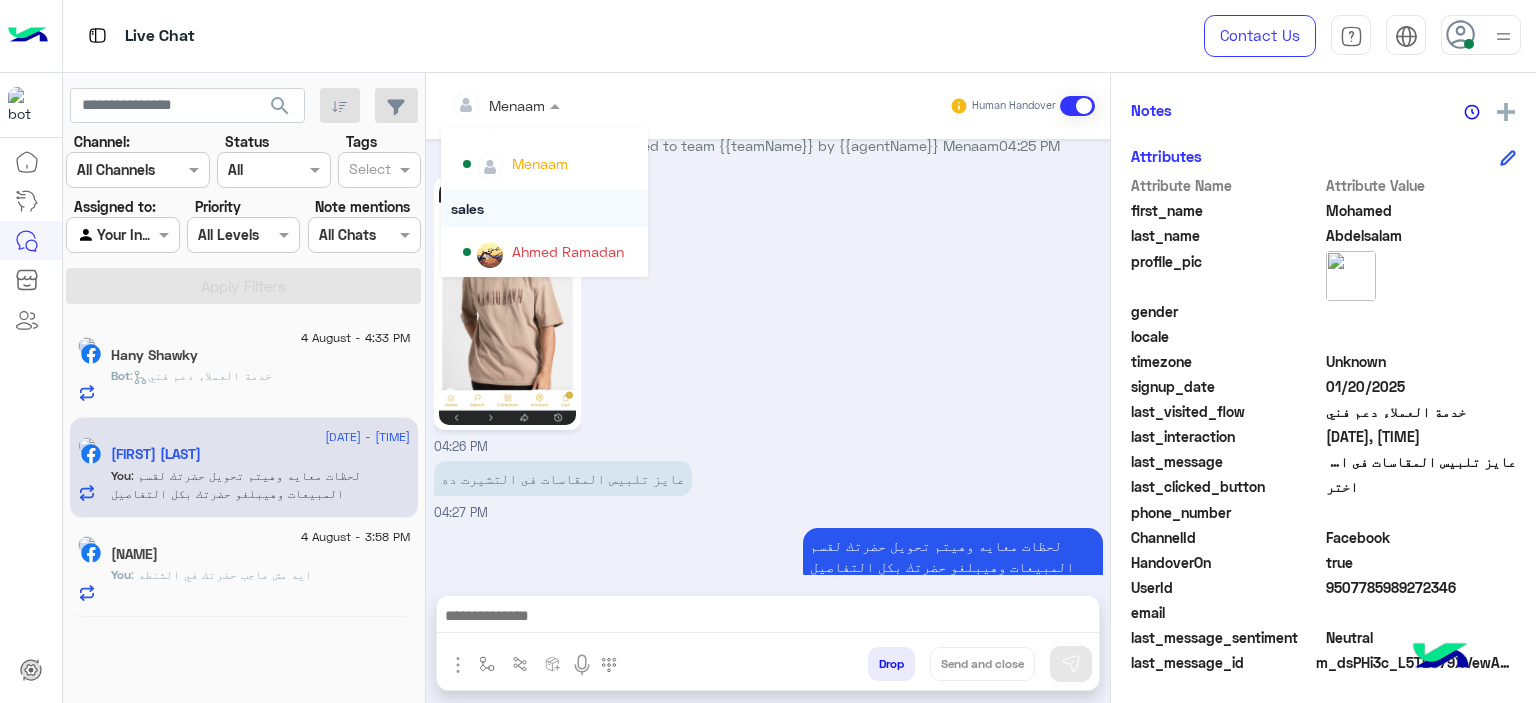 click on "sales" at bounding box center (544, 208) 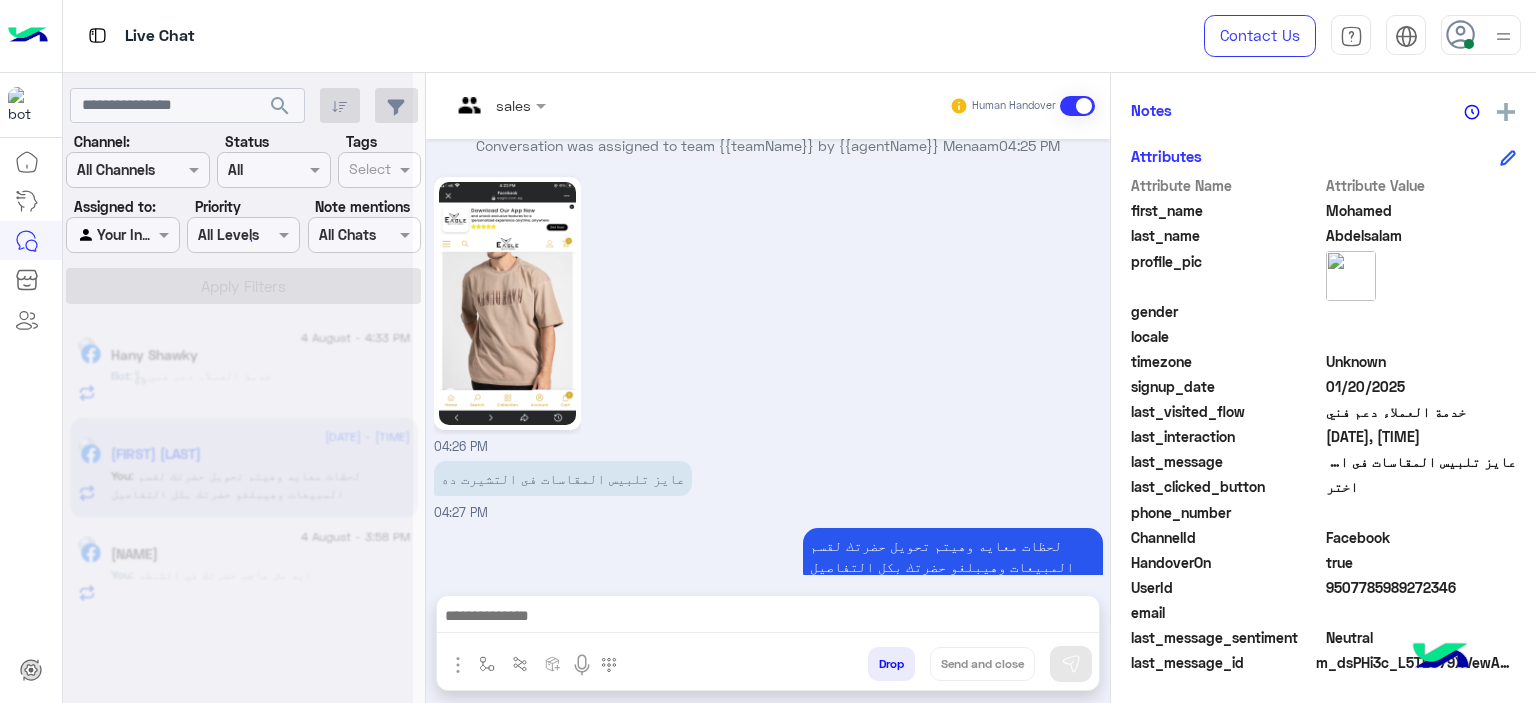 scroll, scrollTop: 514, scrollLeft: 0, axis: vertical 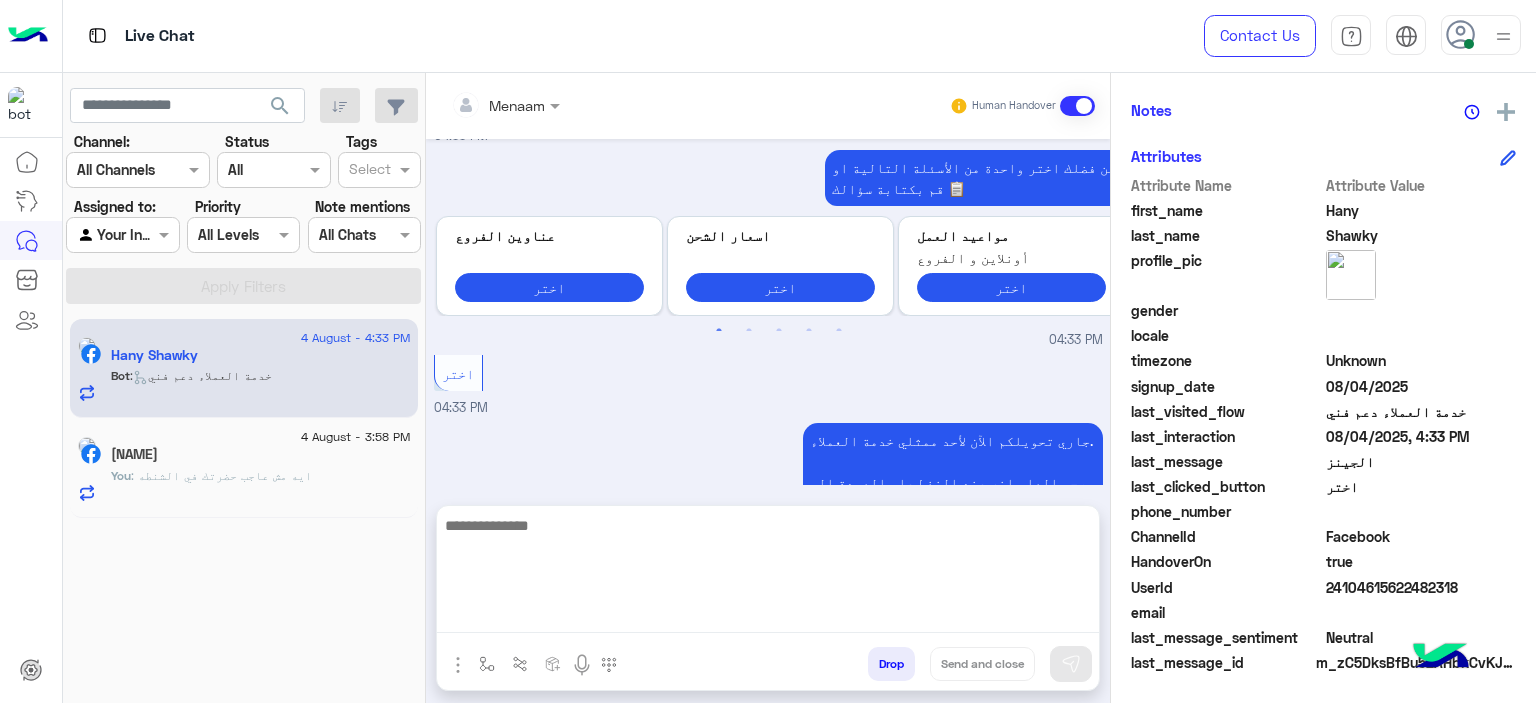 click at bounding box center (768, 573) 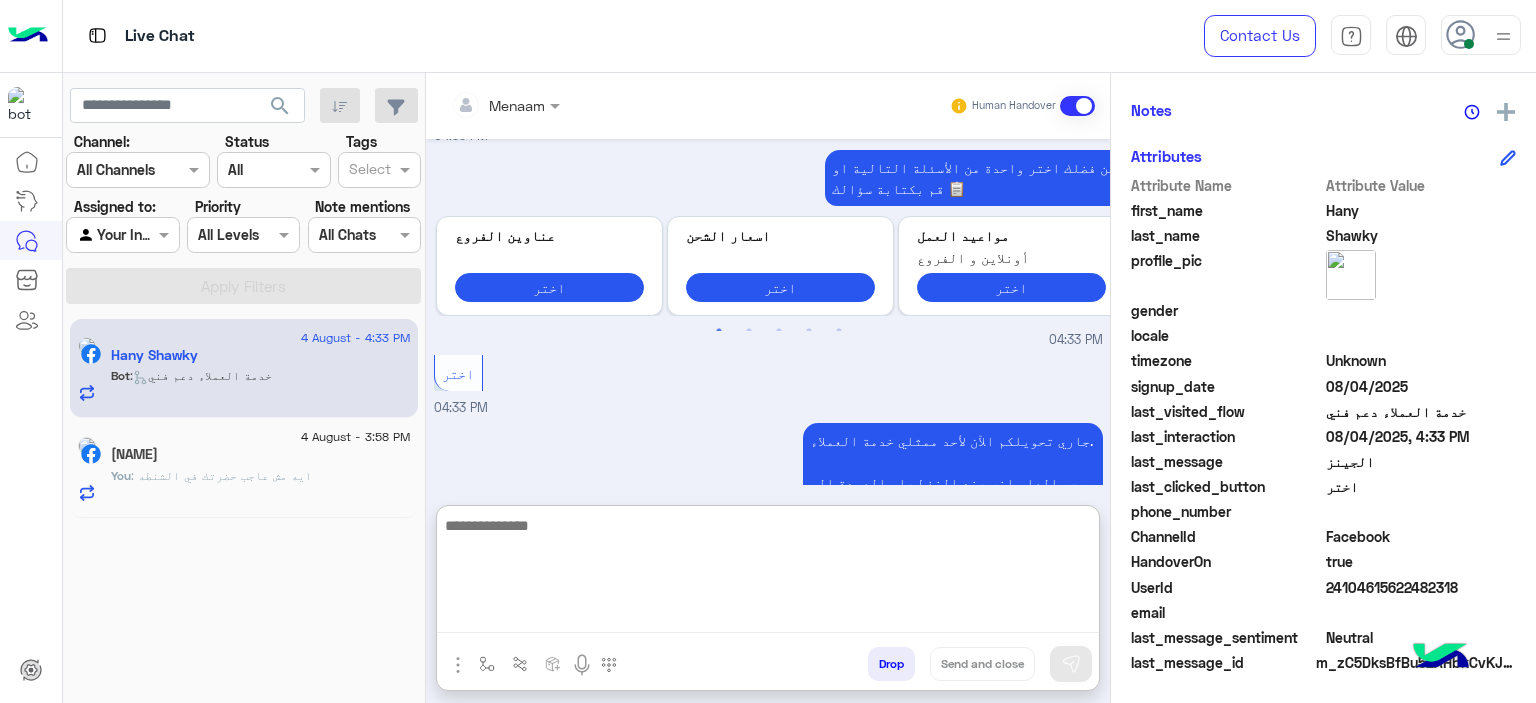 paste on "**********" 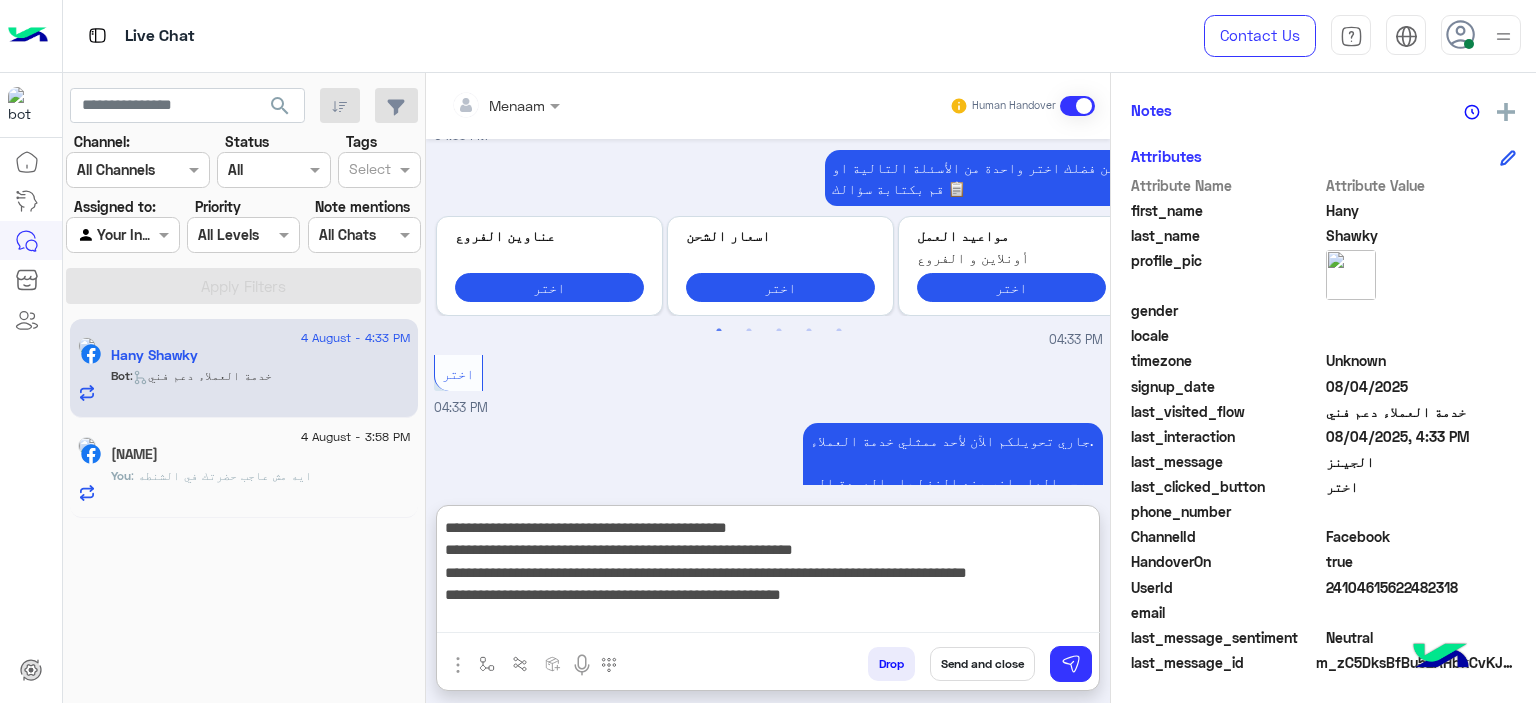 scroll, scrollTop: 0, scrollLeft: 0, axis: both 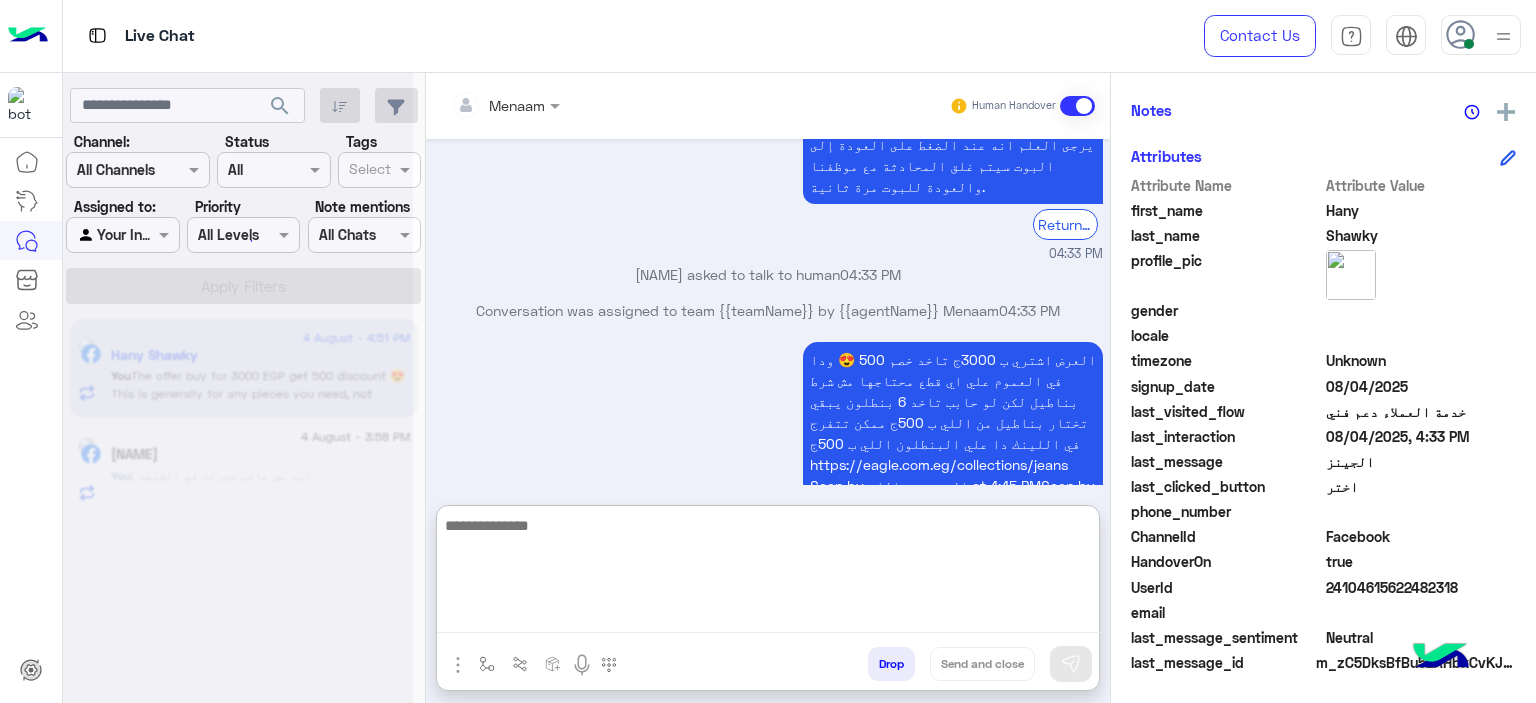 click at bounding box center (768, 573) 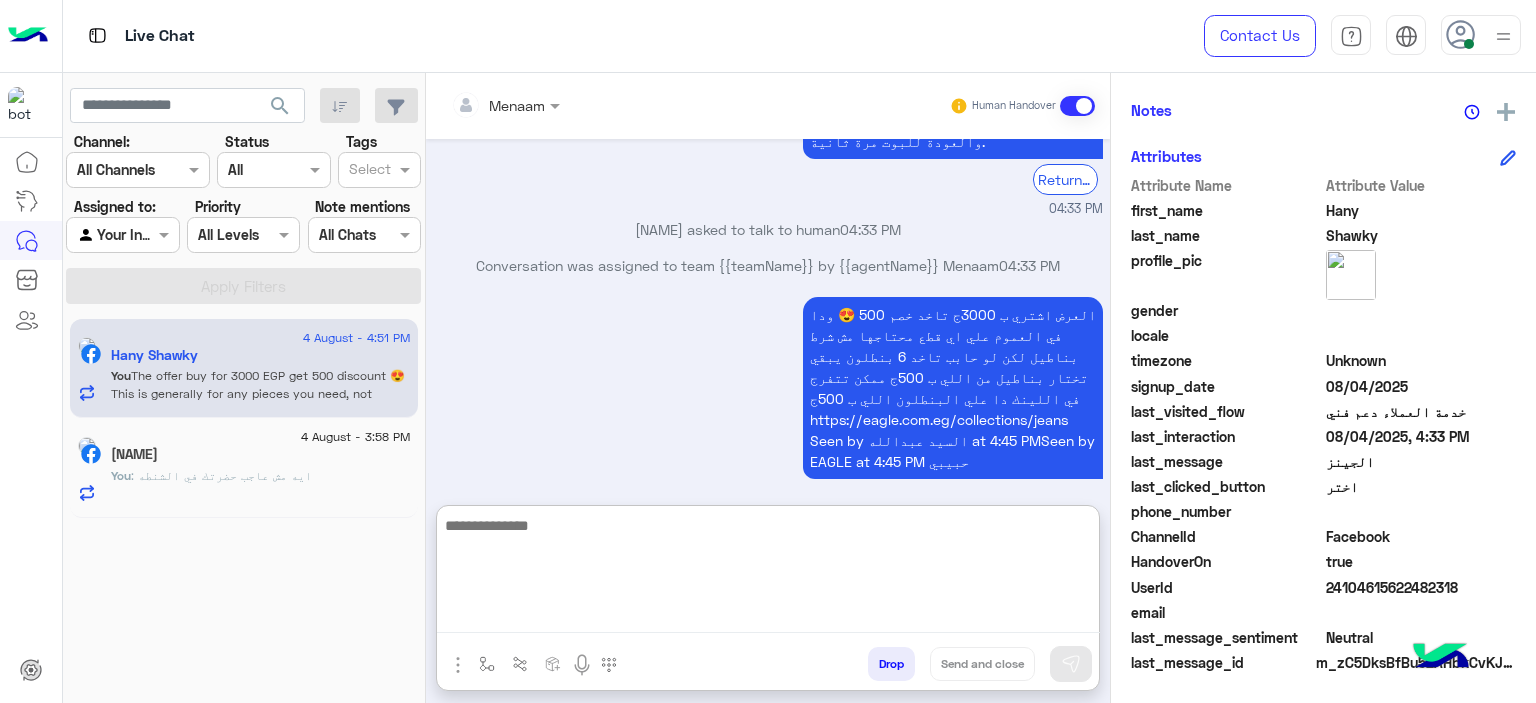 scroll, scrollTop: 4553, scrollLeft: 0, axis: vertical 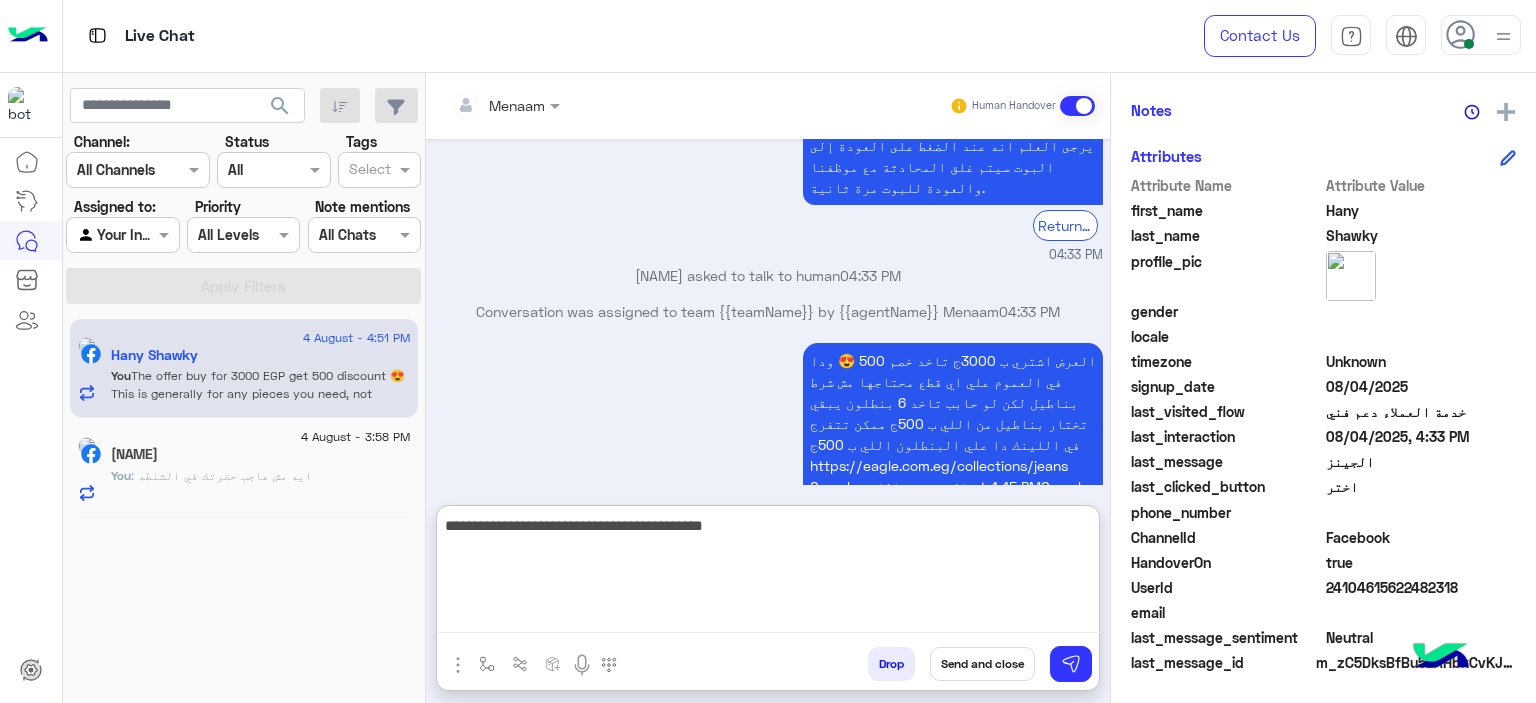 type on "**********" 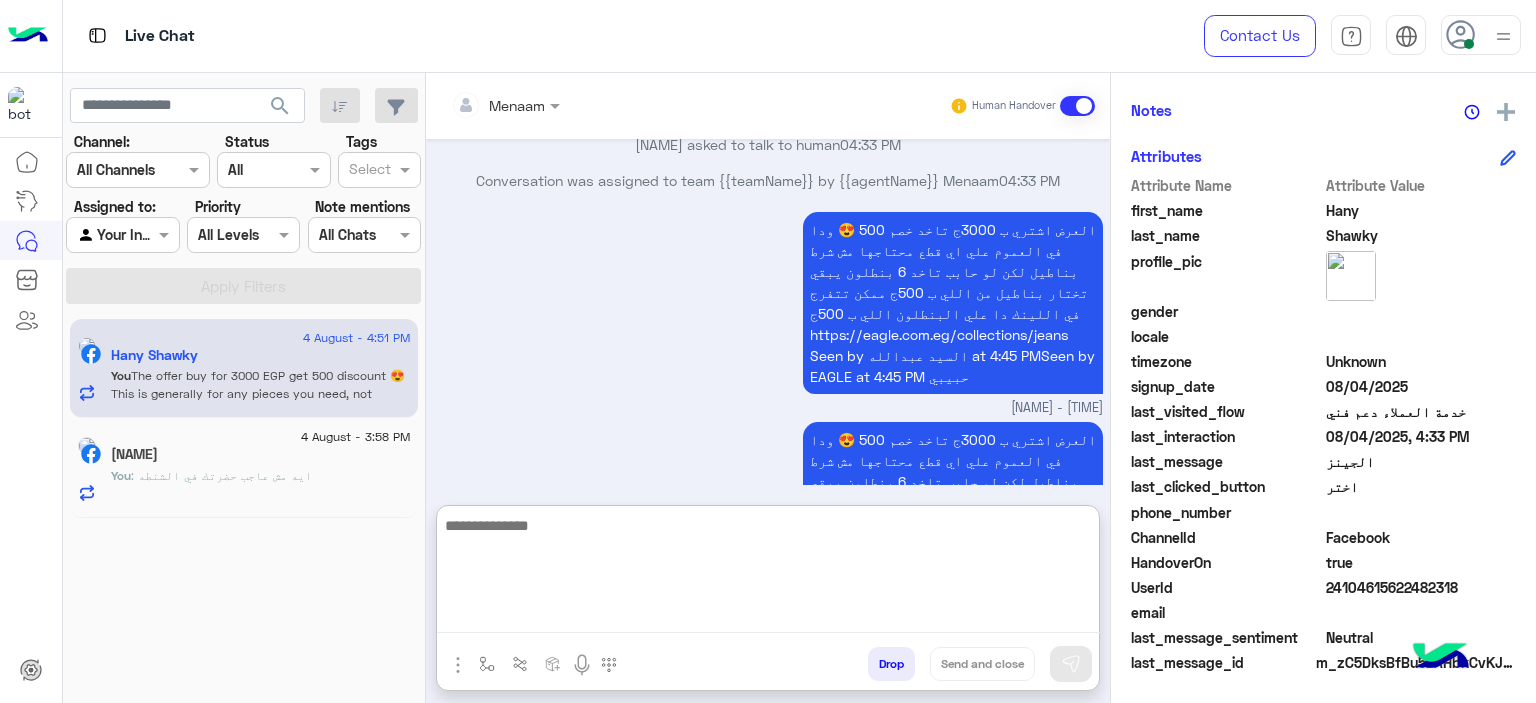 scroll, scrollTop: 4885, scrollLeft: 0, axis: vertical 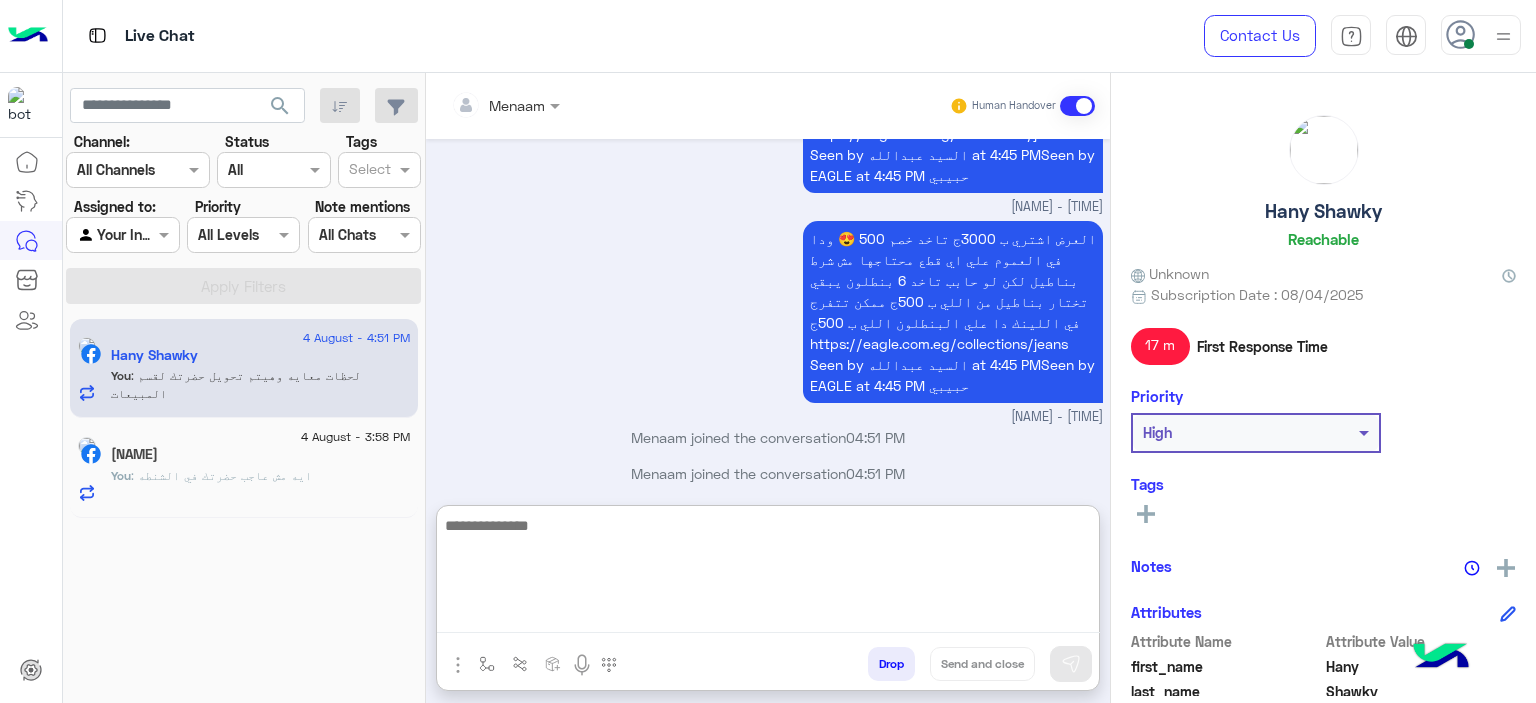 click on "[FIRST] [LAST] Reachable" 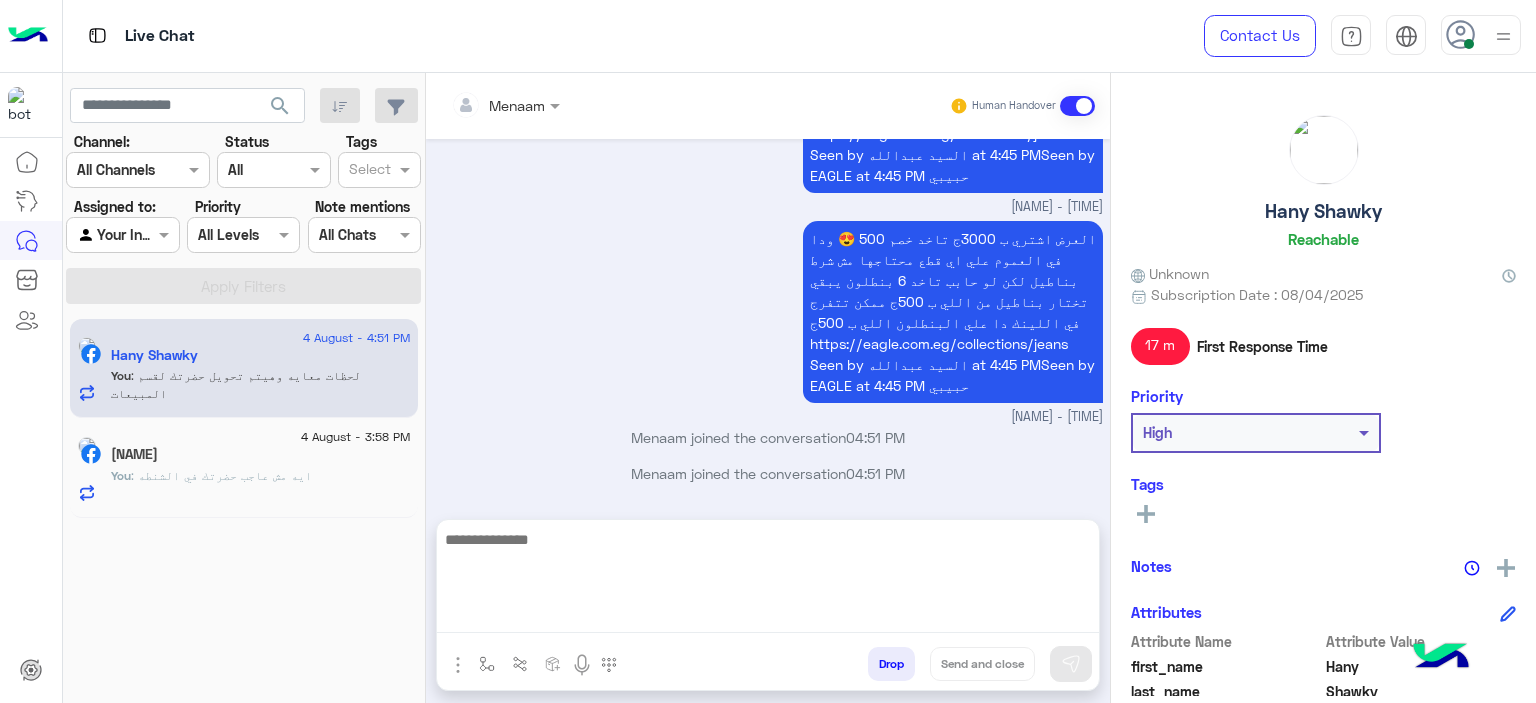 scroll, scrollTop: 4795, scrollLeft: 0, axis: vertical 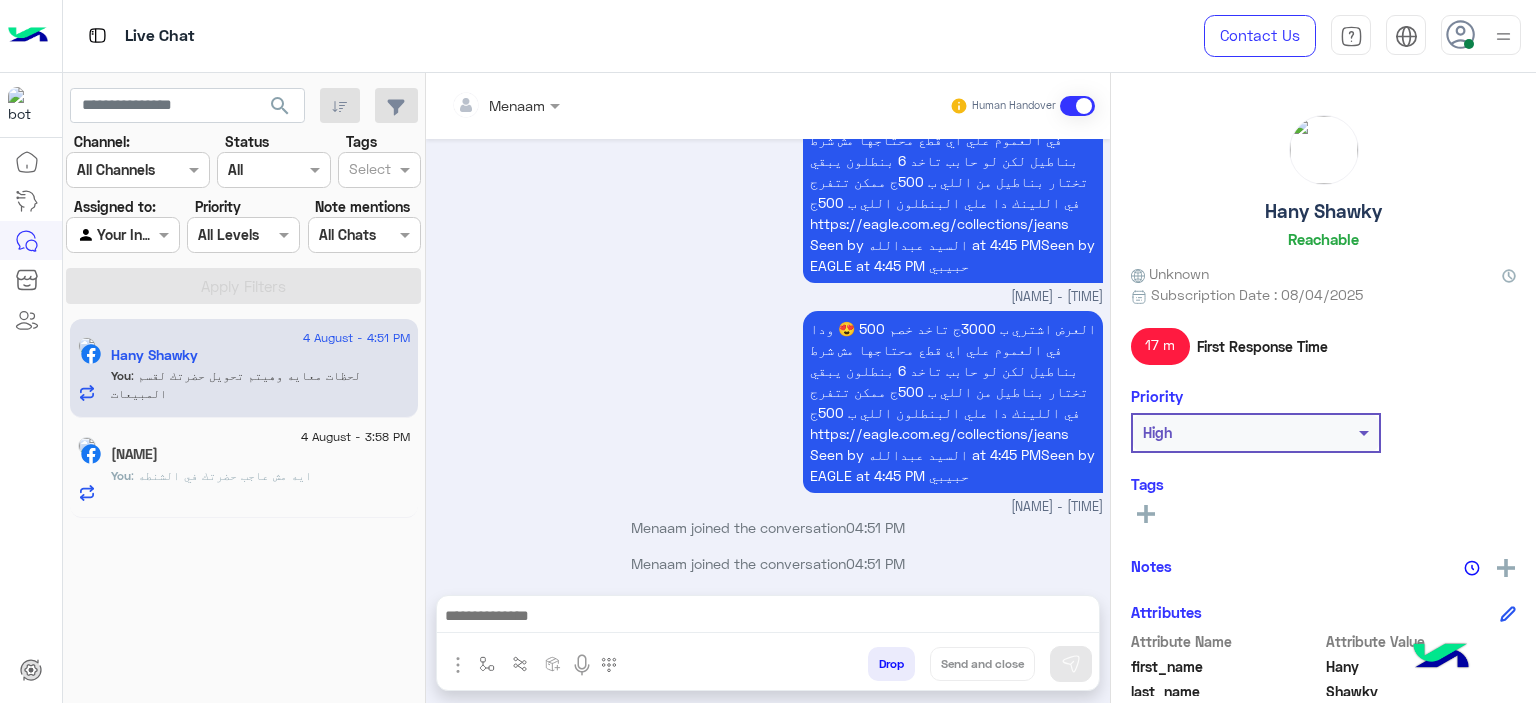 click on "Hany Shawky" 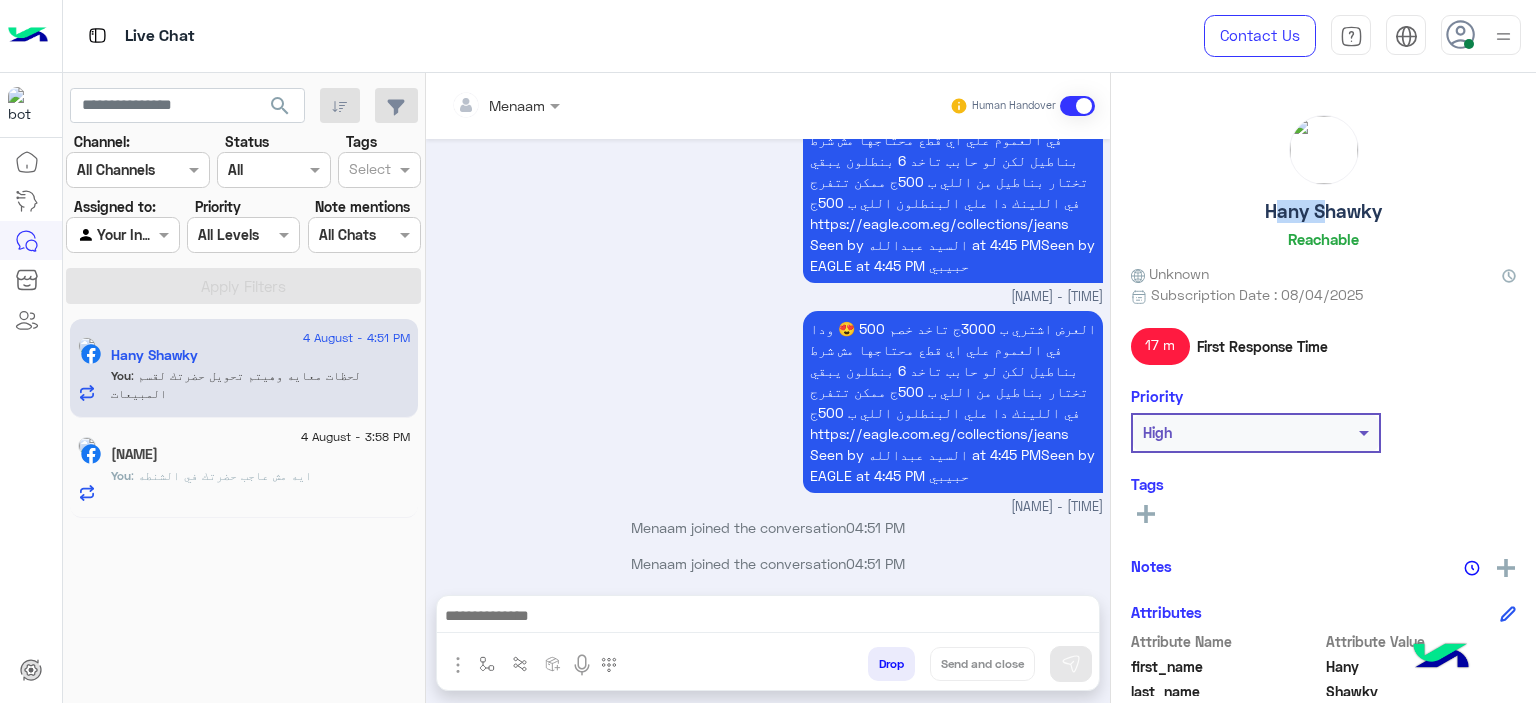 click on "Hany Shawky" 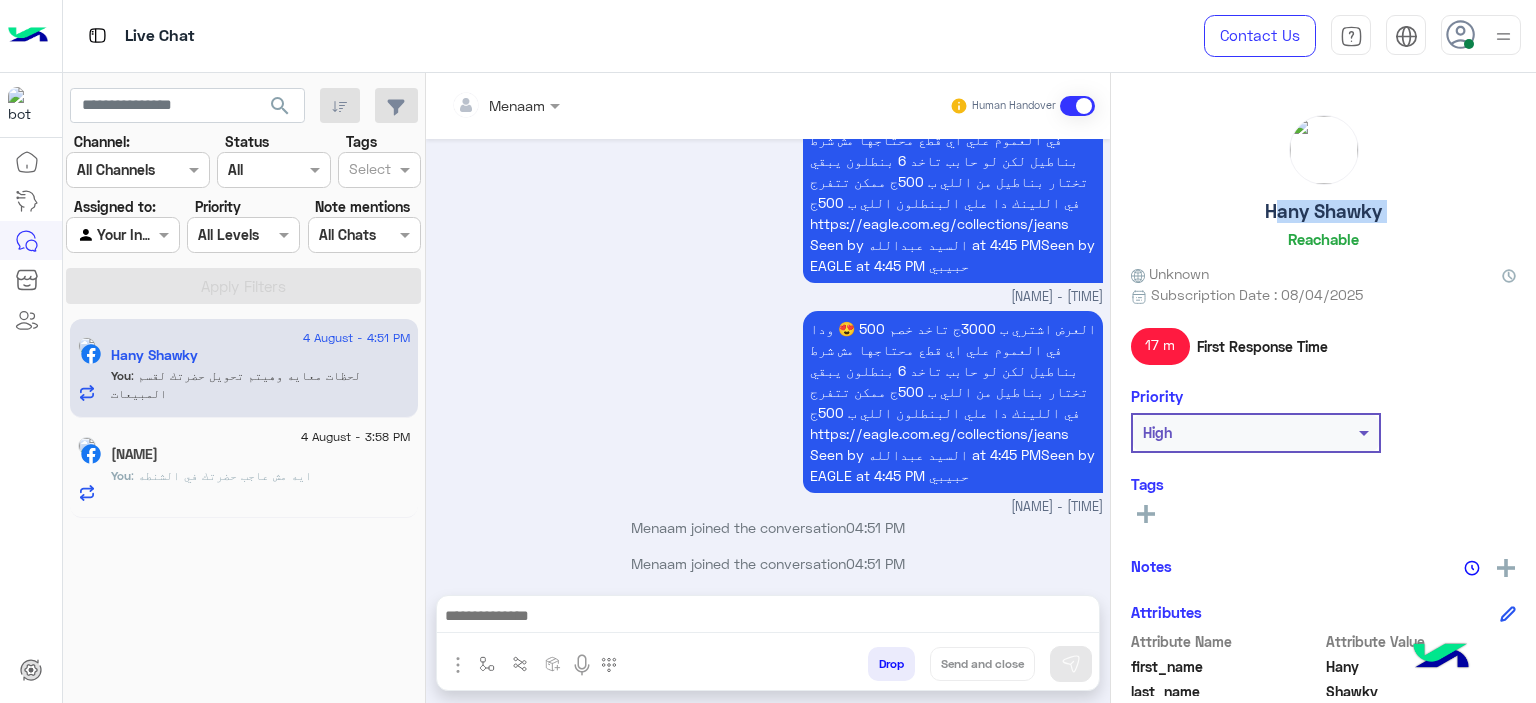 click on "Hany Shawky" 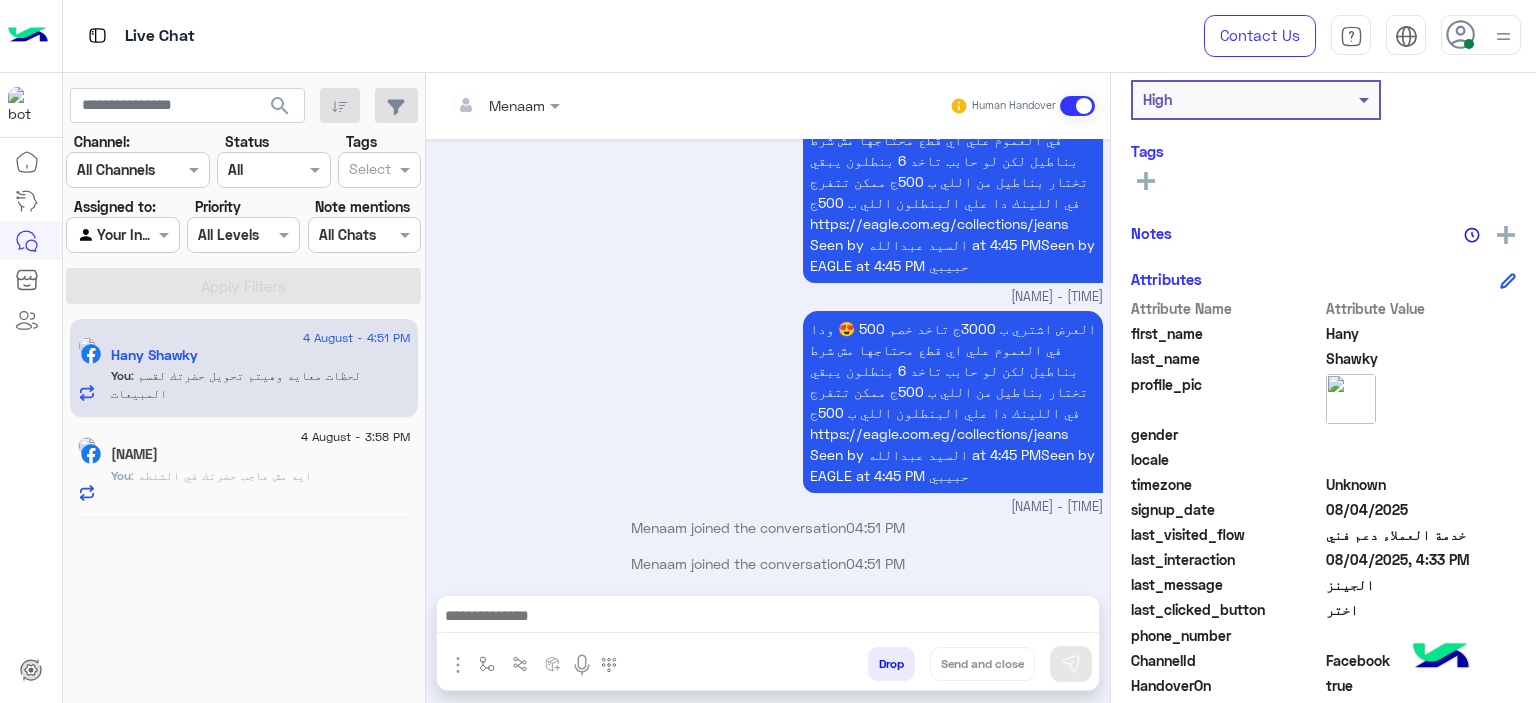 scroll, scrollTop: 456, scrollLeft: 0, axis: vertical 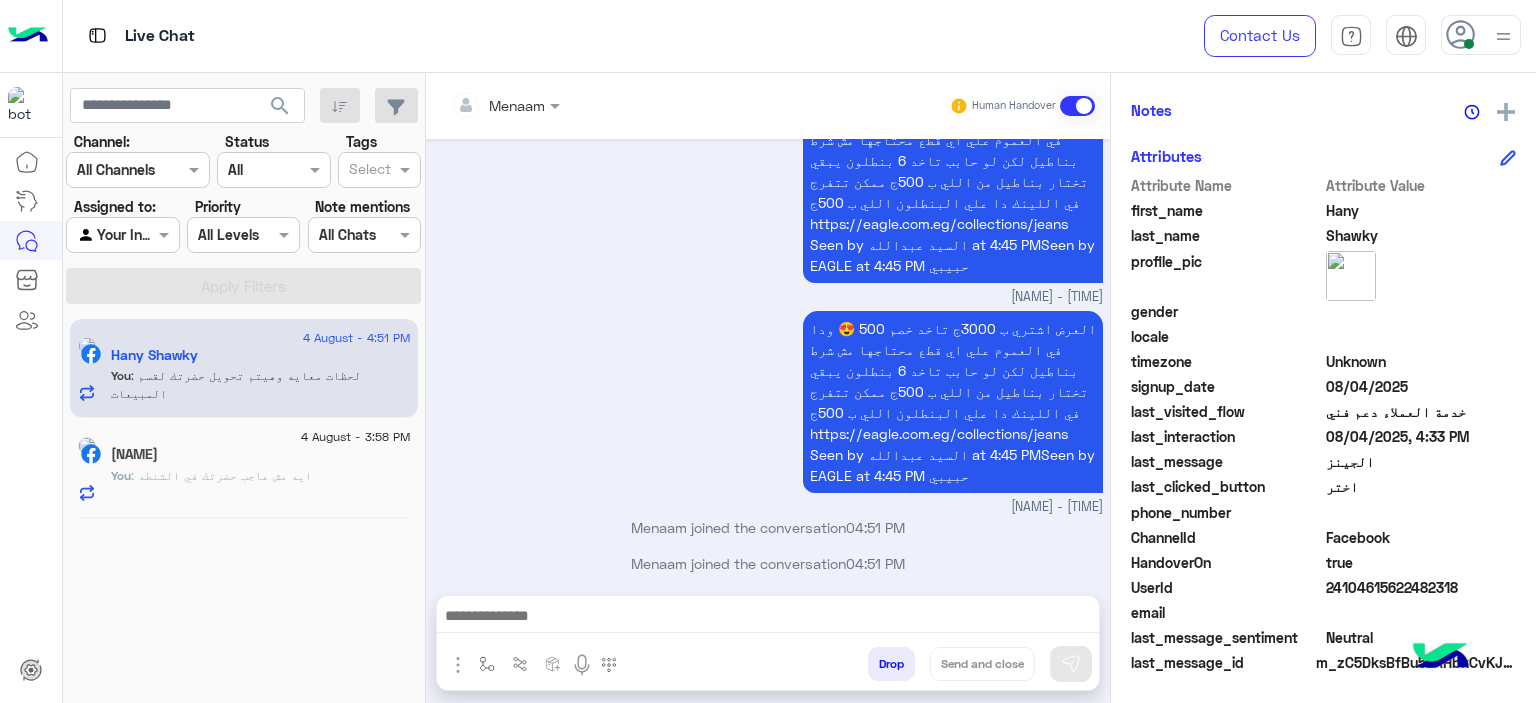 click on "24104615622482318" 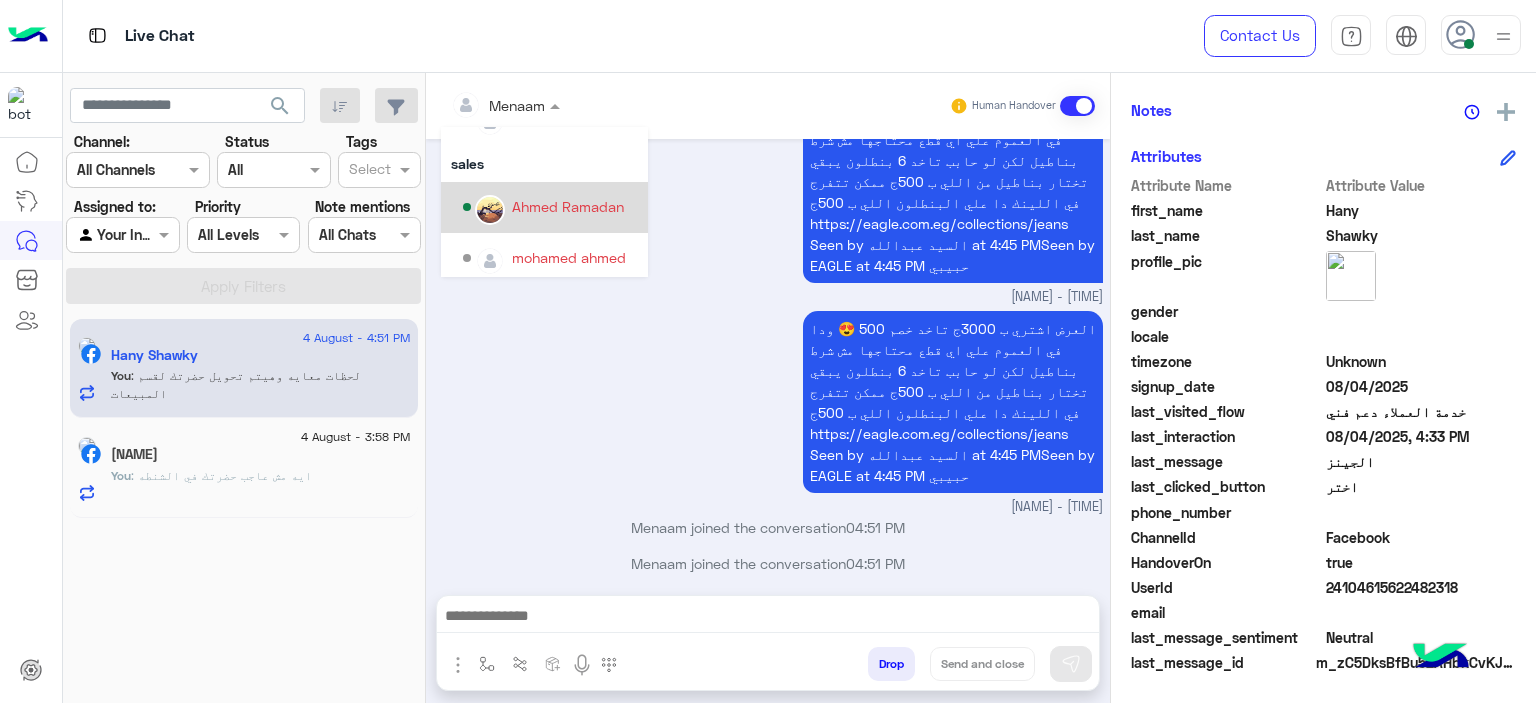scroll, scrollTop: 229, scrollLeft: 0, axis: vertical 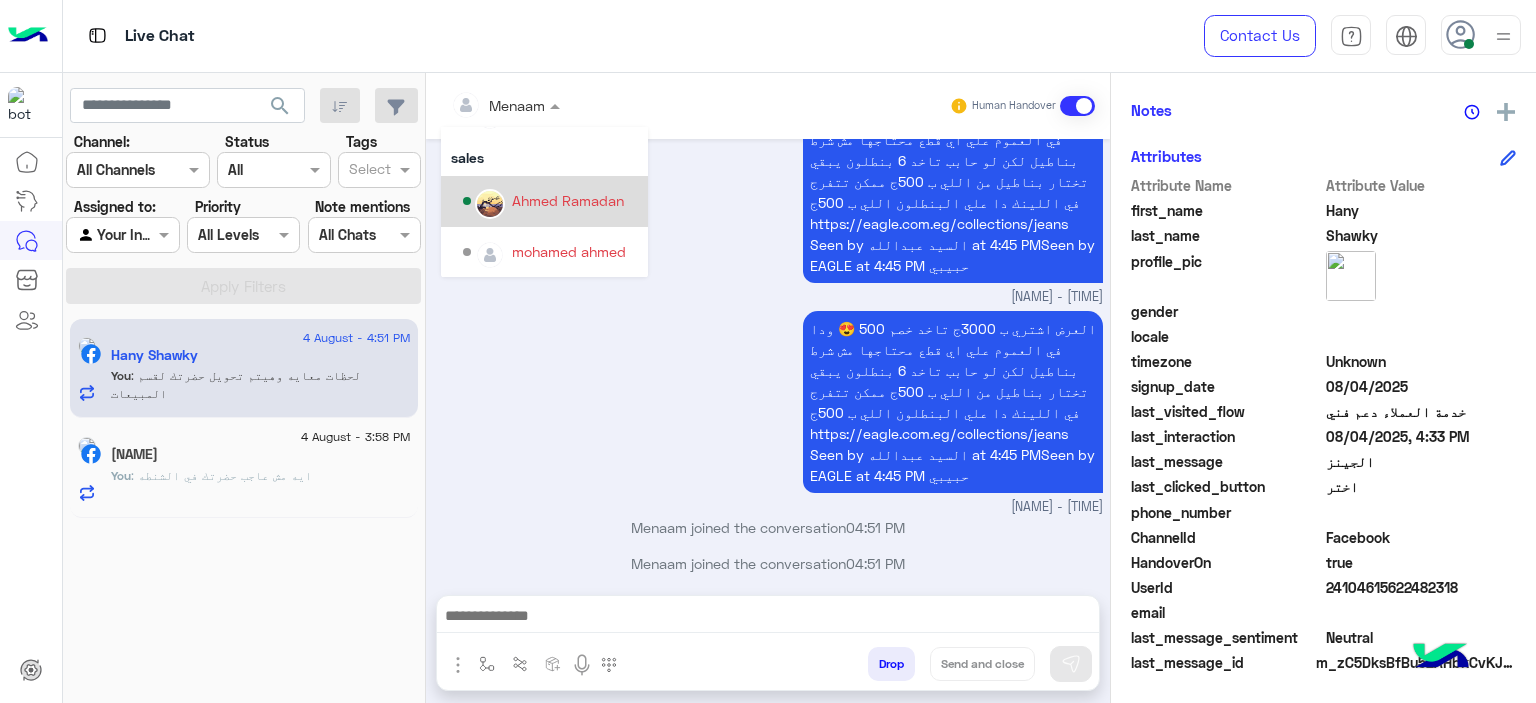 click on "Ahmed Ramadan" at bounding box center (568, 200) 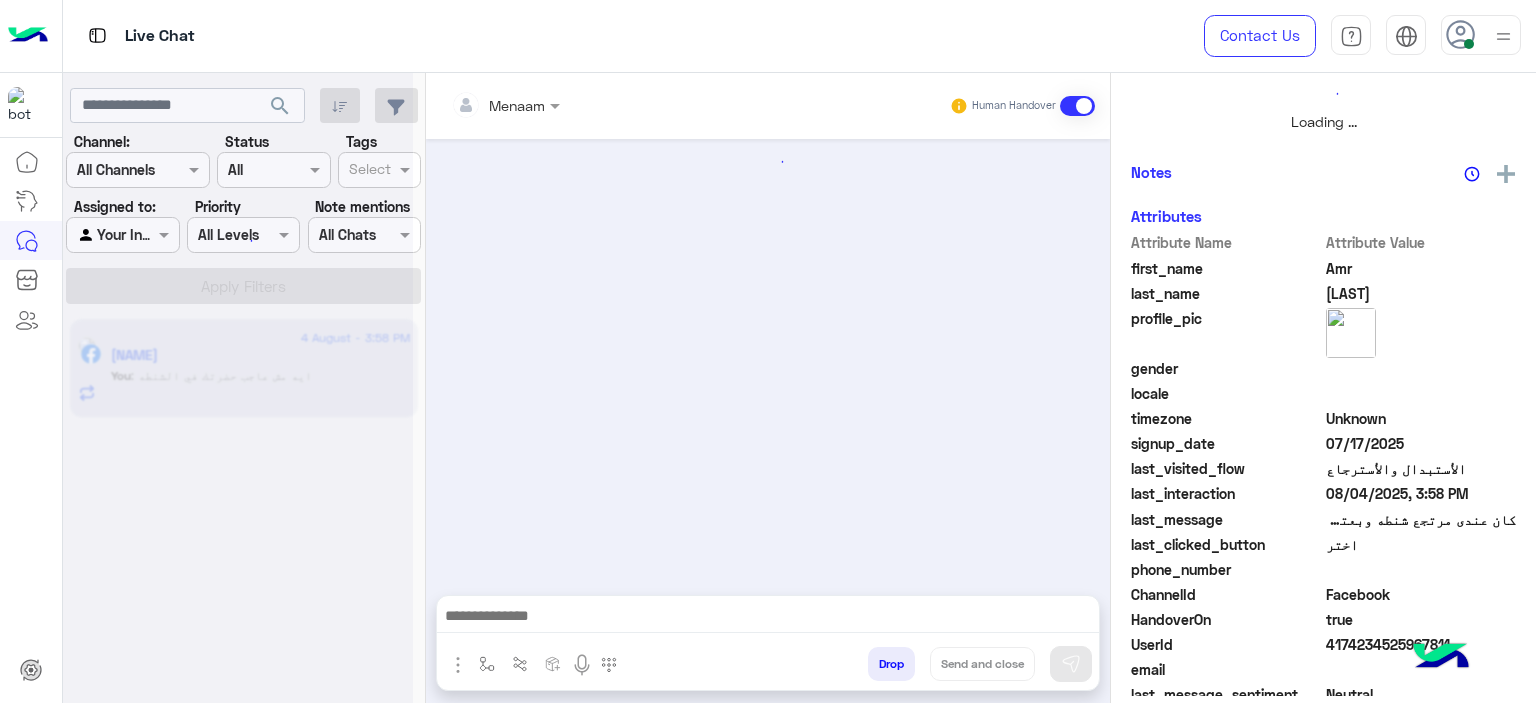 scroll, scrollTop: 514, scrollLeft: 0, axis: vertical 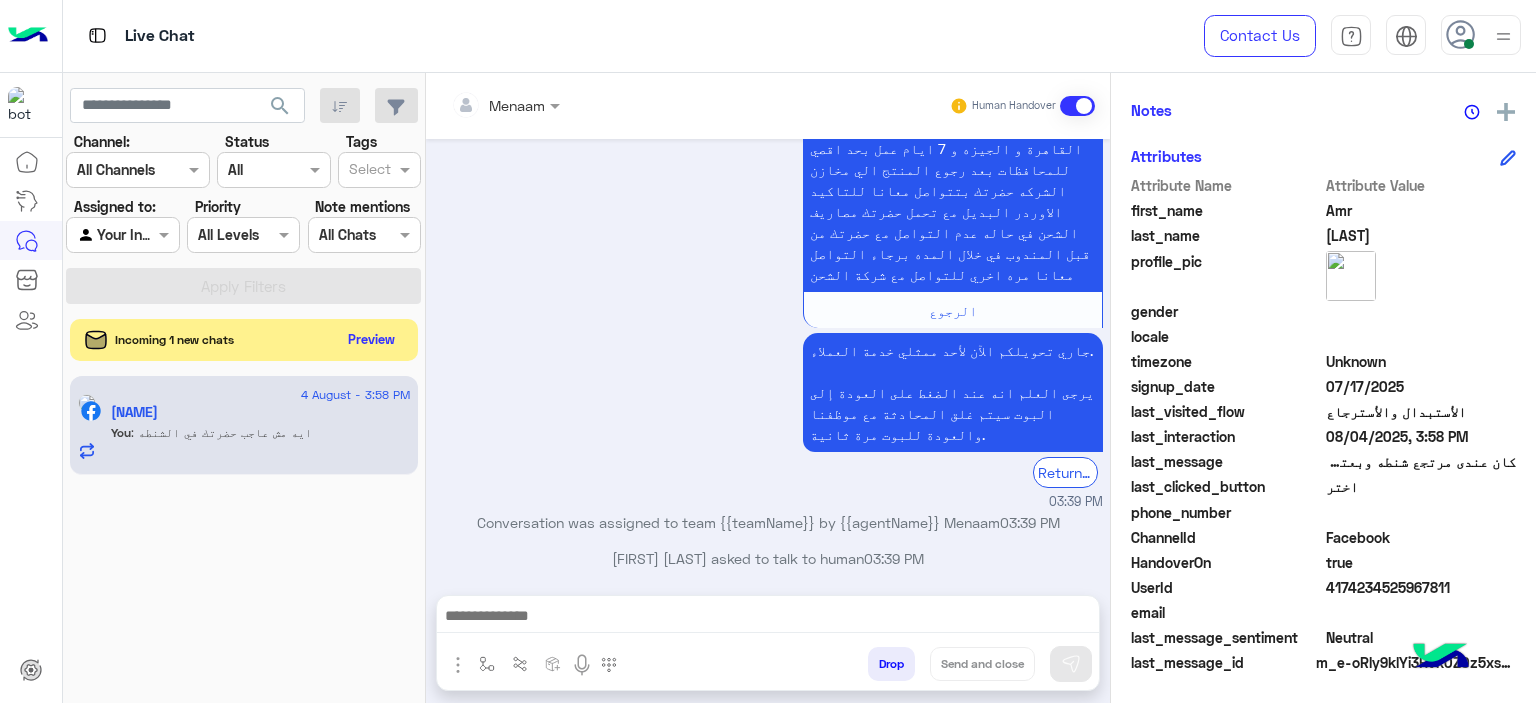 click on "Preview" 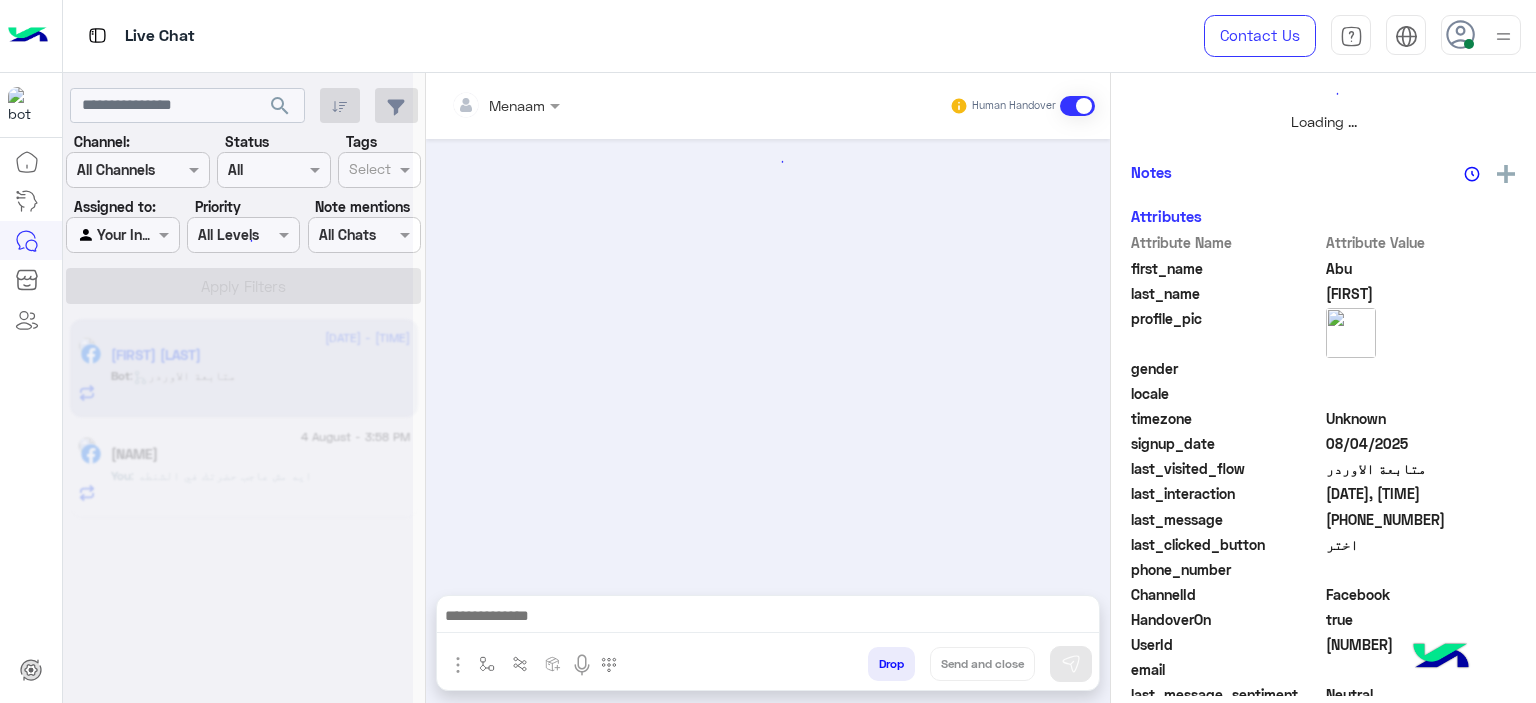 scroll, scrollTop: 514, scrollLeft: 0, axis: vertical 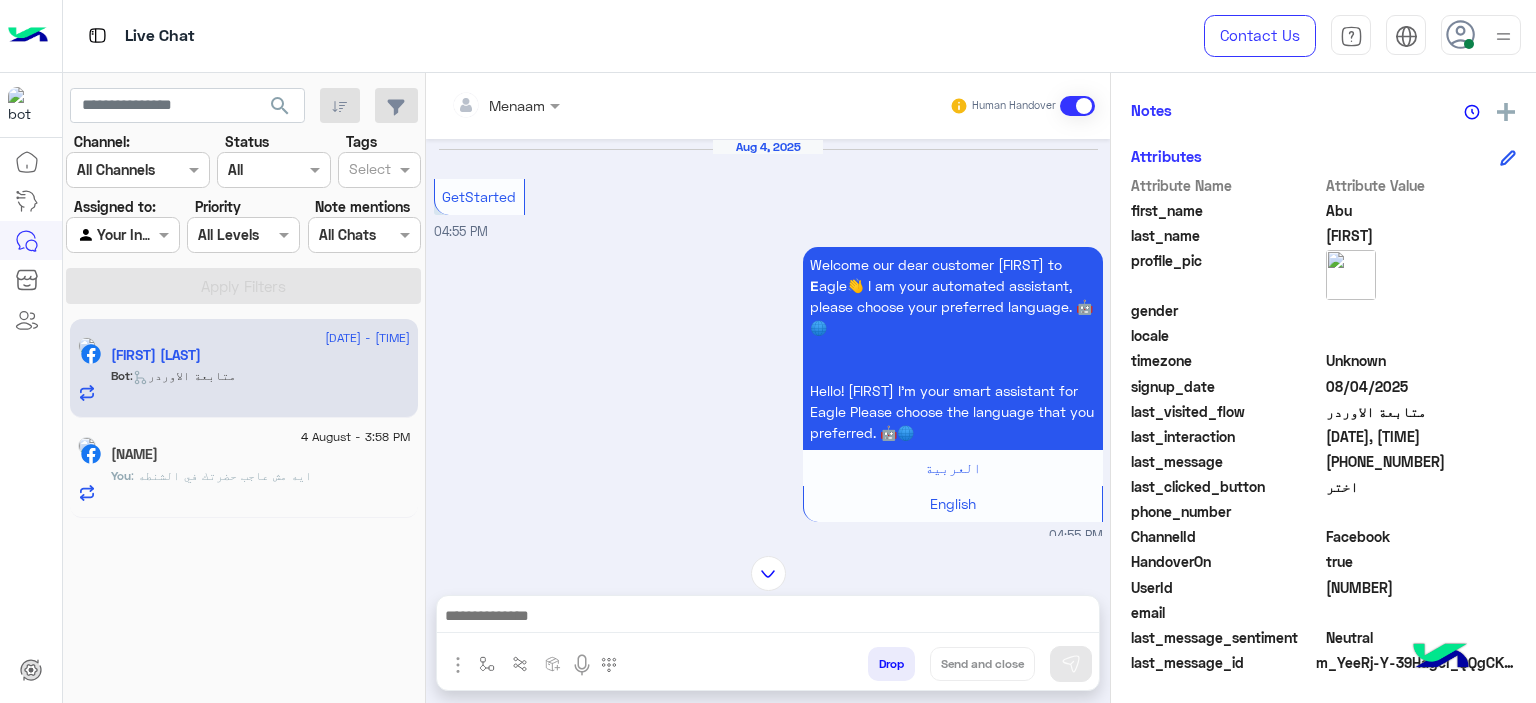 click at bounding box center (768, 618) 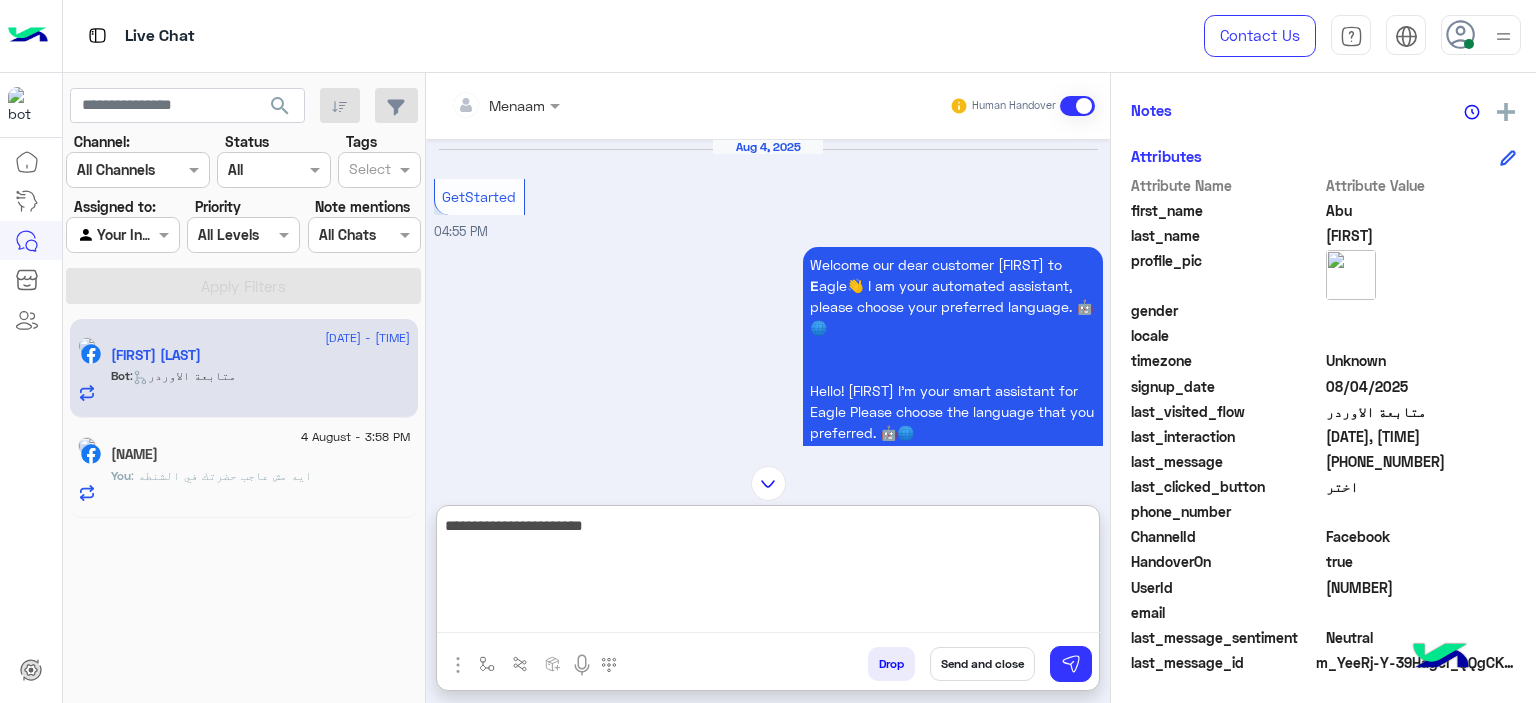 type on "**********" 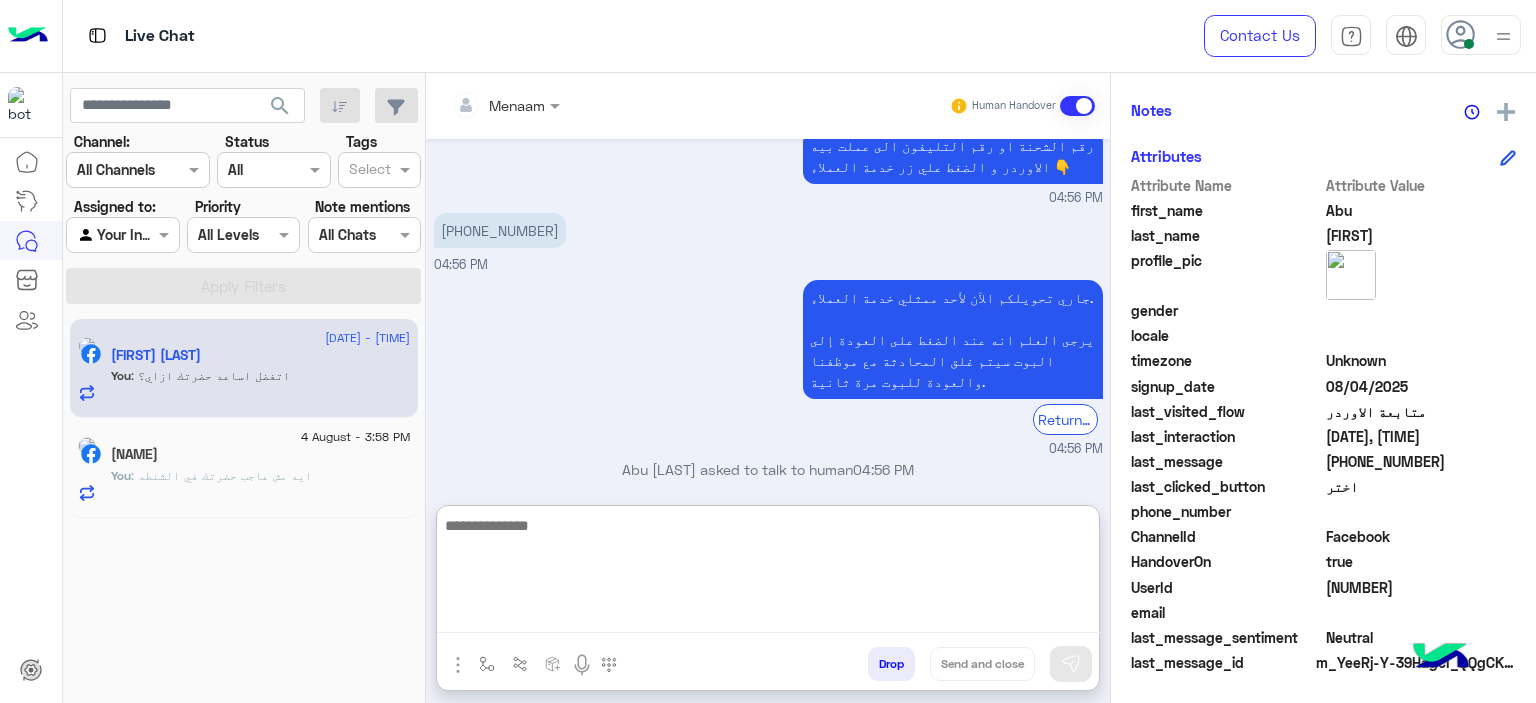 scroll, scrollTop: 2129, scrollLeft: 0, axis: vertical 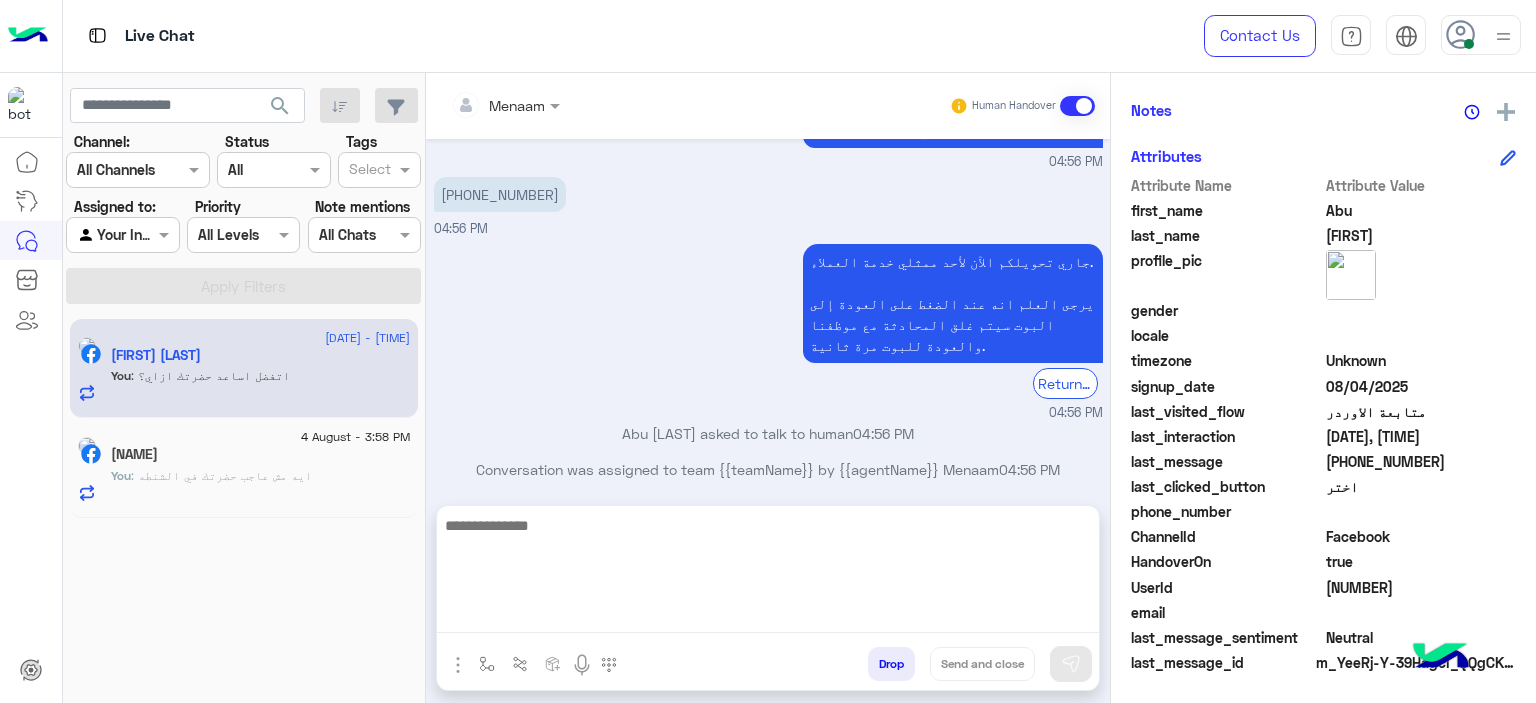 click on "[NAME]" 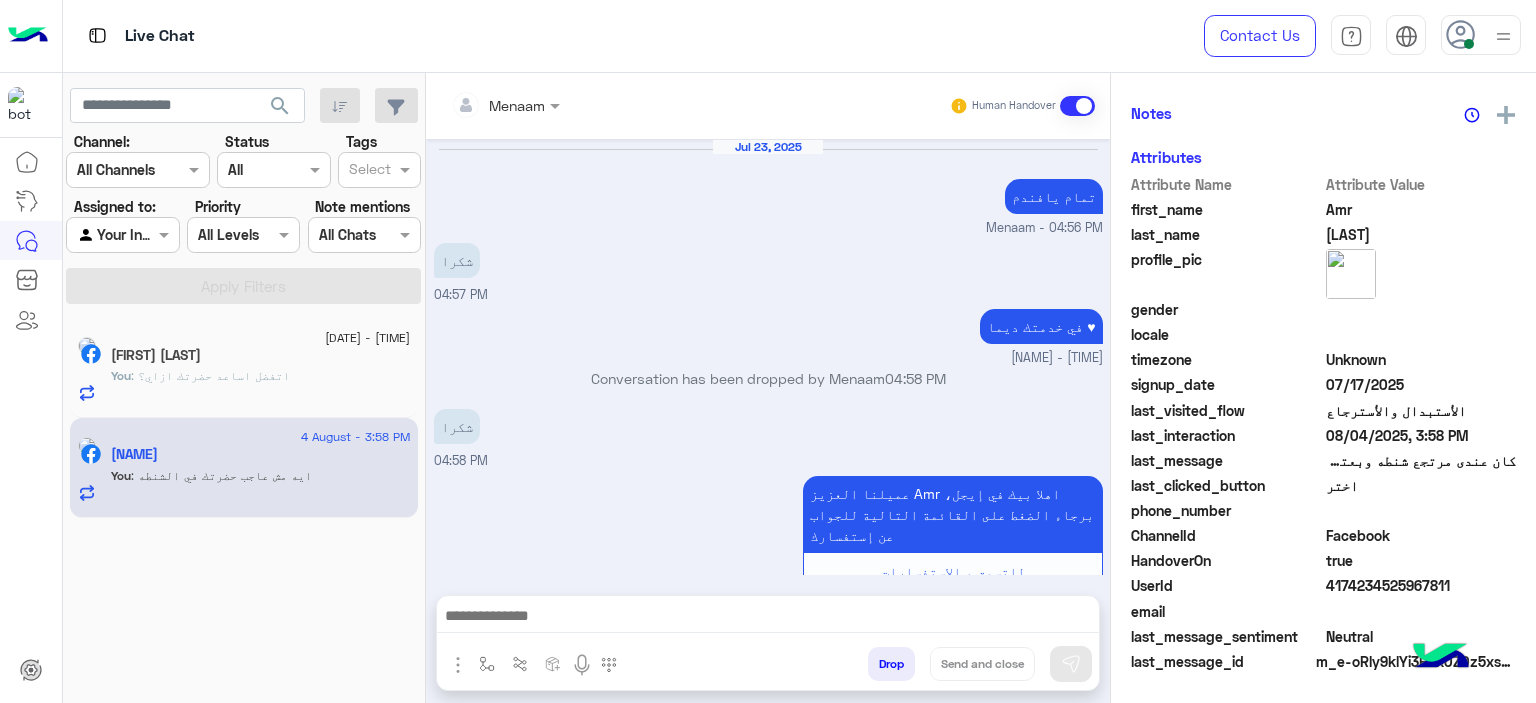 scroll, scrollTop: 452, scrollLeft: 0, axis: vertical 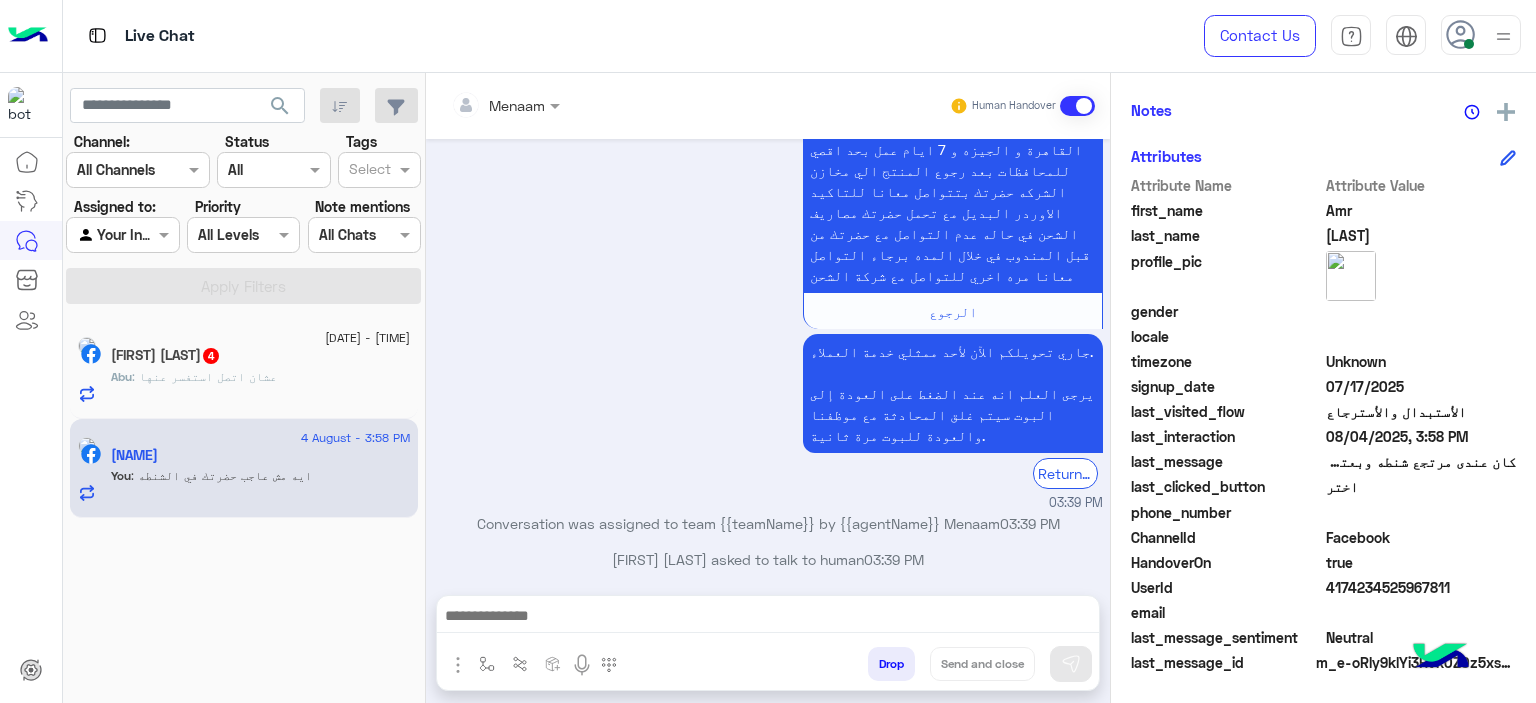 click on "[NAME] : عشان اتصل استفسر عنها" 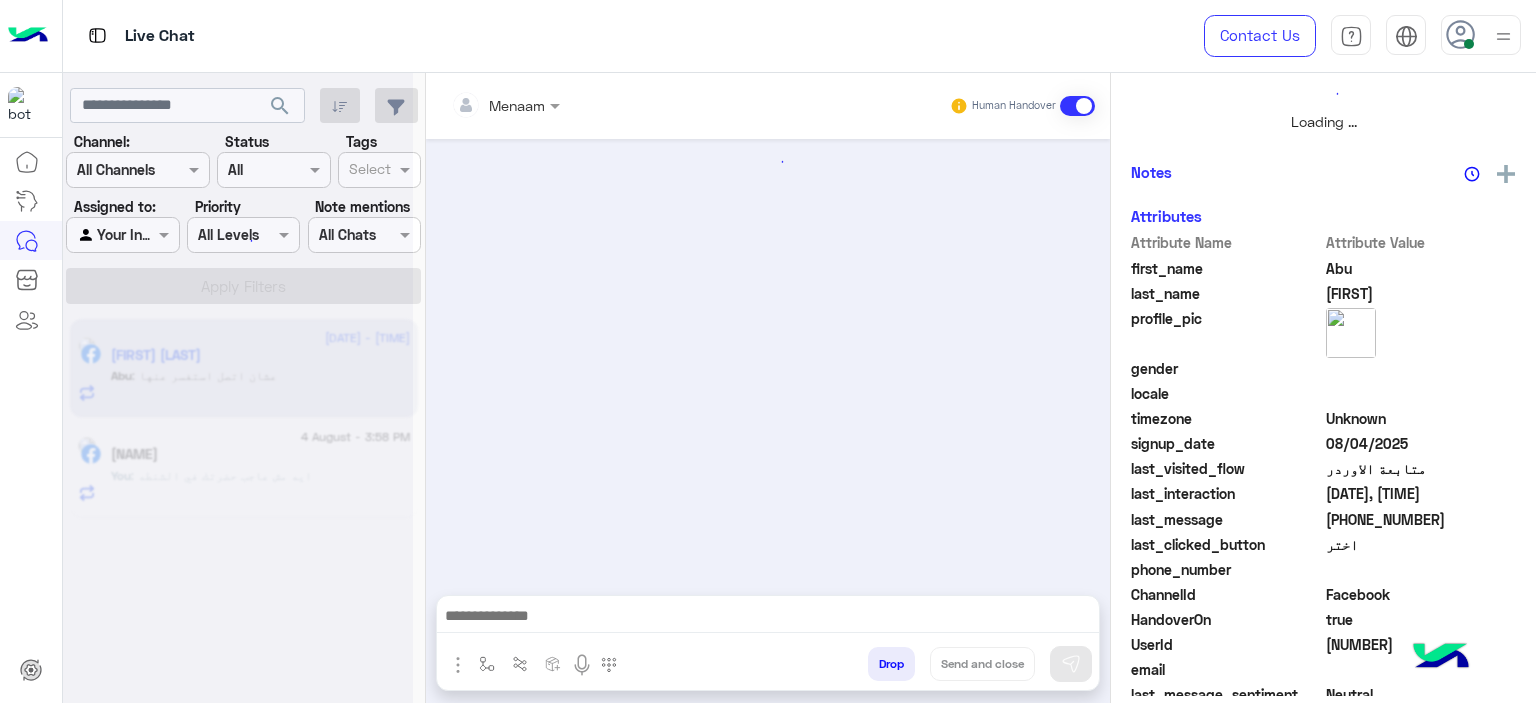 scroll, scrollTop: 514, scrollLeft: 0, axis: vertical 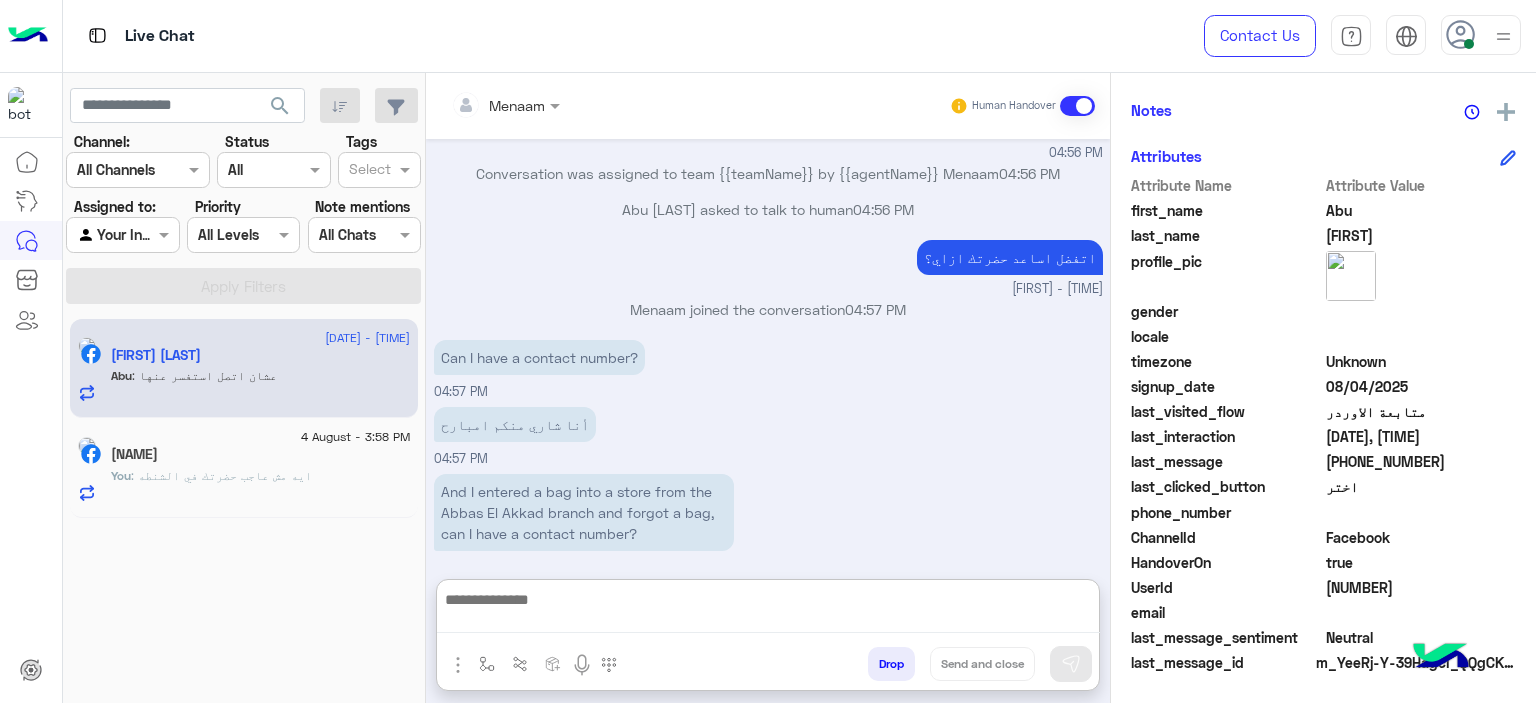 click at bounding box center [768, 610] 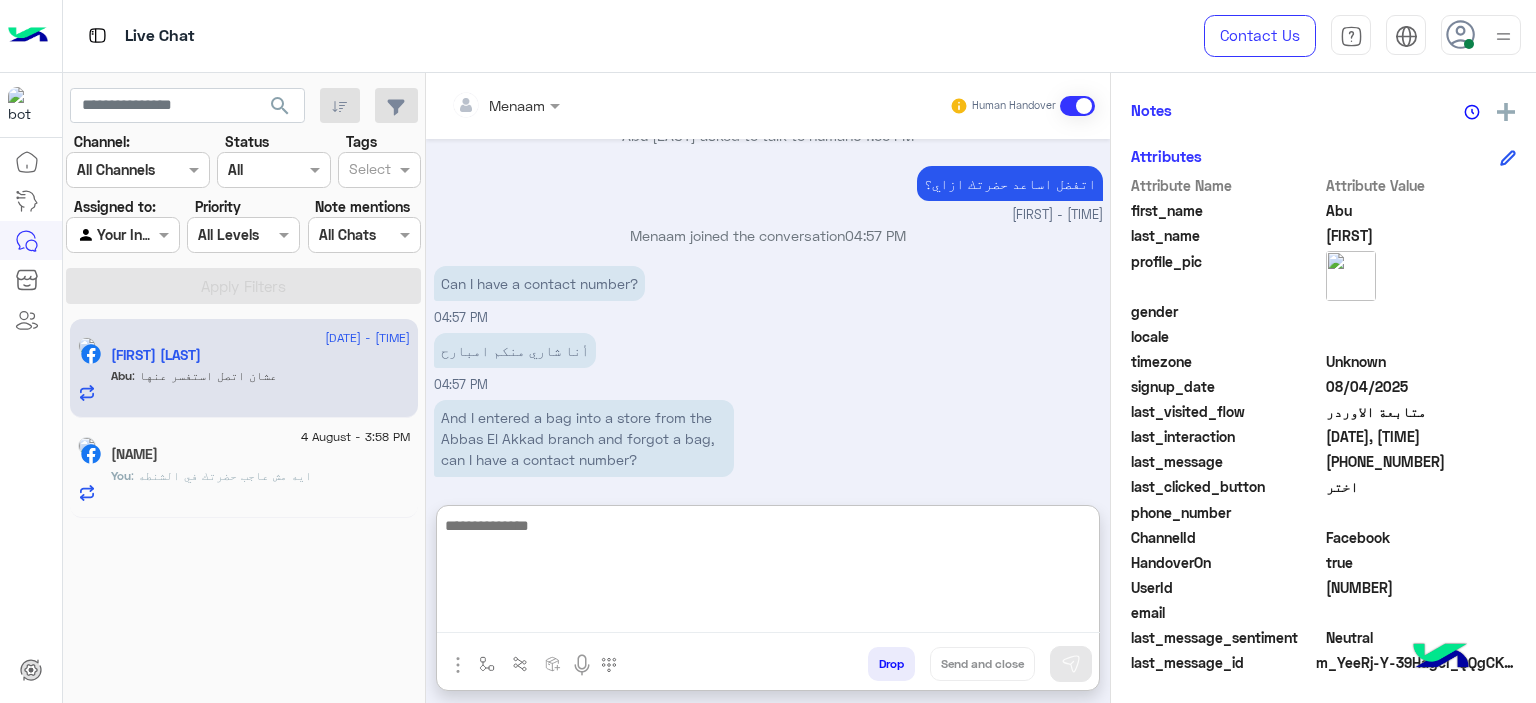 scroll, scrollTop: 1489, scrollLeft: 0, axis: vertical 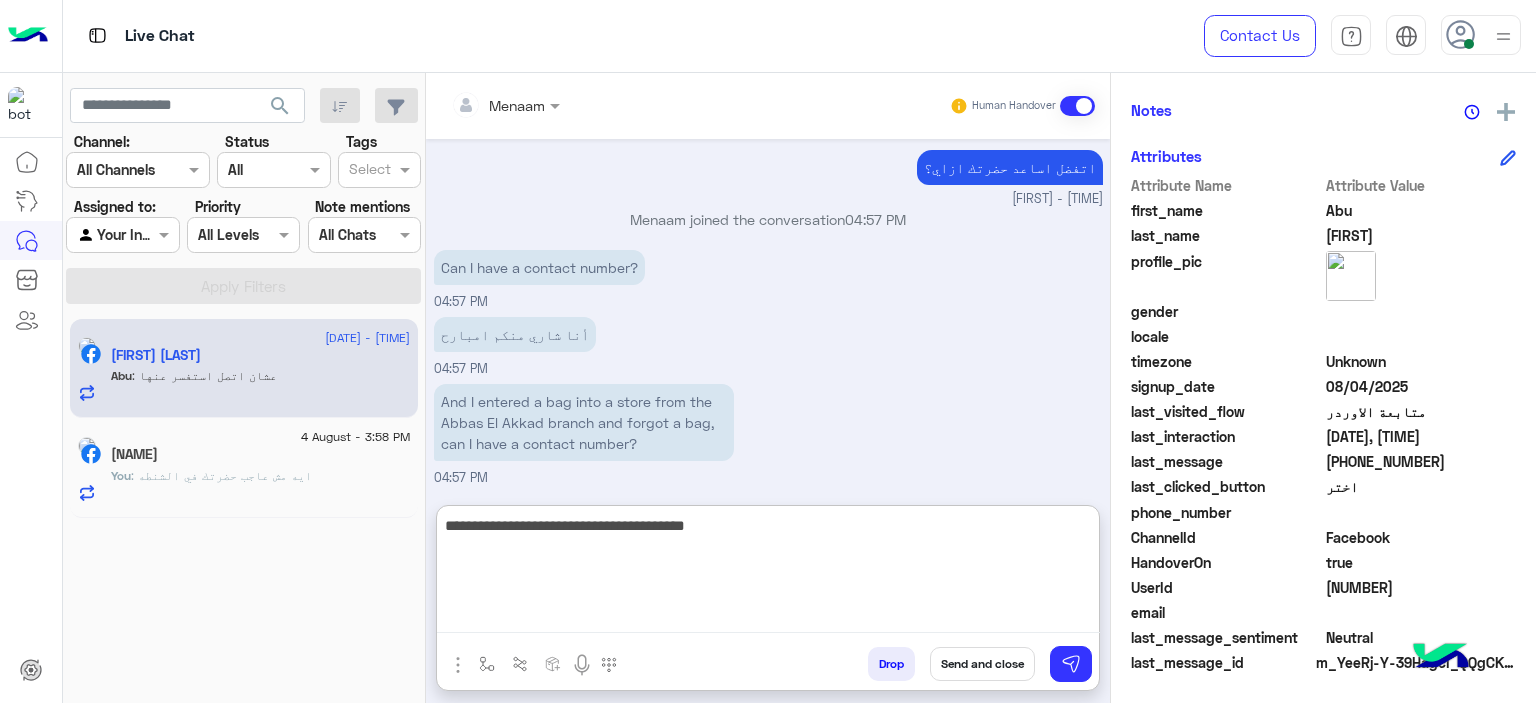 type on "**********" 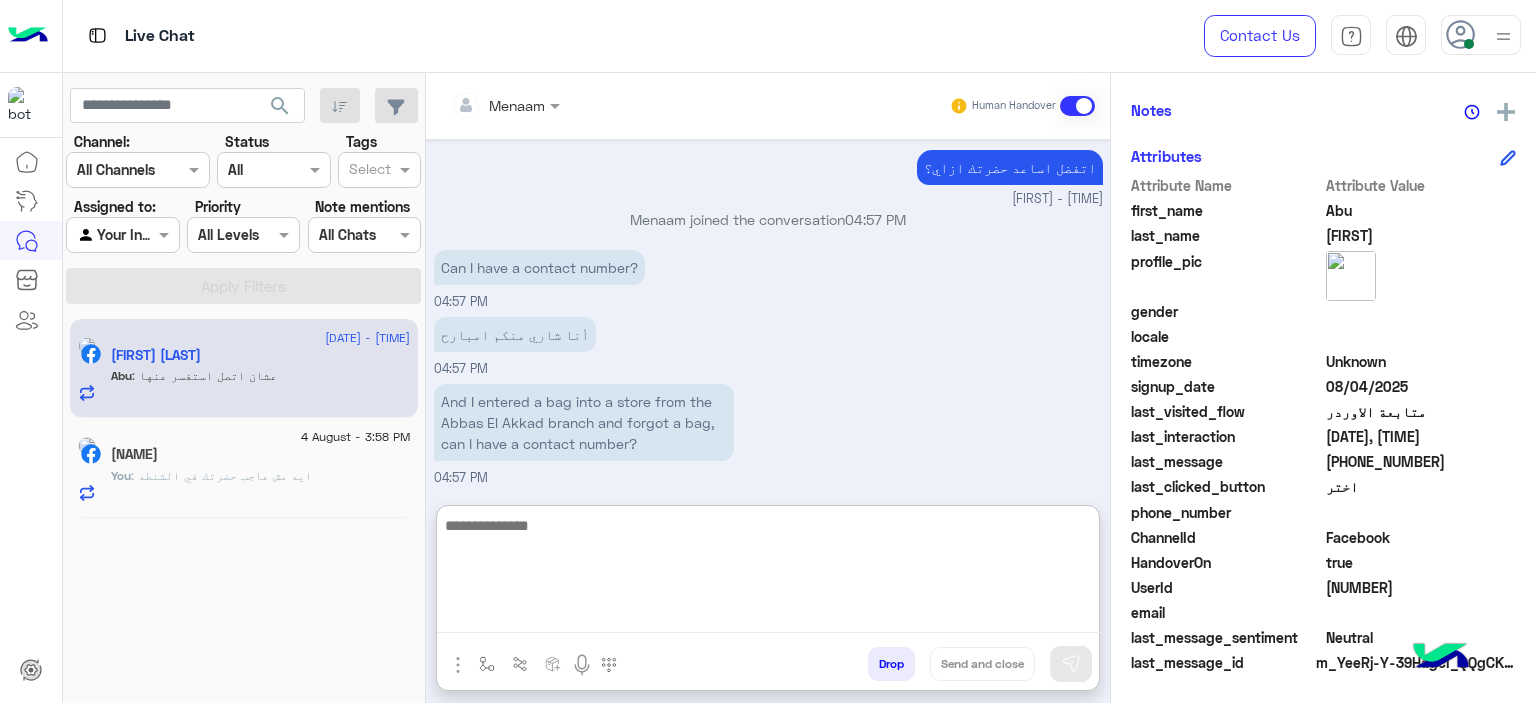 scroll, scrollTop: 1553, scrollLeft: 0, axis: vertical 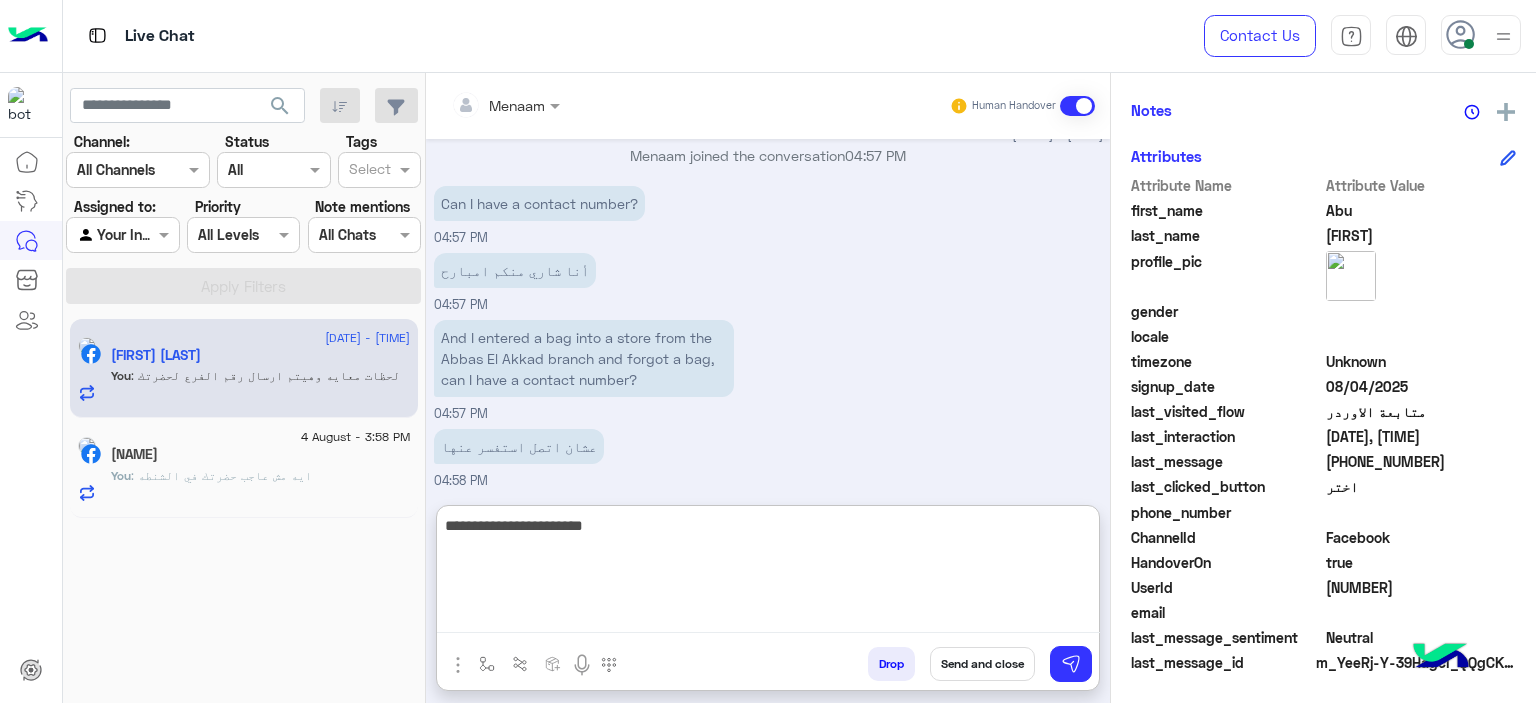 type on "**********" 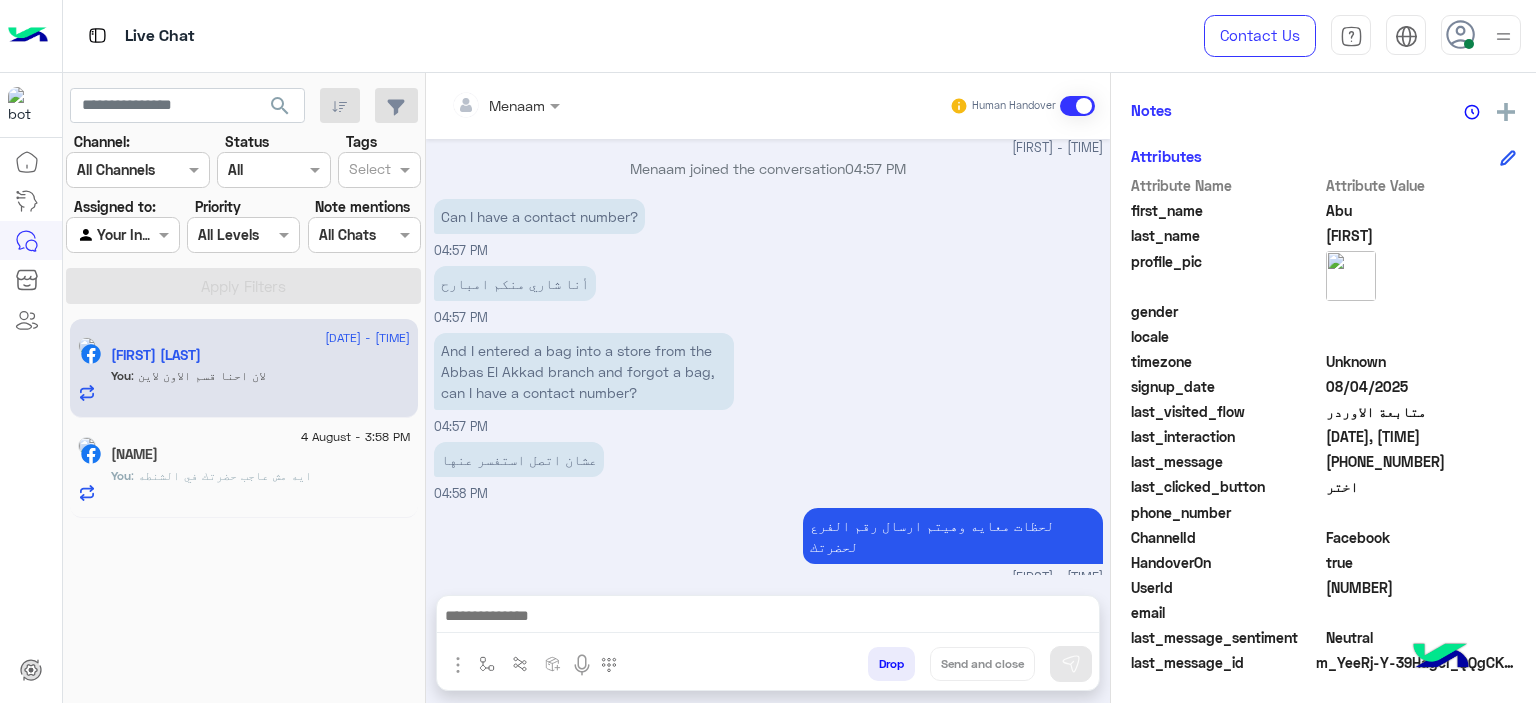 scroll, scrollTop: 1527, scrollLeft: 0, axis: vertical 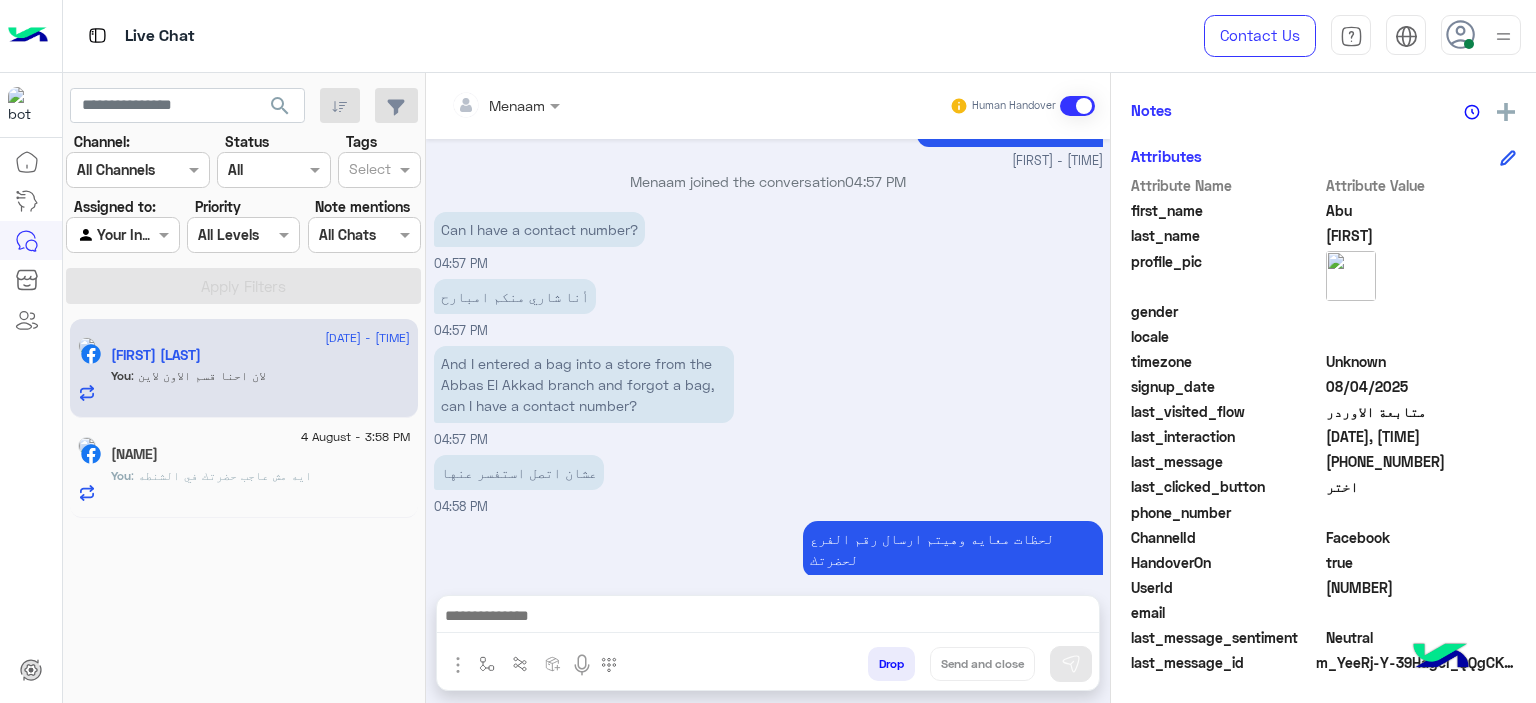 click at bounding box center [768, 618] 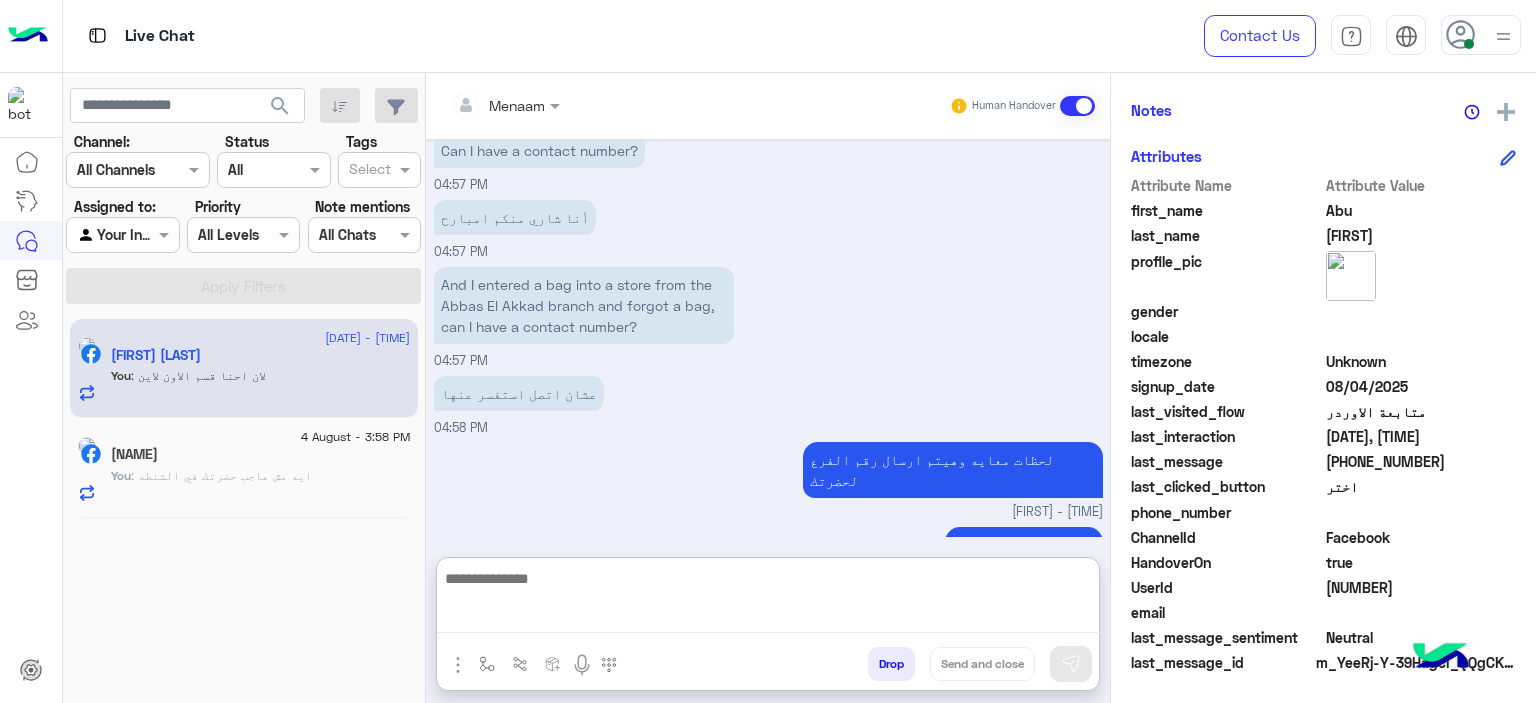 paste on "**********" 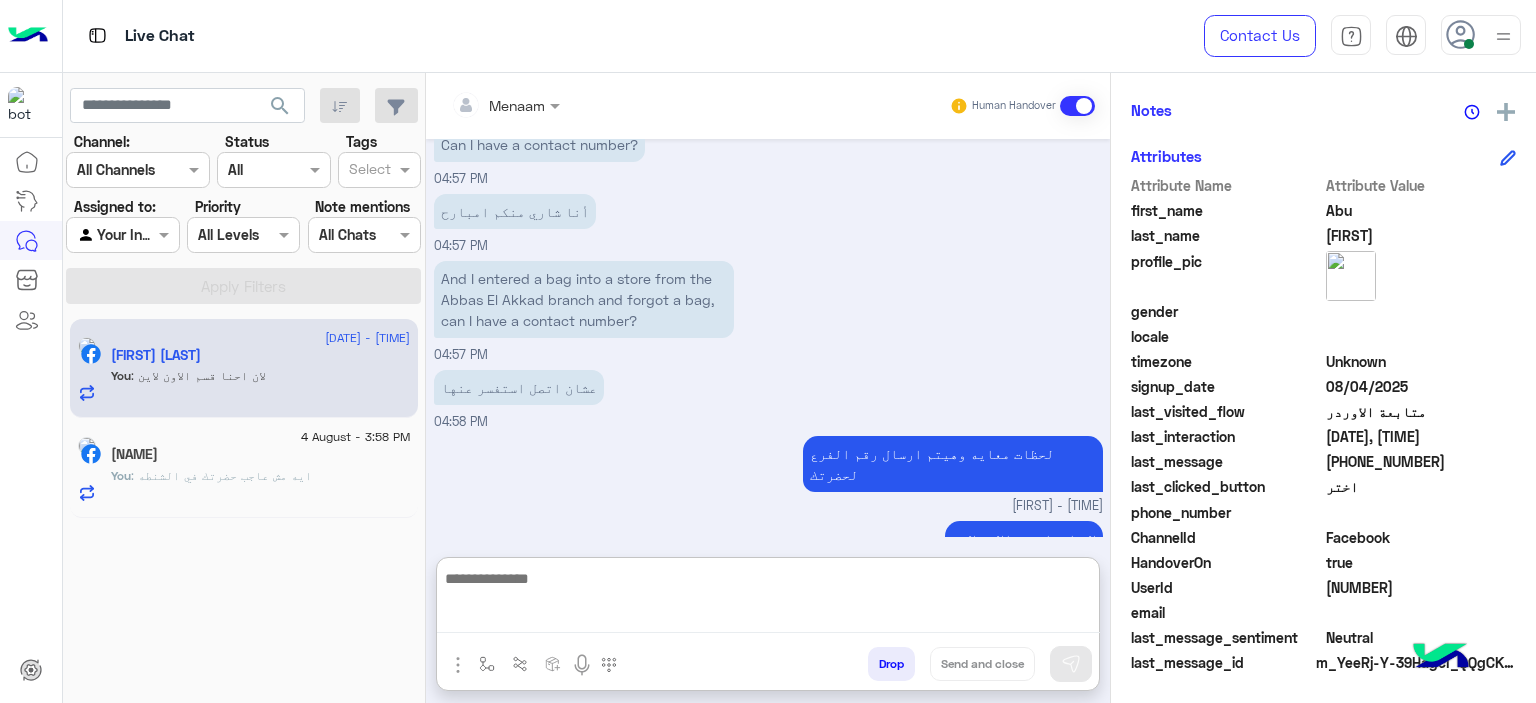 type on "**********" 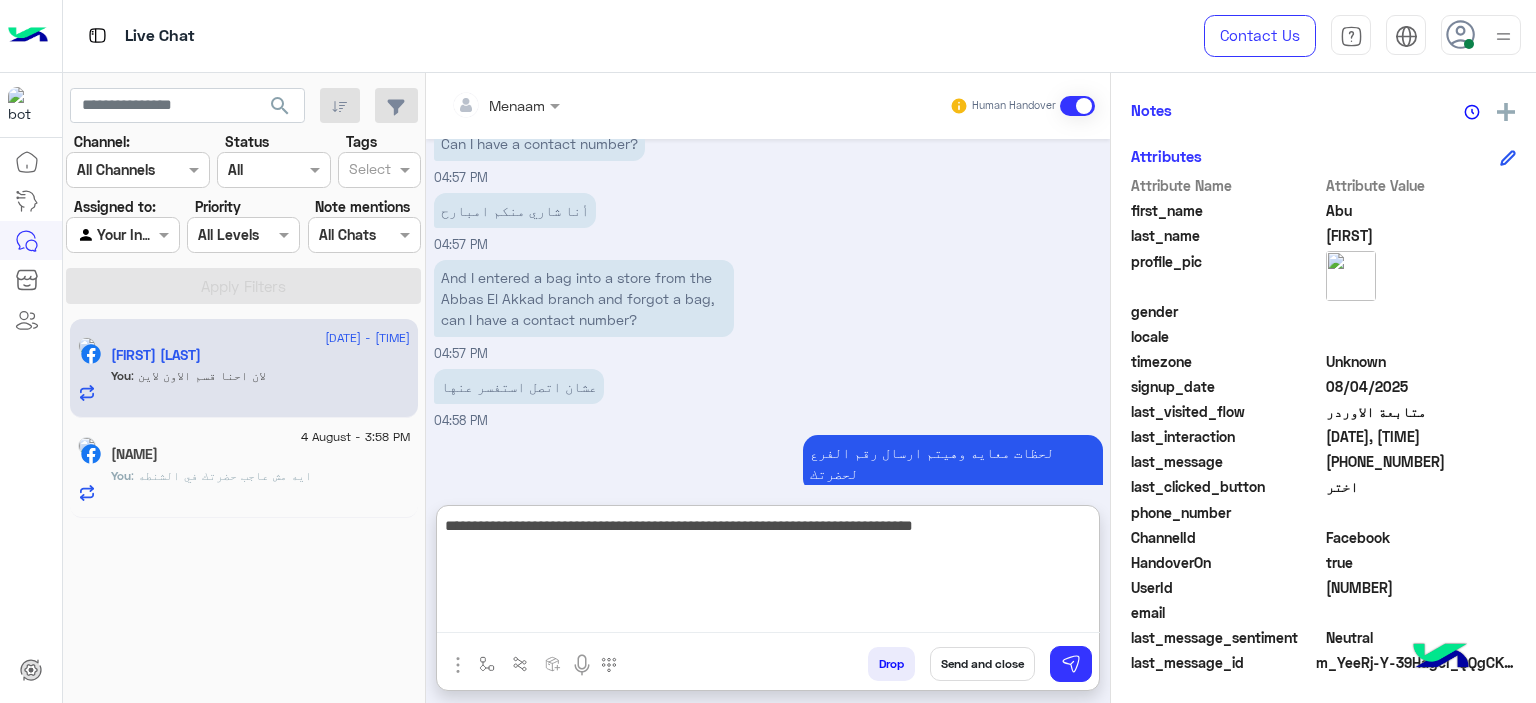 scroll, scrollTop: 1617, scrollLeft: 0, axis: vertical 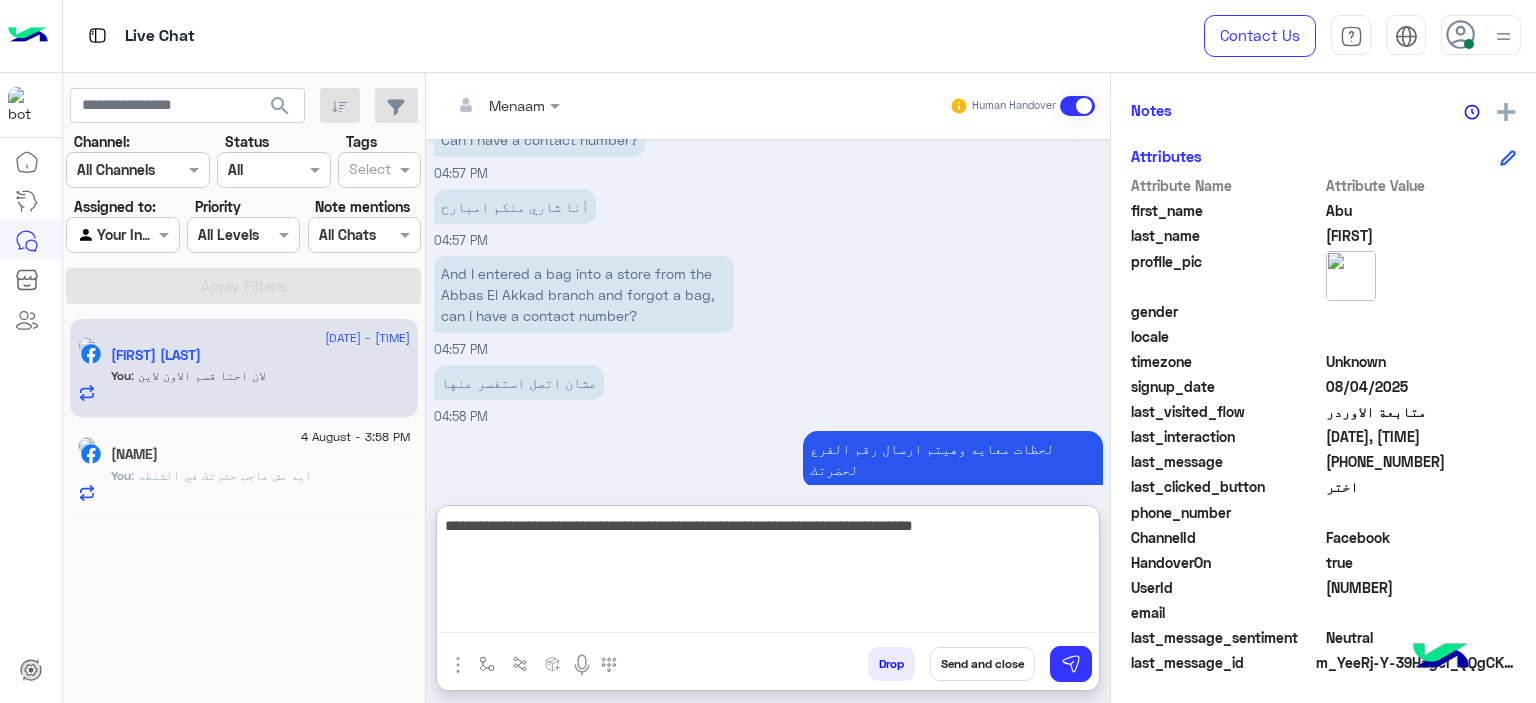 click on "**********" at bounding box center (768, 573) 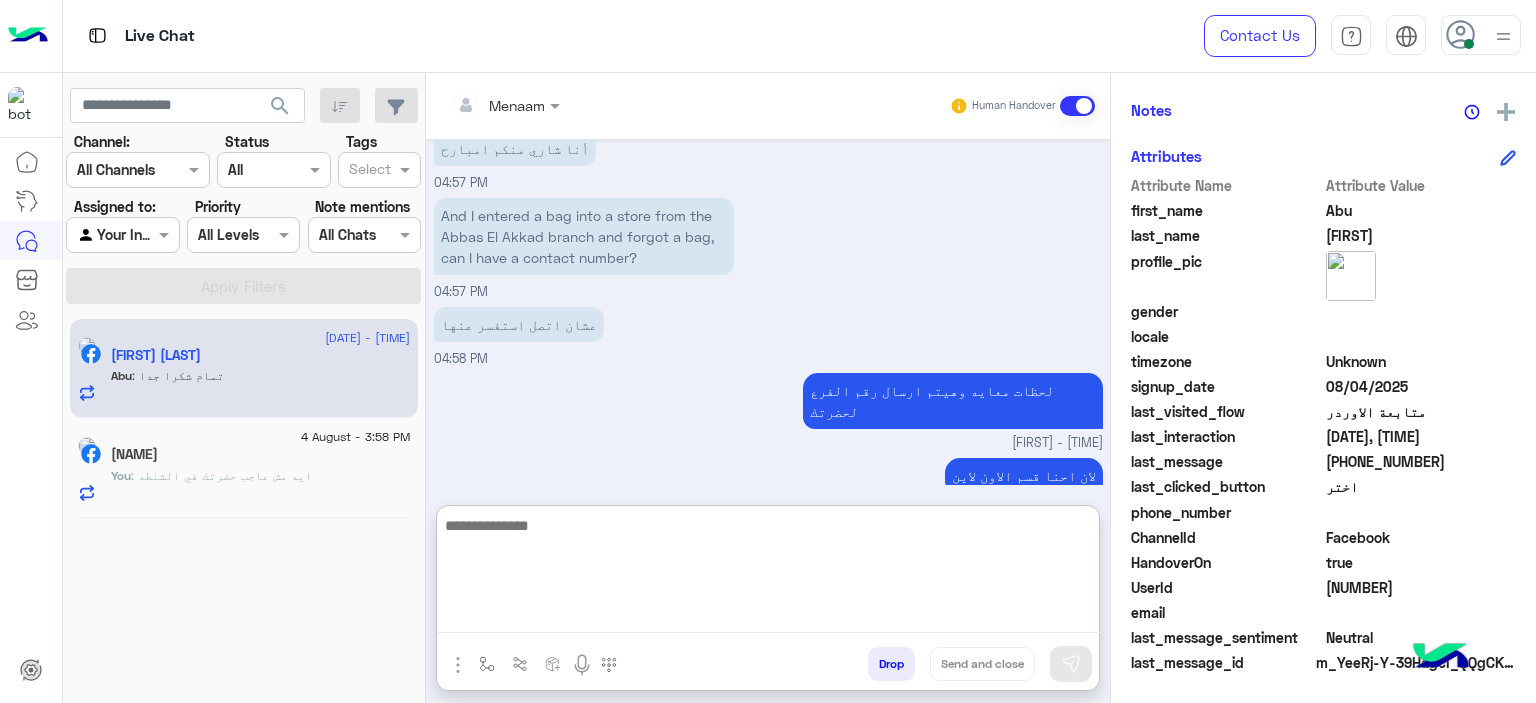 scroll, scrollTop: 1684, scrollLeft: 0, axis: vertical 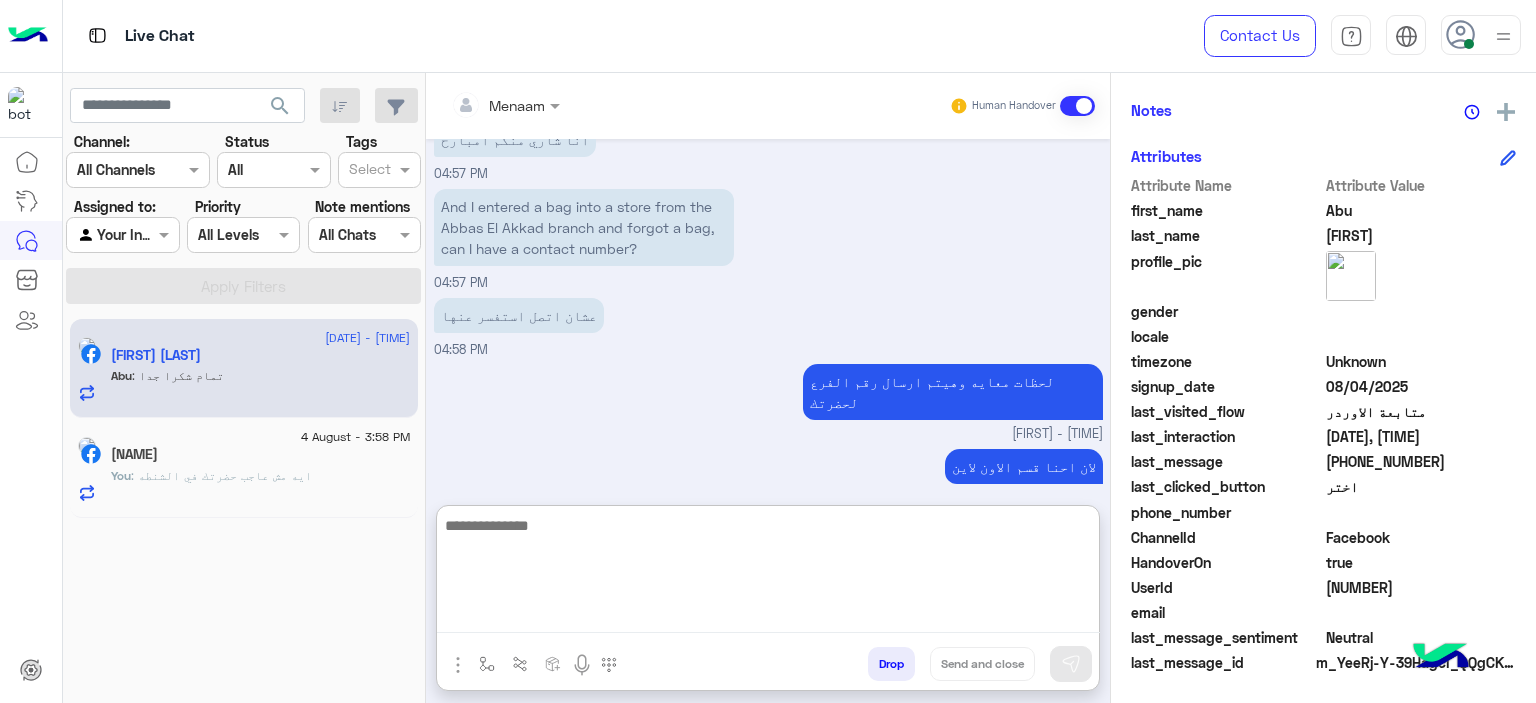 click at bounding box center (768, 573) 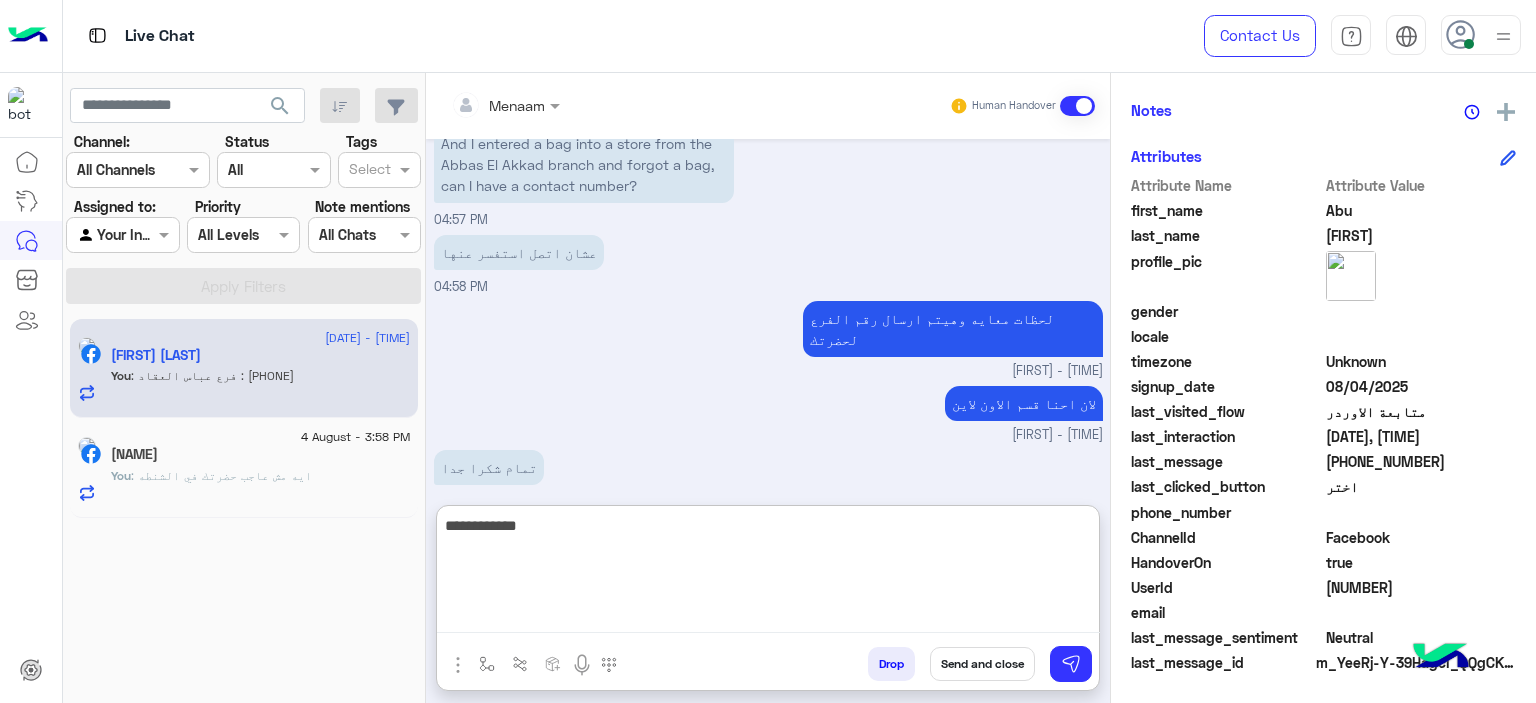 type on "**********" 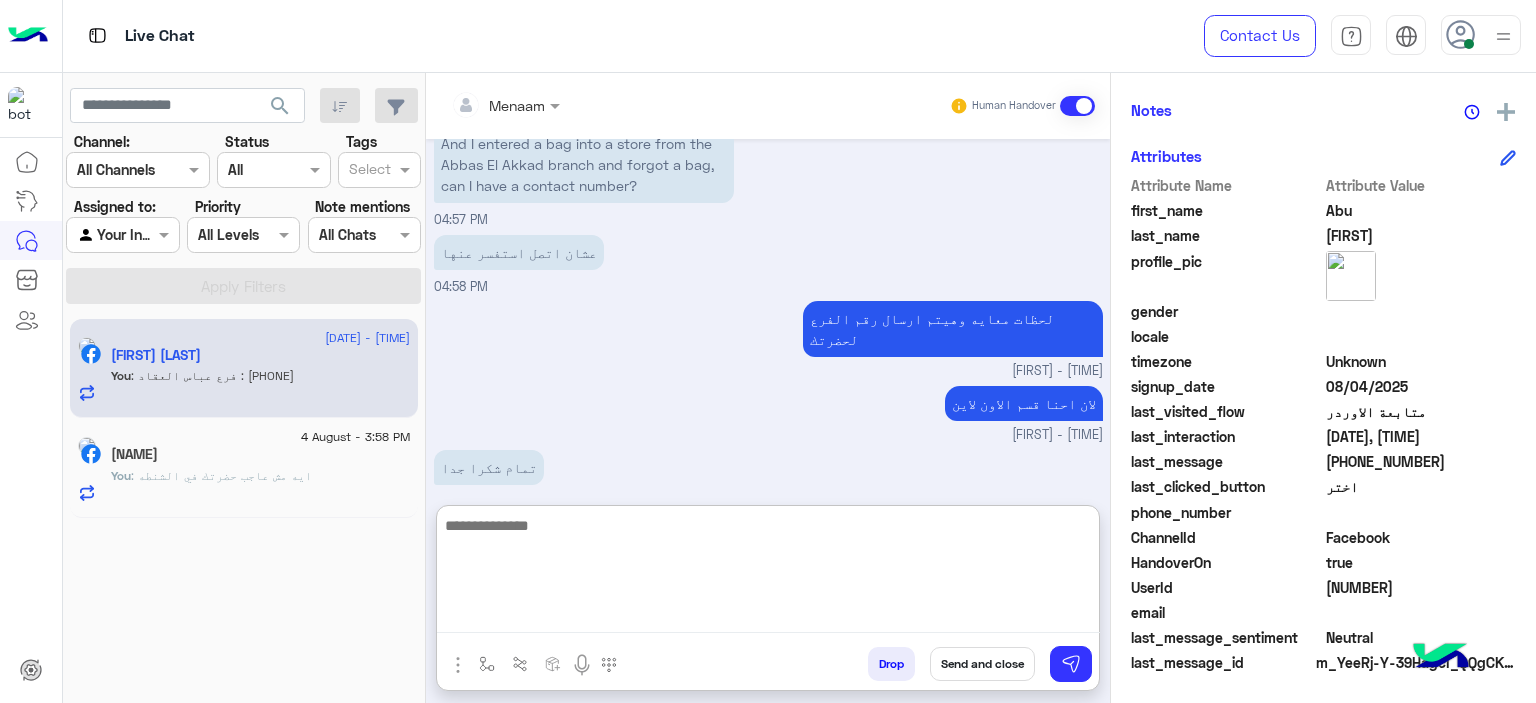 scroll, scrollTop: 1811, scrollLeft: 0, axis: vertical 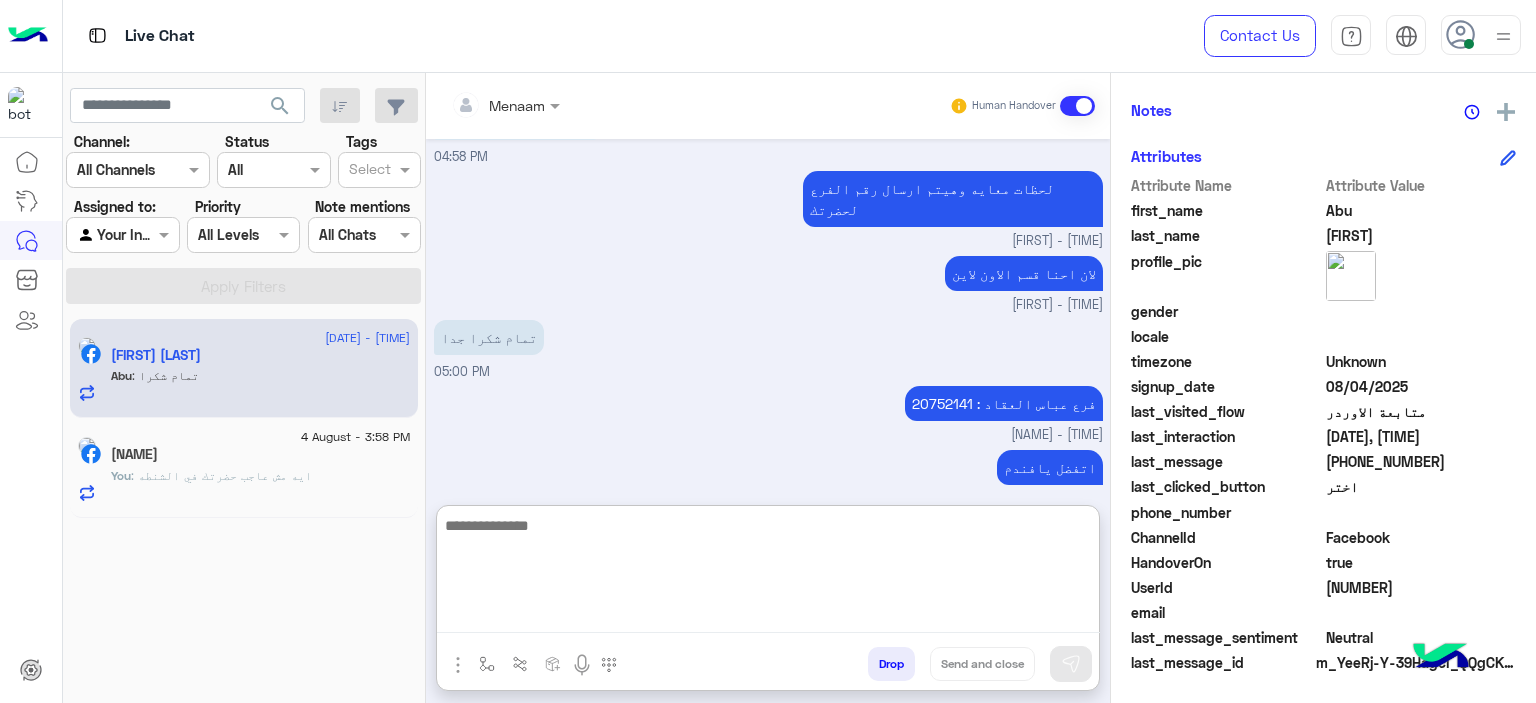 click at bounding box center [768, 573] 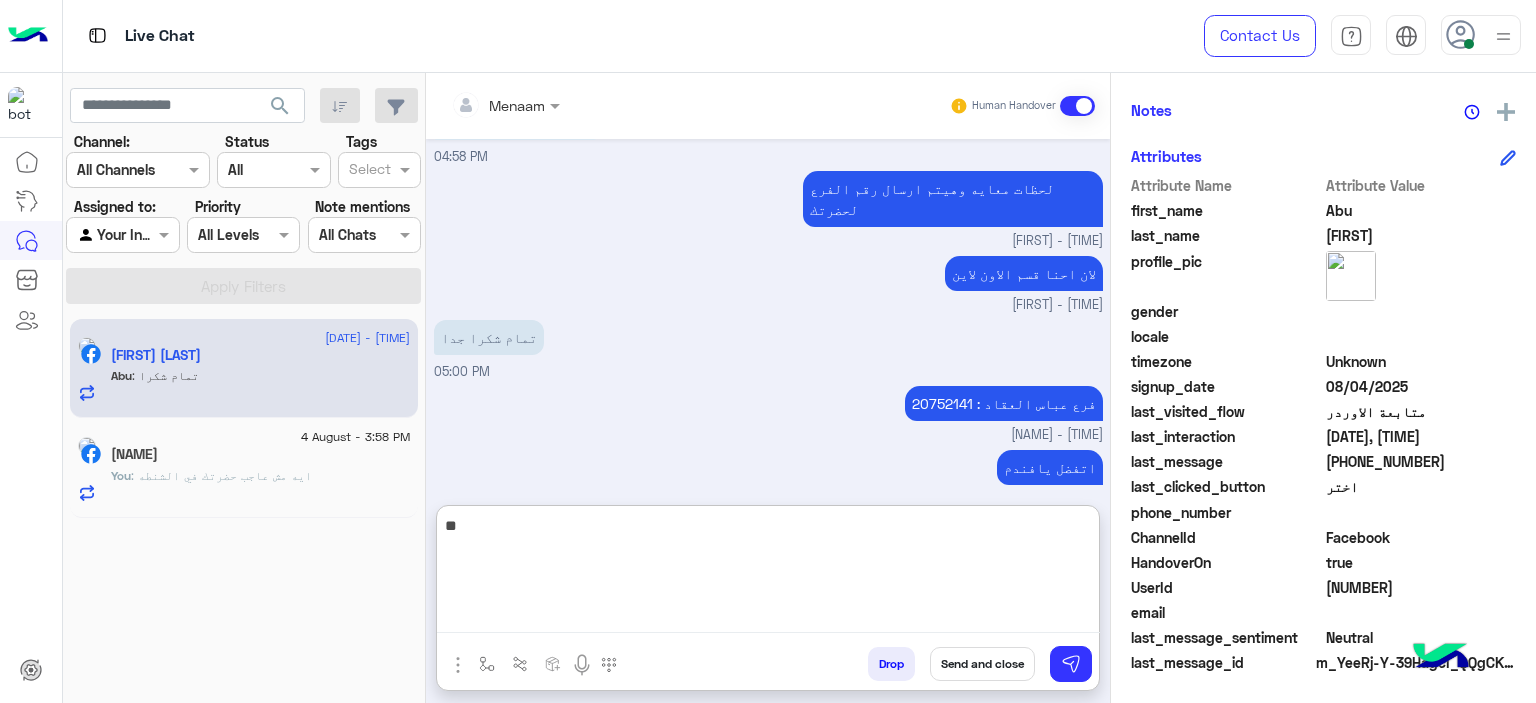 type on "*" 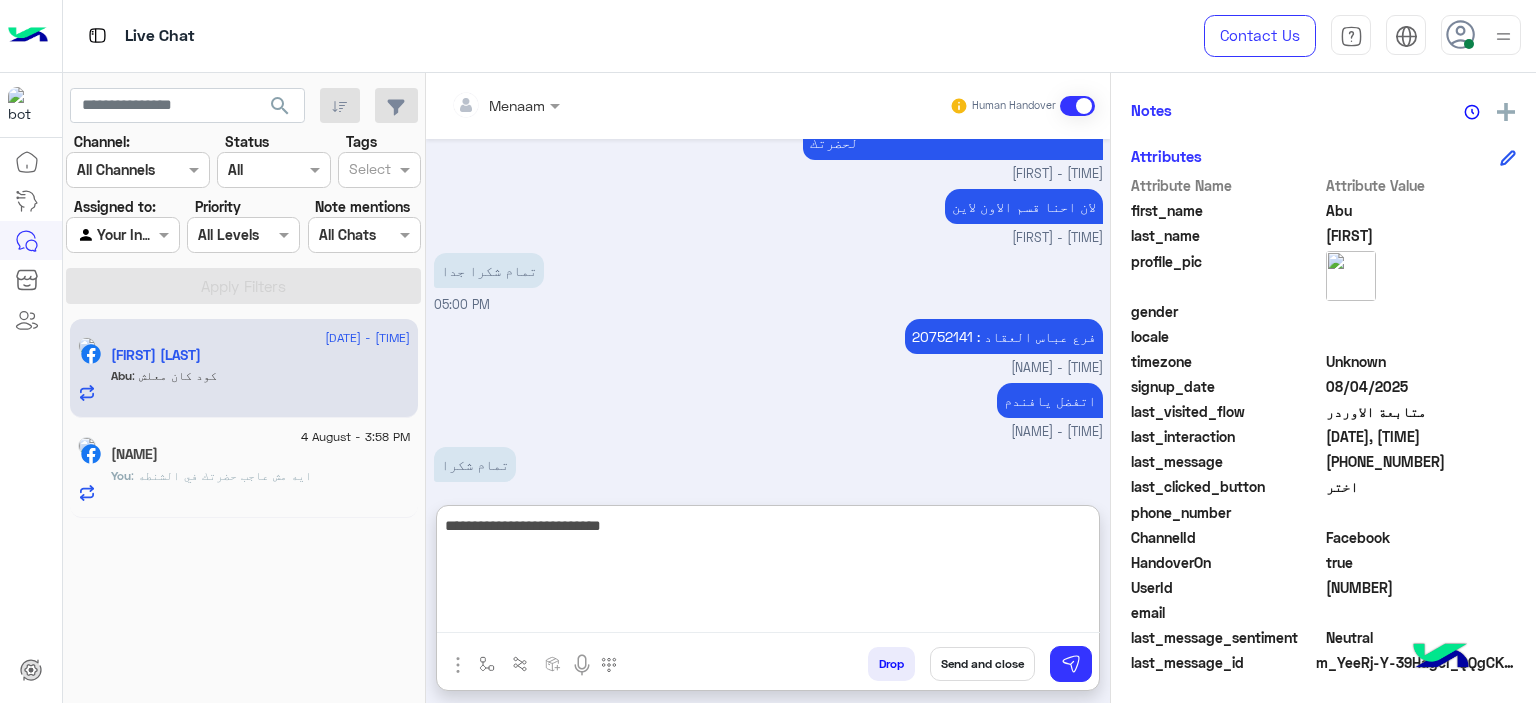 scroll, scrollTop: 2010, scrollLeft: 0, axis: vertical 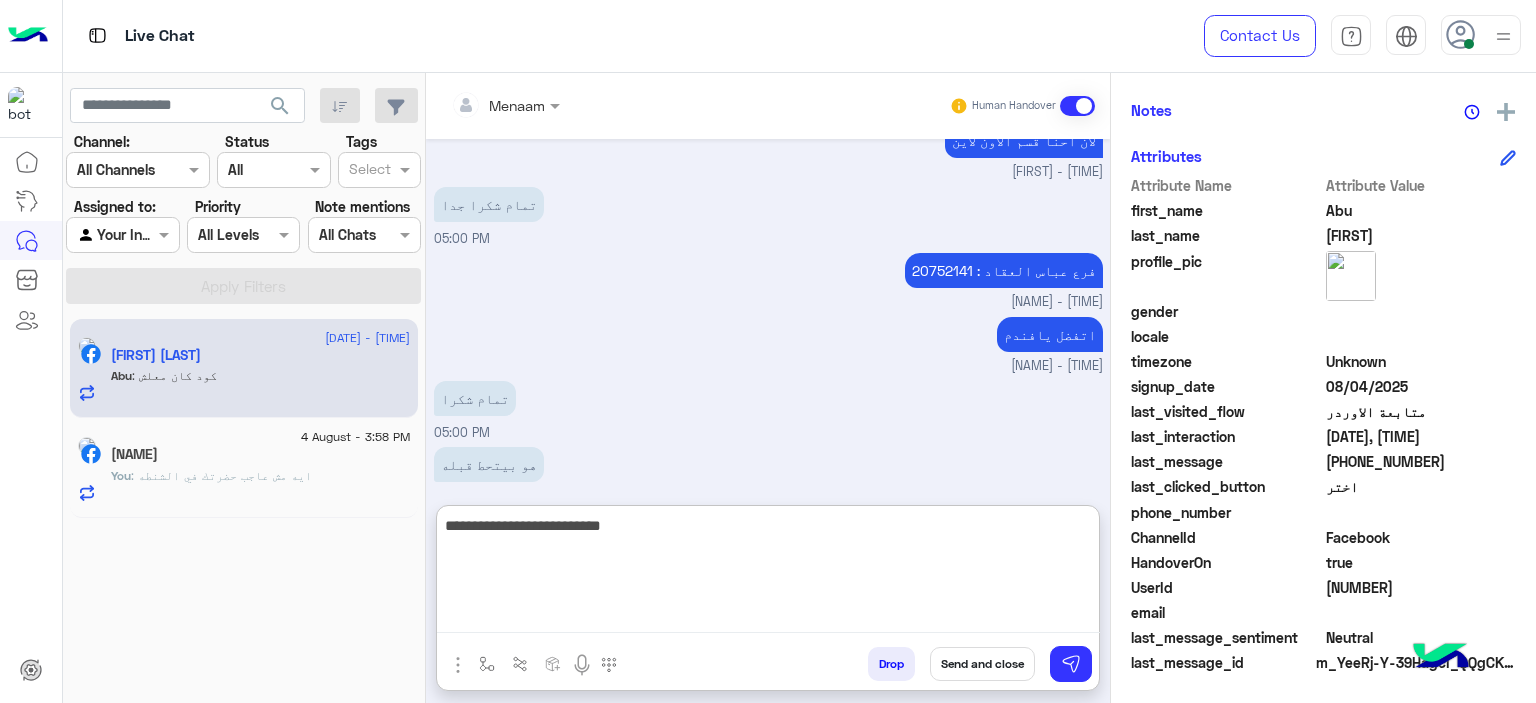 type on "**********" 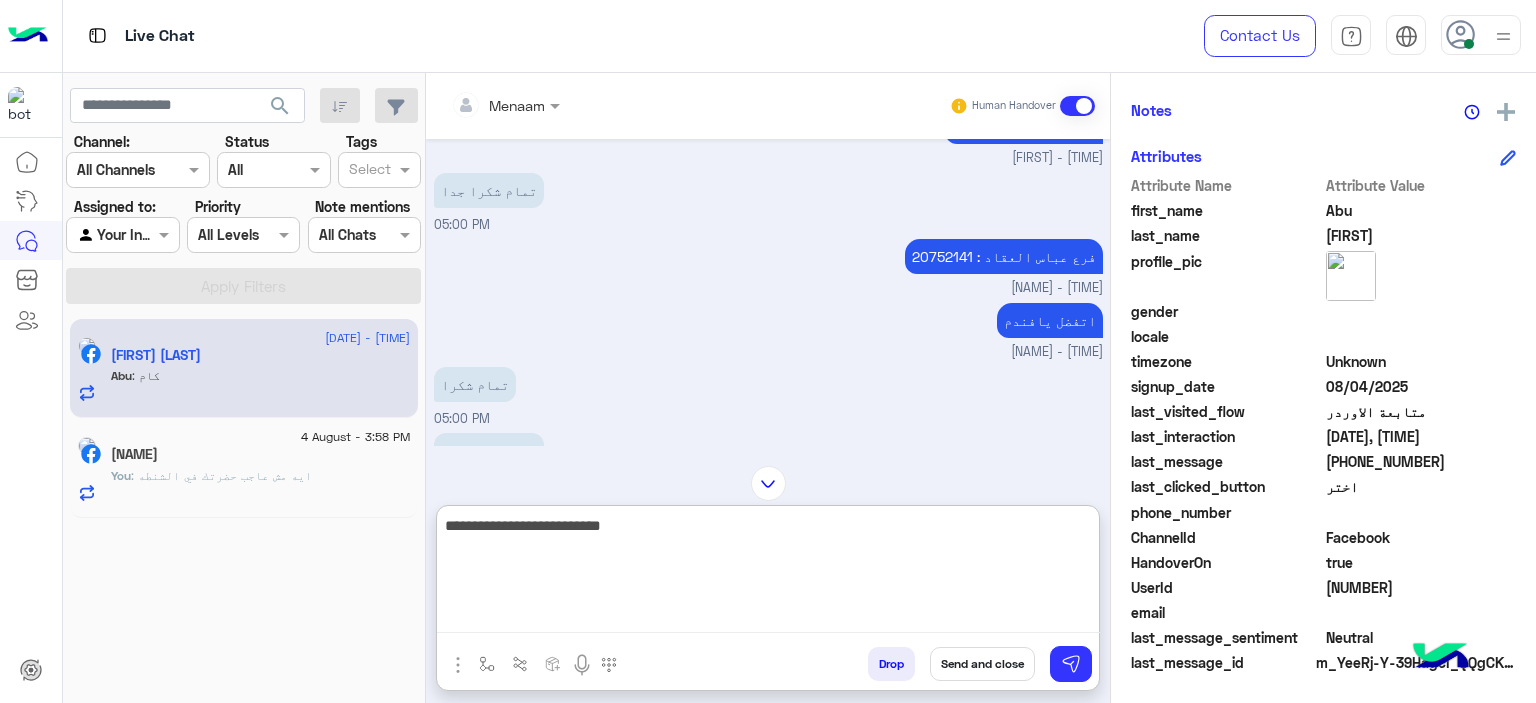 scroll, scrollTop: 2076, scrollLeft: 0, axis: vertical 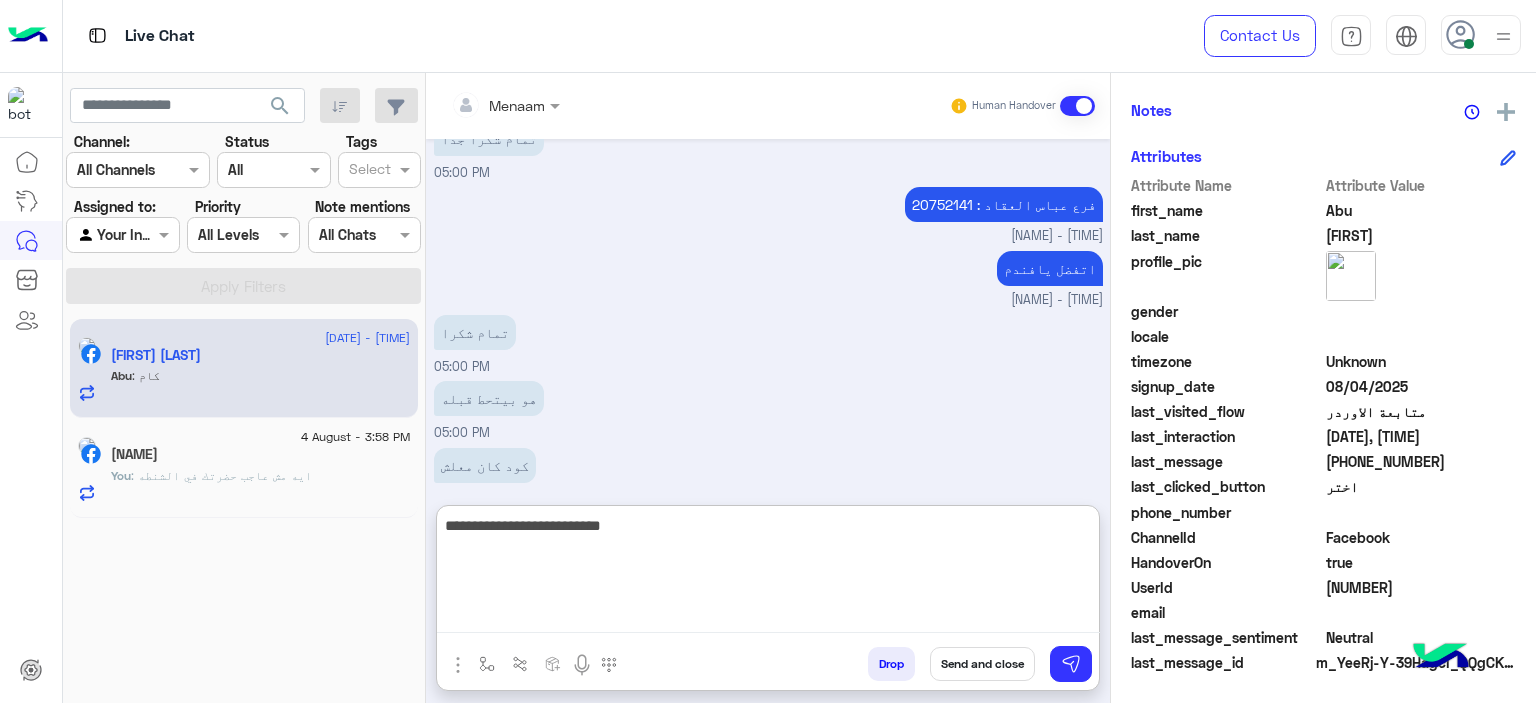 click on "**********" at bounding box center [768, 573] 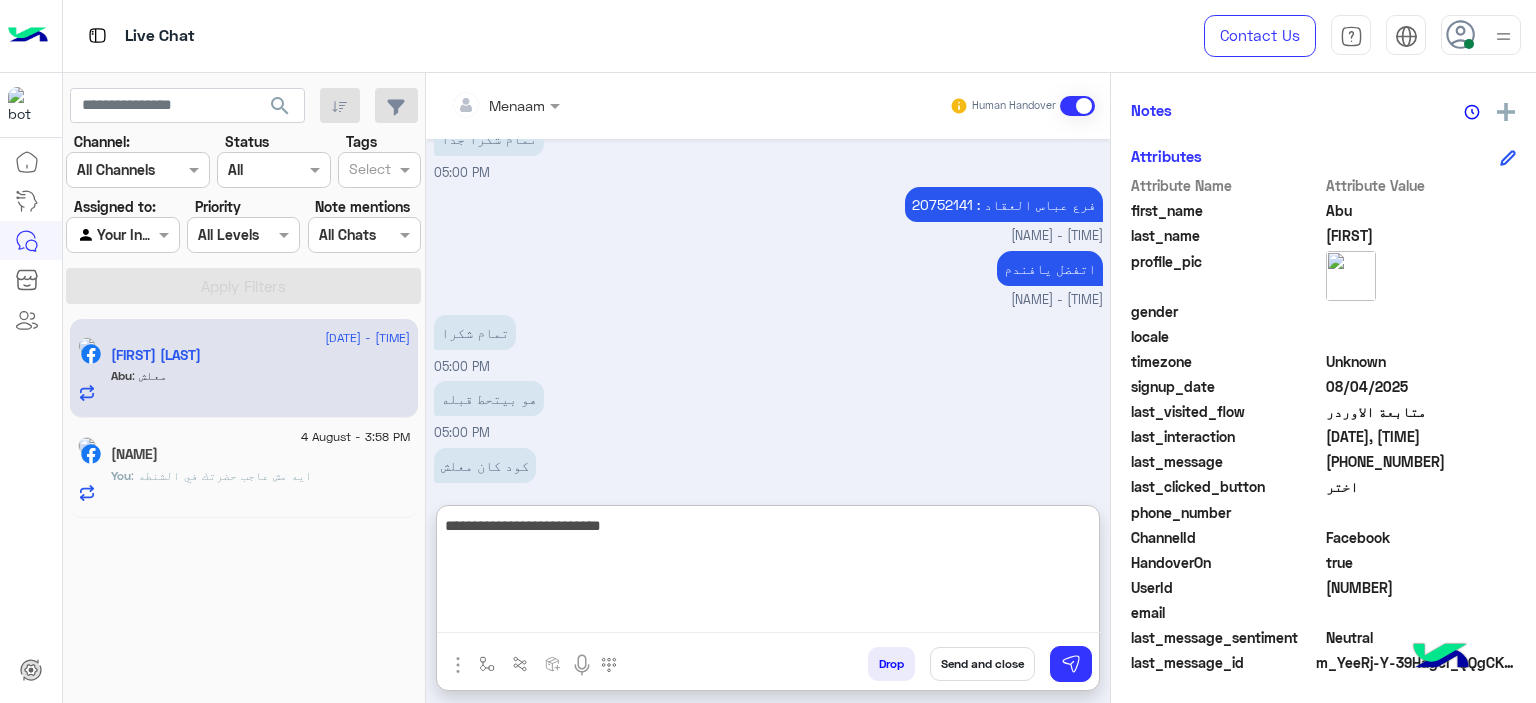 scroll, scrollTop: 2143, scrollLeft: 0, axis: vertical 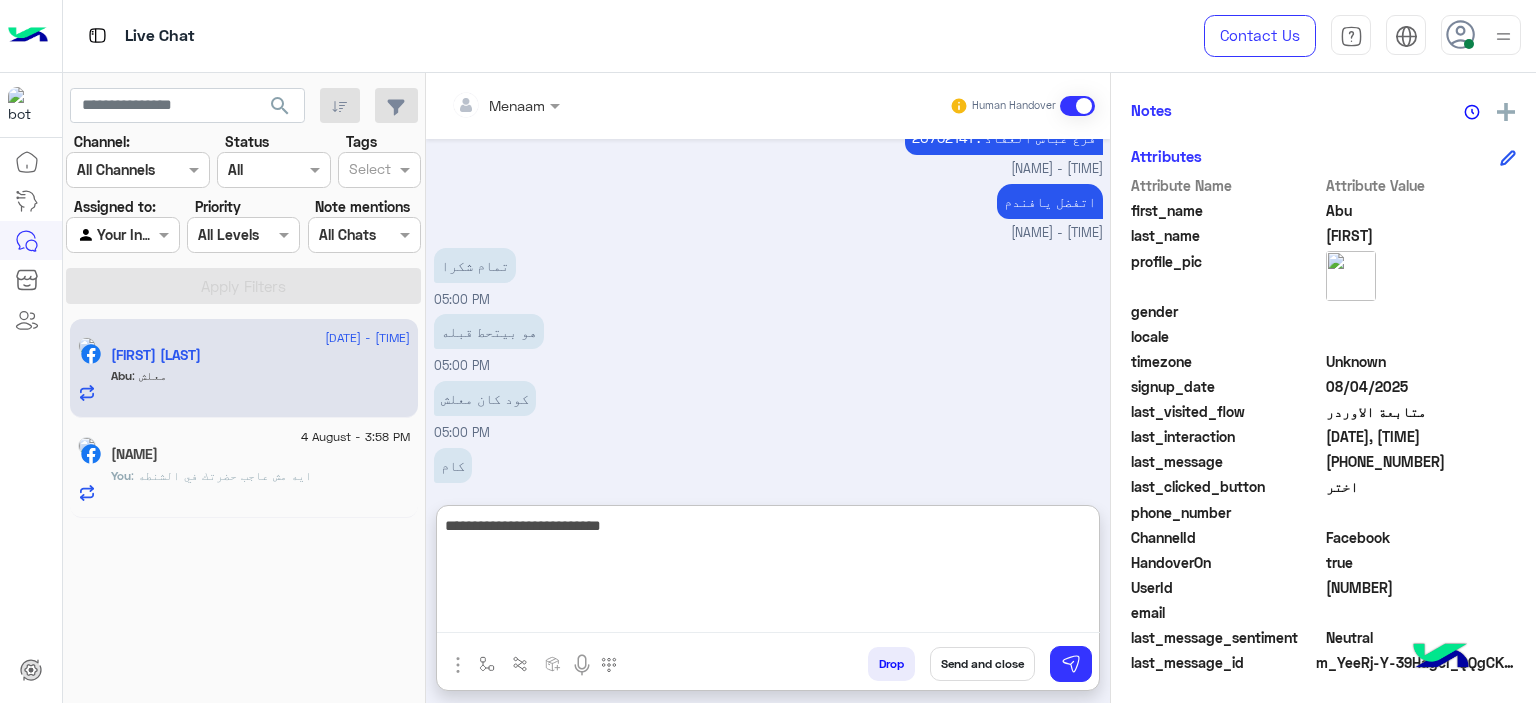 click on "**********" at bounding box center [768, 573] 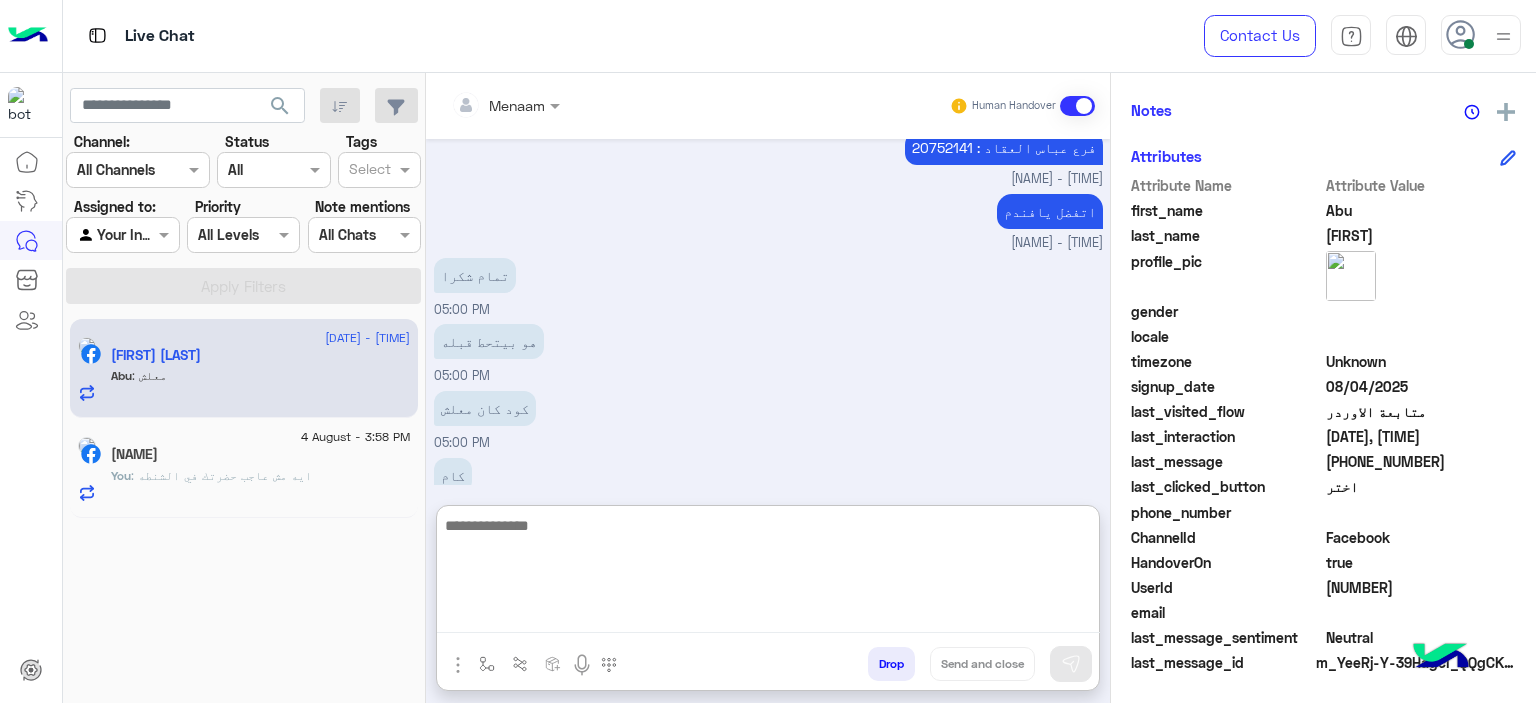 scroll, scrollTop: 2143, scrollLeft: 0, axis: vertical 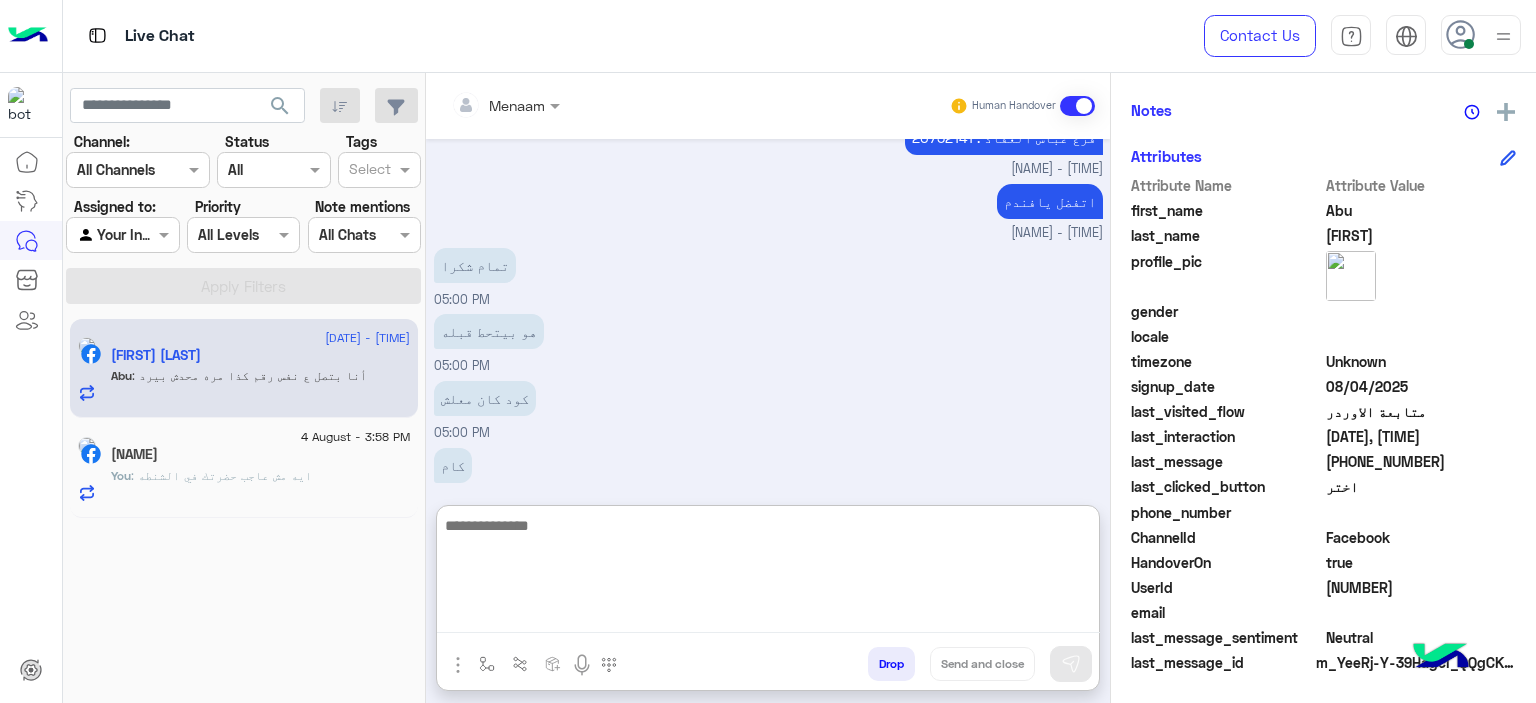 click at bounding box center (768, 573) 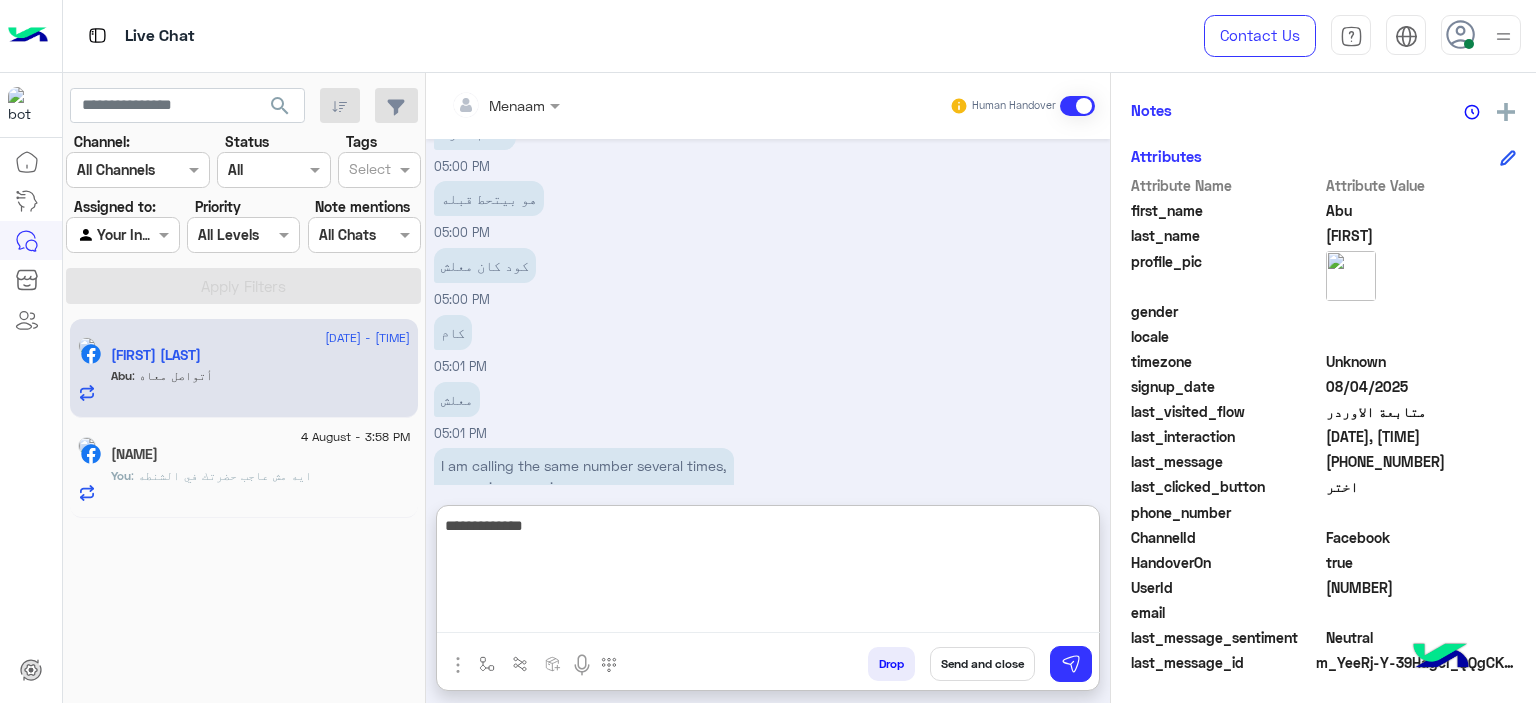 scroll, scrollTop: 2342, scrollLeft: 0, axis: vertical 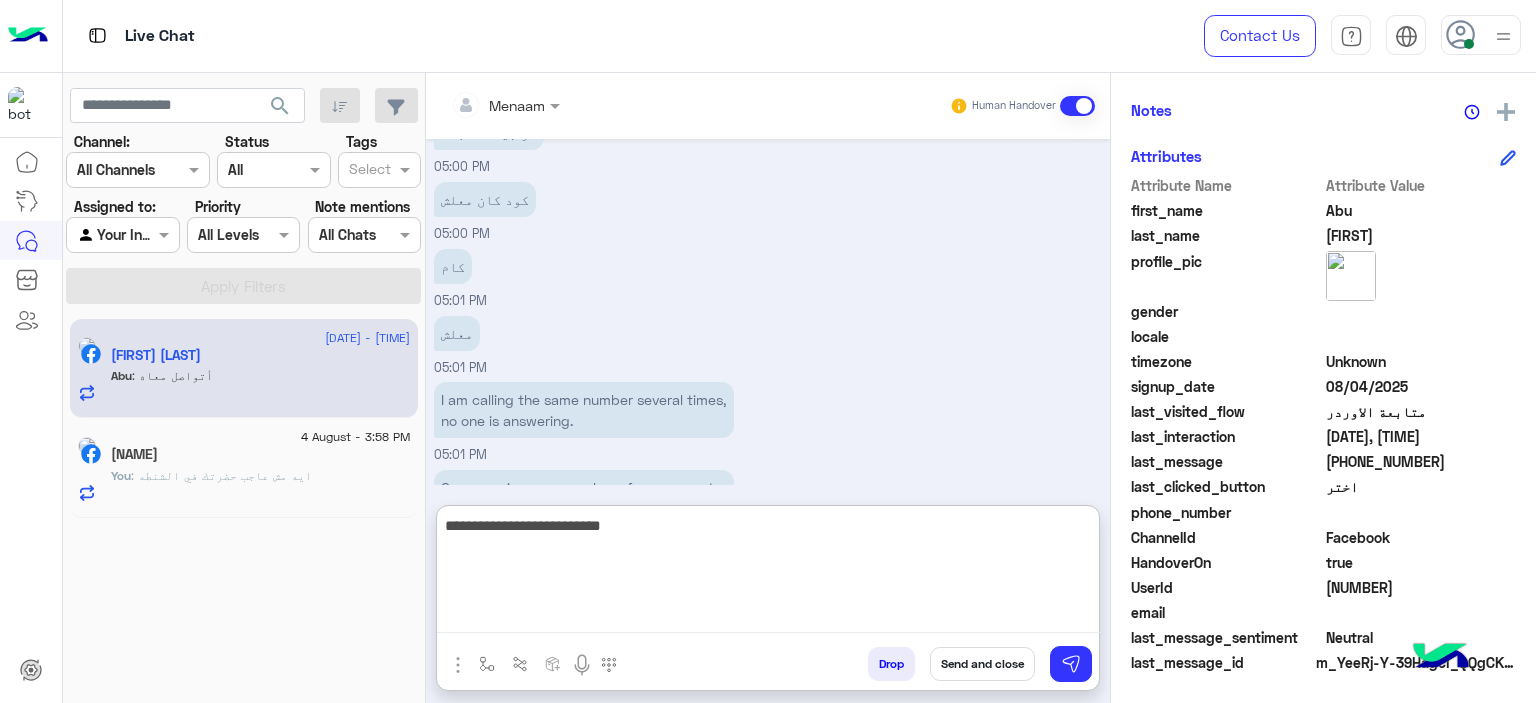 type on "**********" 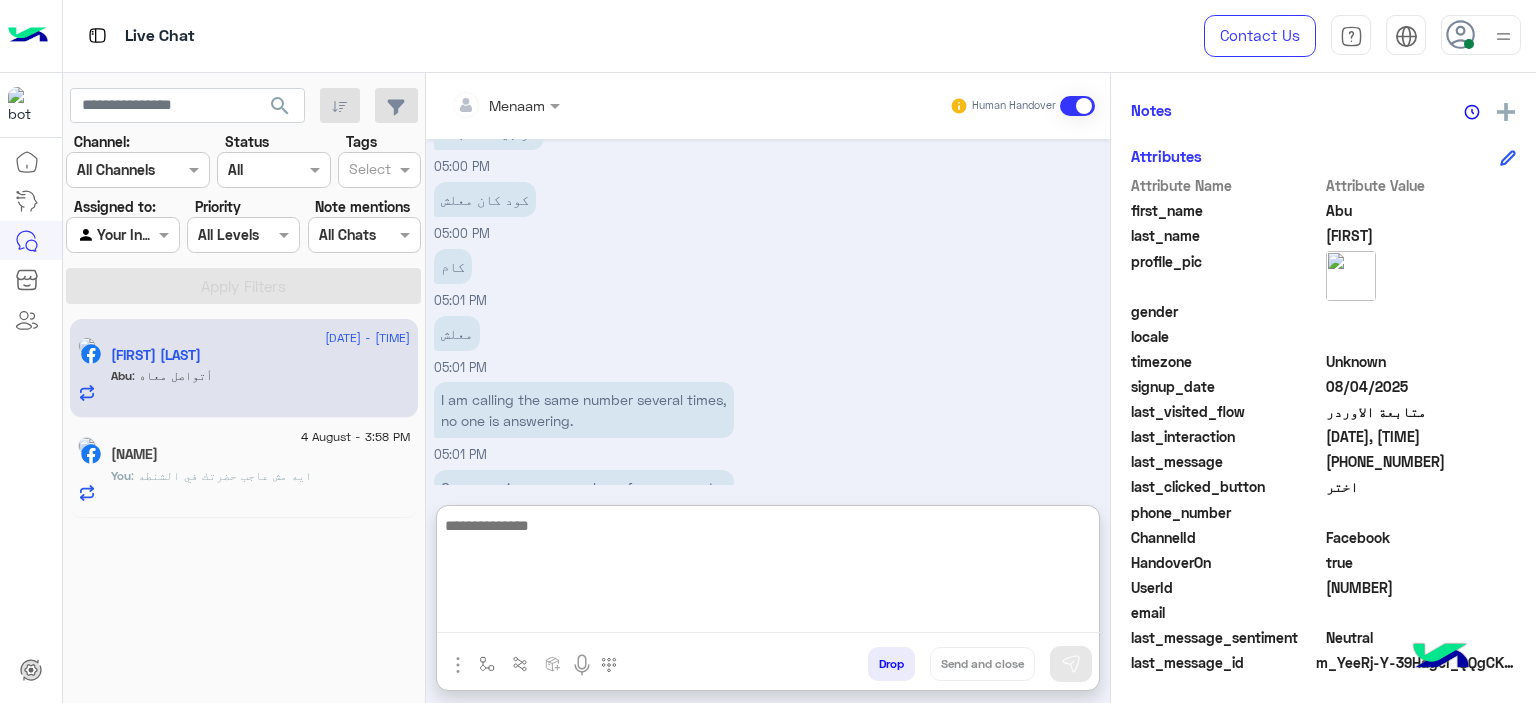 scroll, scrollTop: 2405, scrollLeft: 0, axis: vertical 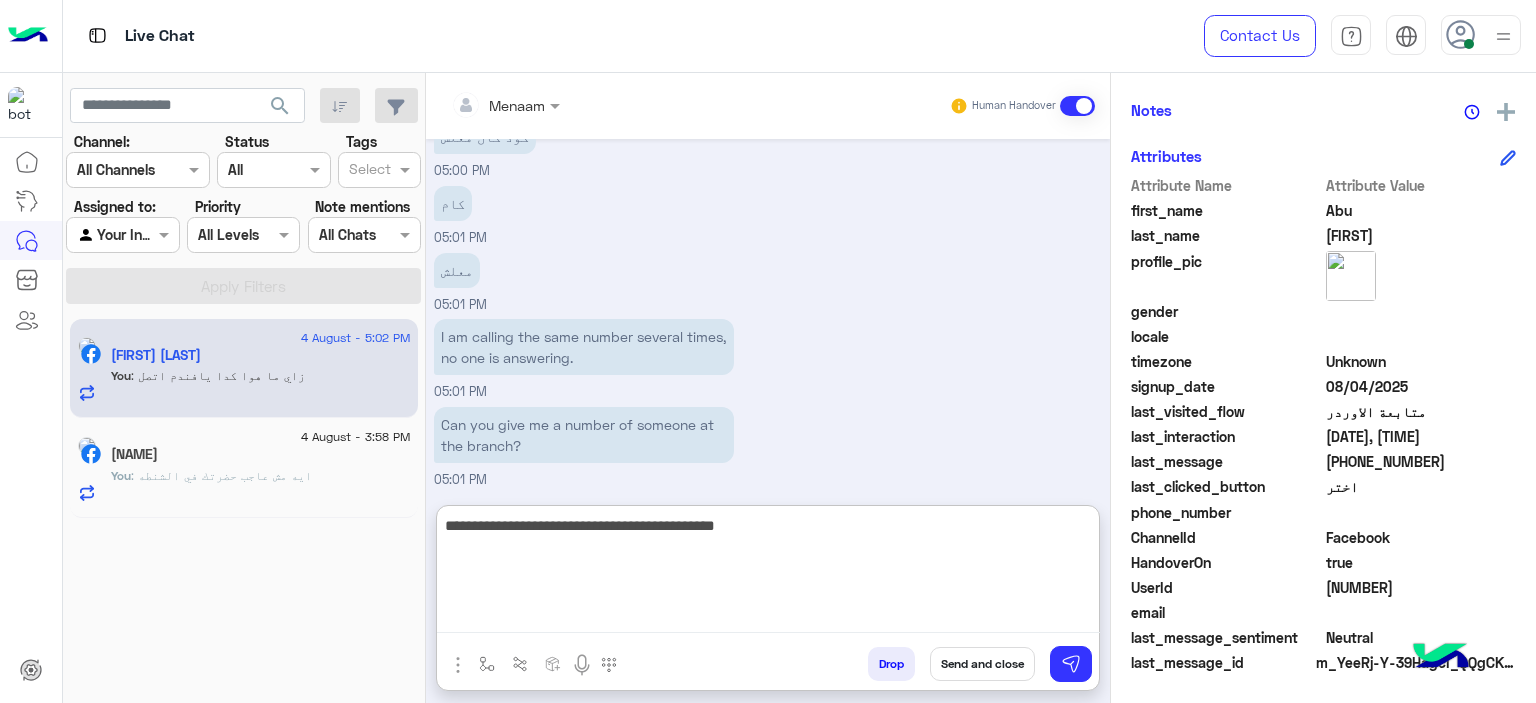type on "**********" 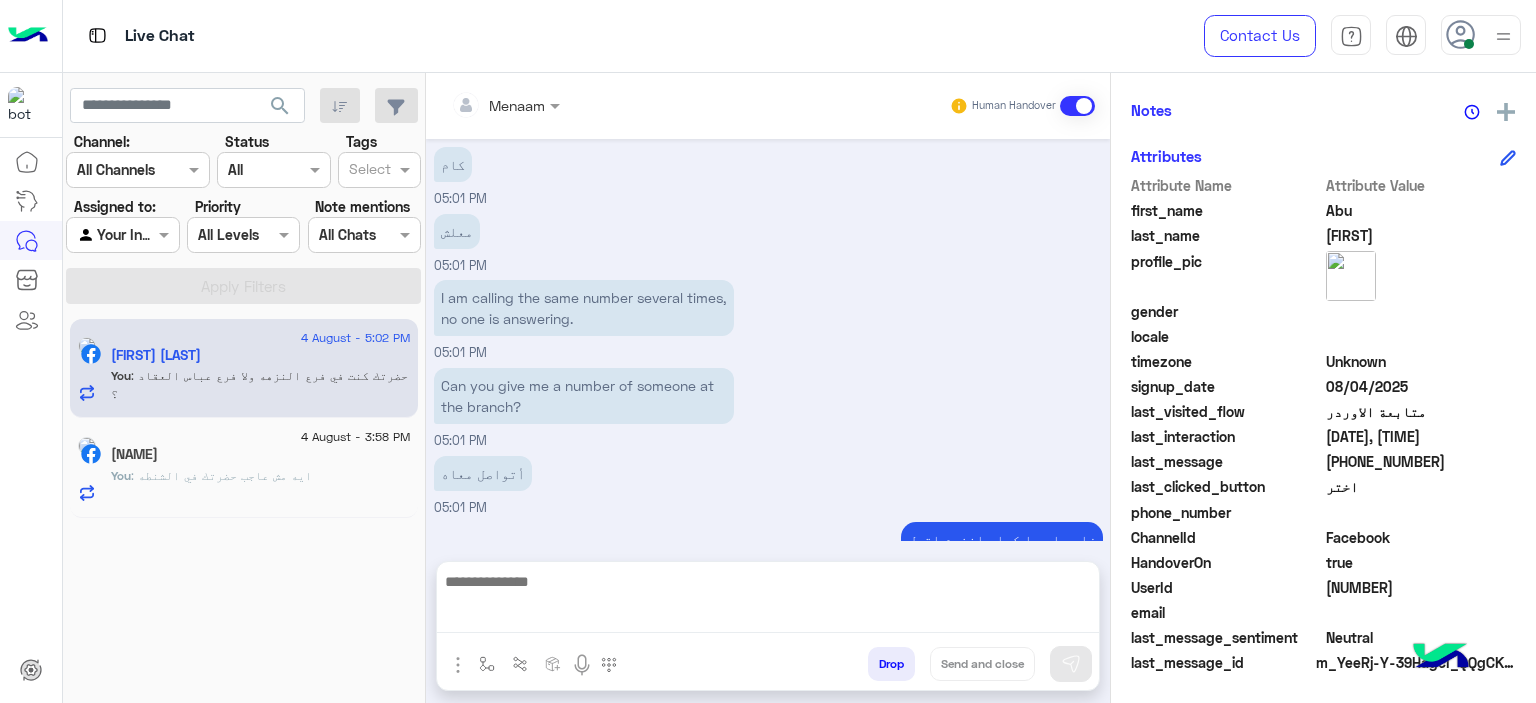 scroll, scrollTop: 2400, scrollLeft: 0, axis: vertical 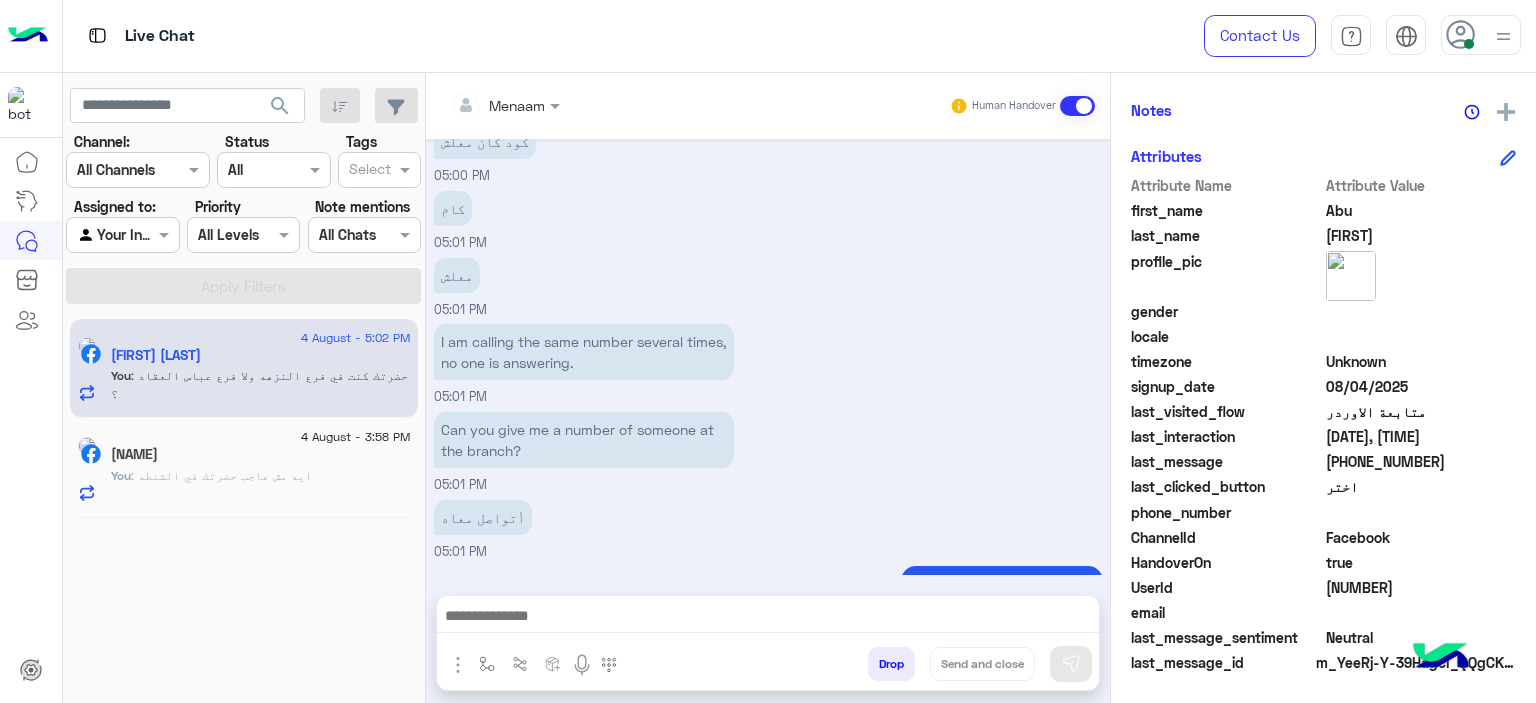 drag, startPoint x: 805, startPoint y: 359, endPoint x: 736, endPoint y: 392, distance: 76.48529 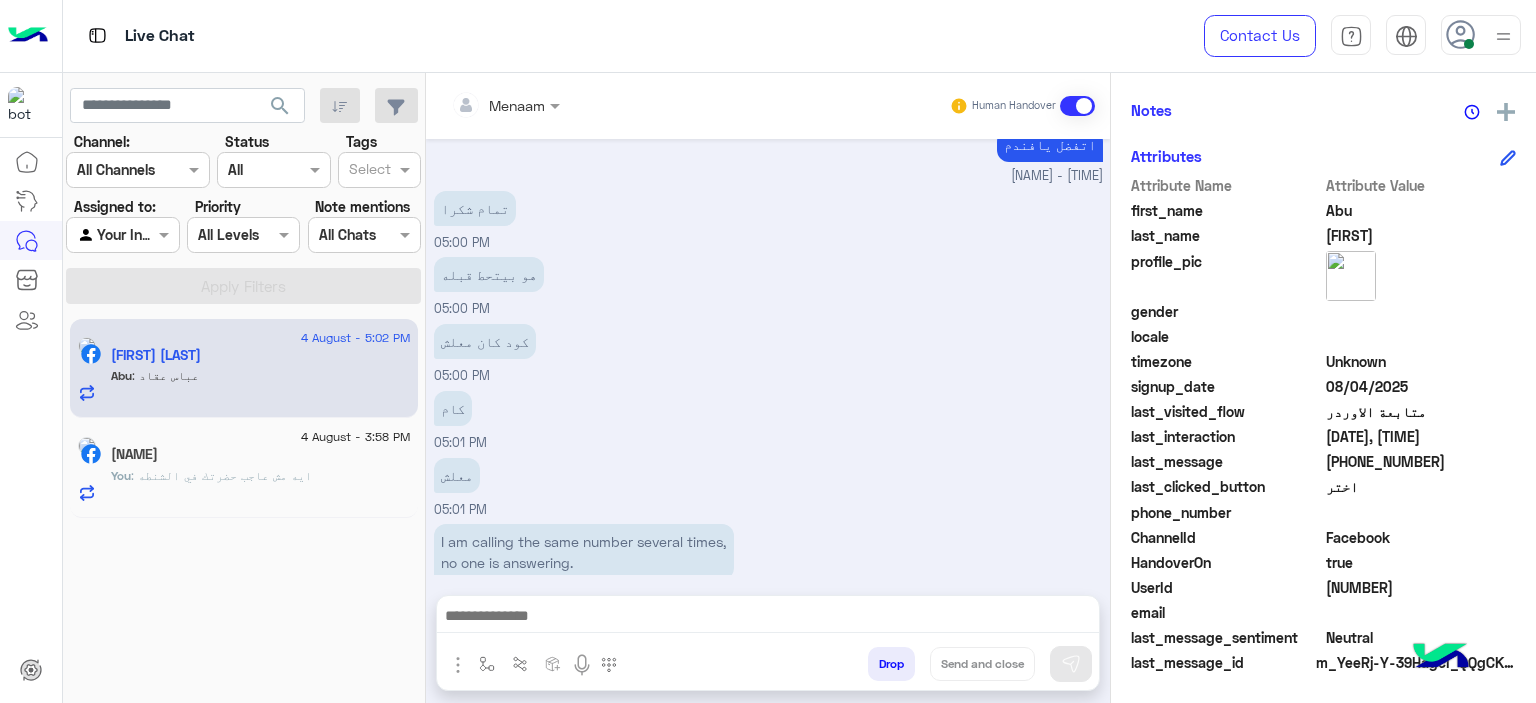scroll, scrollTop: 2466, scrollLeft: 0, axis: vertical 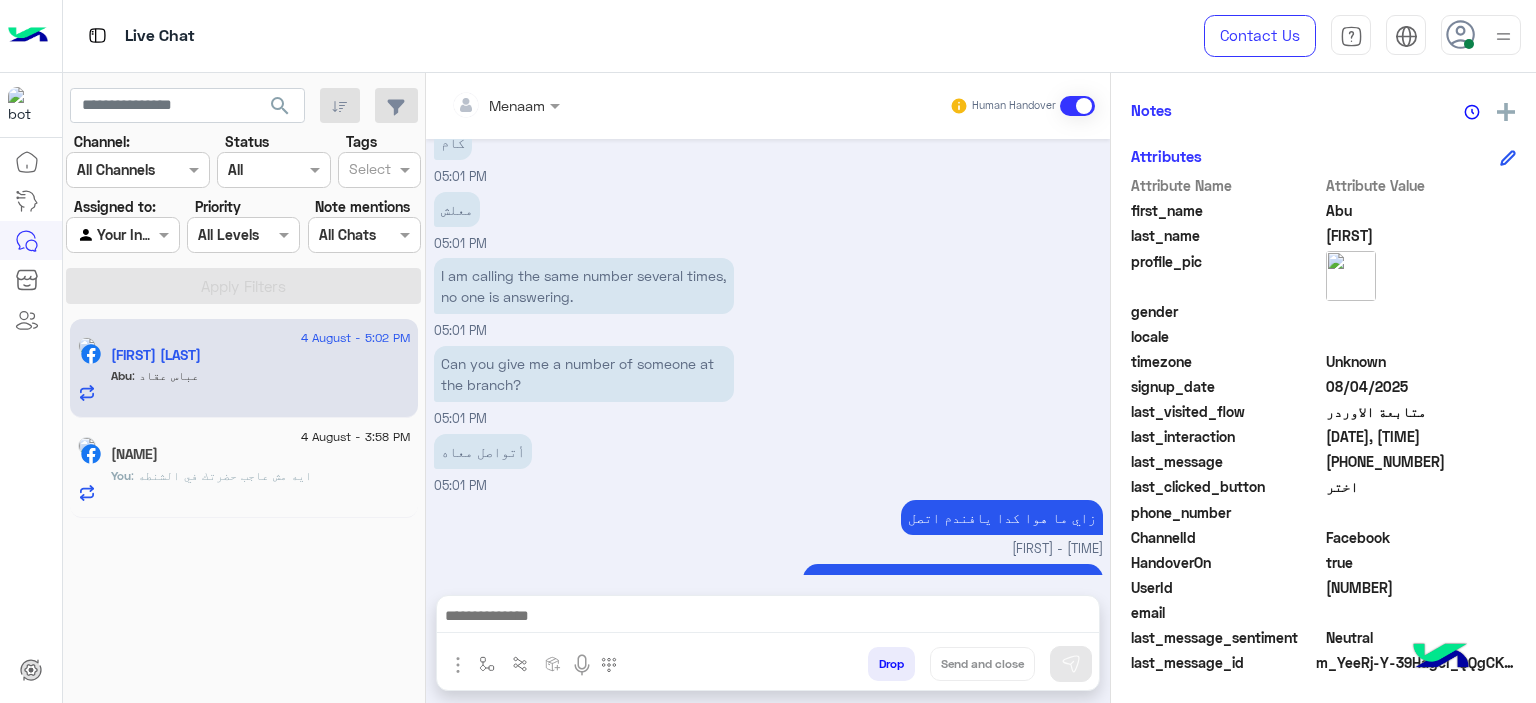 click at bounding box center [768, 618] 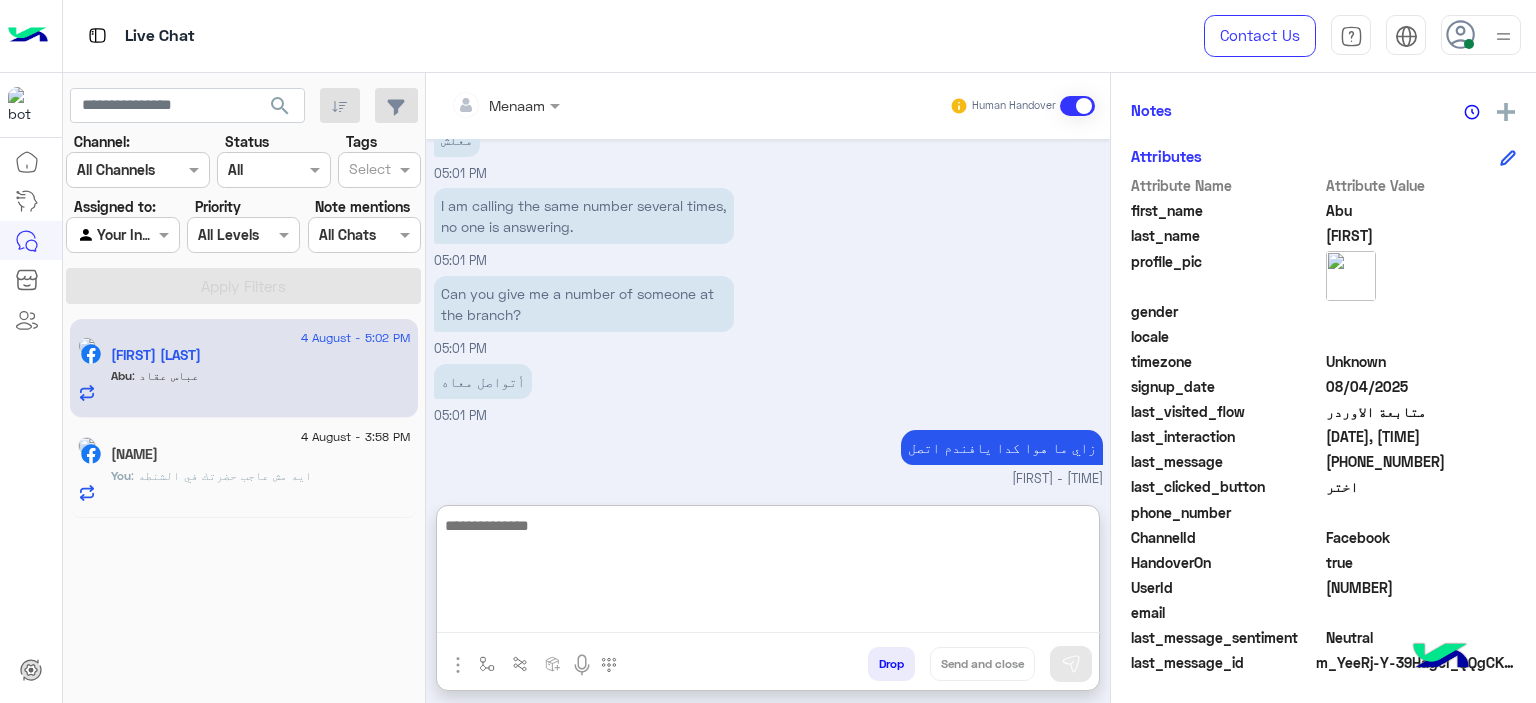 scroll, scrollTop: 2556, scrollLeft: 0, axis: vertical 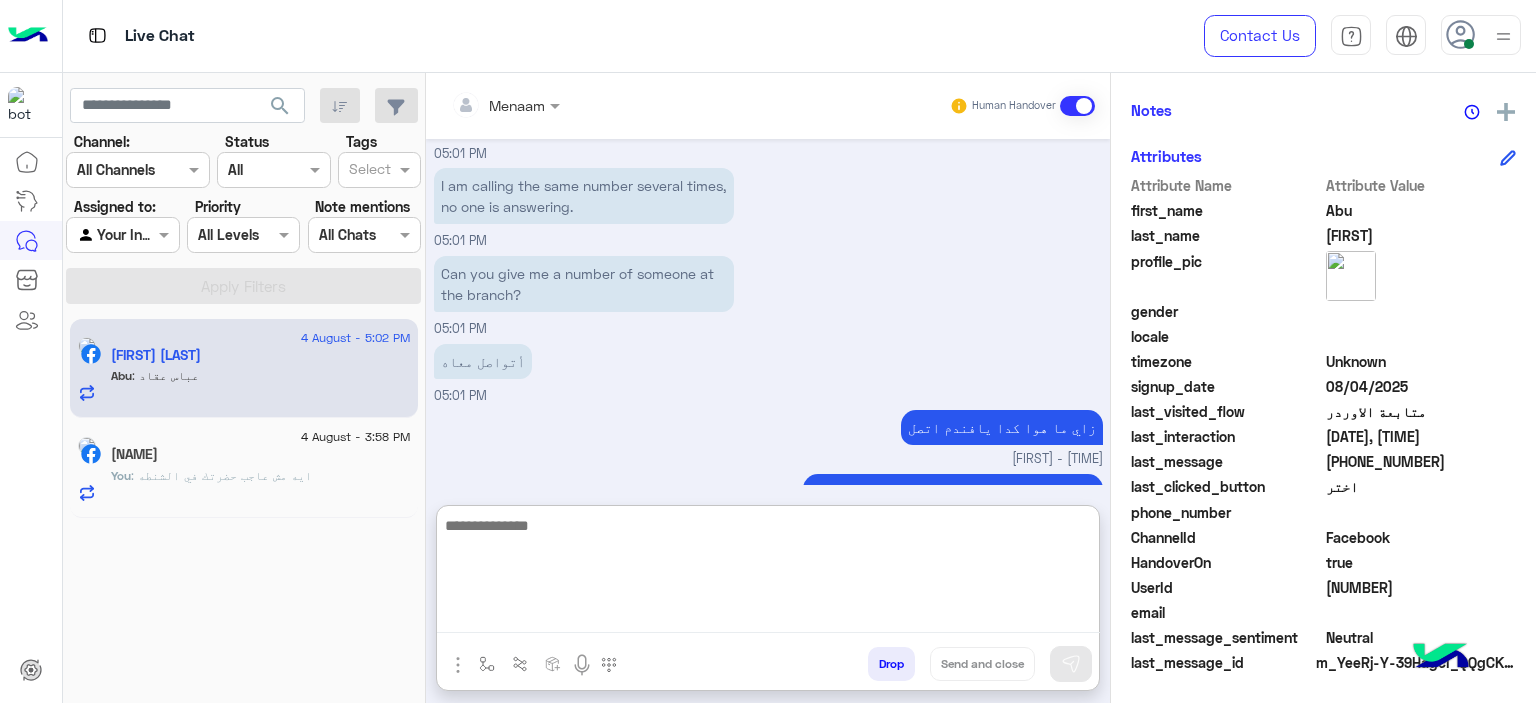 click at bounding box center [768, 573] 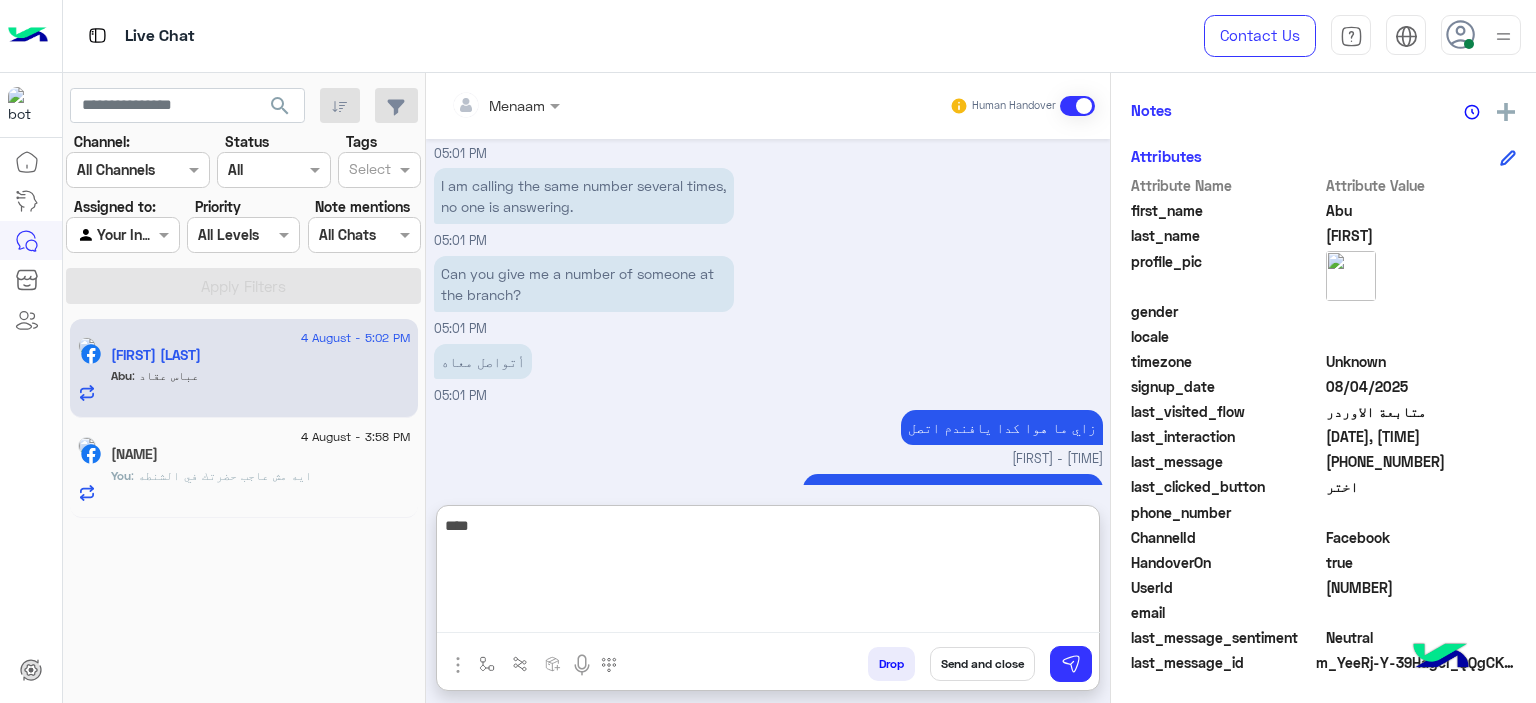 type on "****" 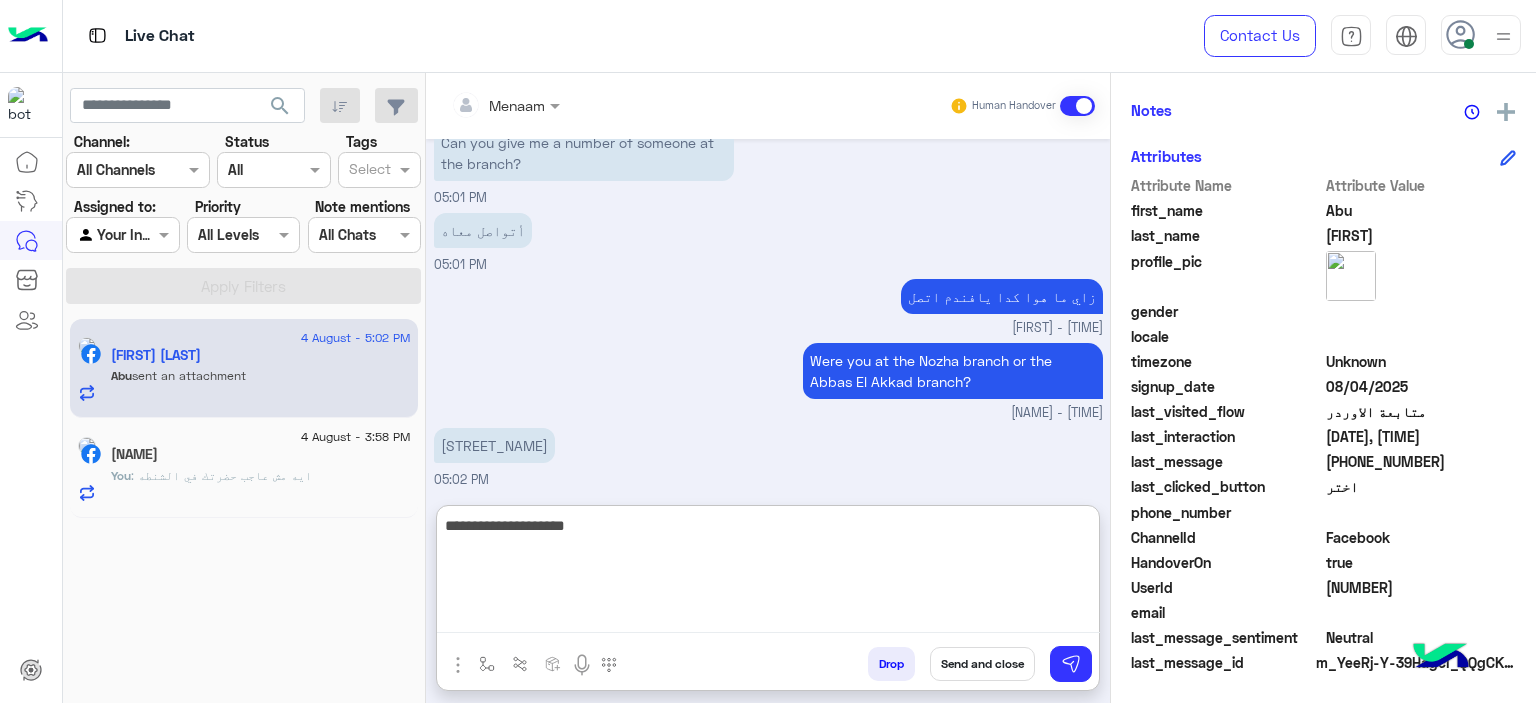 scroll, scrollTop: 2971, scrollLeft: 0, axis: vertical 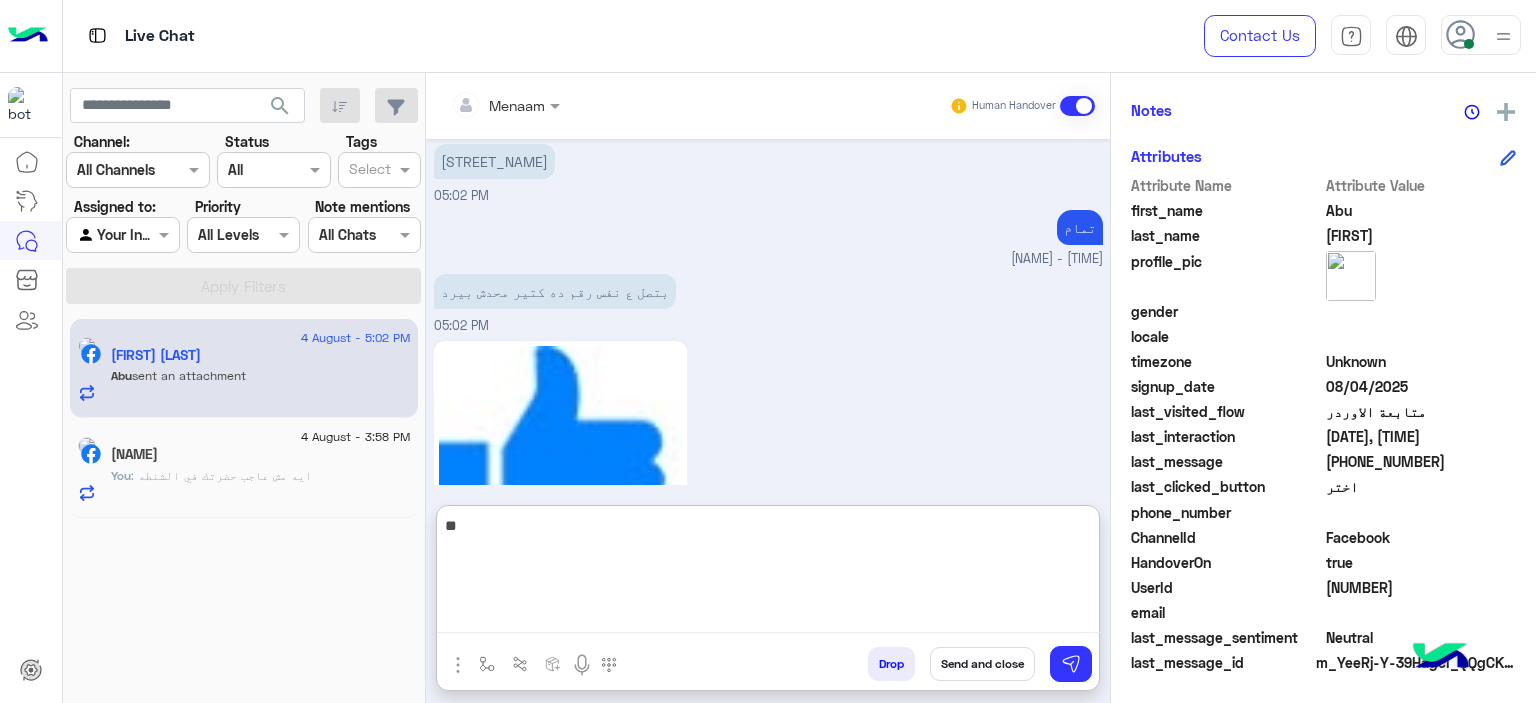 type on "*" 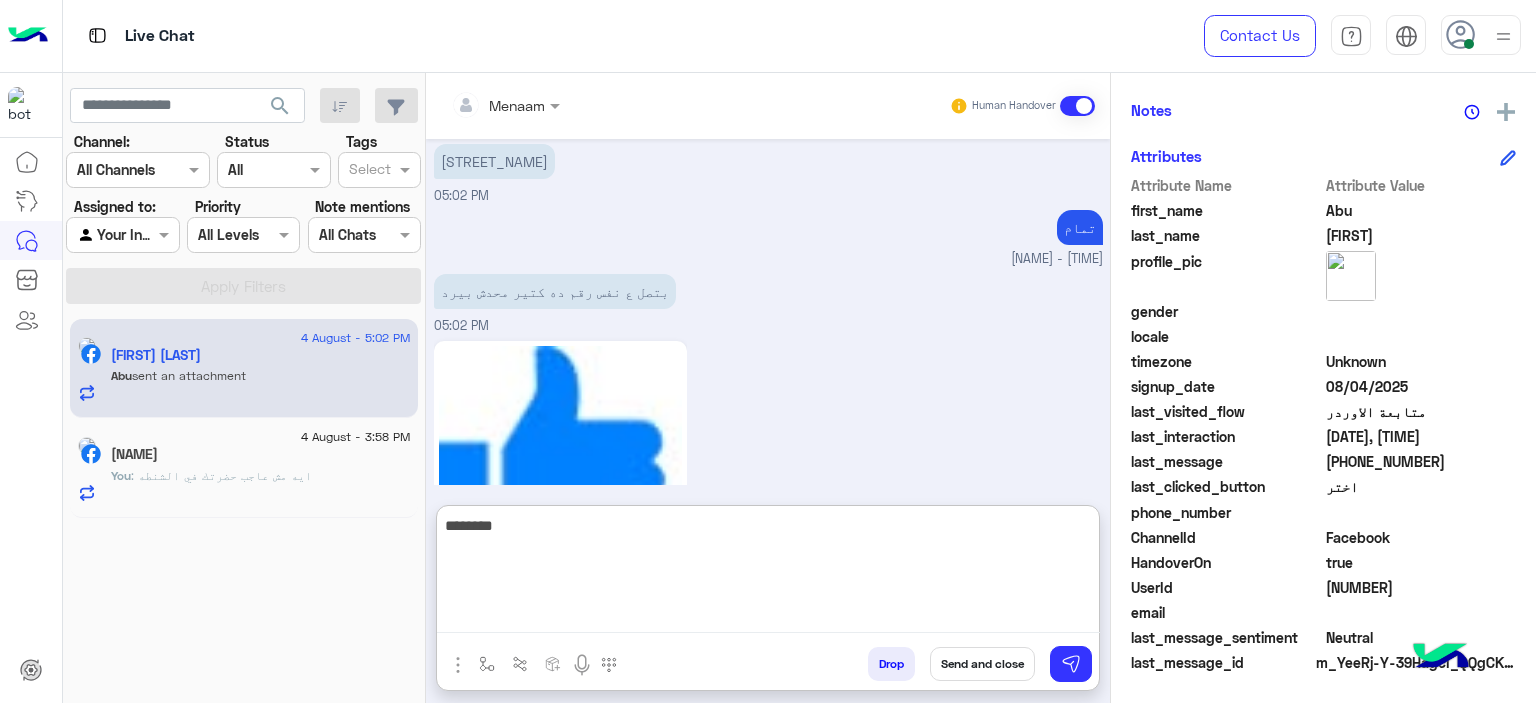 scroll, scrollTop: 3037, scrollLeft: 0, axis: vertical 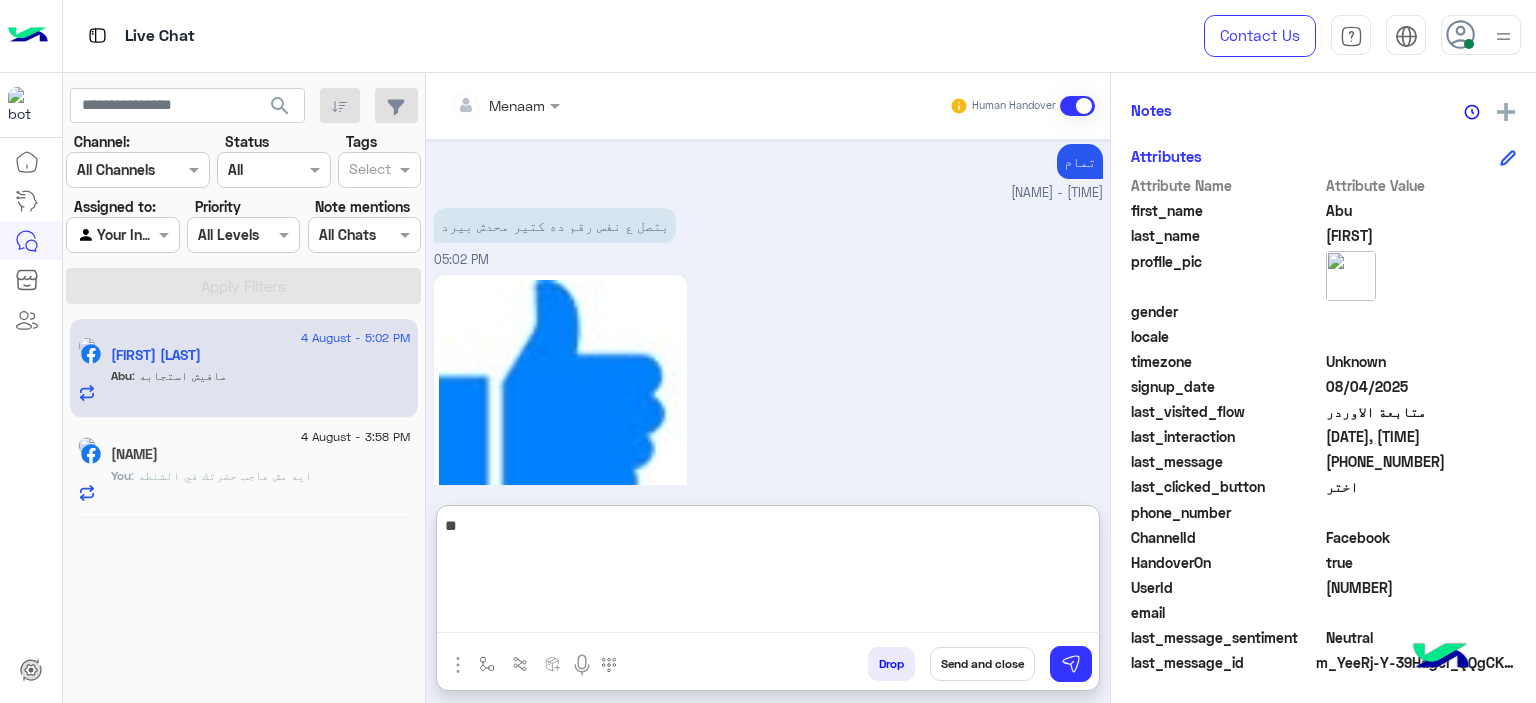type on "*" 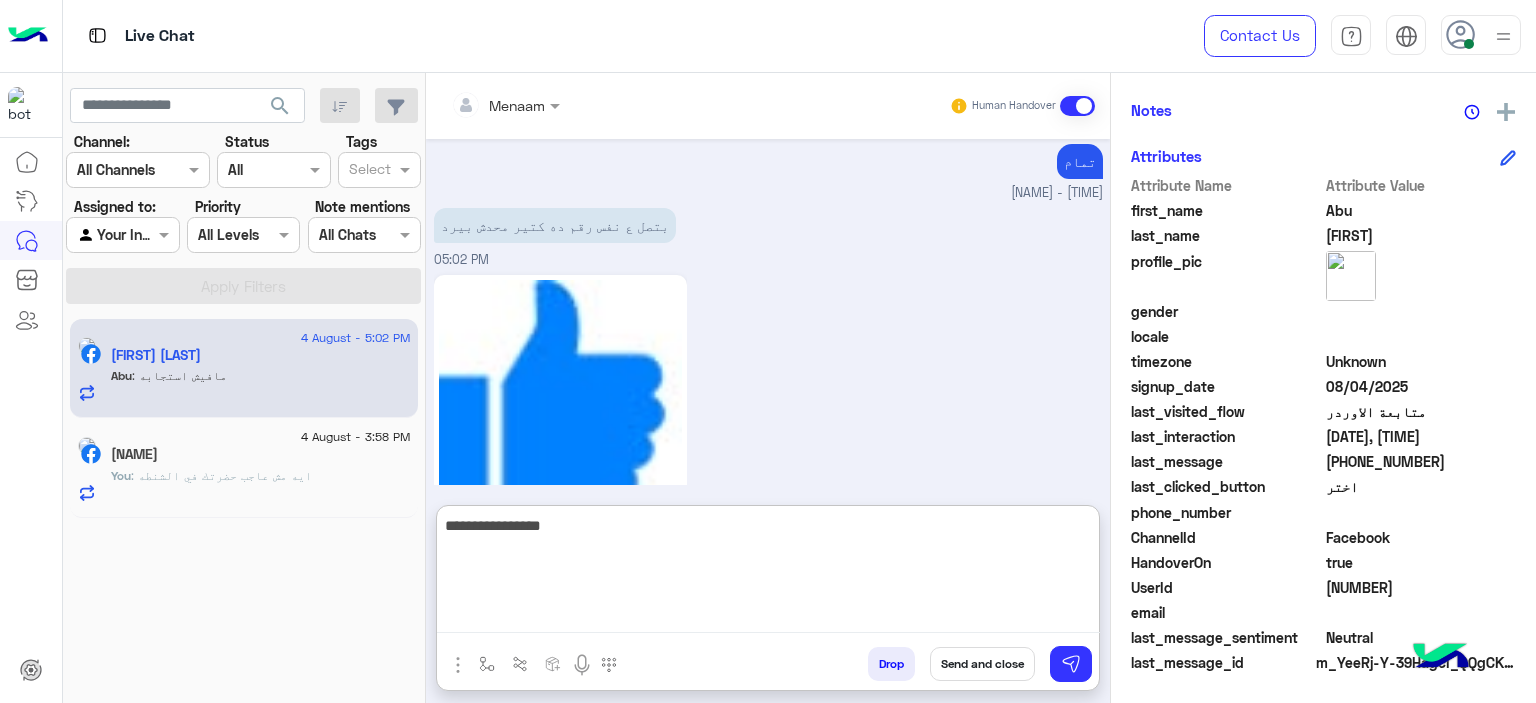 type on "**********" 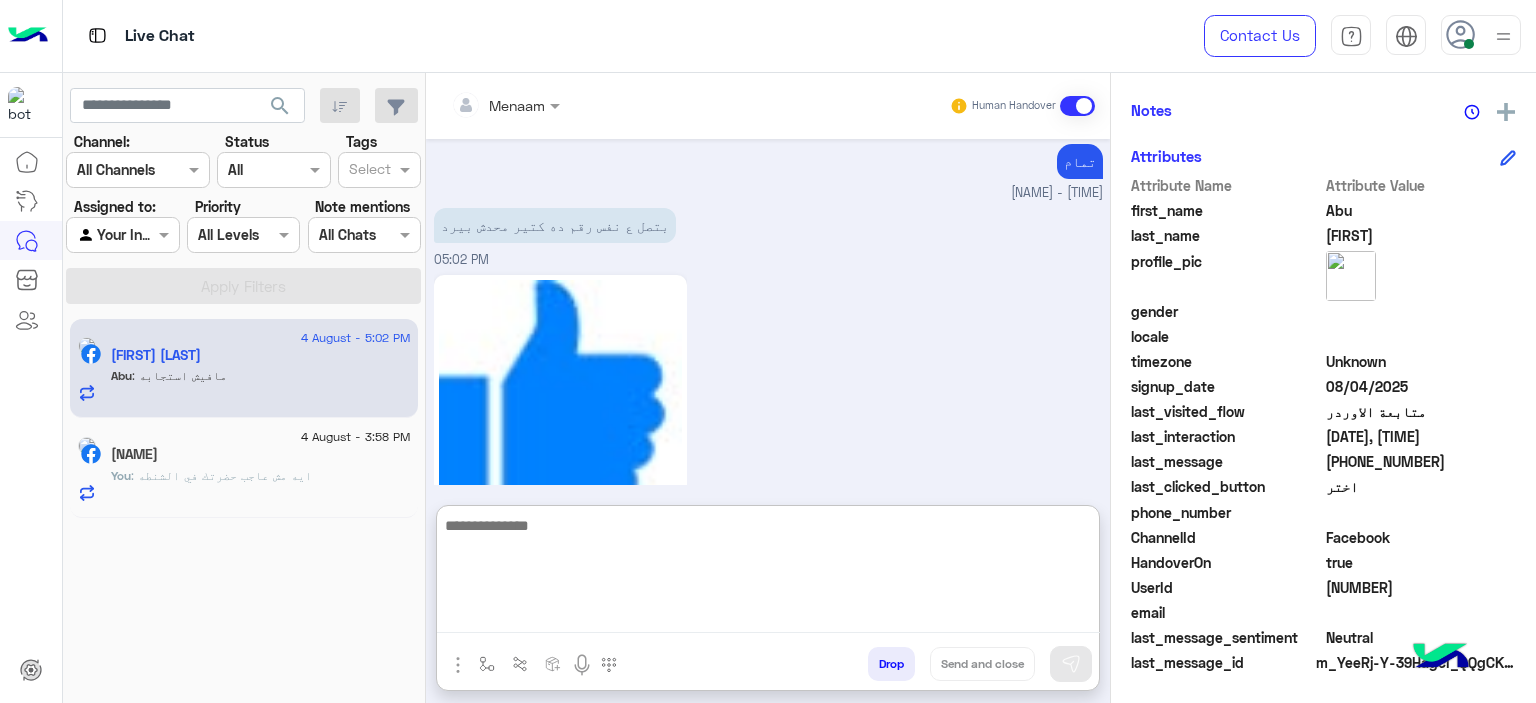 scroll, scrollTop: 3101, scrollLeft: 0, axis: vertical 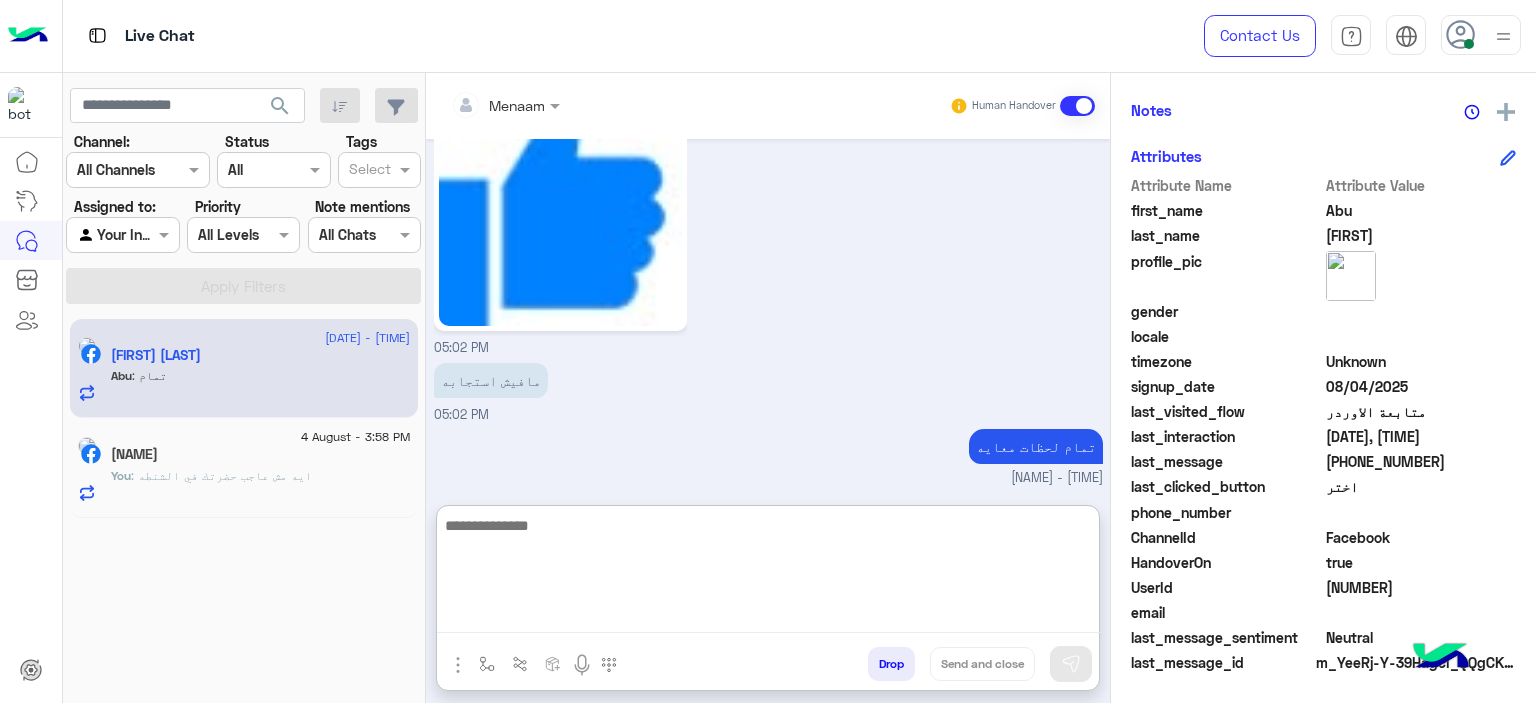 click at bounding box center (768, 573) 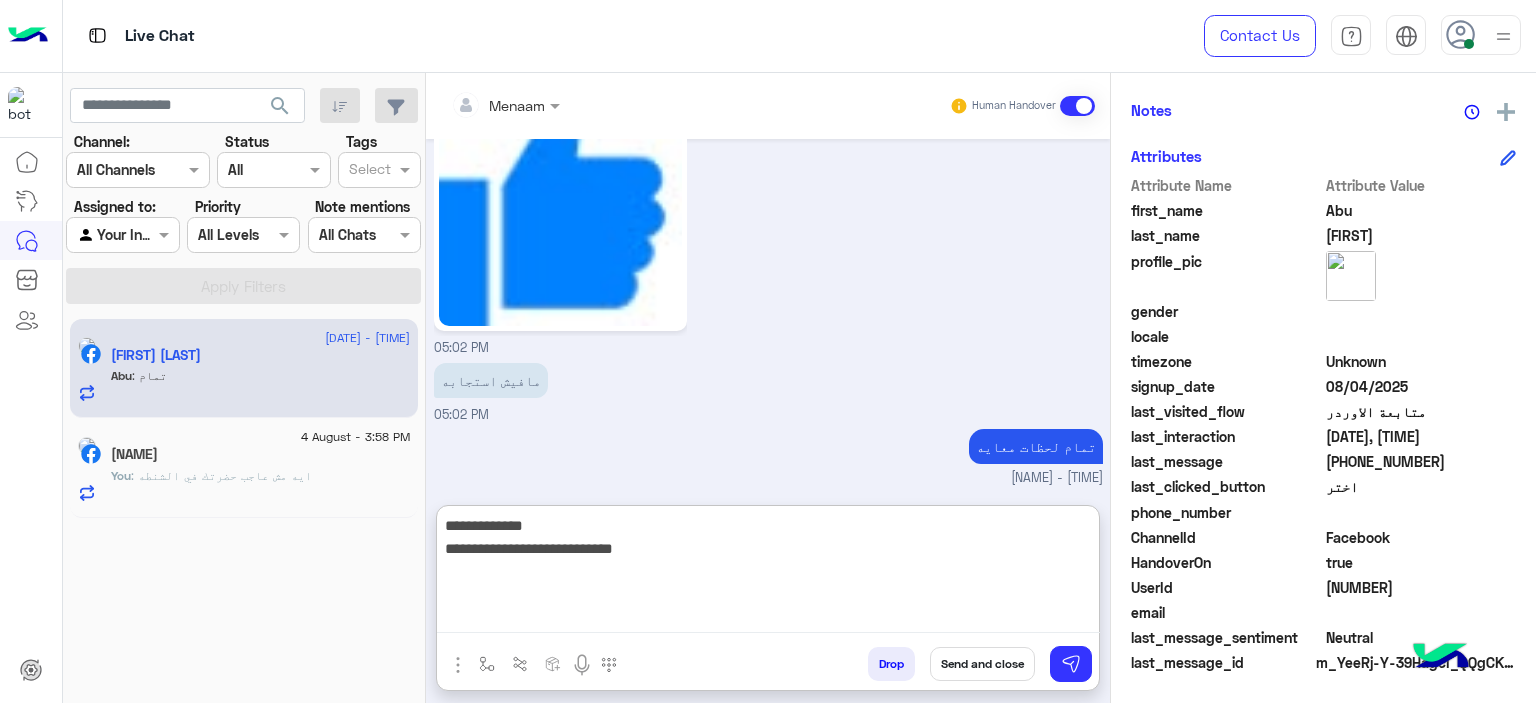 type on "**********" 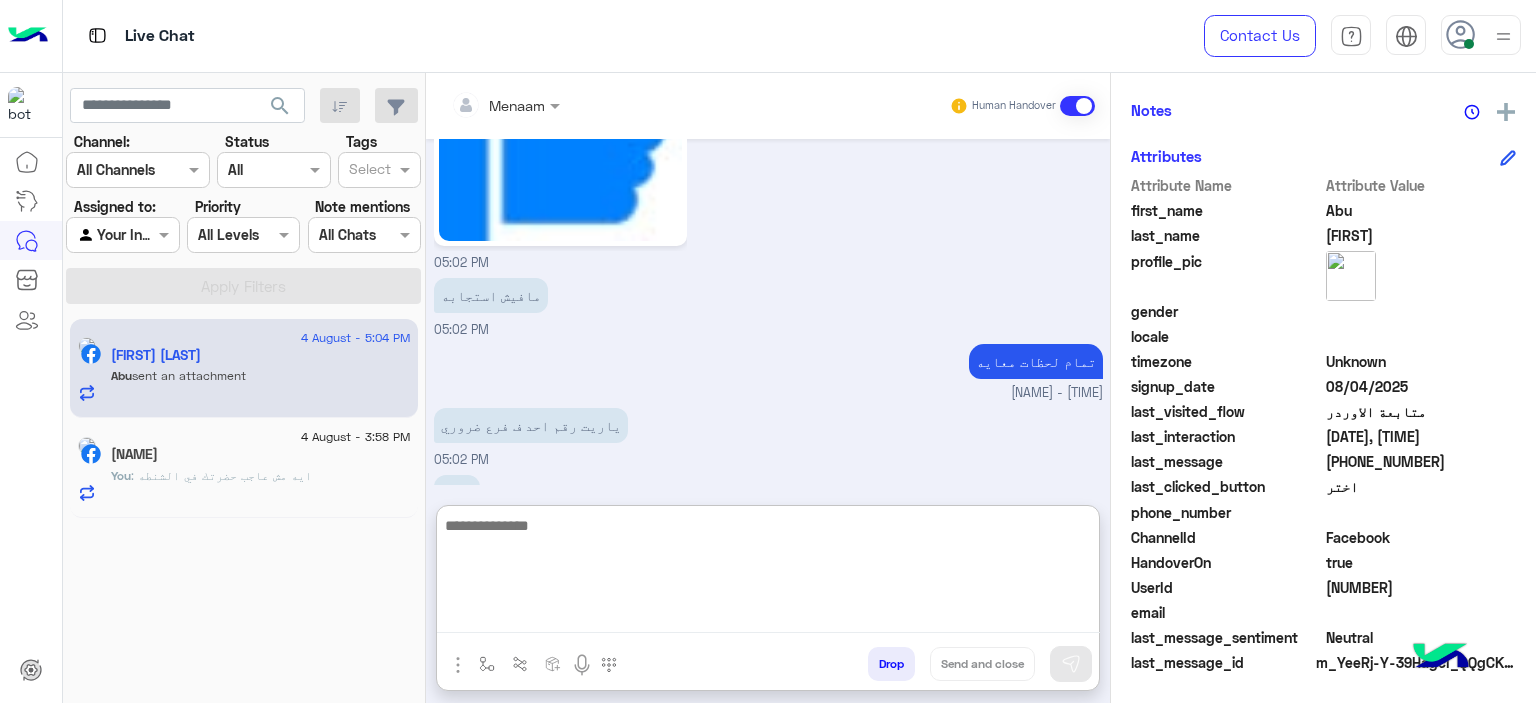 scroll, scrollTop: 3603, scrollLeft: 0, axis: vertical 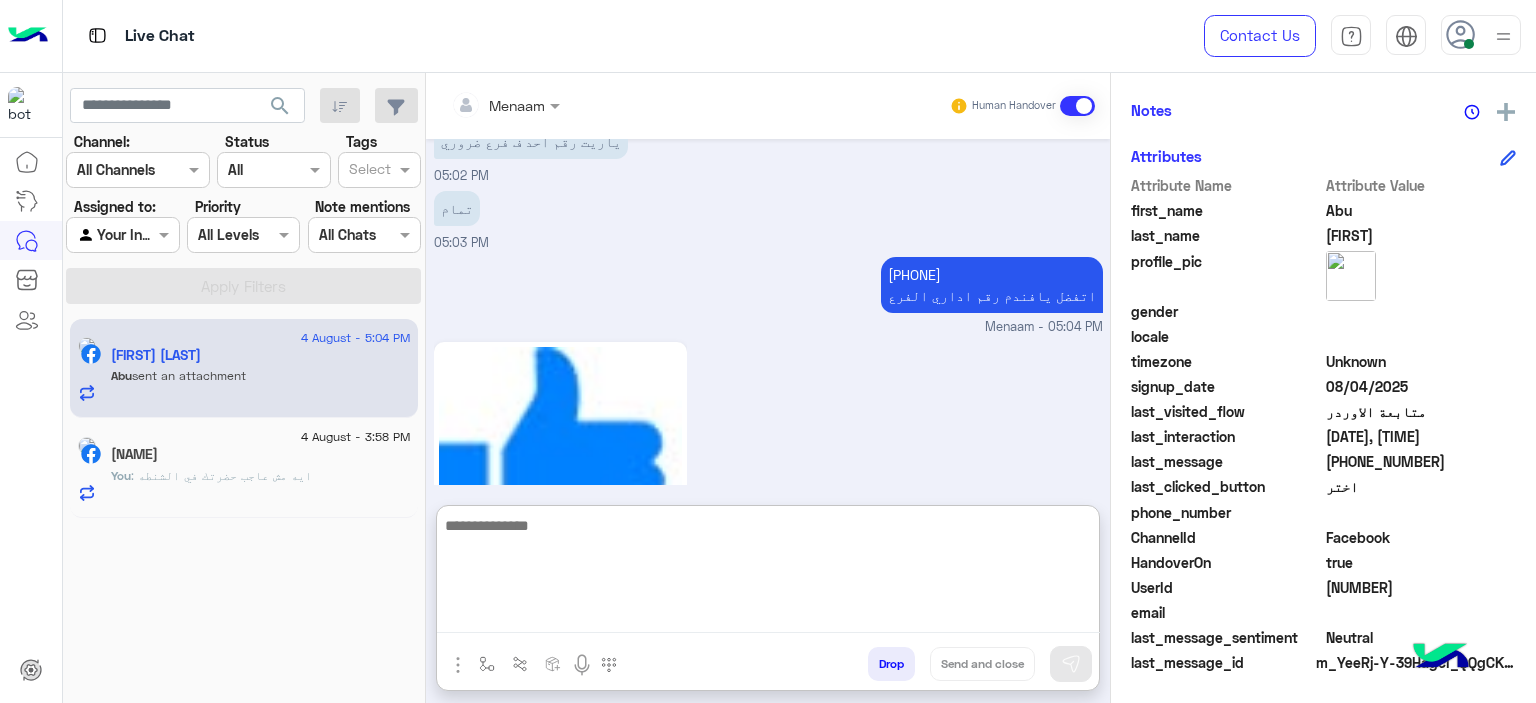 click at bounding box center (768, 573) 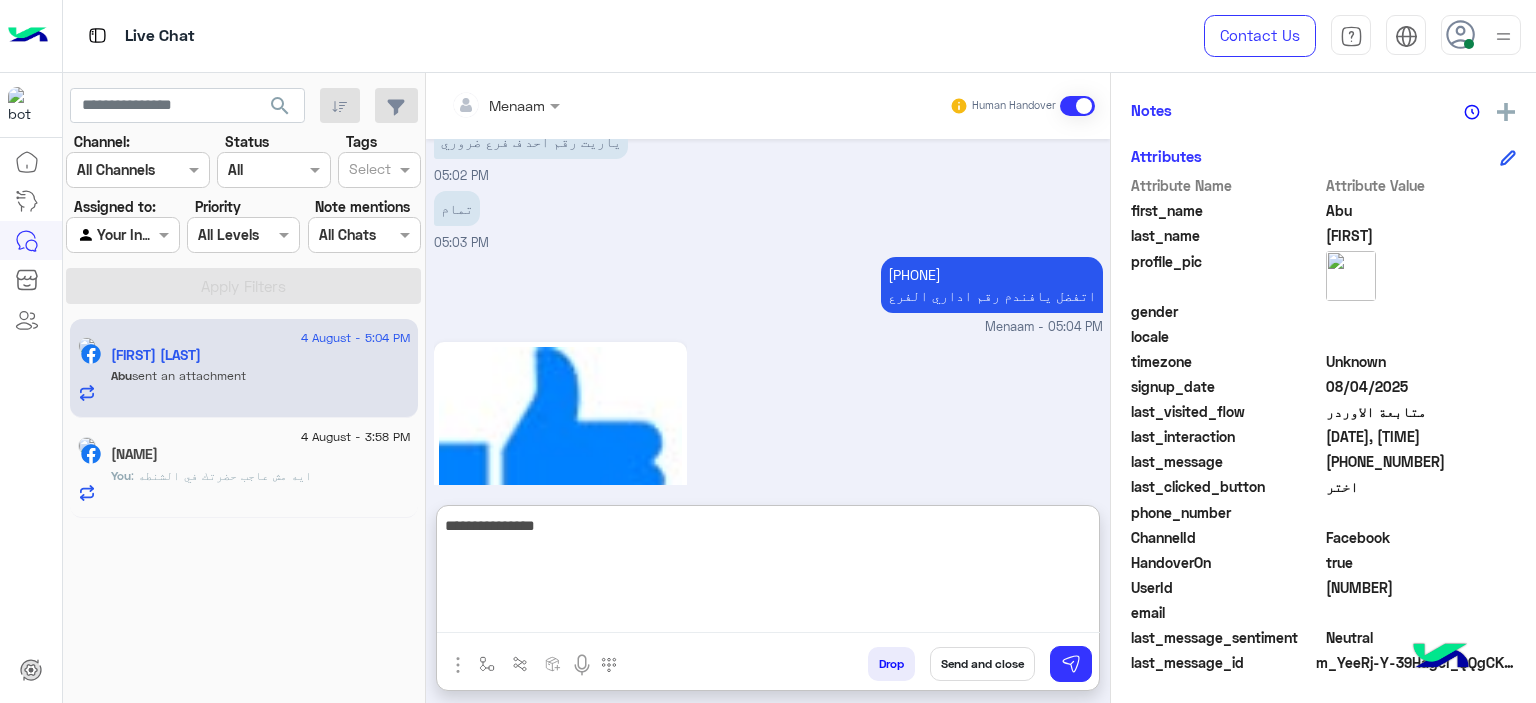 type on "**********" 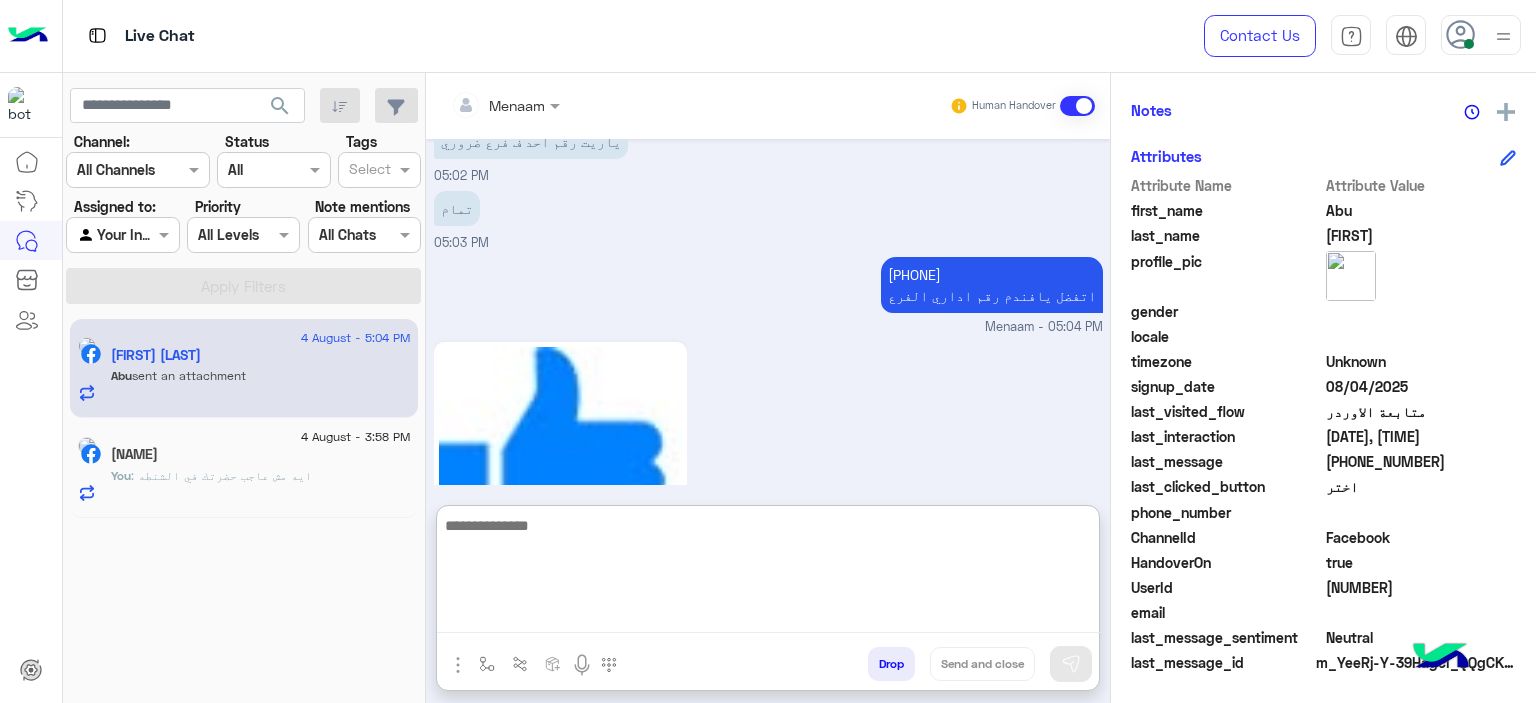 scroll, scrollTop: 3667, scrollLeft: 0, axis: vertical 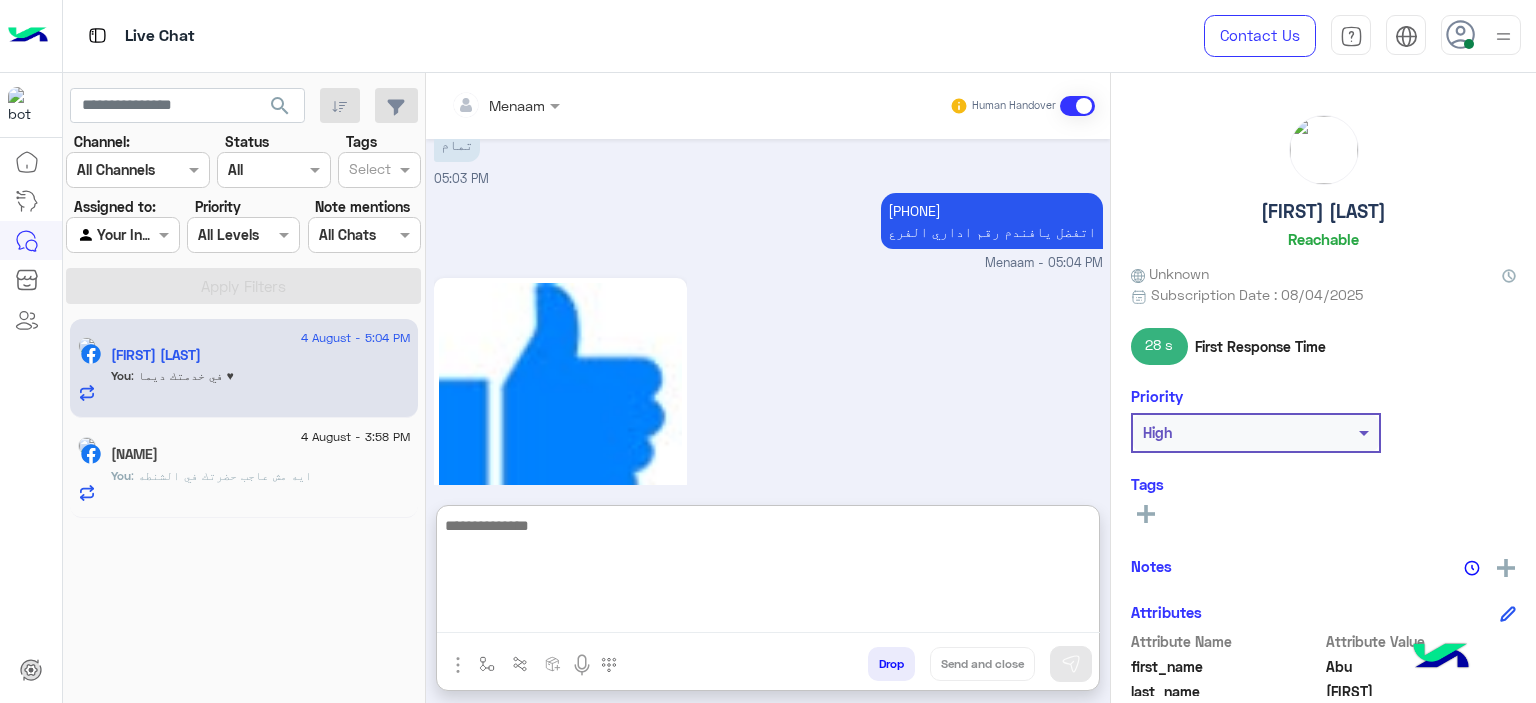 click on "[FIRST] [LAST]" 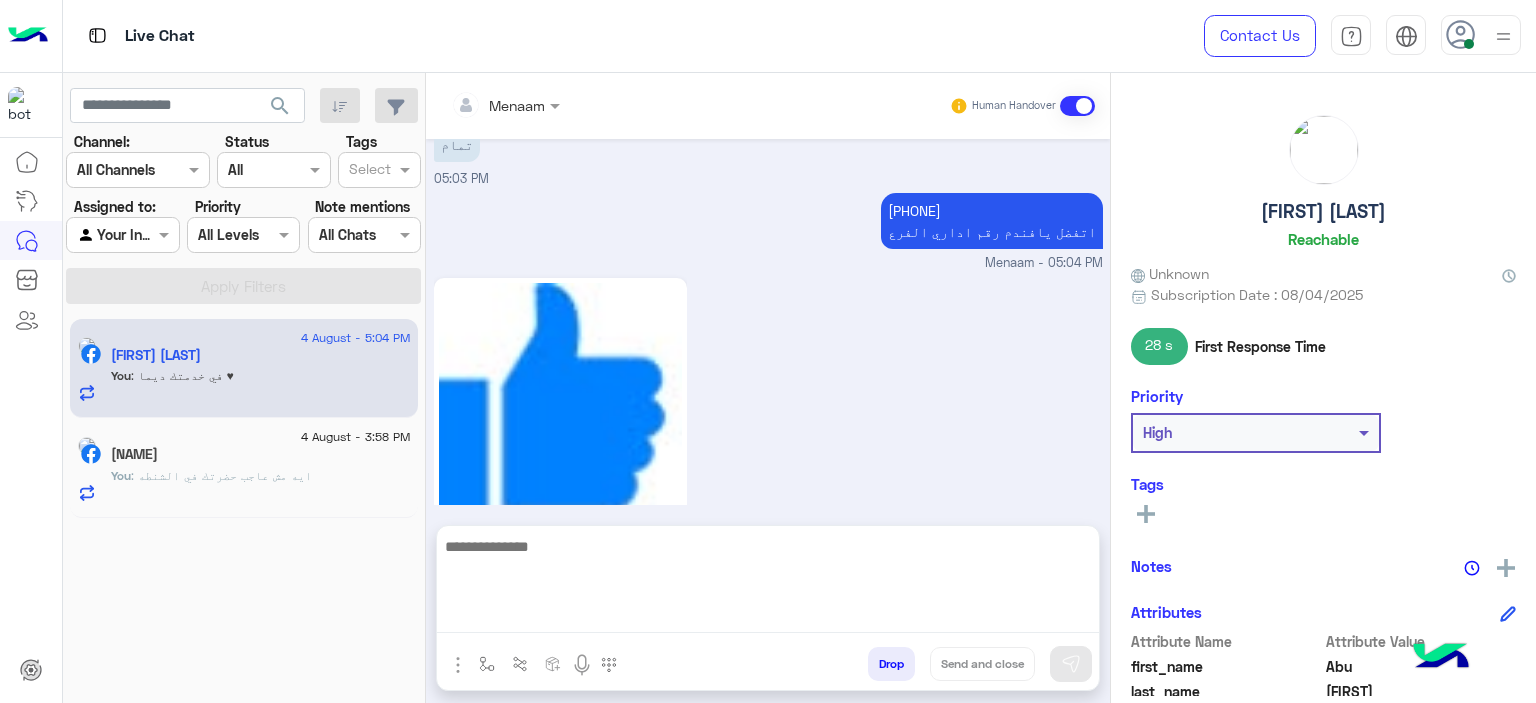 scroll, scrollTop: 3576, scrollLeft: 0, axis: vertical 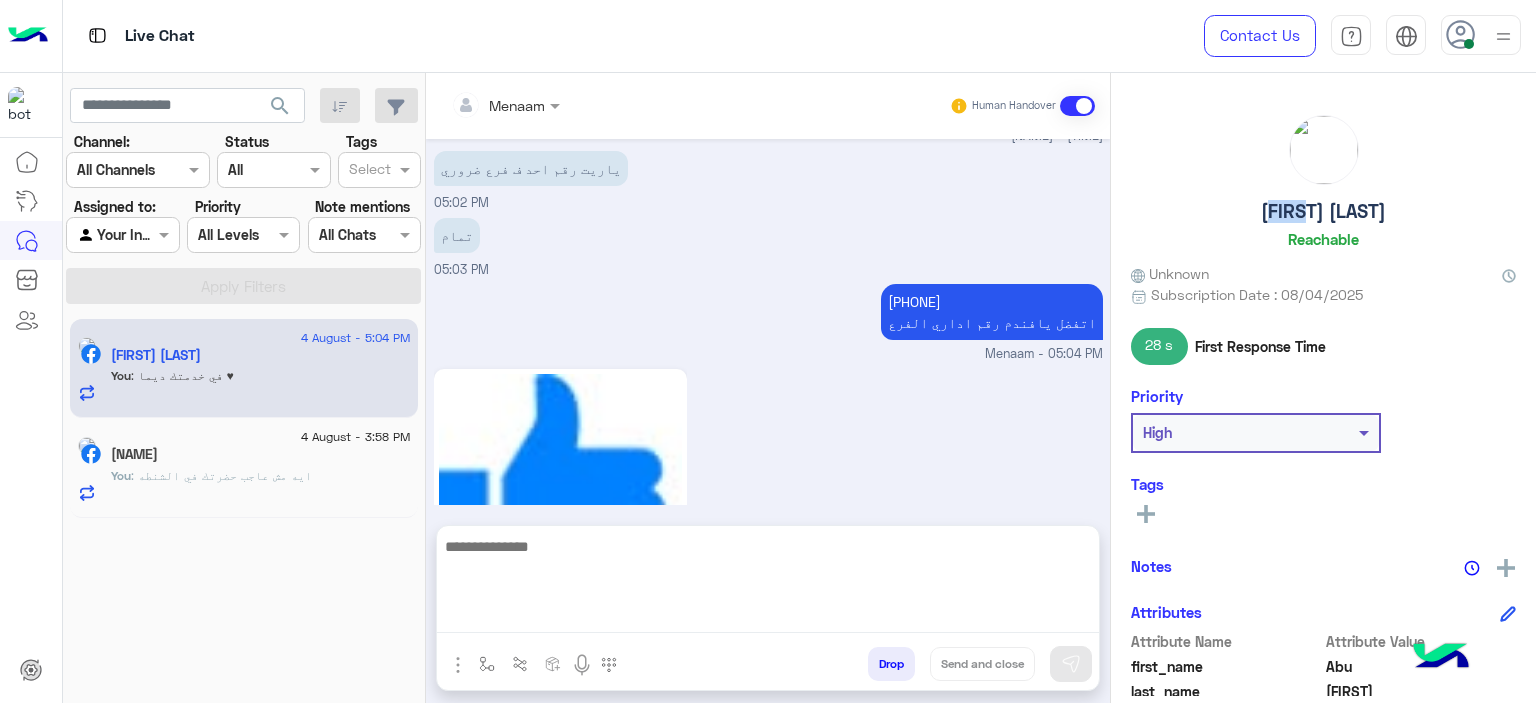 click on "[FIRST] [LAST]" 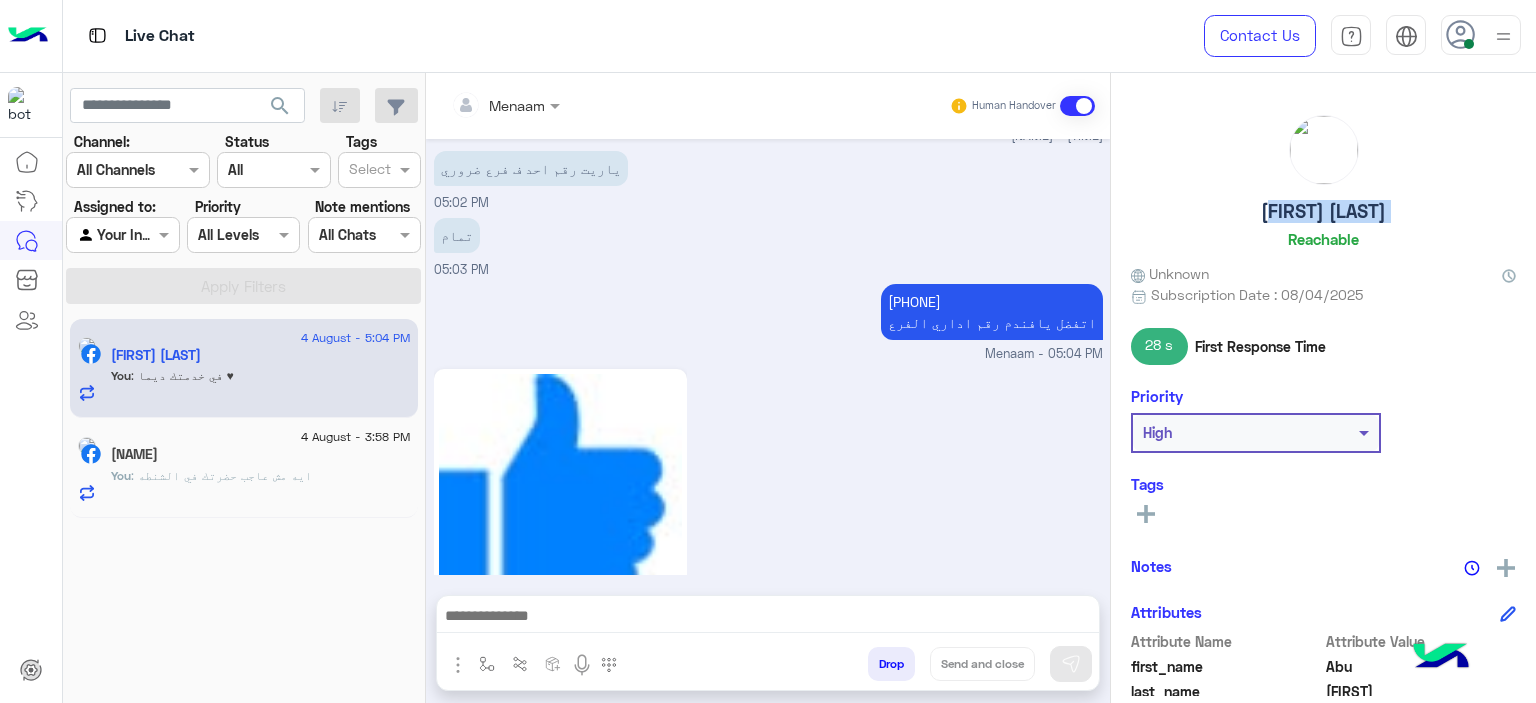click on "[FIRST] [LAST]" 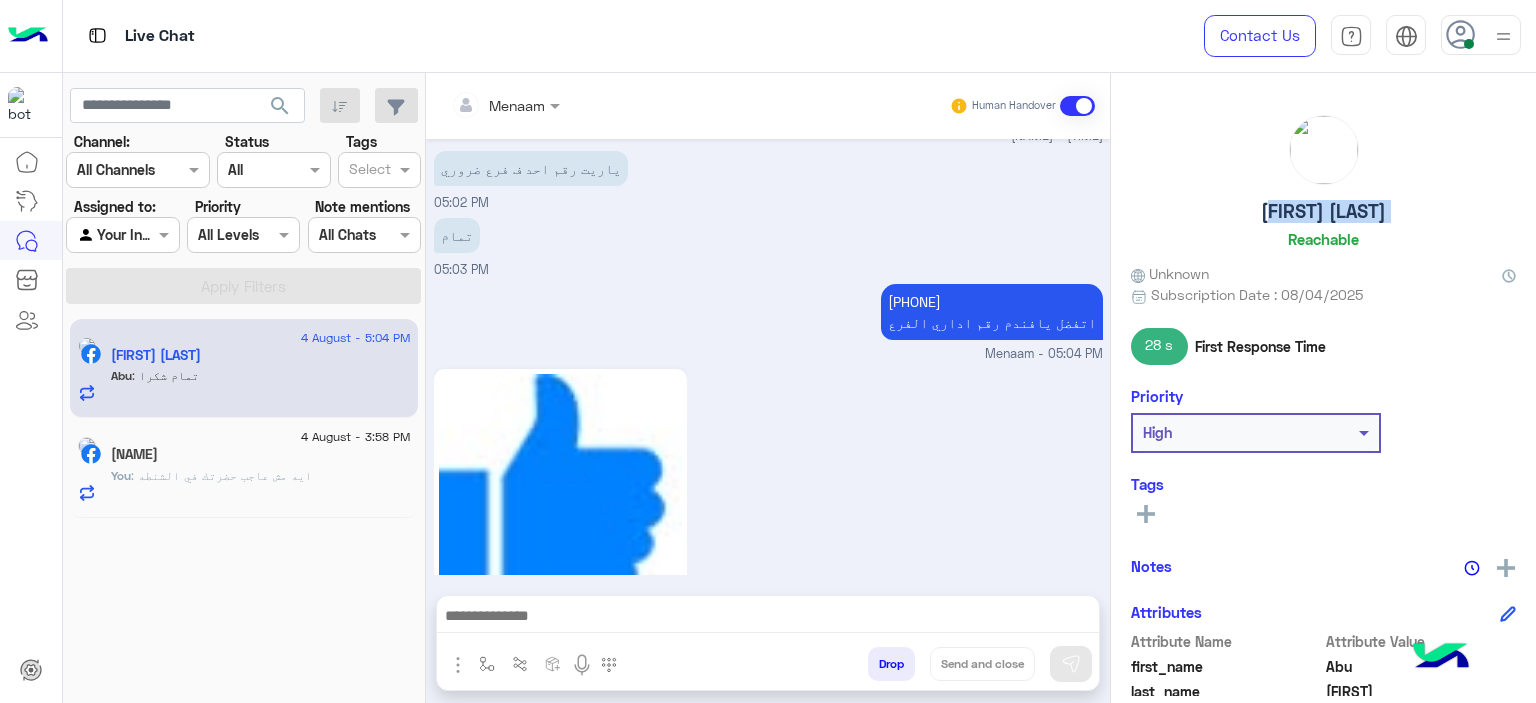 scroll, scrollTop: 3927, scrollLeft: 0, axis: vertical 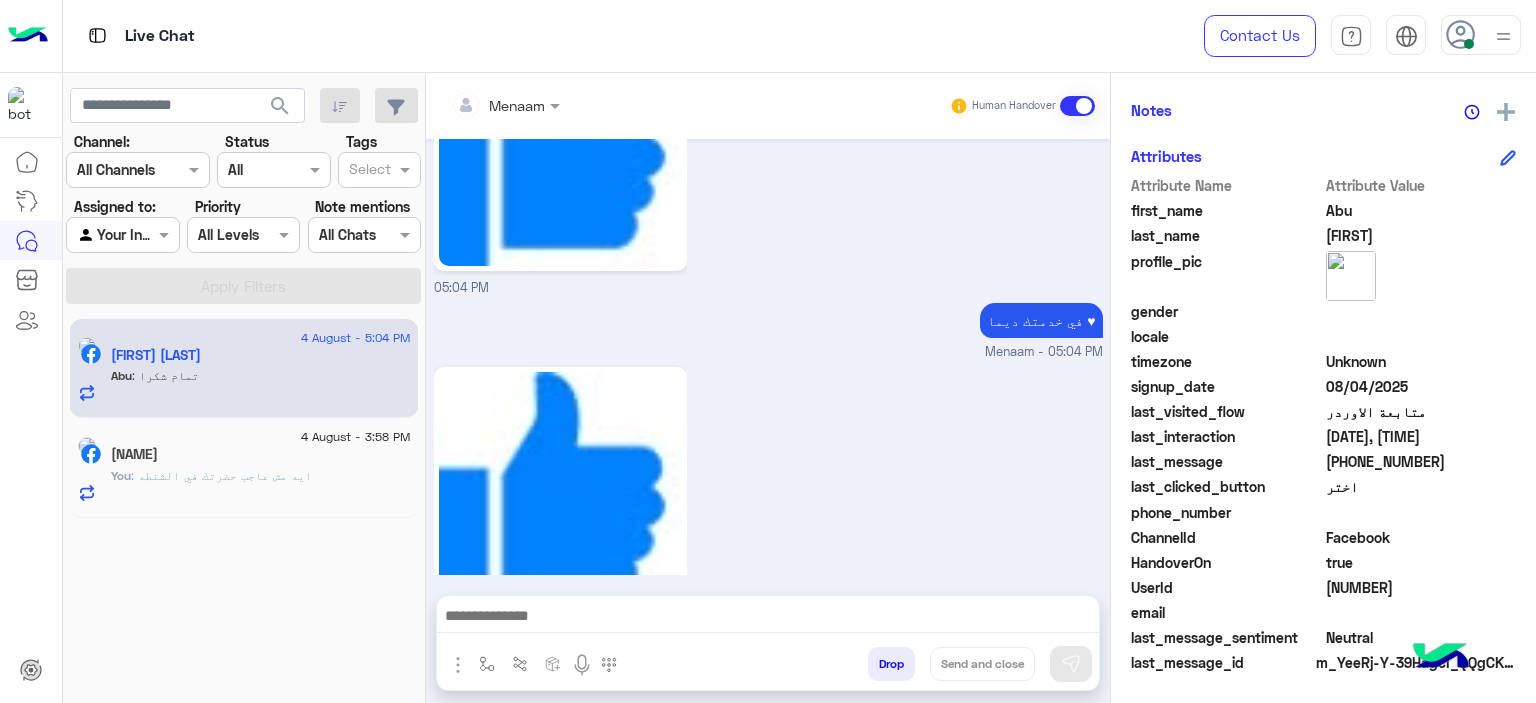 click on "[NUMBER]" 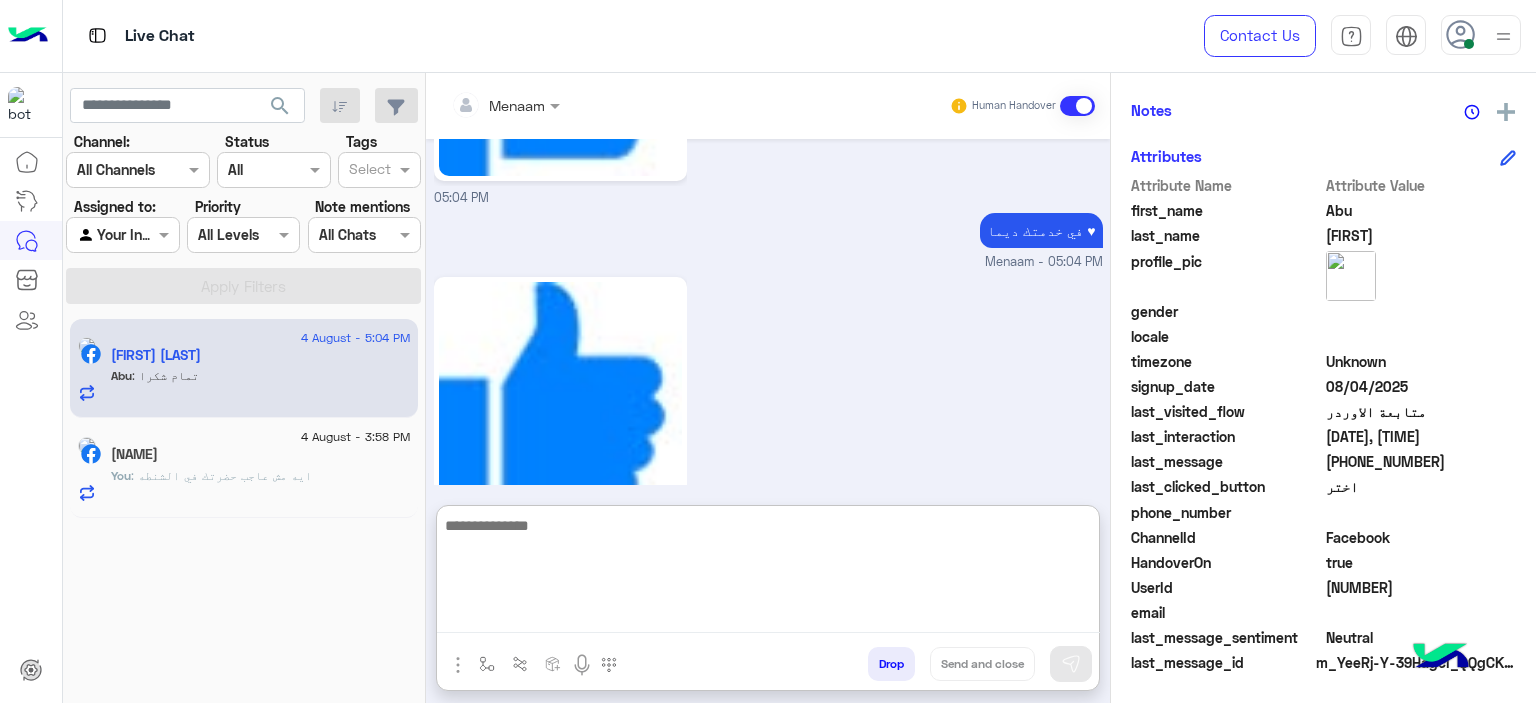 click on "Drop" at bounding box center (891, 664) 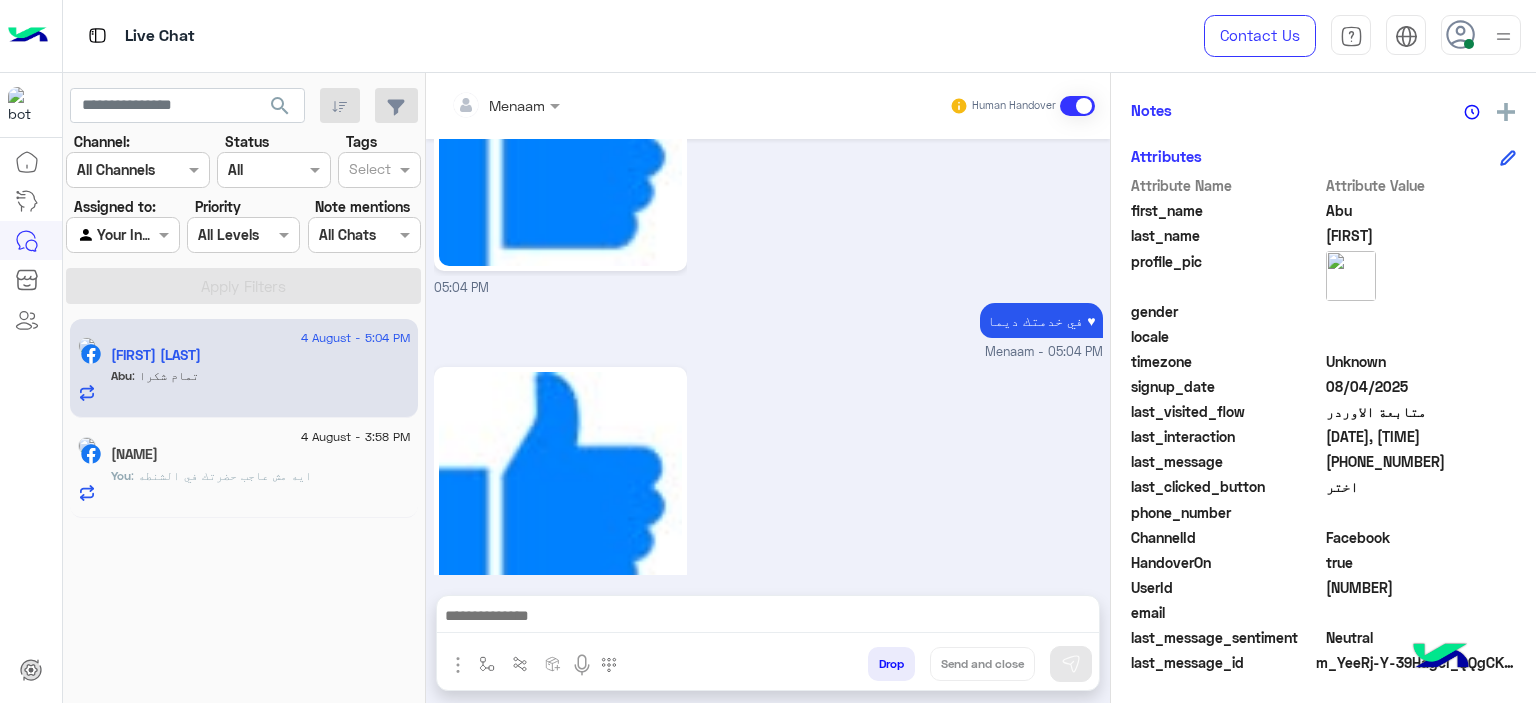 scroll, scrollTop: 3964, scrollLeft: 0, axis: vertical 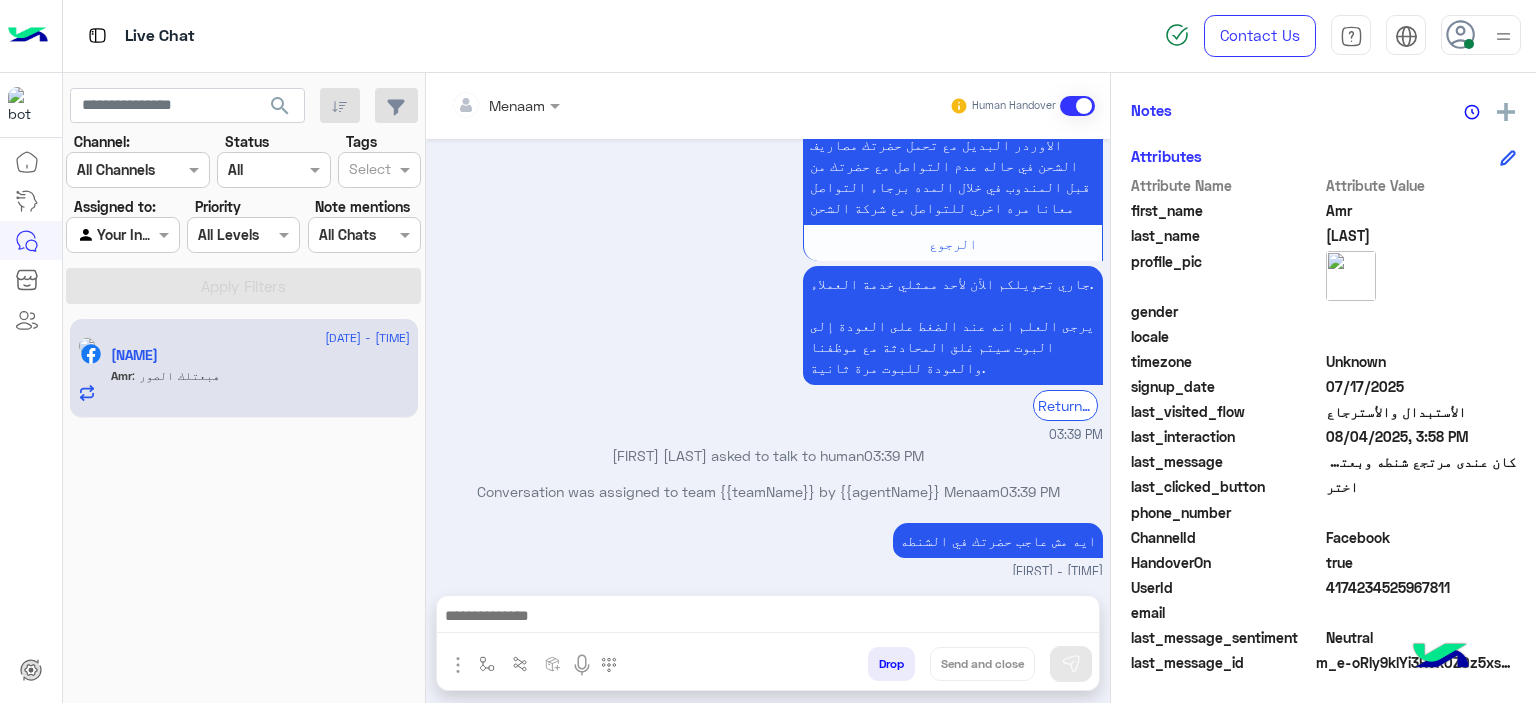 click at bounding box center [768, 618] 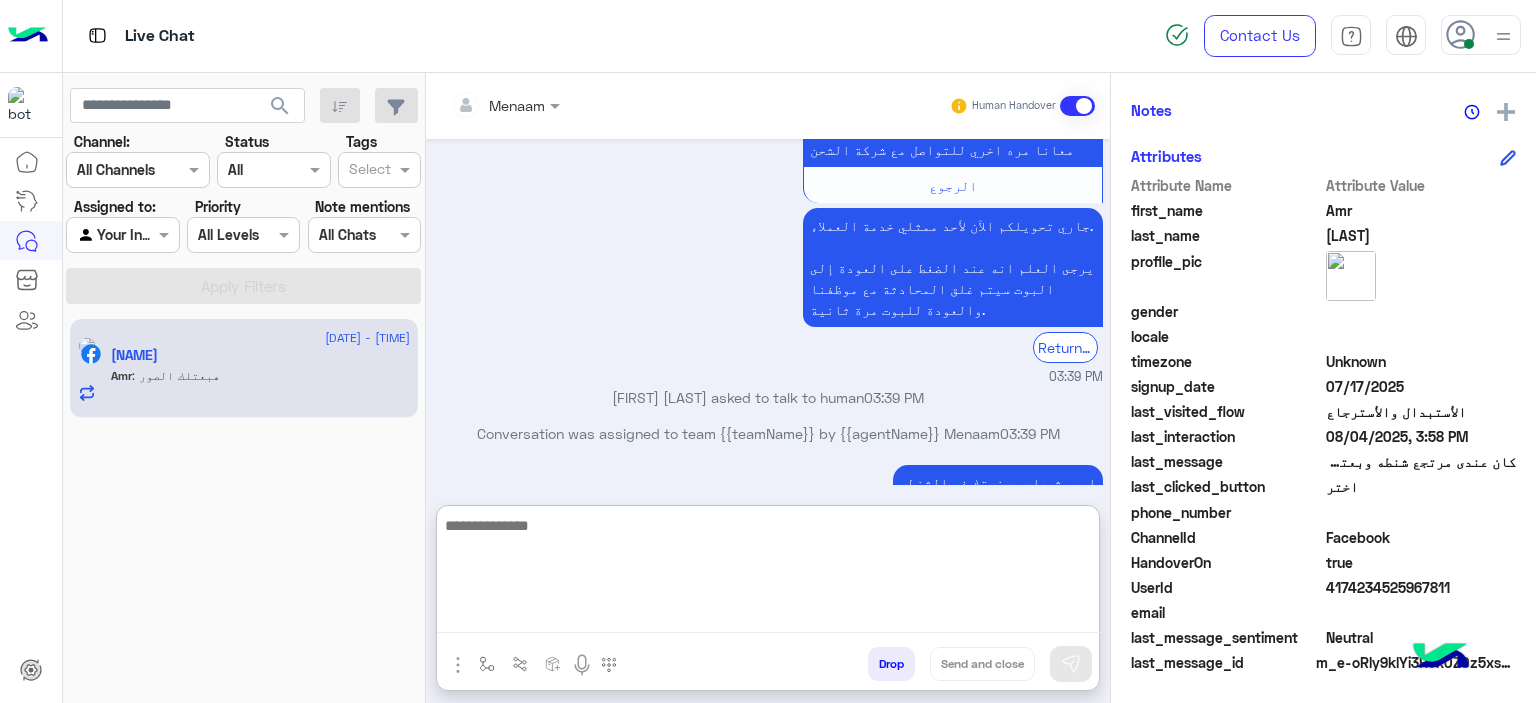 scroll, scrollTop: 1950, scrollLeft: 0, axis: vertical 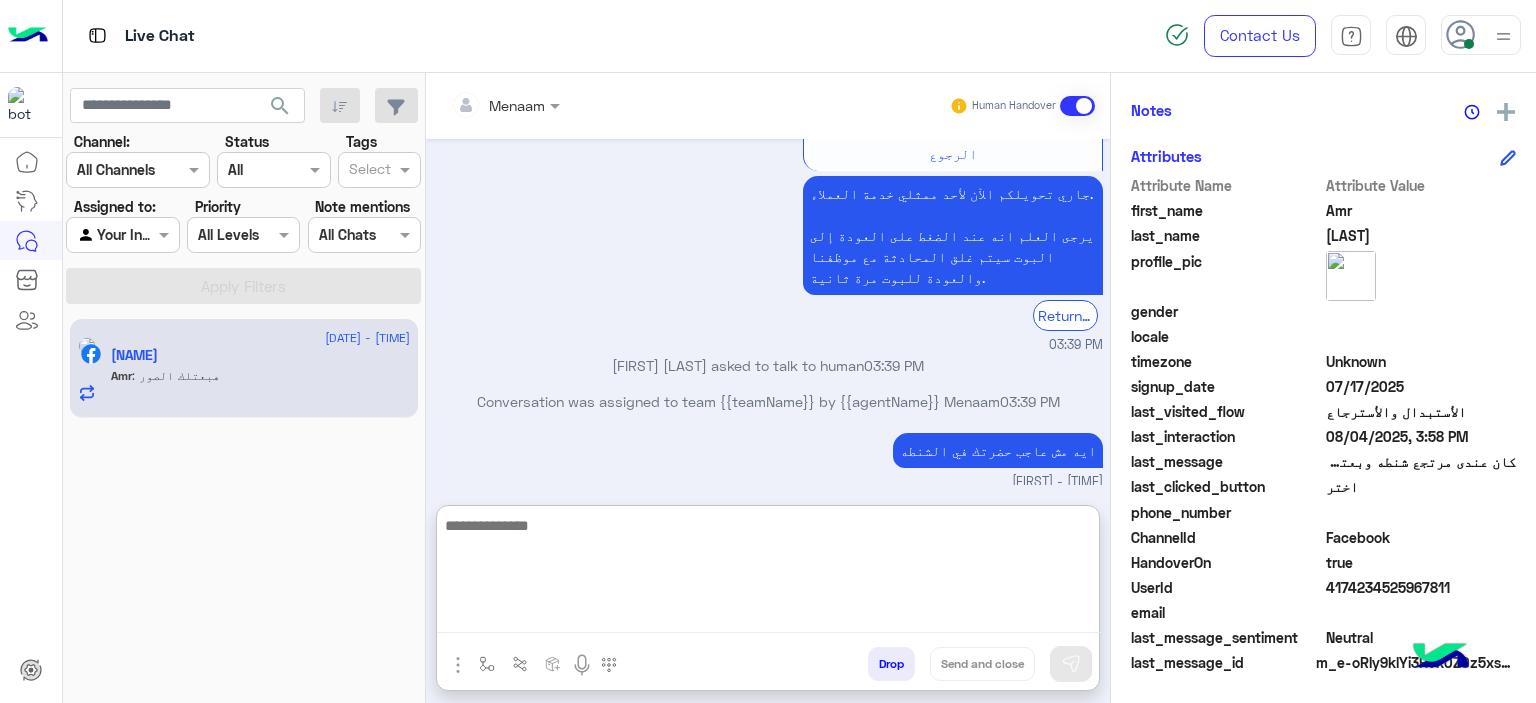 click at bounding box center (768, 573) 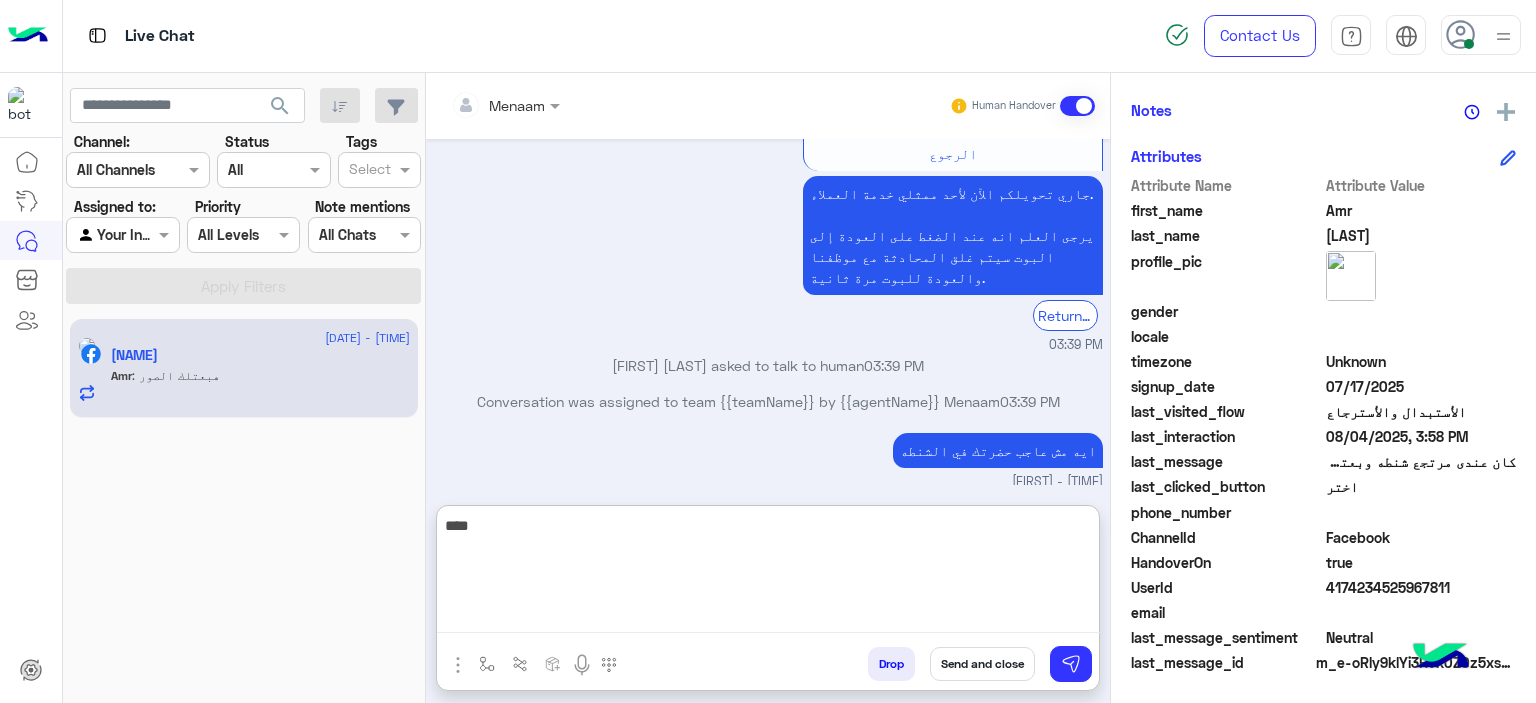 type on "****" 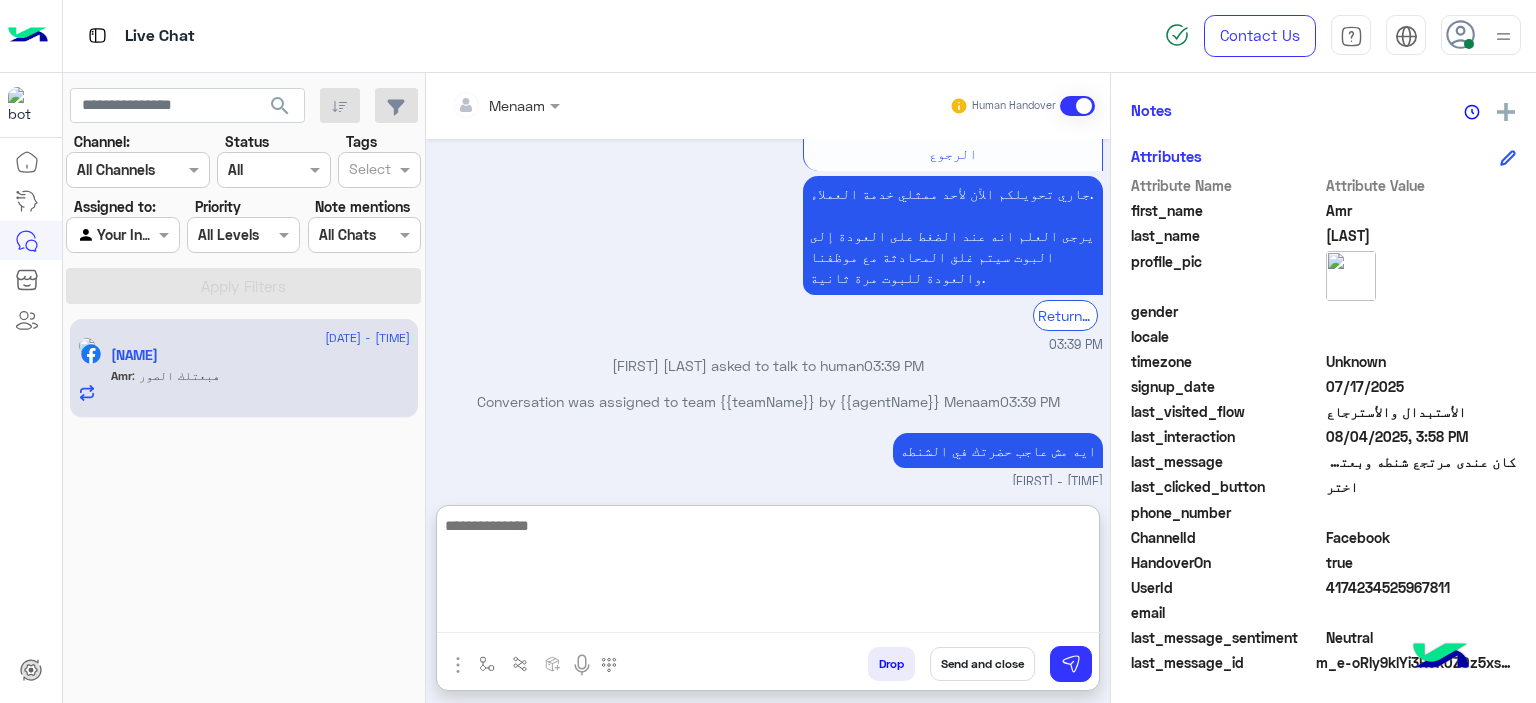 scroll, scrollTop: 2013, scrollLeft: 0, axis: vertical 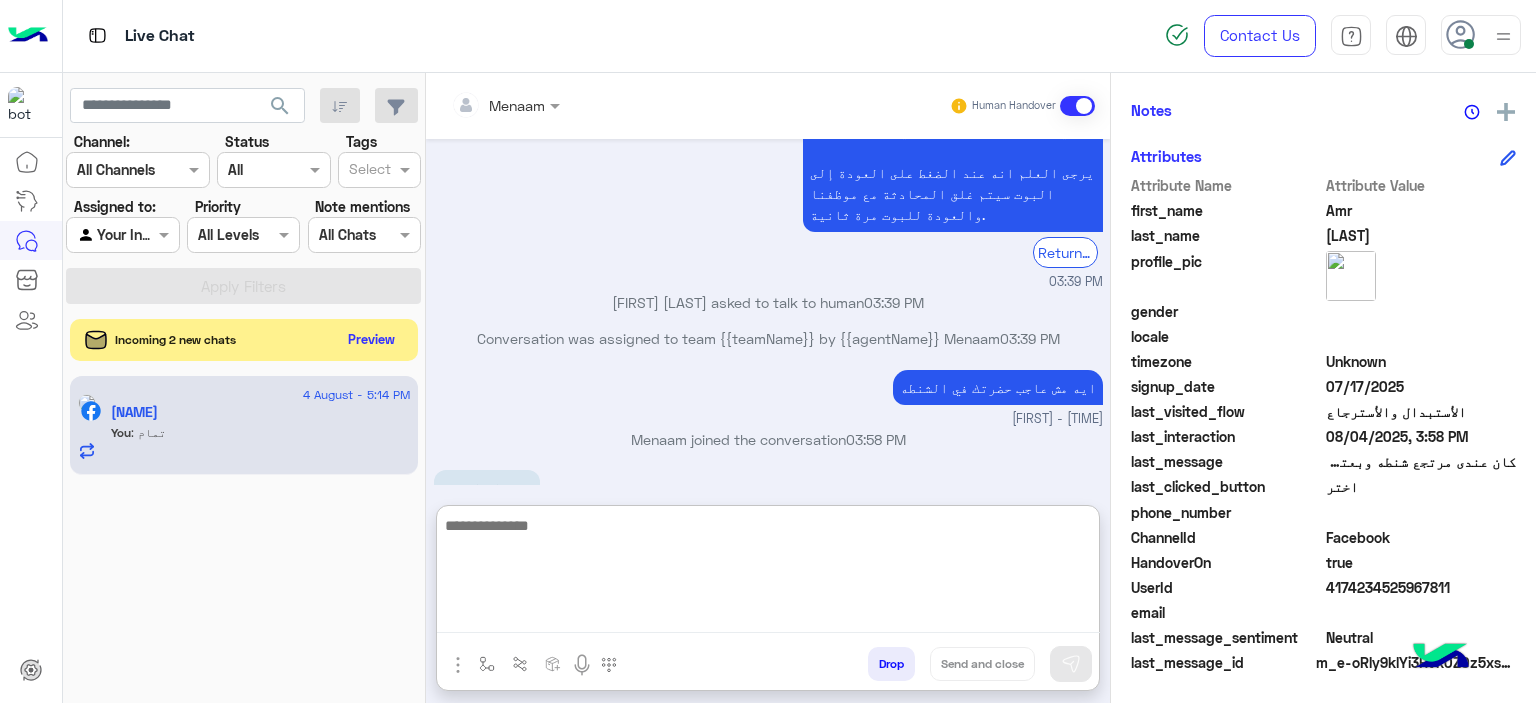 click on "Preview" 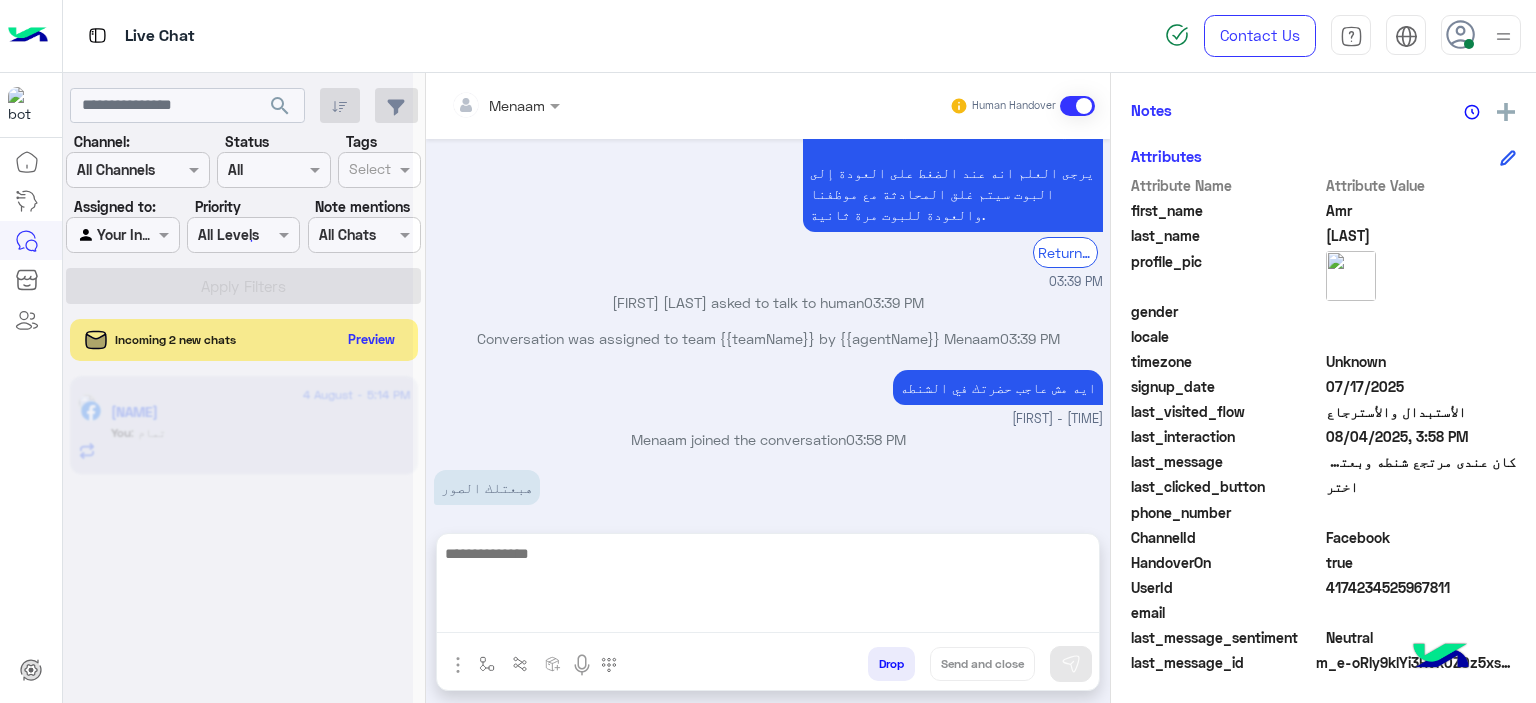 scroll, scrollTop: 1923, scrollLeft: 0, axis: vertical 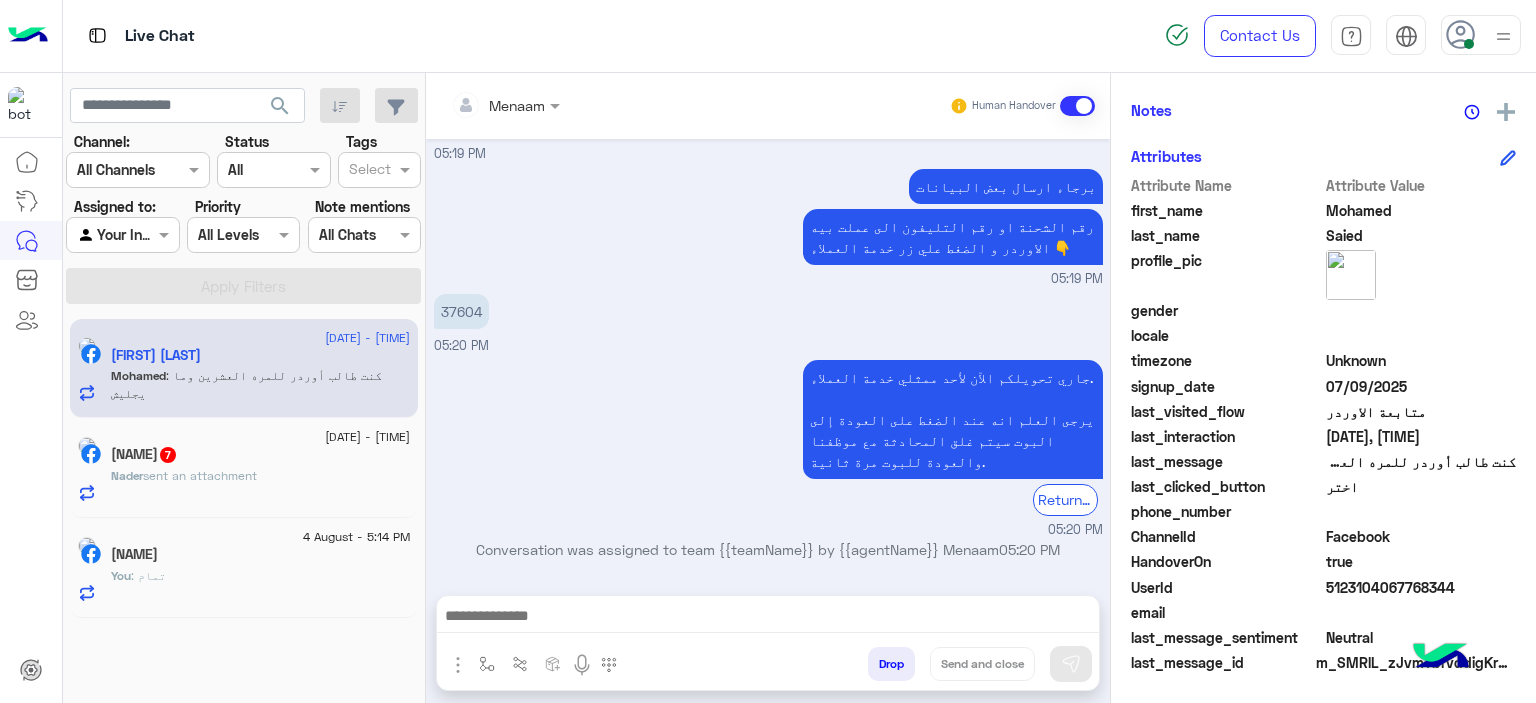 click on "37604" at bounding box center (461, 311) 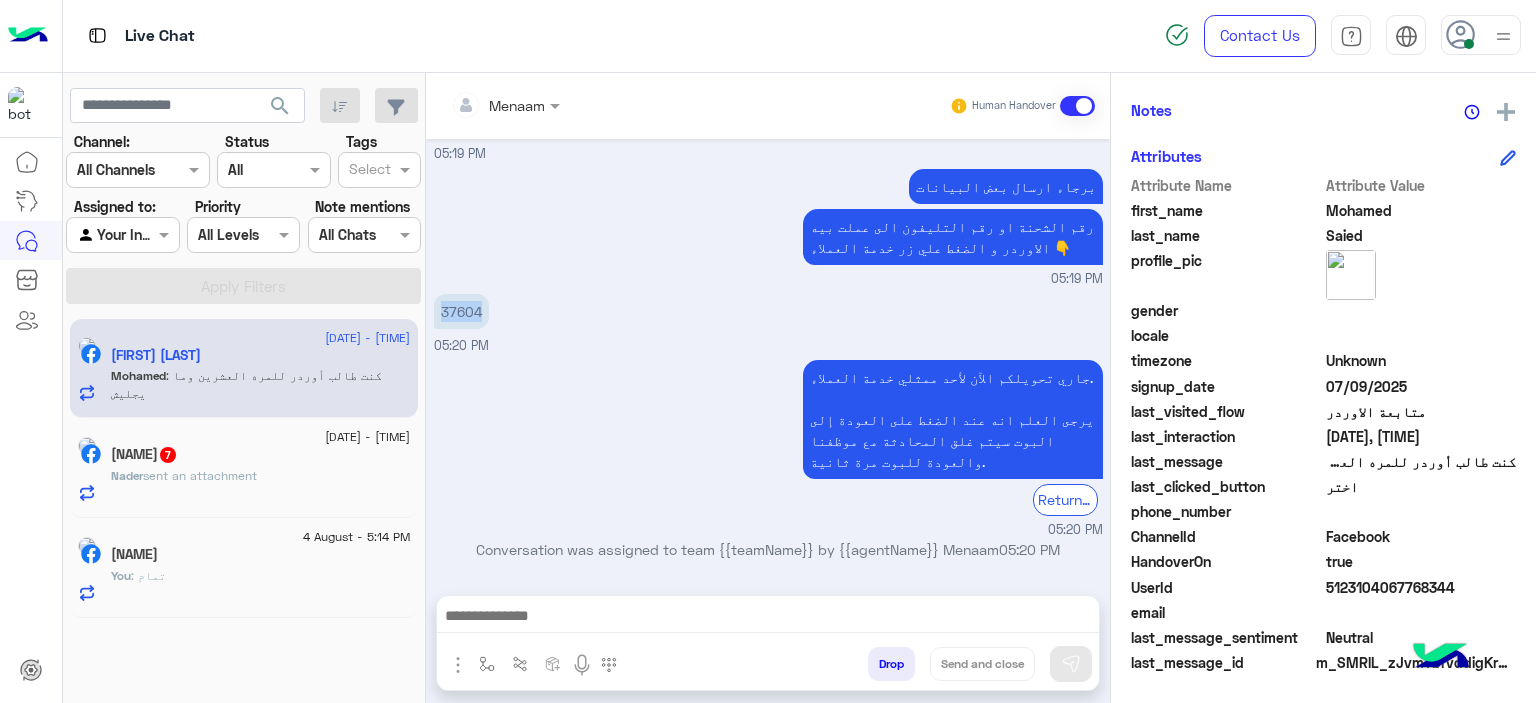 click on "37604" at bounding box center (461, 311) 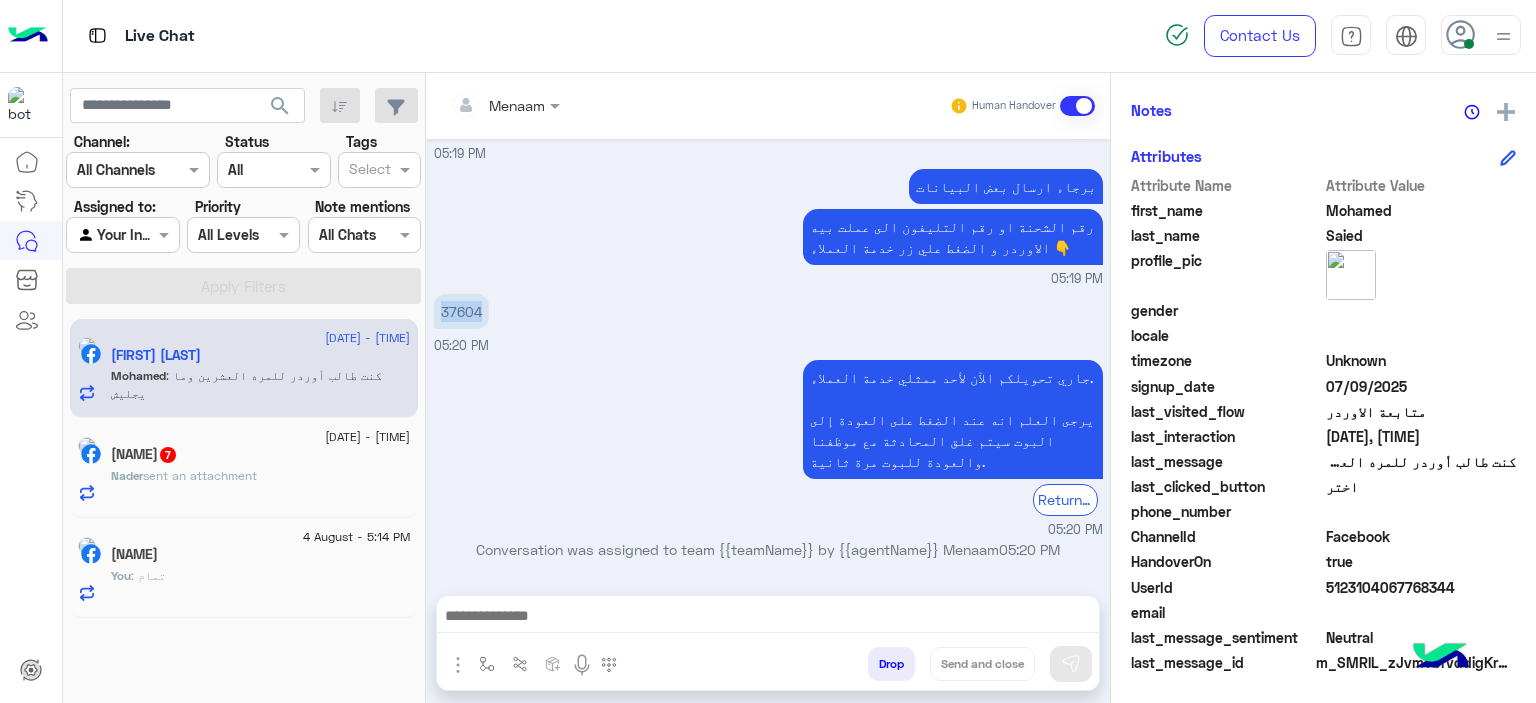 scroll, scrollTop: 1099, scrollLeft: 0, axis: vertical 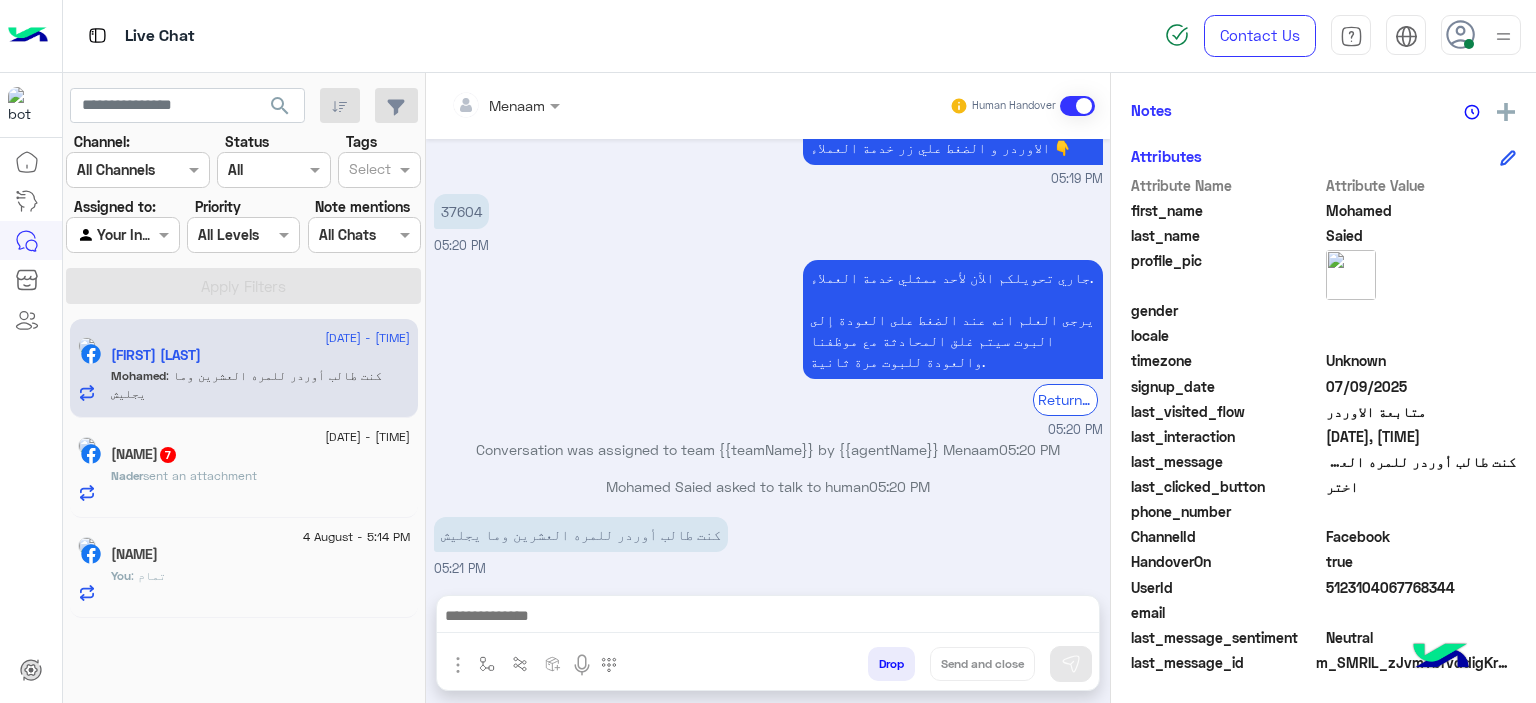 click at bounding box center (768, 618) 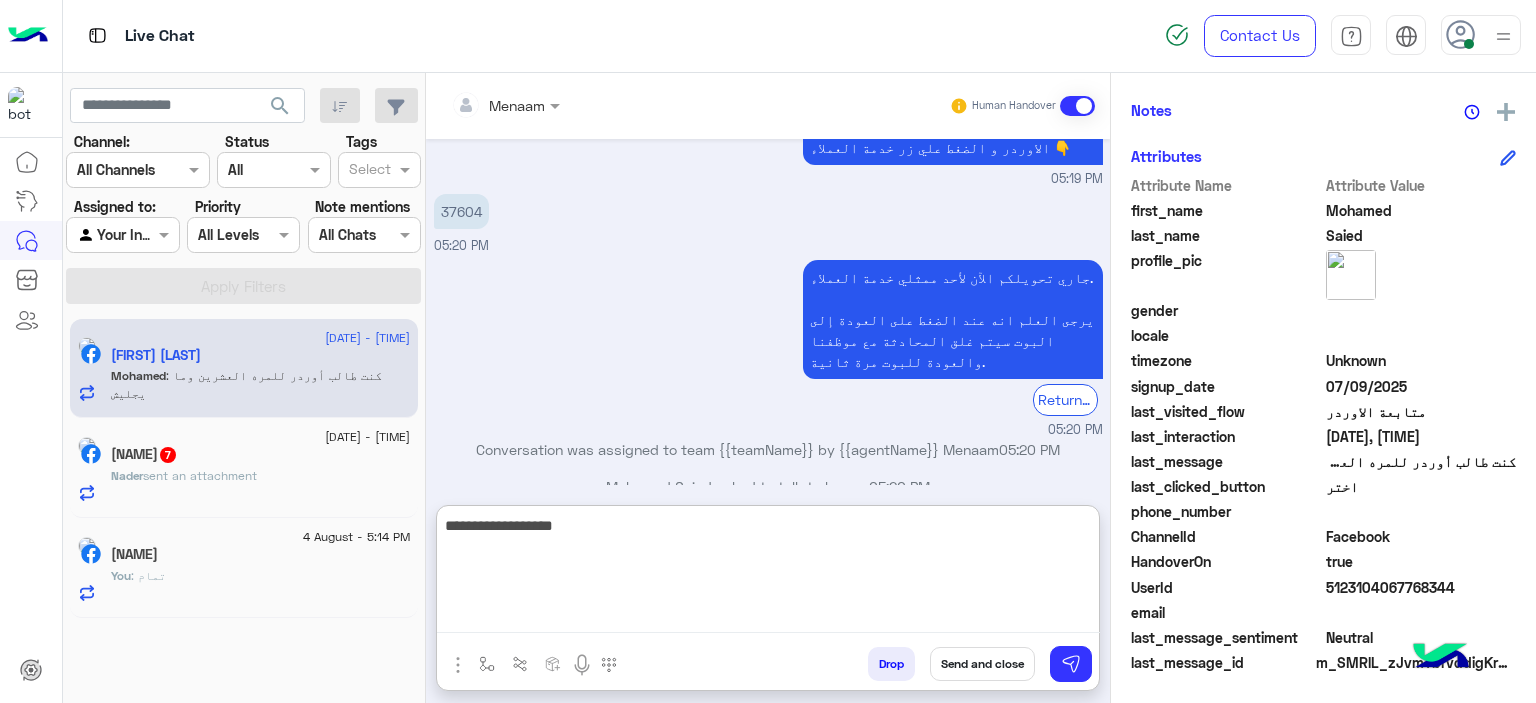type on "**********" 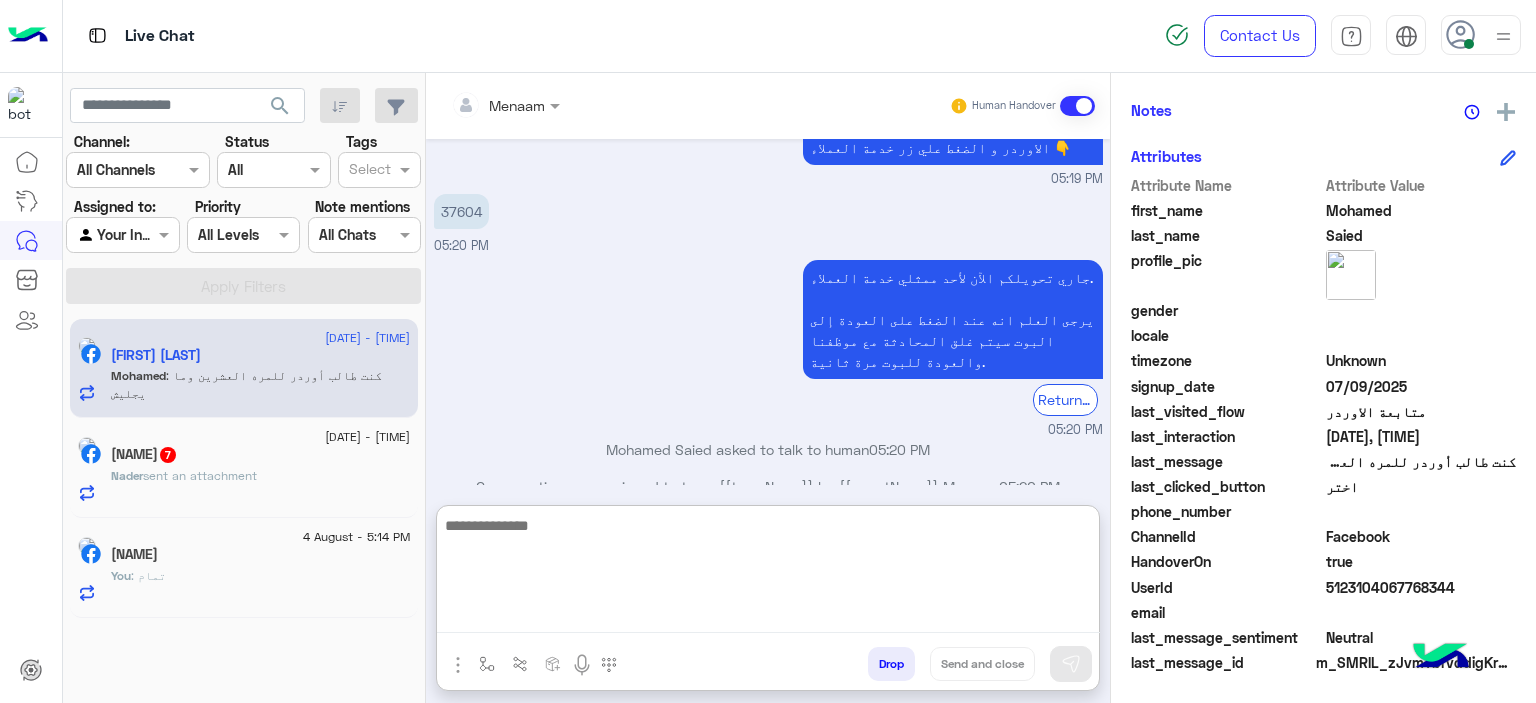 scroll, scrollTop: 1252, scrollLeft: 0, axis: vertical 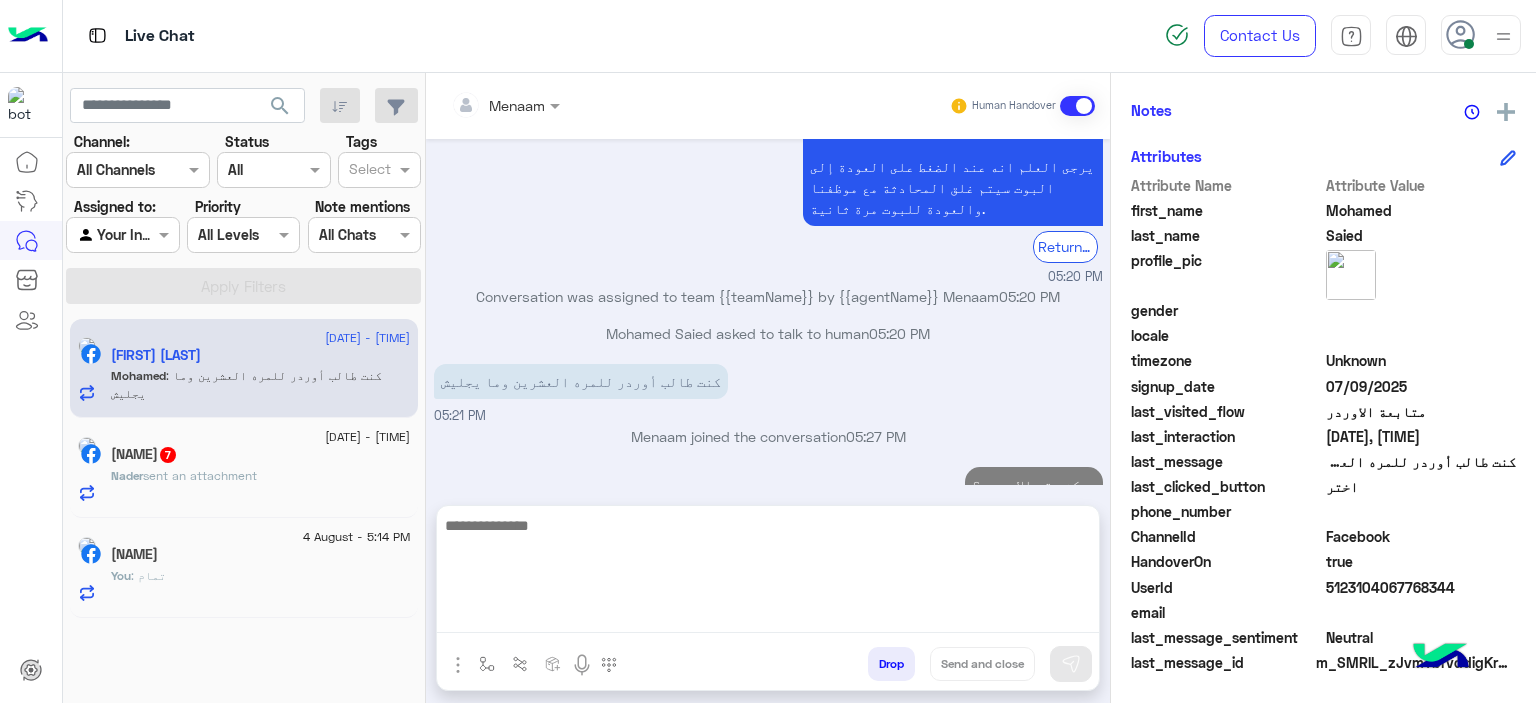 click on "sent an attachment" 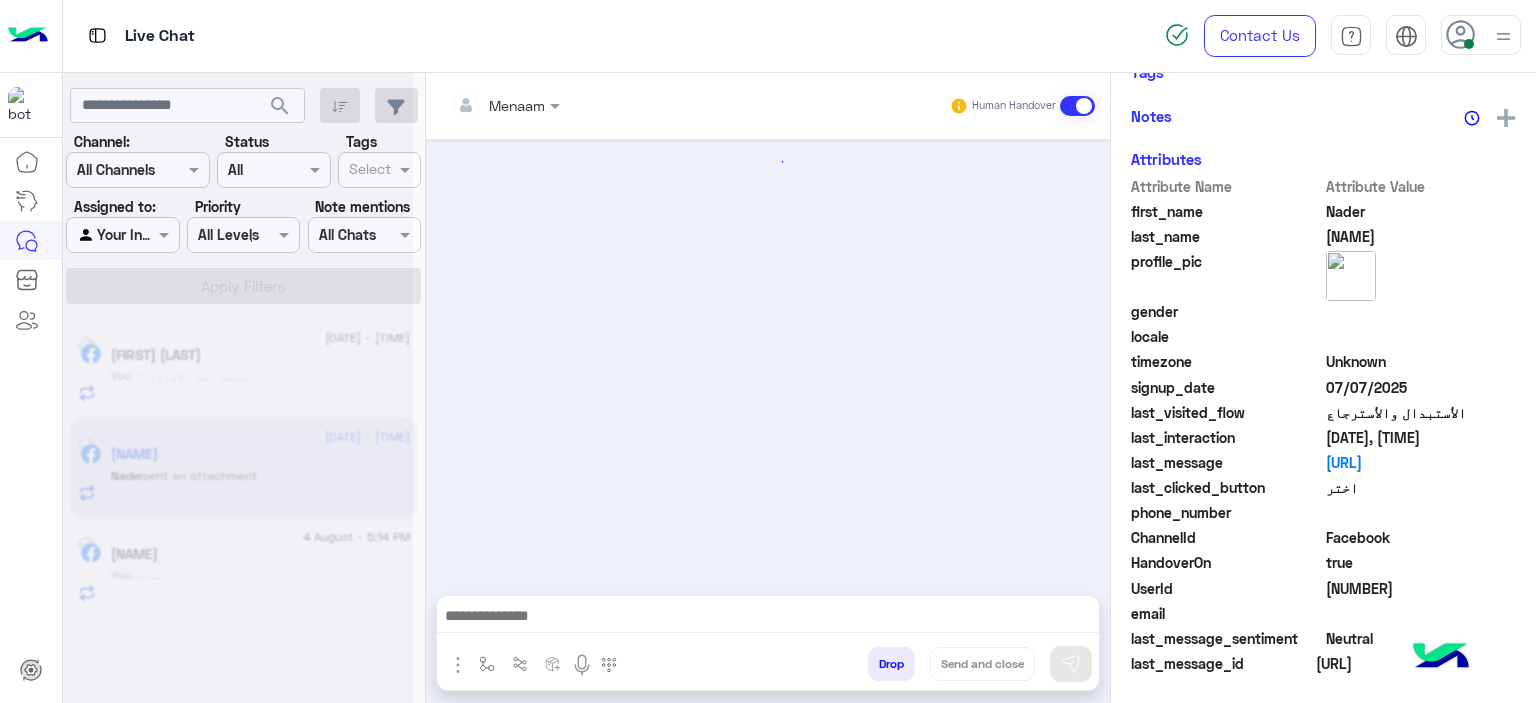 scroll, scrollTop: 416, scrollLeft: 0, axis: vertical 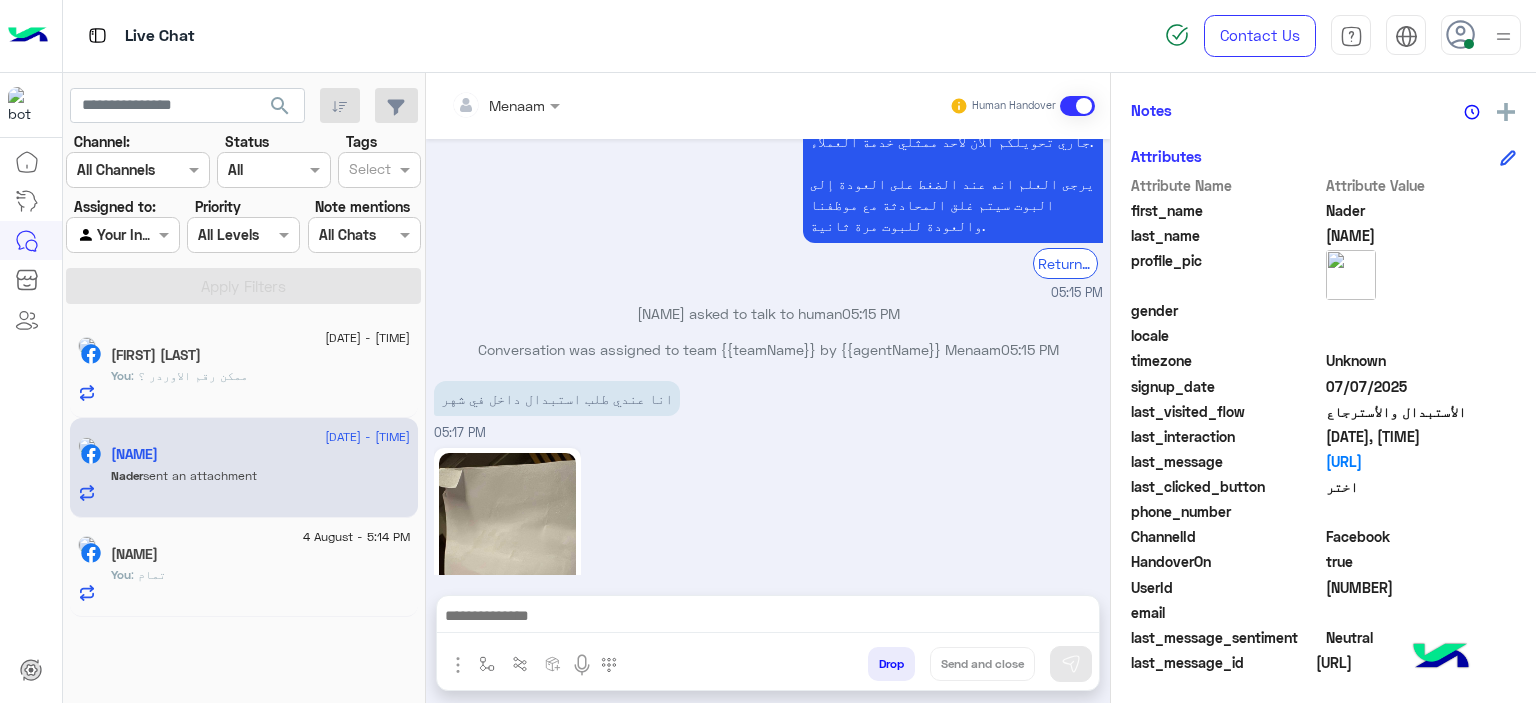 click 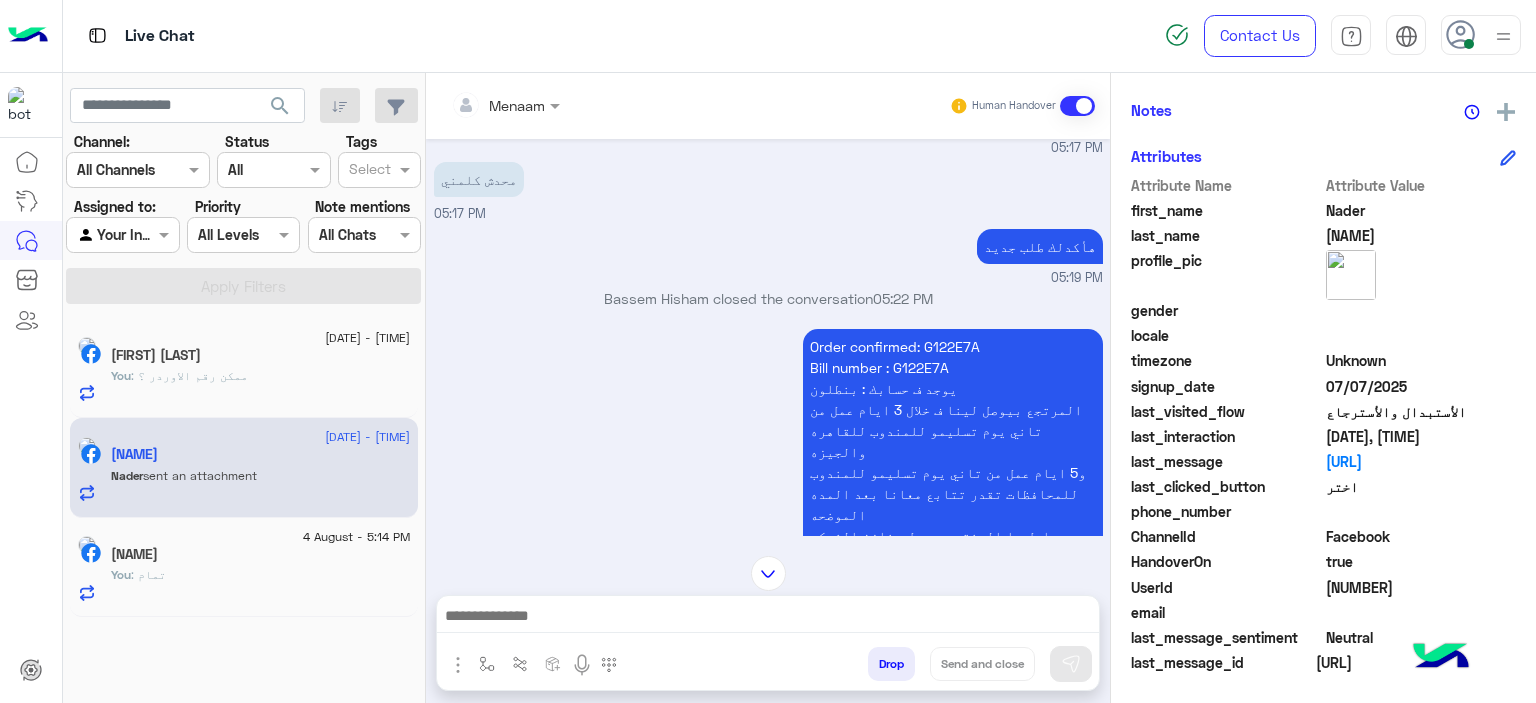 scroll, scrollTop: 465, scrollLeft: 0, axis: vertical 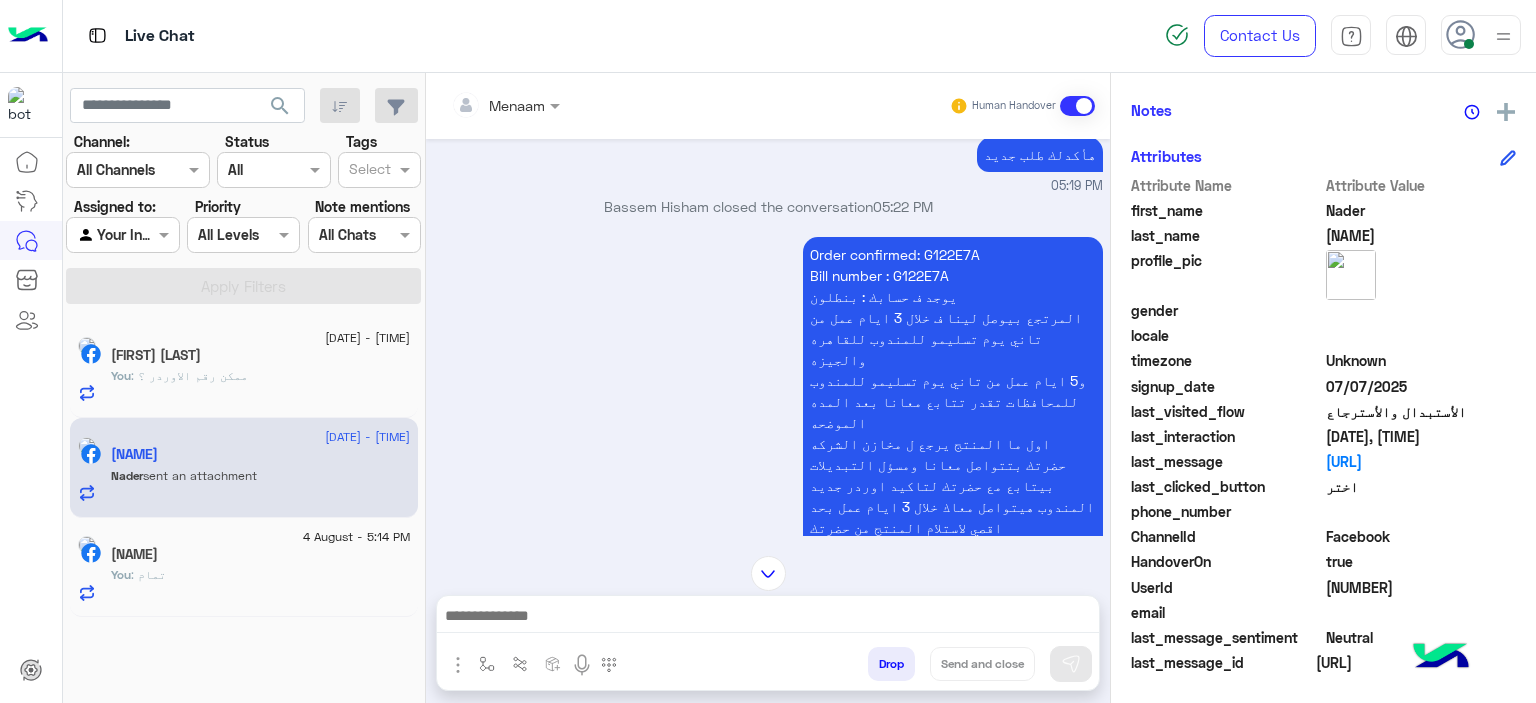 click on "تم تاكيد الطلب :   [ORDER_ID] رقم البوليصه :  [ORDER_ID] يوجد ف حسابك :  بنطلون المرتجع بيوصل لينا ف خلال 3 ايام عمل من تاني يوم تسليمو للمندوب للقاهره والجيزه  و5 ايام عمل من تاني يوم تسليمو للمندوب للمحافظات تقدر تتابع معانا بعد المده الموضحه اول ما المنتج يرجع ل مخازن الشركه    حضرتك بتتواصل معانا  ومسؤل التبديلات بيتابع مع حضرتك لتاكيد اوردر جديد  المندوب هيتواصل معاك خلال 3 ايام عمل بحد اقصي لاستلام المنتج من حضرتك  تنبيه❌  ف حاله عدم التواصل مع حضرتك من قبل المندوب ف خلال المده برجاء التواصل معانا مره اخري للتواصل مع شركه الشحن" at bounding box center (953, 422) 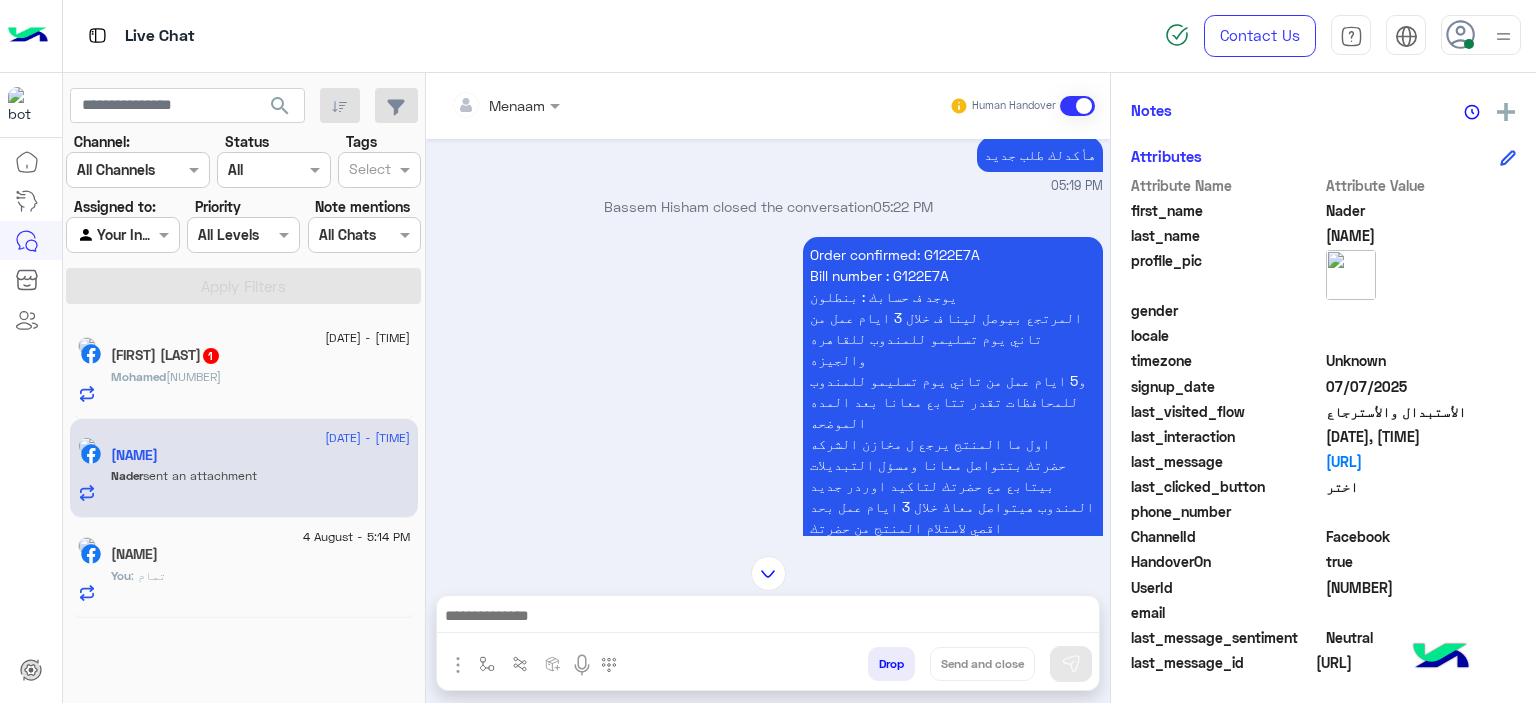 drag, startPoint x: 878, startPoint y: 395, endPoint x: 880, endPoint y: 411, distance: 16.124516 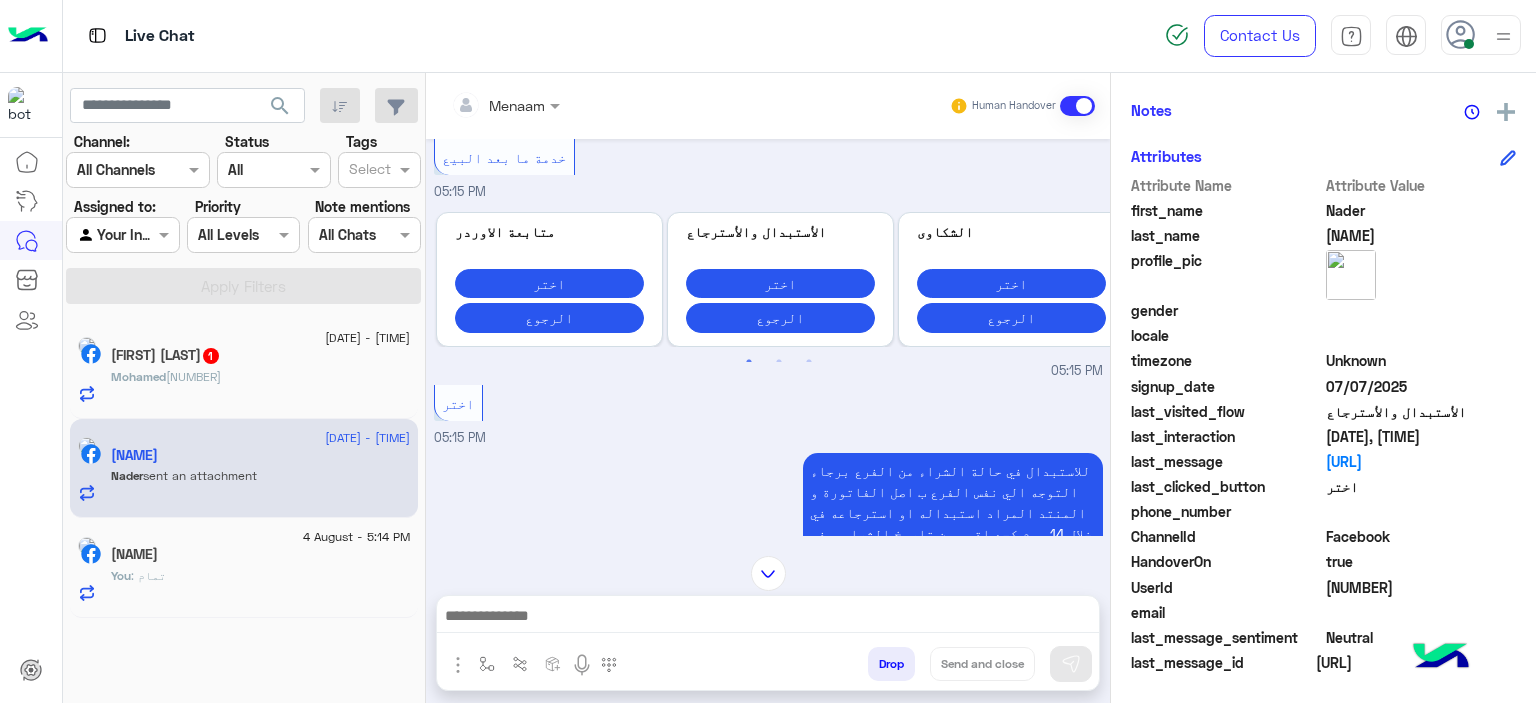 scroll, scrollTop: 1865, scrollLeft: 0, axis: vertical 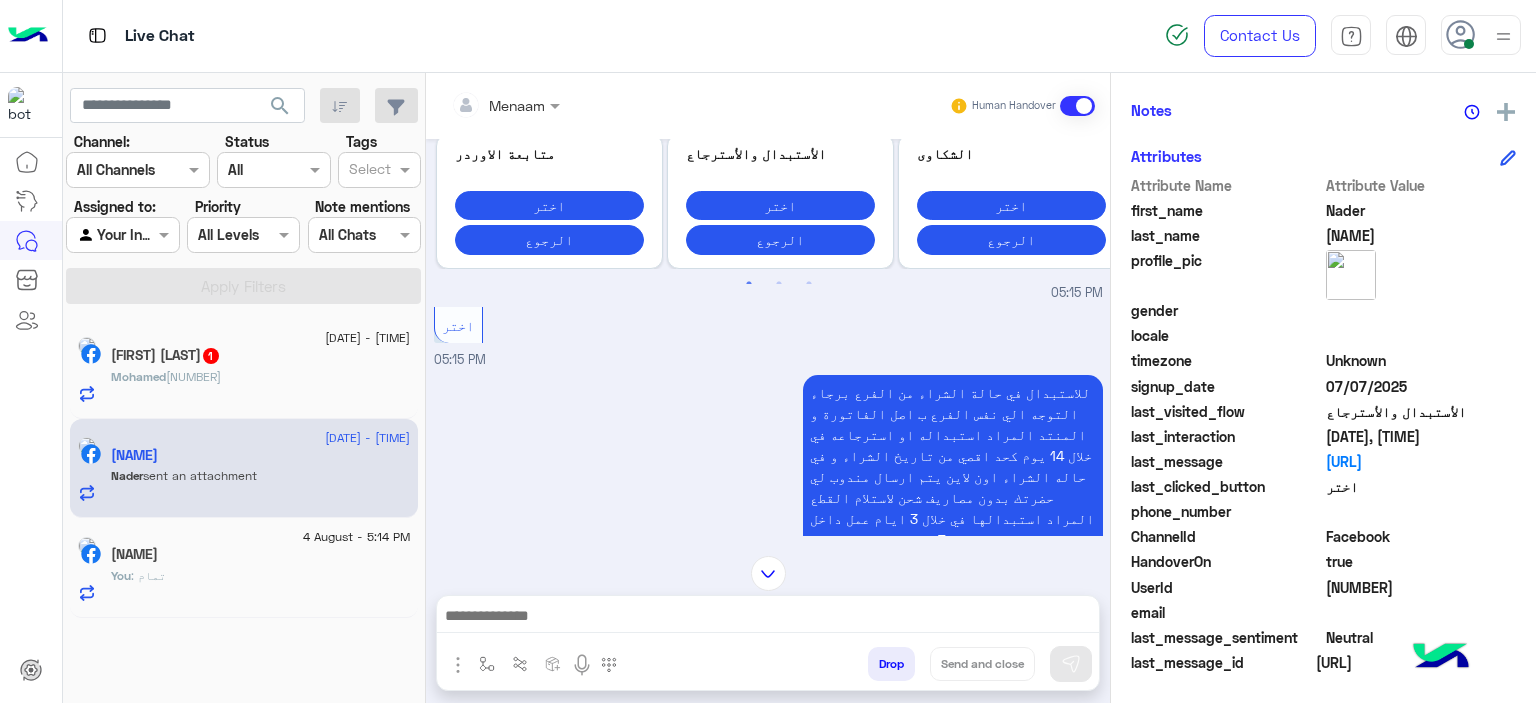 click at bounding box center (768, 618) 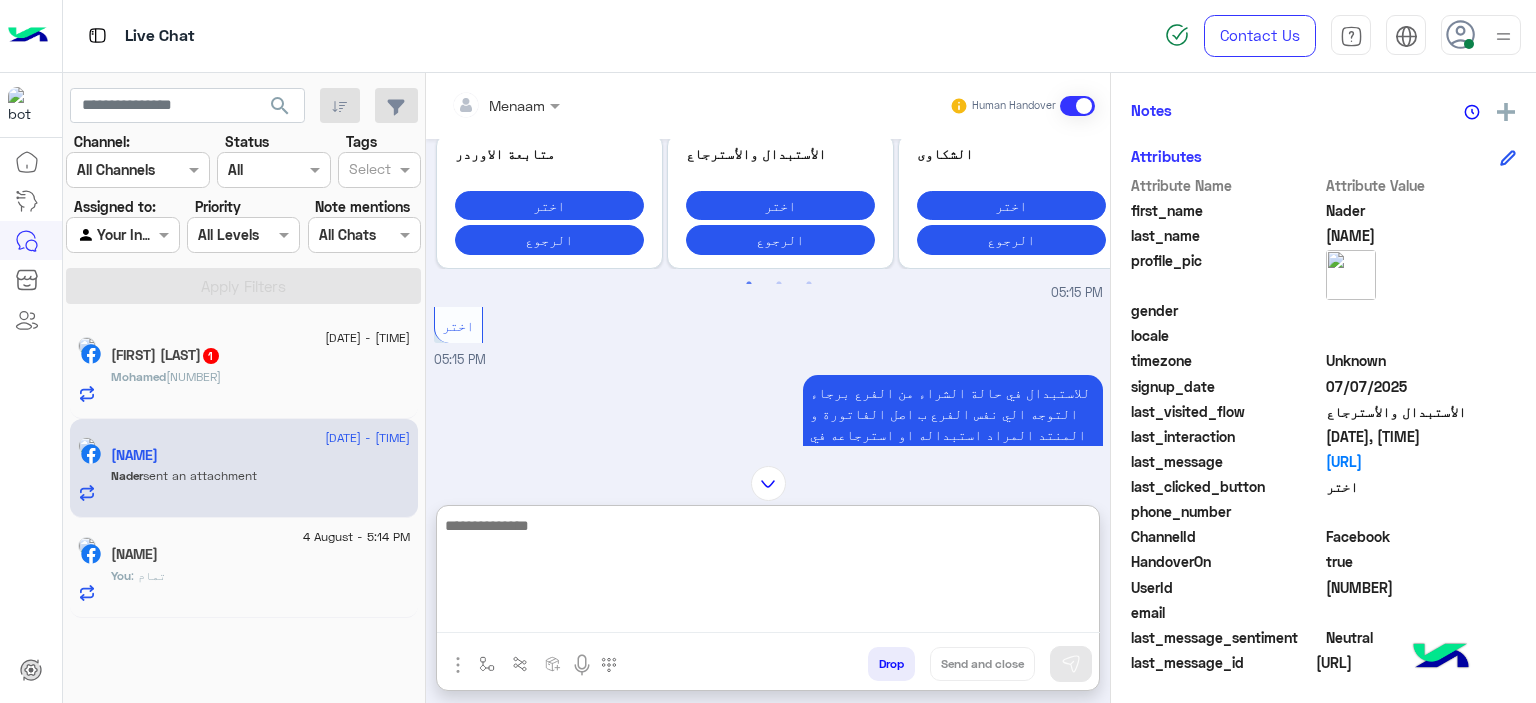 type on "*" 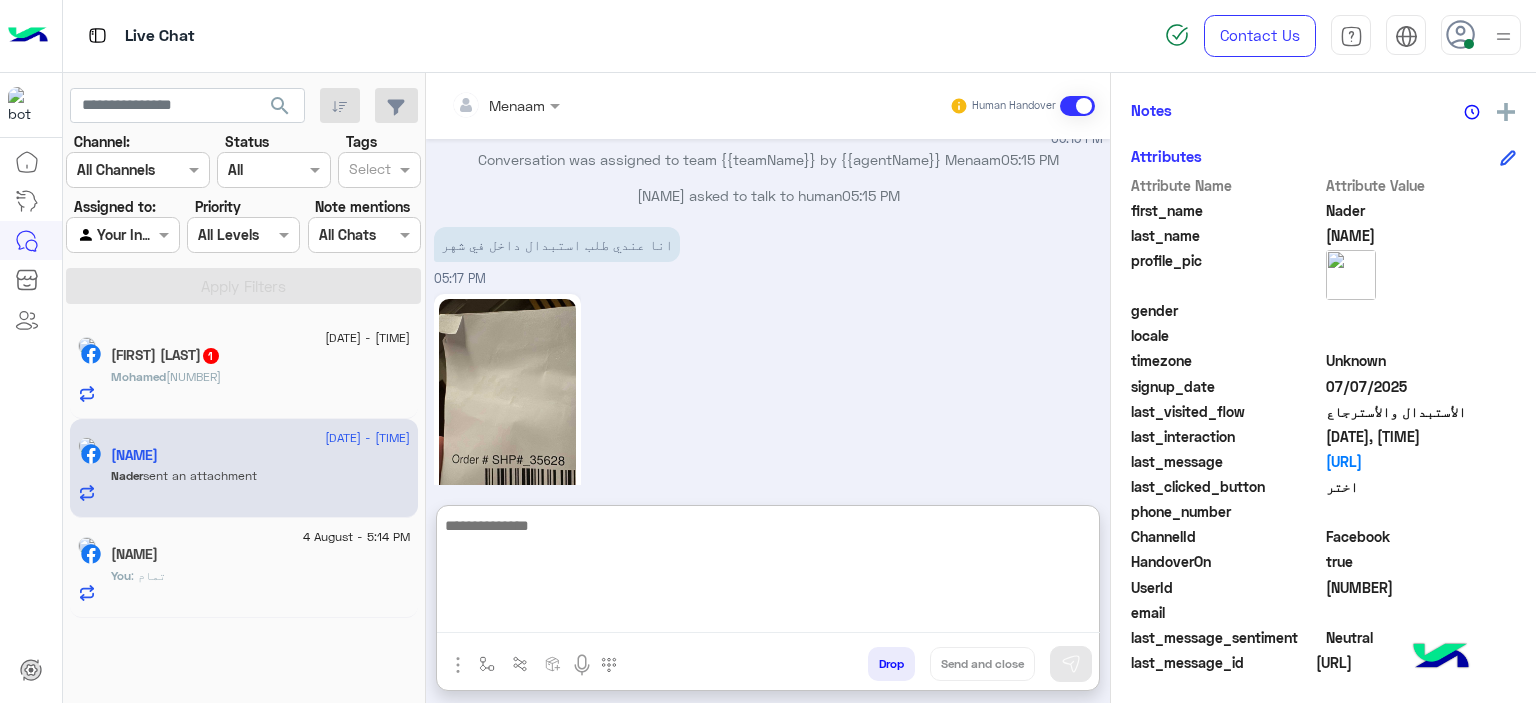 scroll, scrollTop: 2656, scrollLeft: 0, axis: vertical 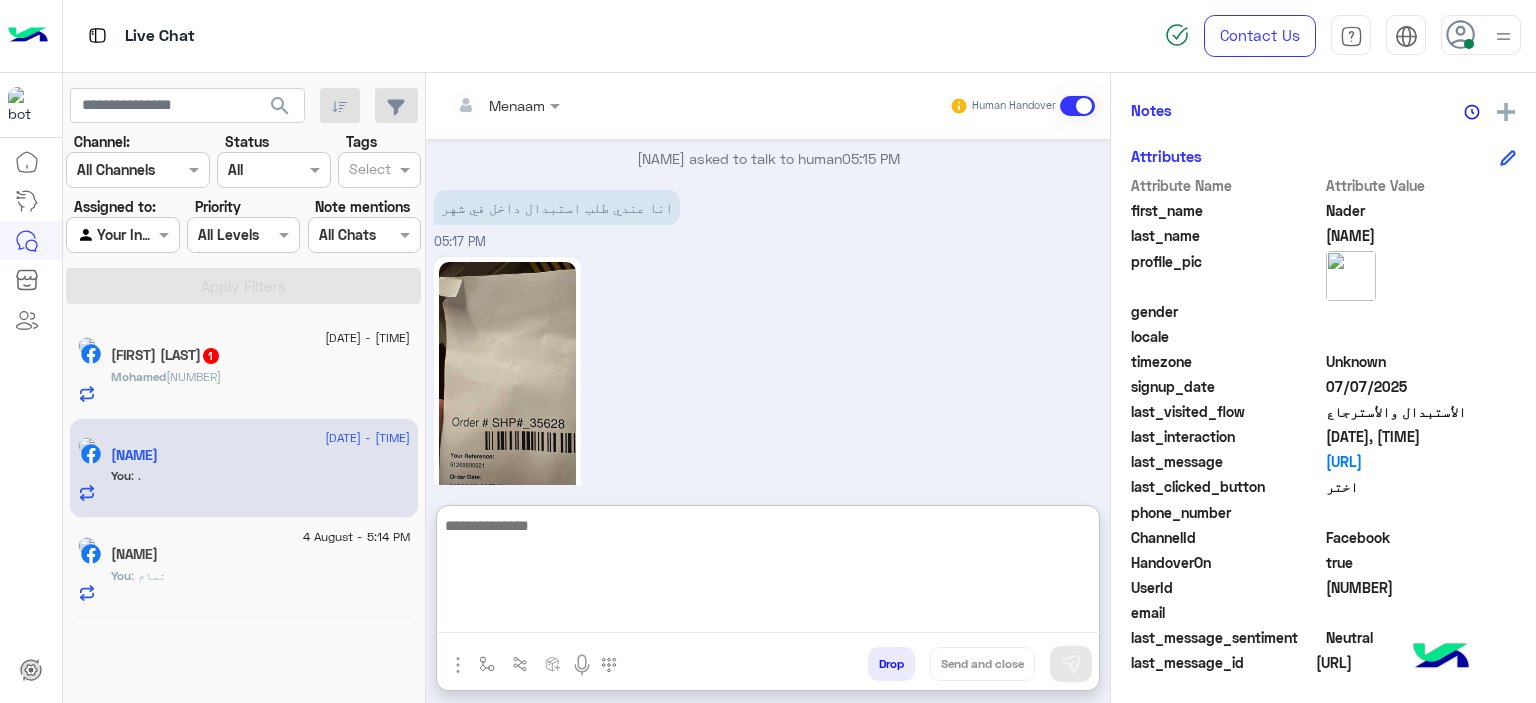 click at bounding box center (768, 573) 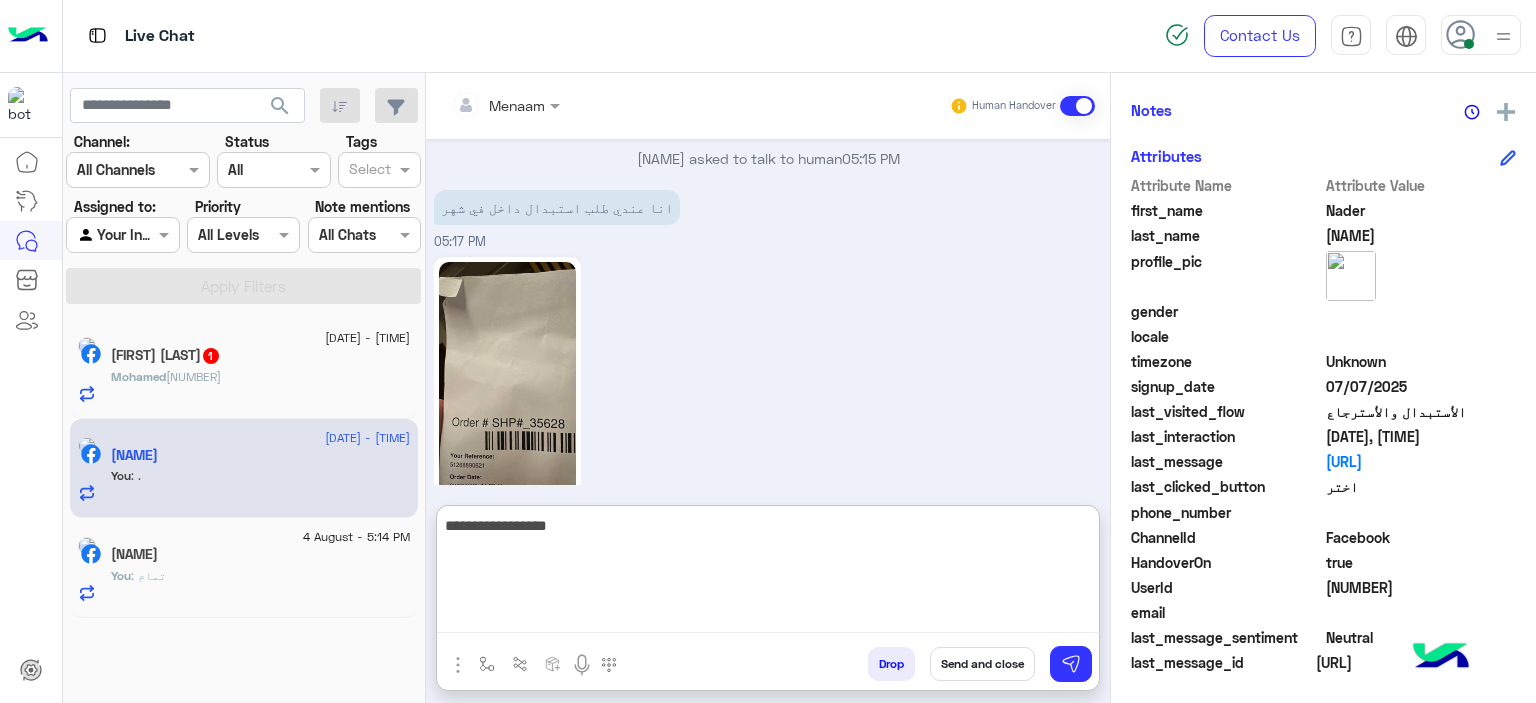 type on "**********" 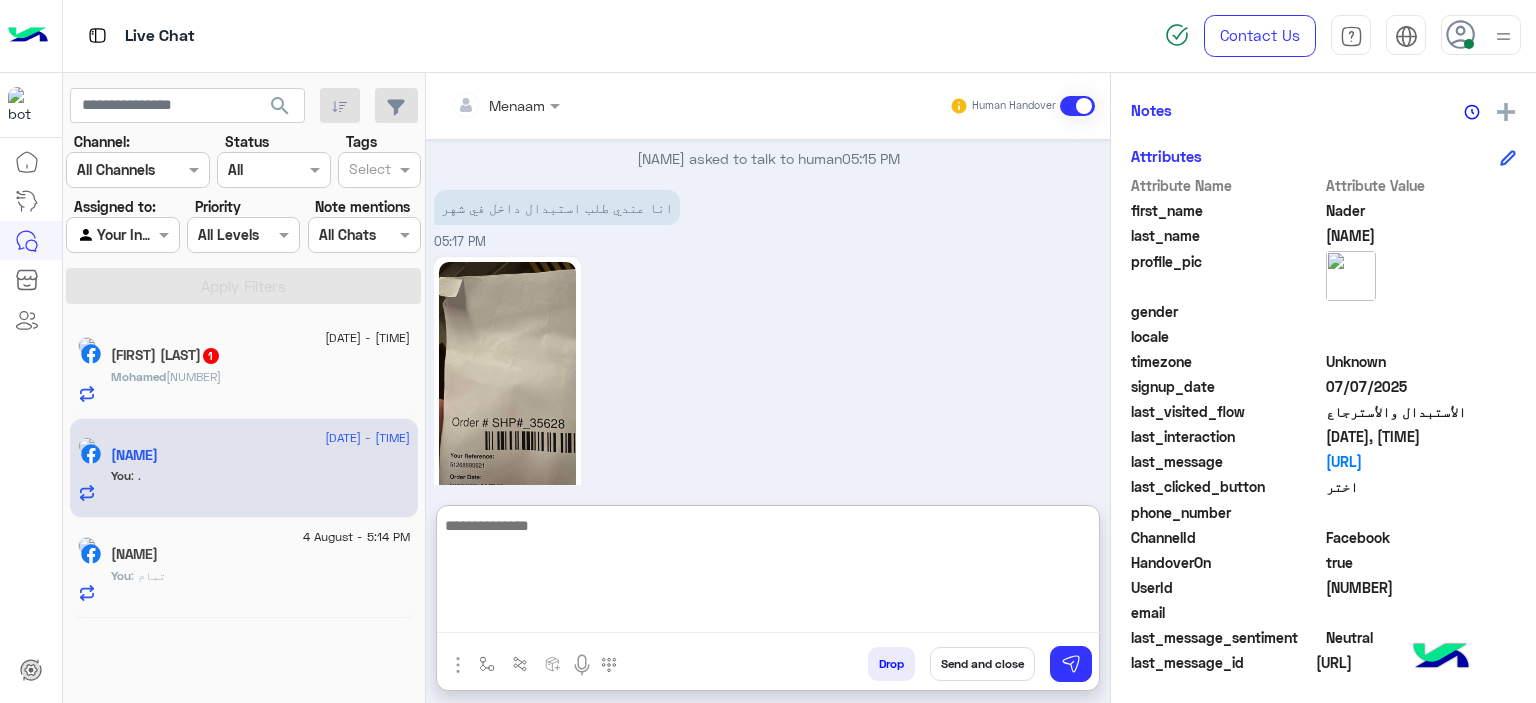 scroll, scrollTop: 2720, scrollLeft: 0, axis: vertical 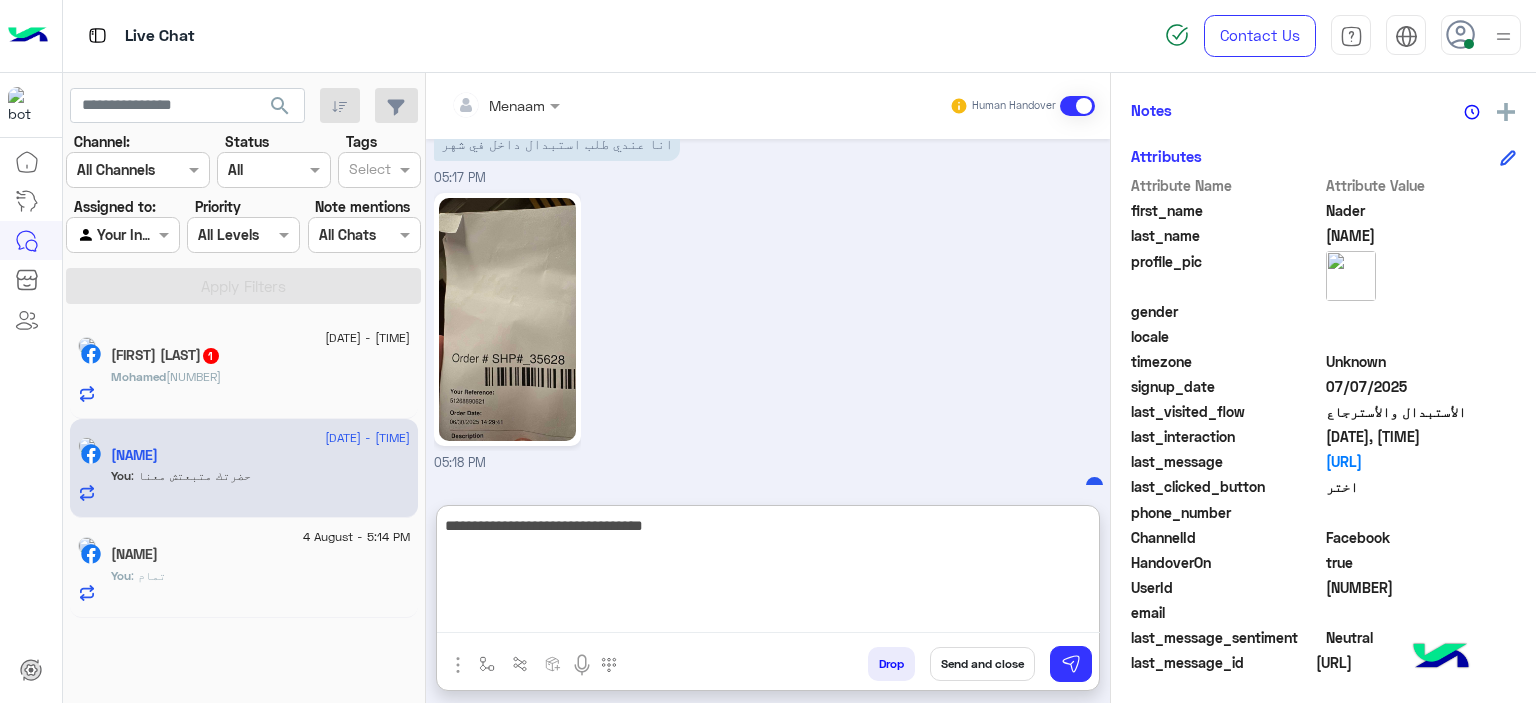type on "**********" 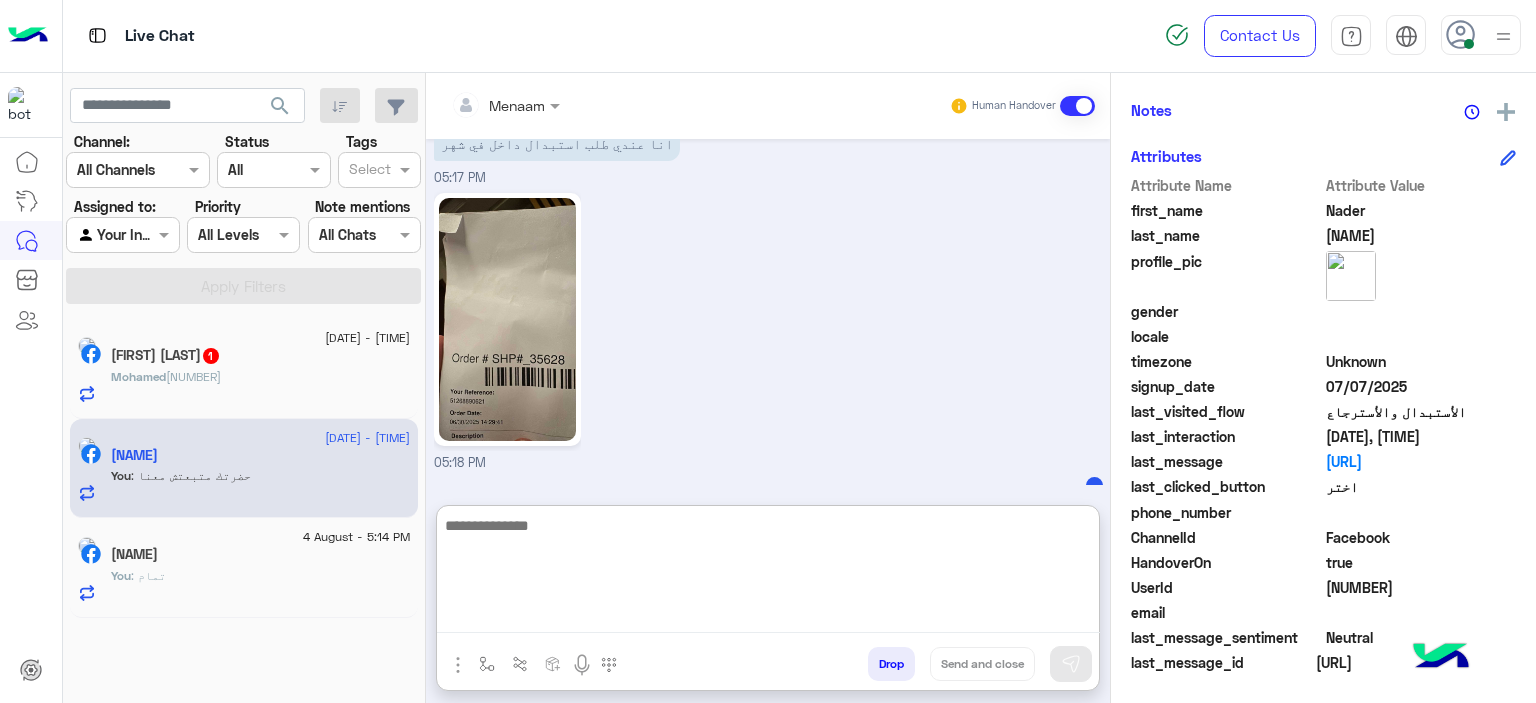 scroll, scrollTop: 2783, scrollLeft: 0, axis: vertical 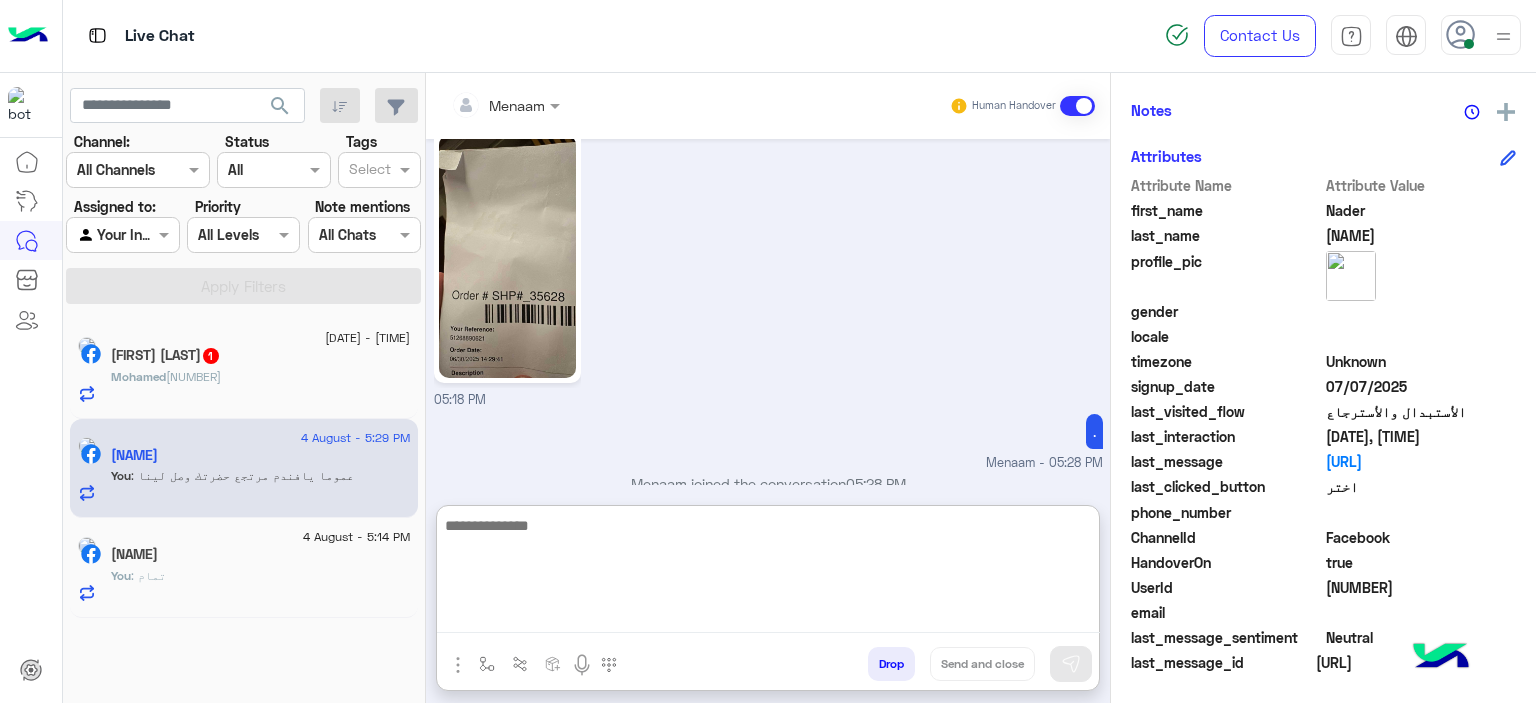 click at bounding box center [768, 573] 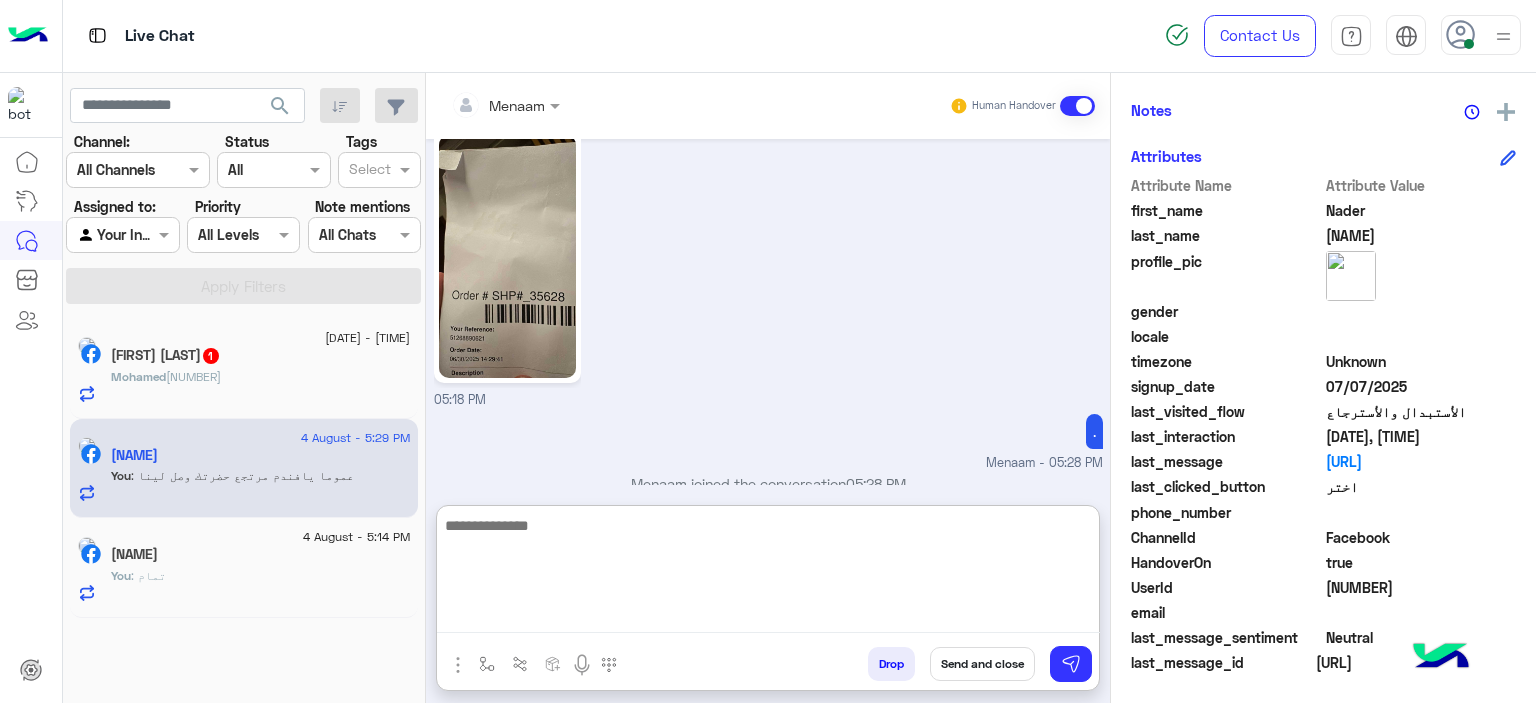 scroll, scrollTop: 2910, scrollLeft: 0, axis: vertical 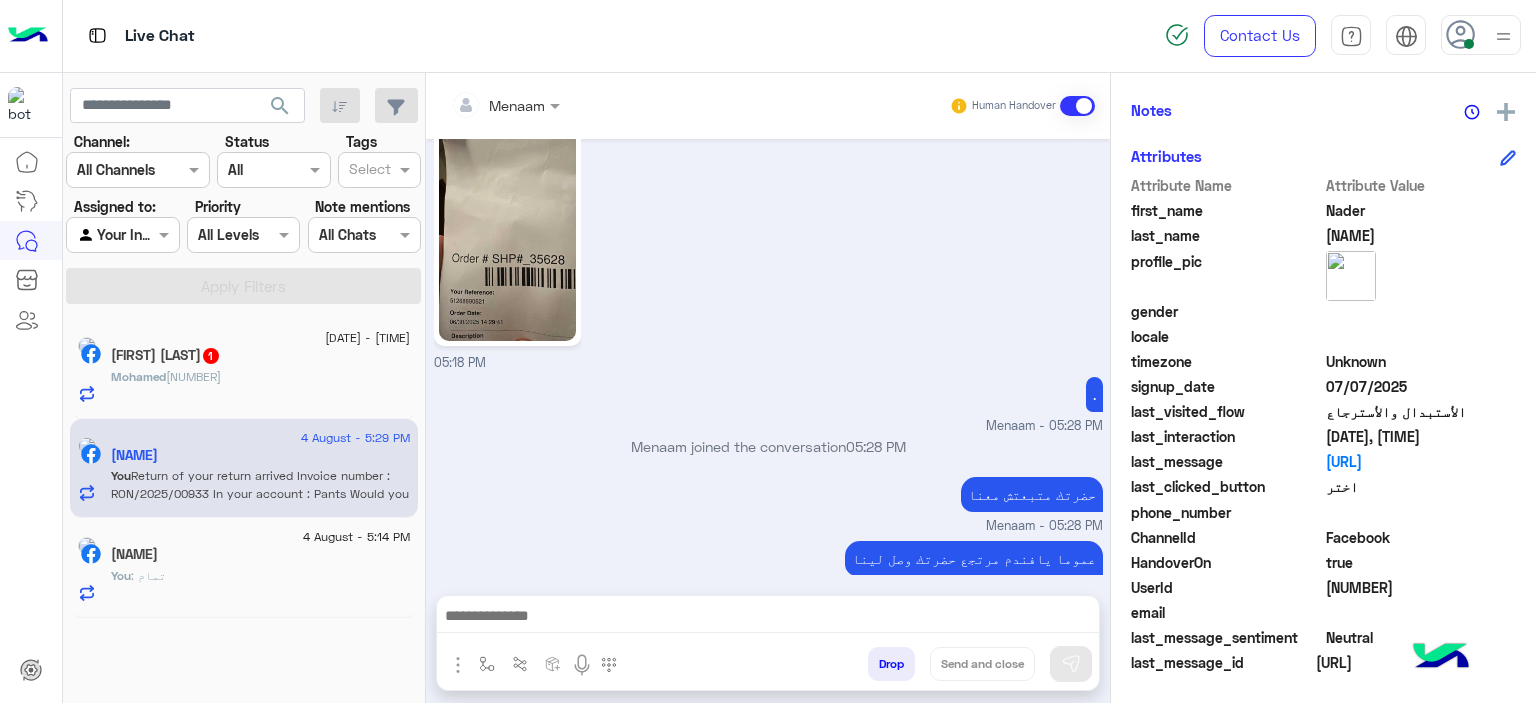 drag, startPoint x: 970, startPoint y: 399, endPoint x: 1068, endPoint y: 494, distance: 136.4881 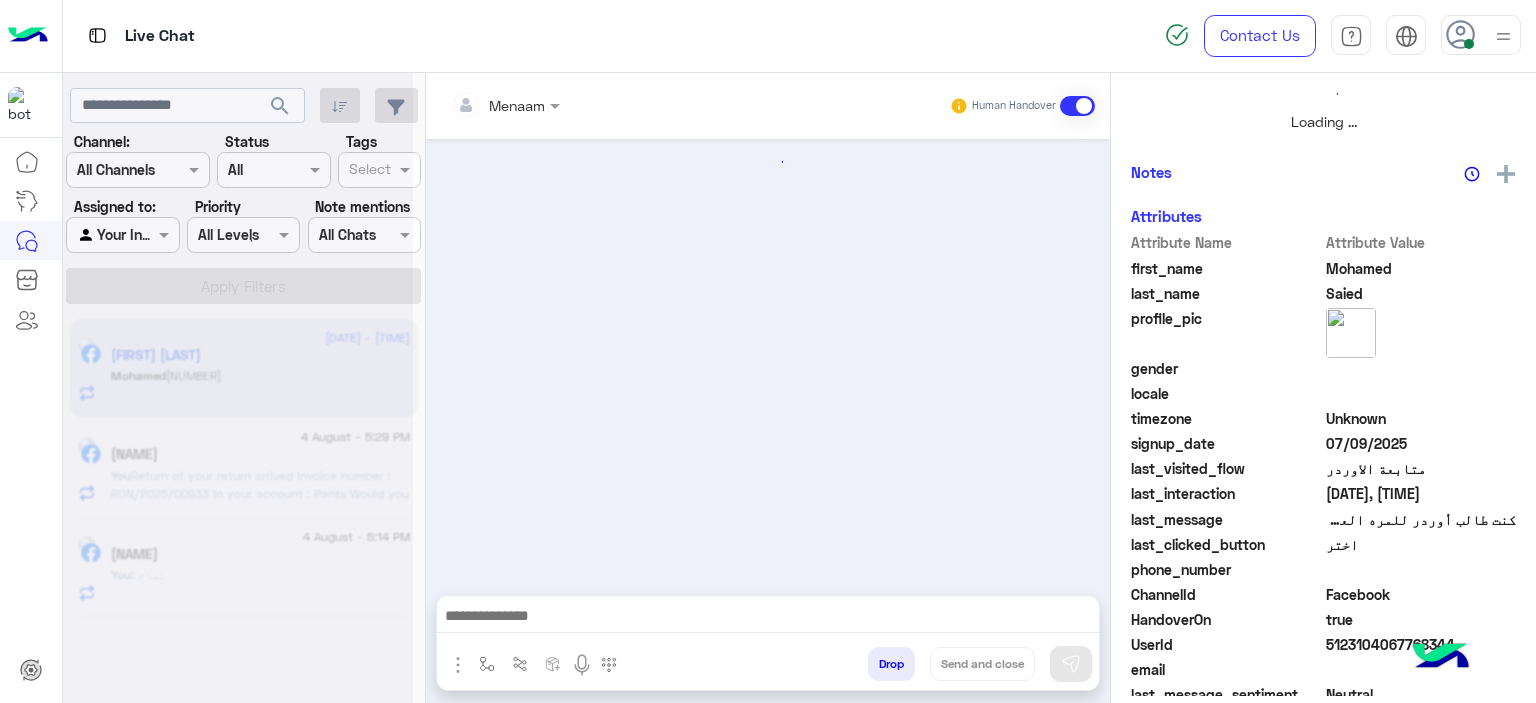 scroll, scrollTop: 514, scrollLeft: 0, axis: vertical 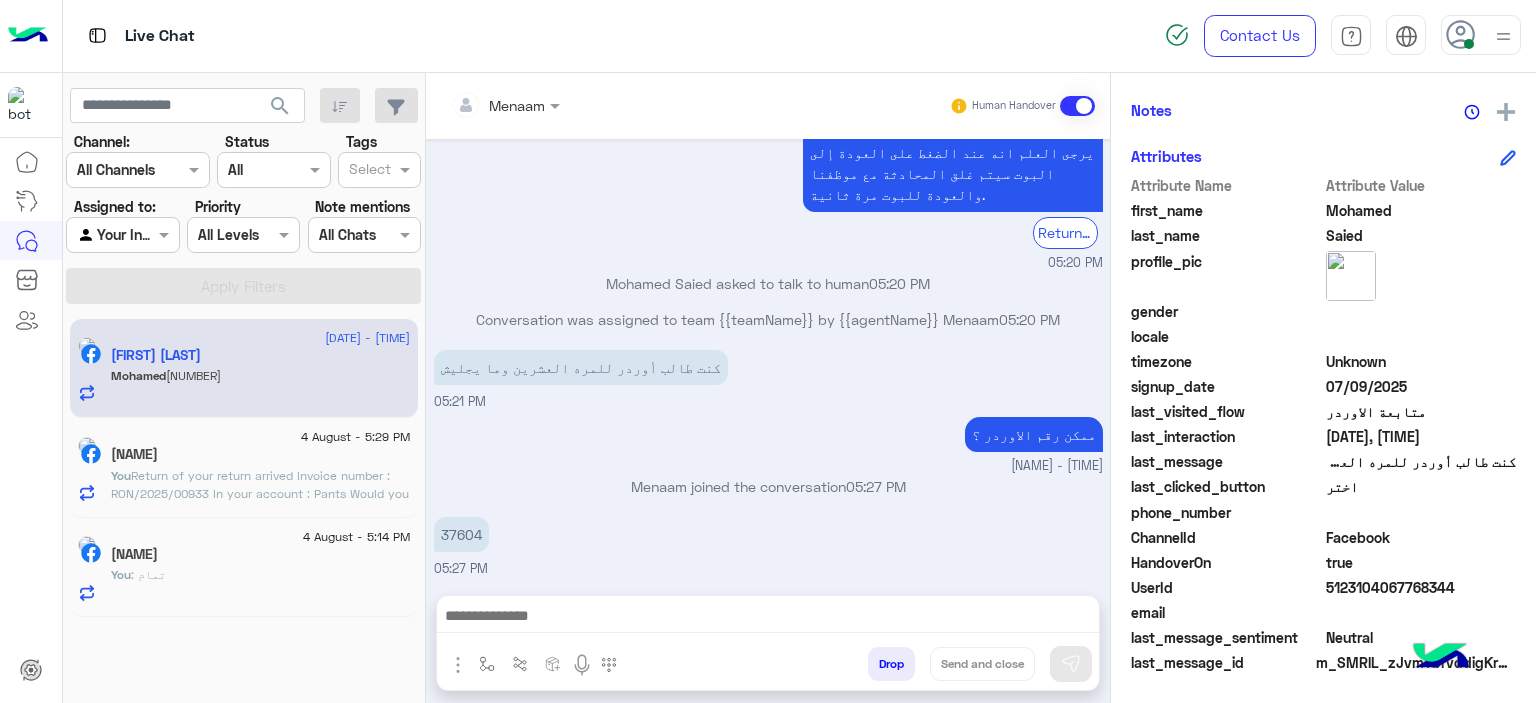 click on "37604" at bounding box center (461, 534) 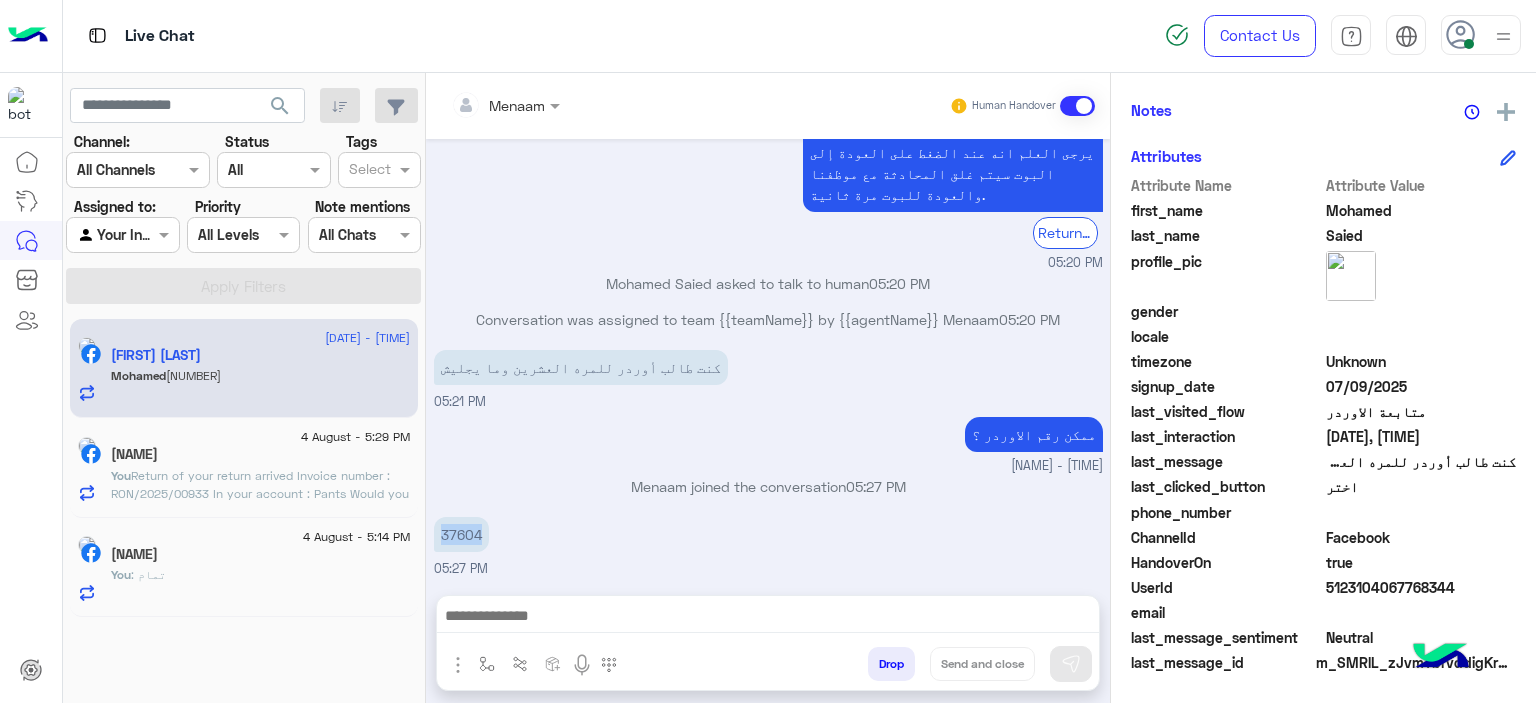click on "37604" at bounding box center [461, 534] 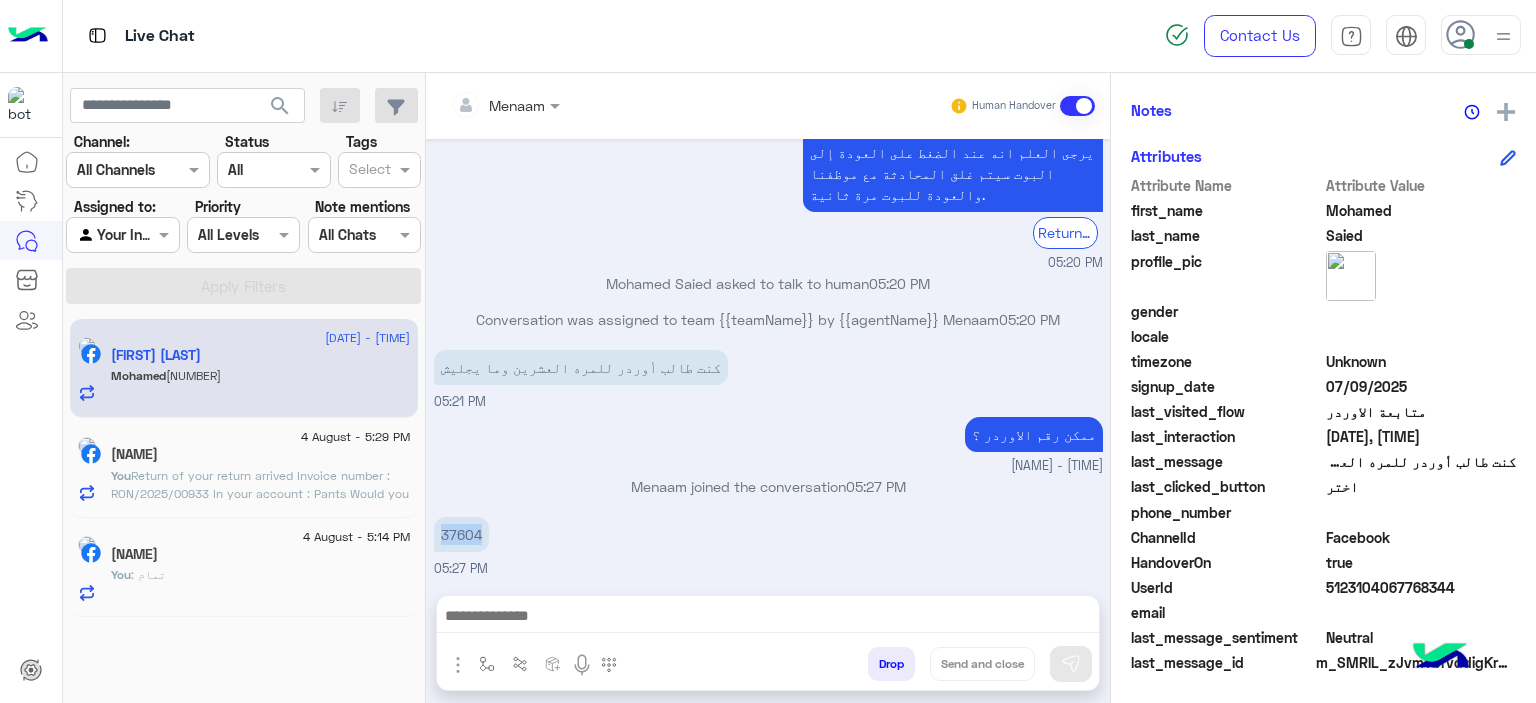click at bounding box center (768, 618) 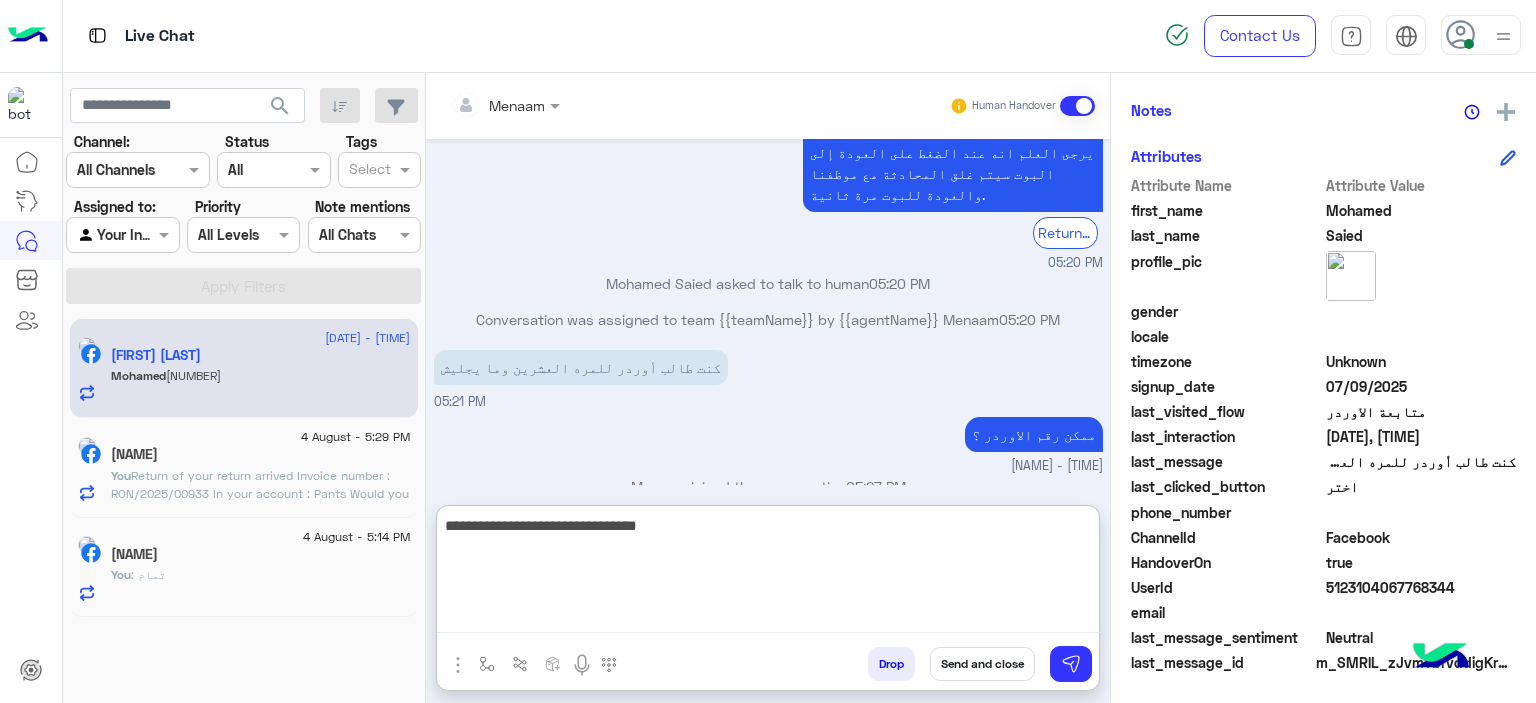 type on "**********" 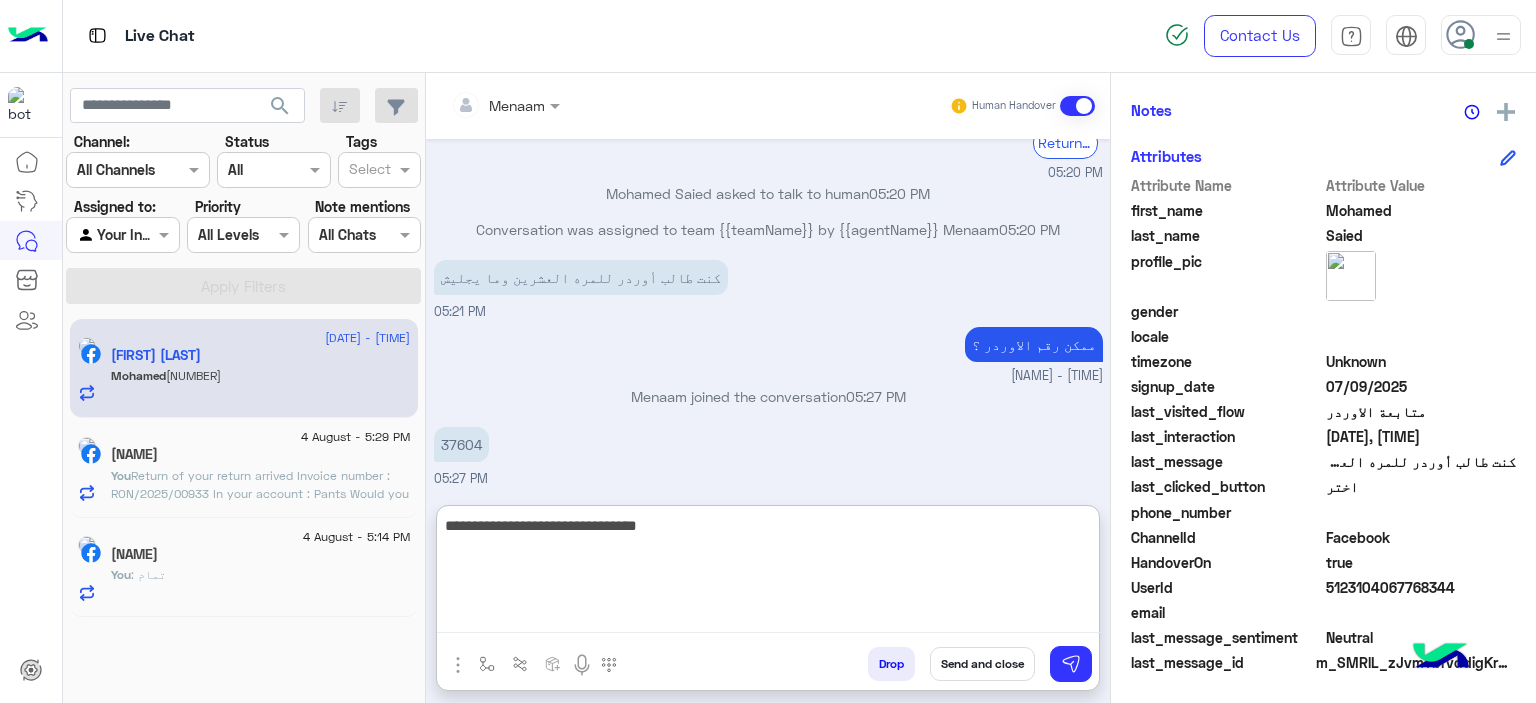 click on "37604" at bounding box center [461, 444] 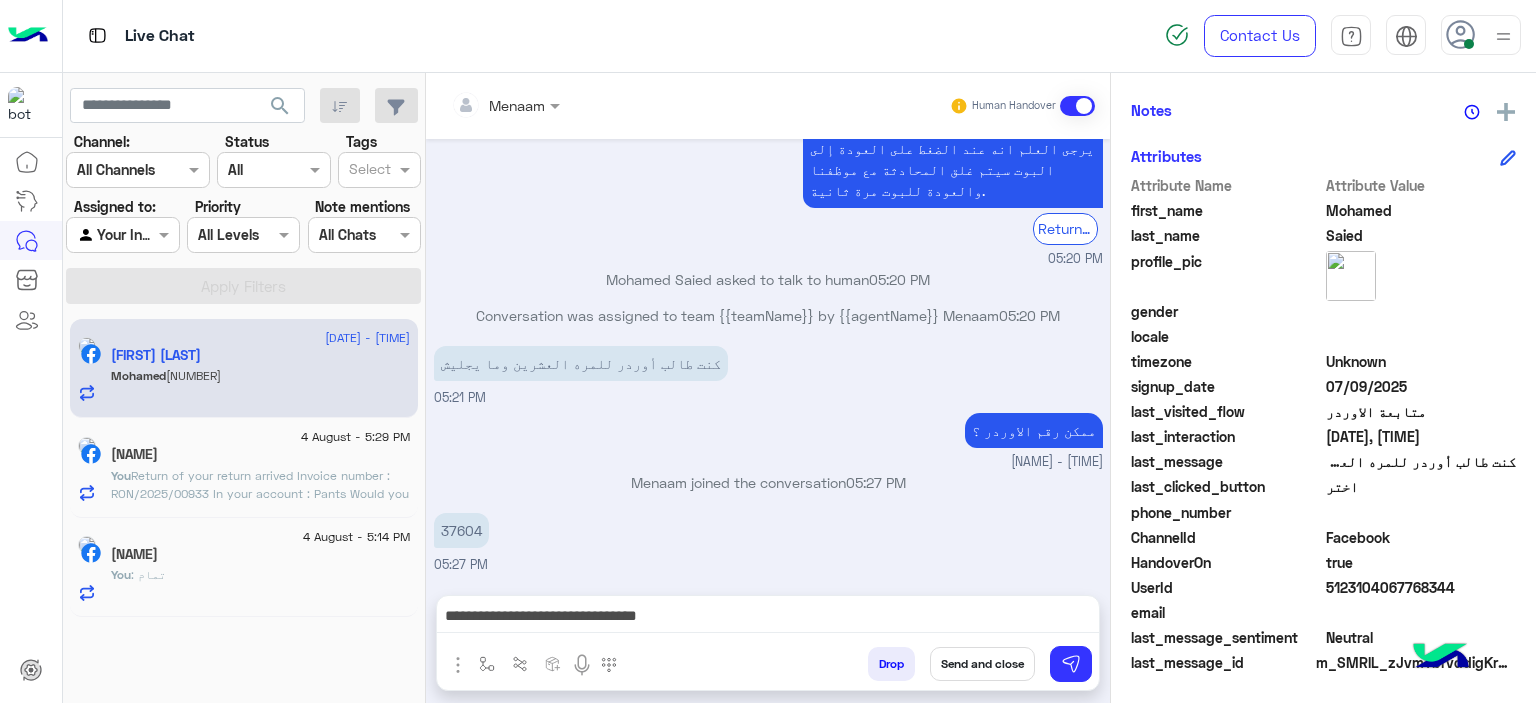 scroll, scrollTop: 1099, scrollLeft: 0, axis: vertical 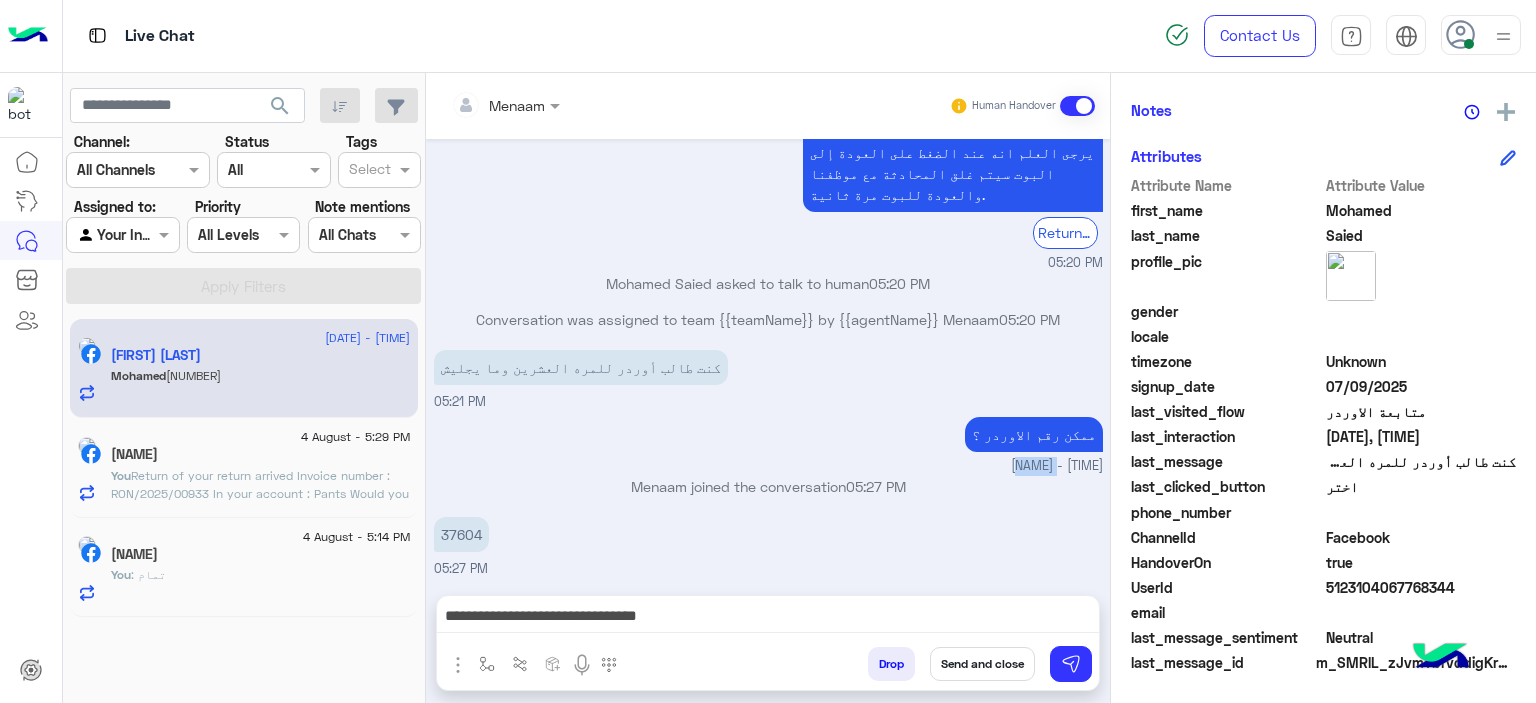 click on "Order number please? [FIRST] - [TIME]" at bounding box center [768, 444] 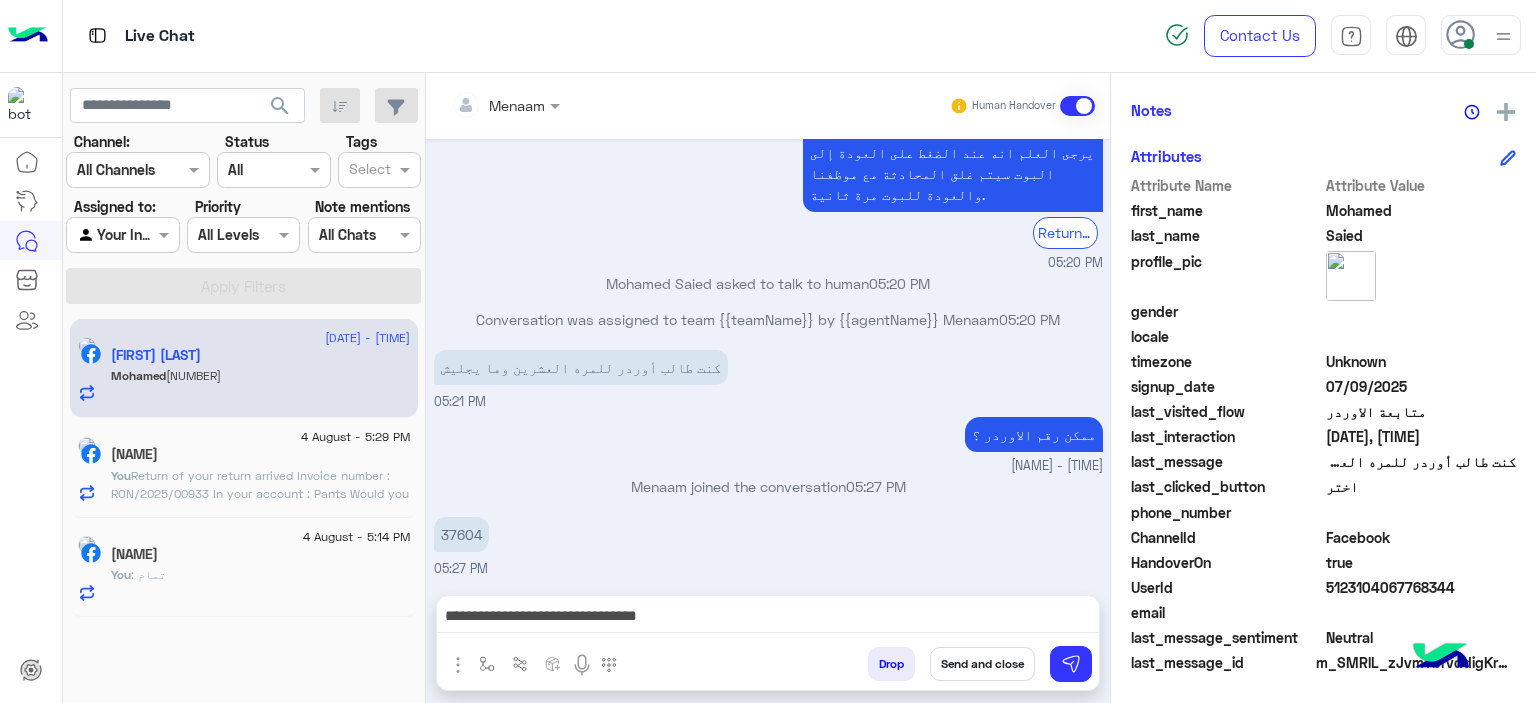 click on "37604" at bounding box center (461, 534) 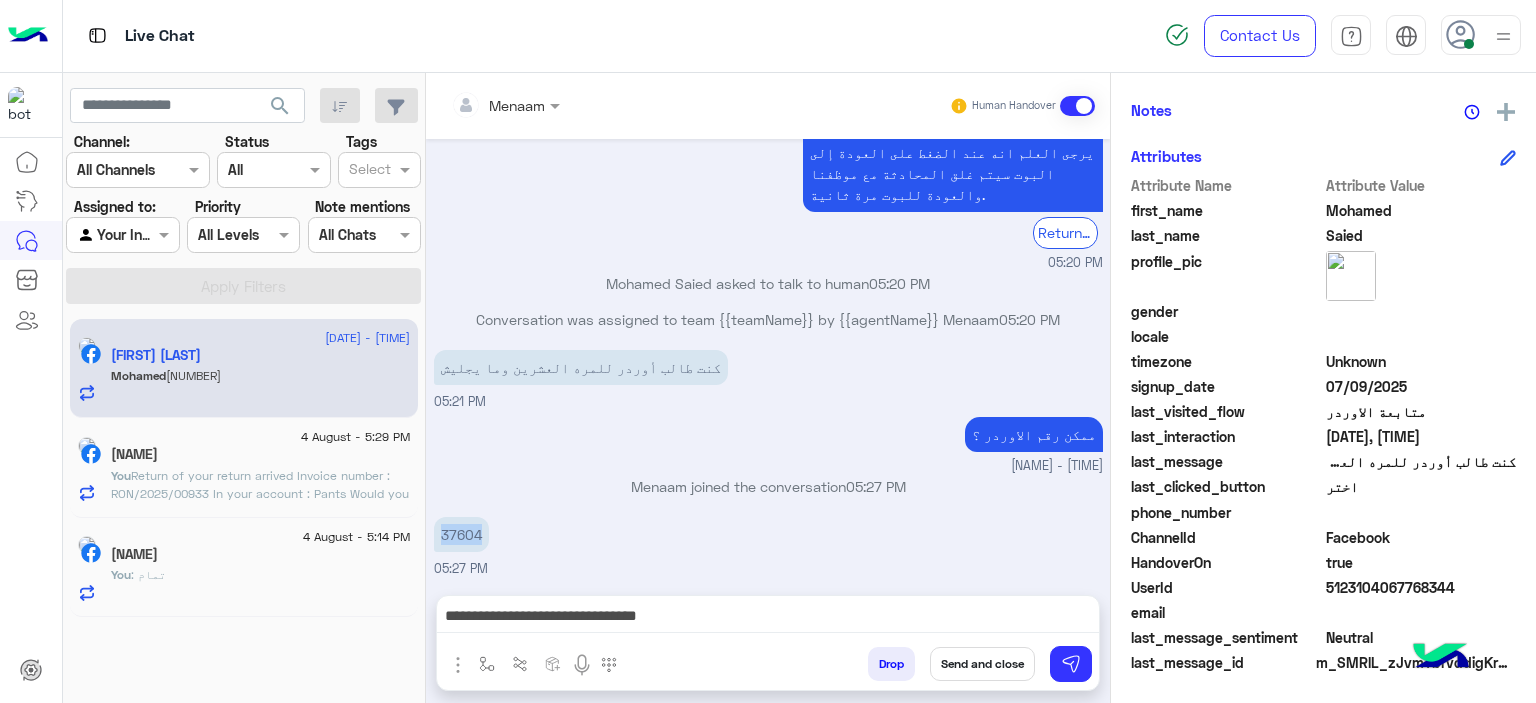 click on "37604" at bounding box center [461, 534] 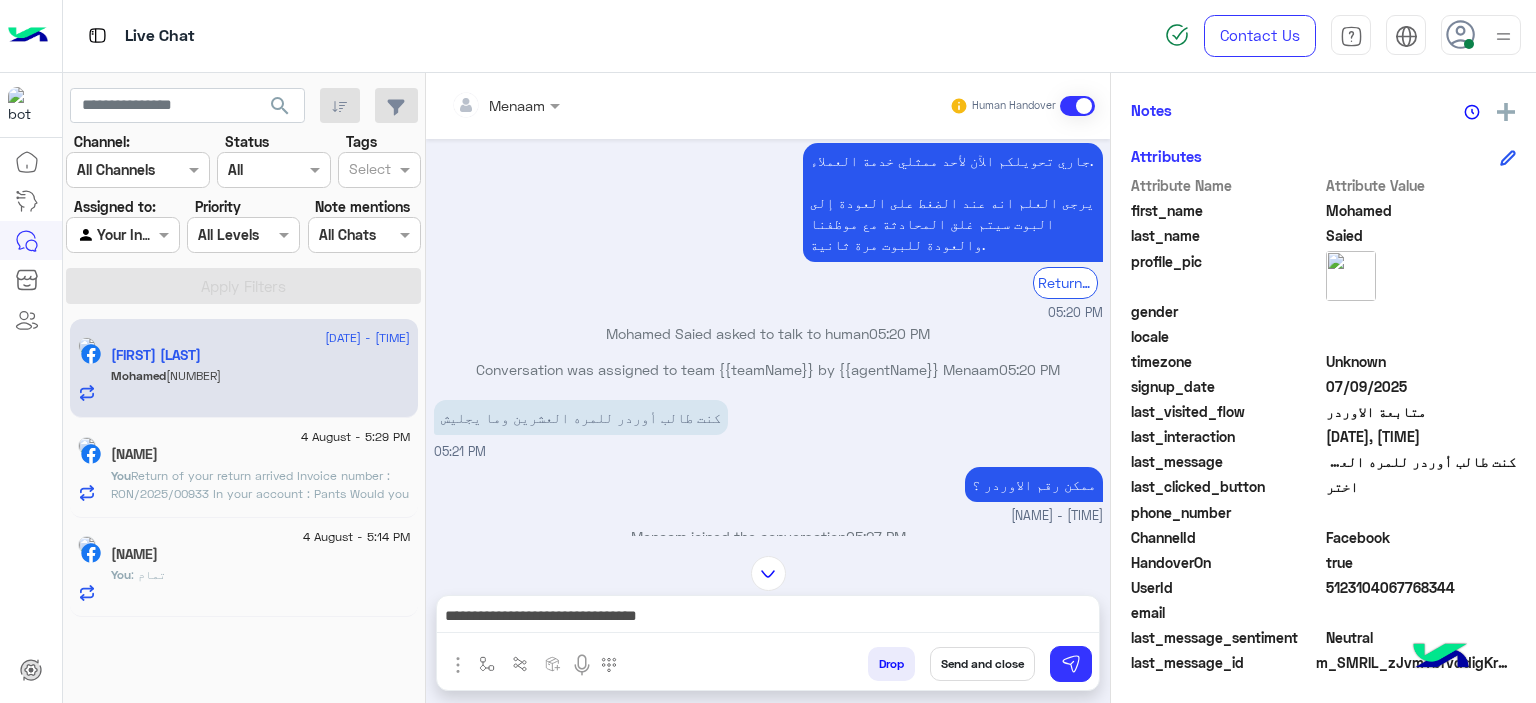 scroll, scrollTop: 1099, scrollLeft: 0, axis: vertical 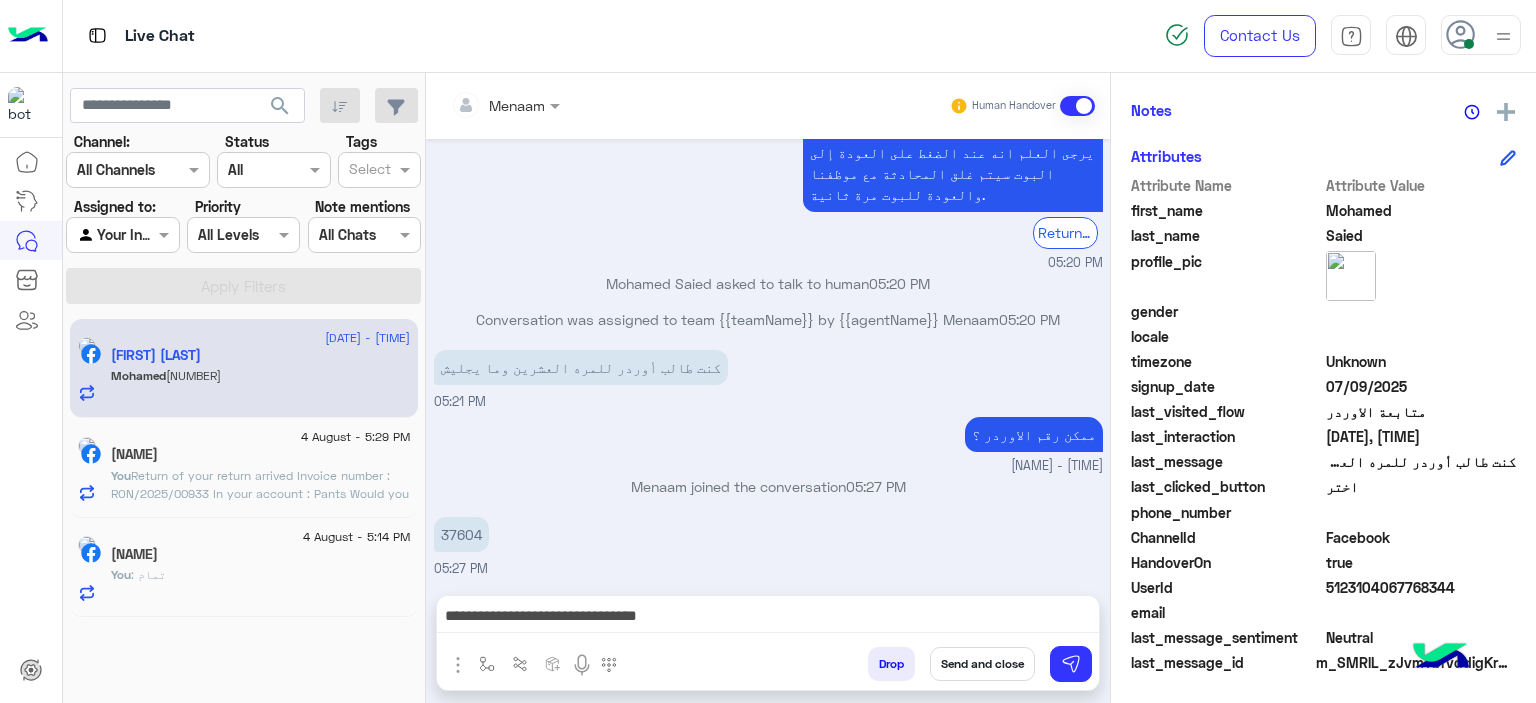 click on "**********" at bounding box center (768, 618) 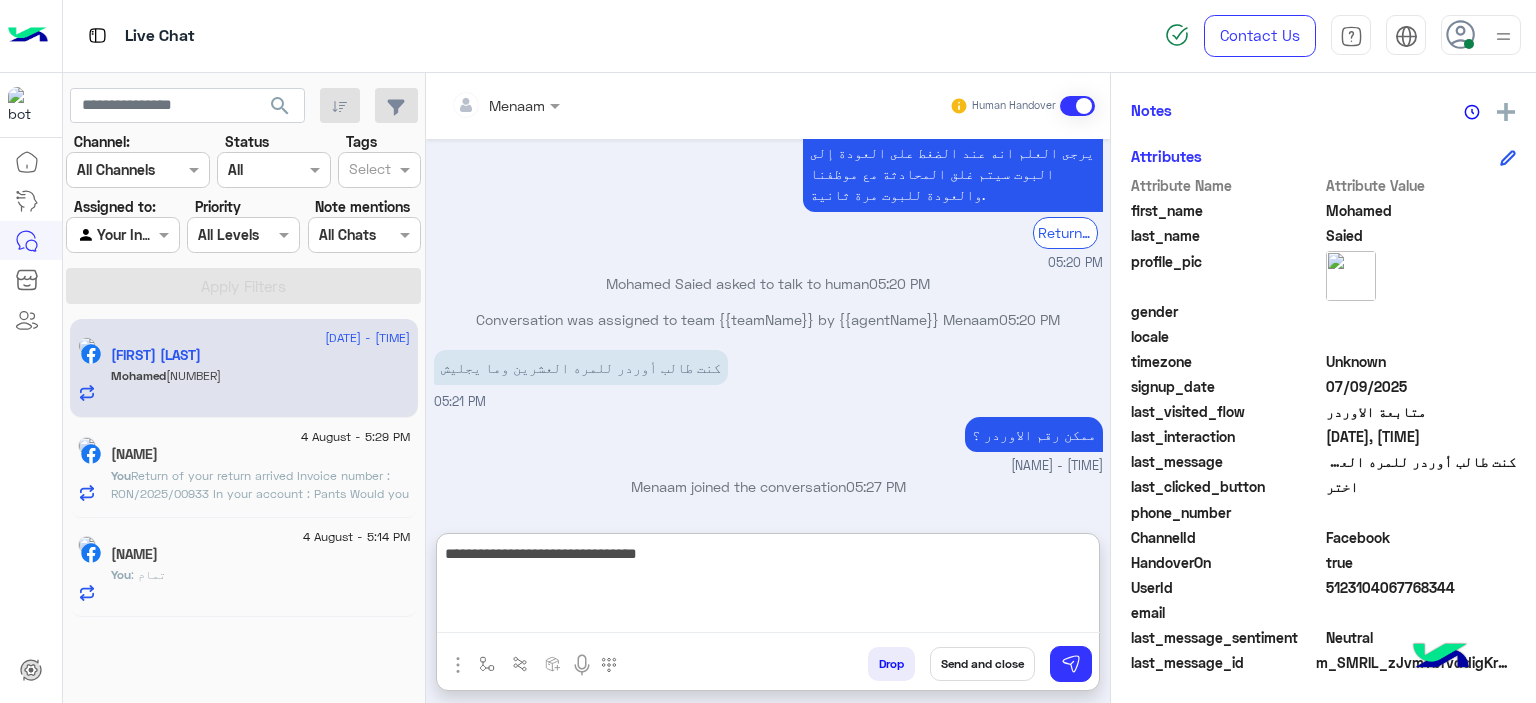 click on "**********" at bounding box center [768, 587] 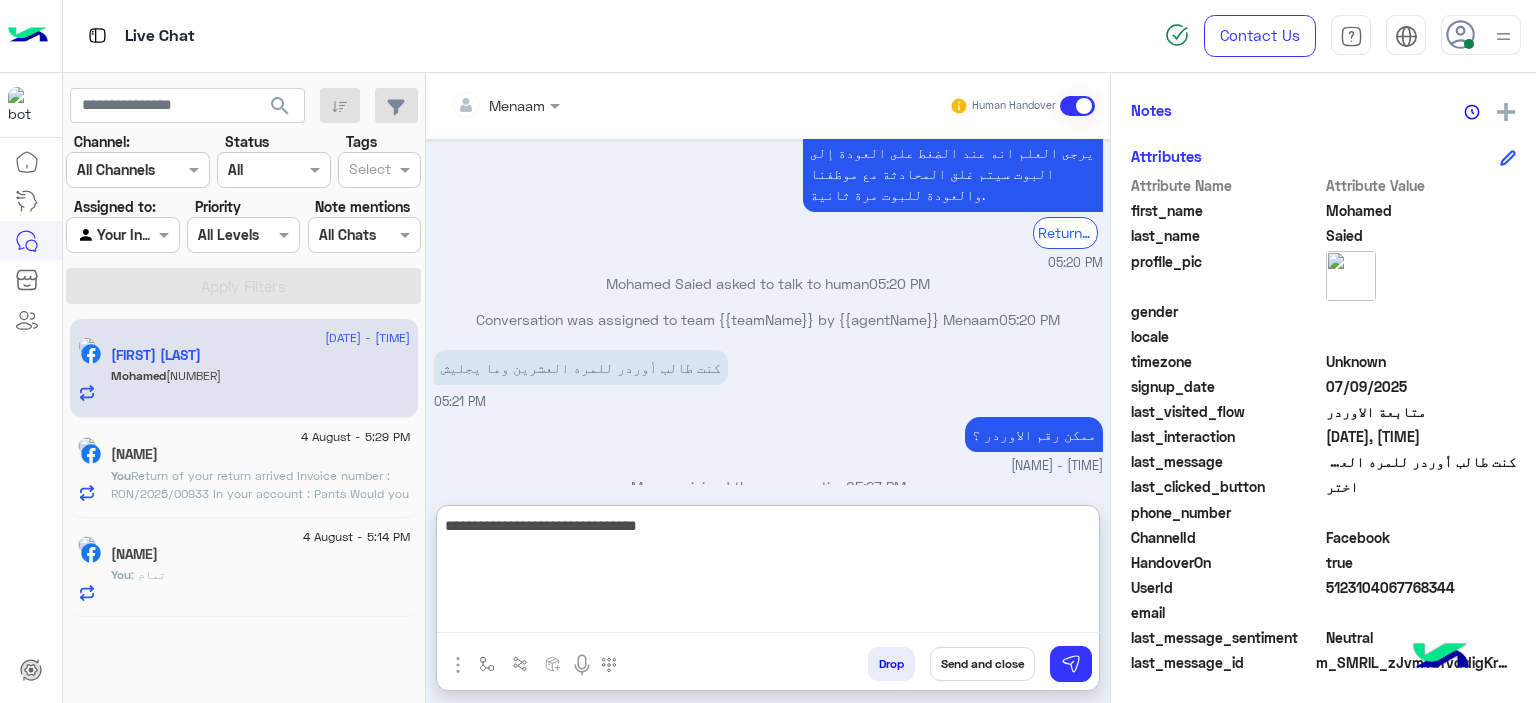 click on "**********" at bounding box center [768, 573] 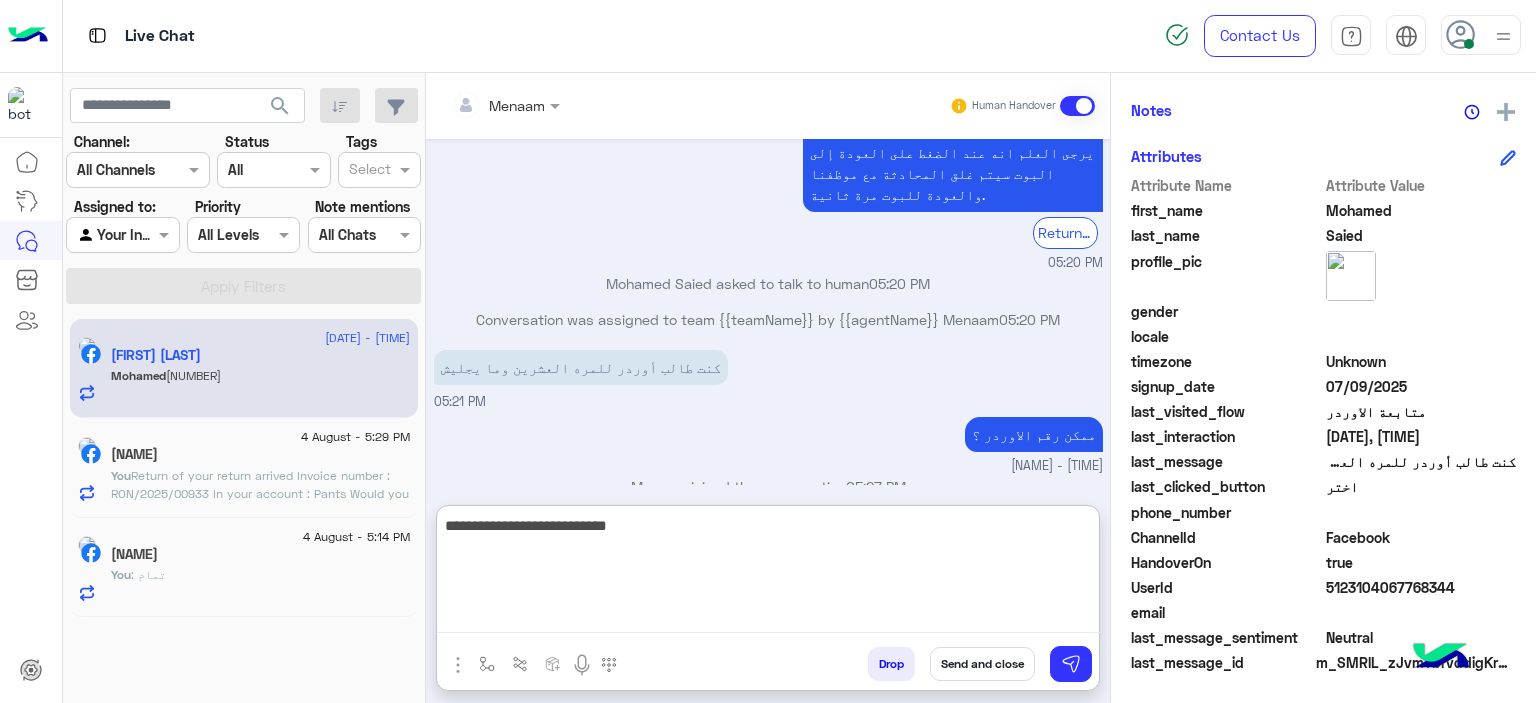 type on "**********" 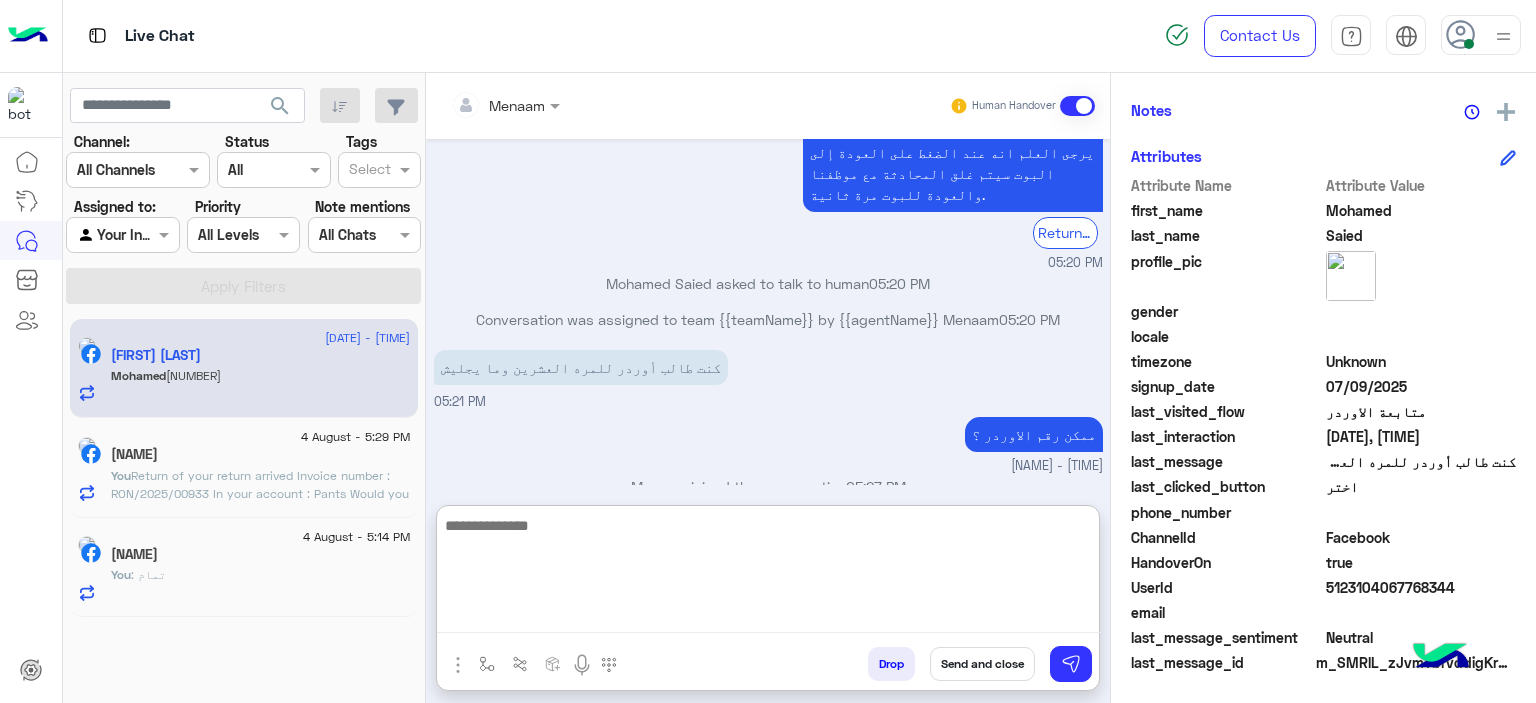 scroll, scrollTop: 1252, scrollLeft: 0, axis: vertical 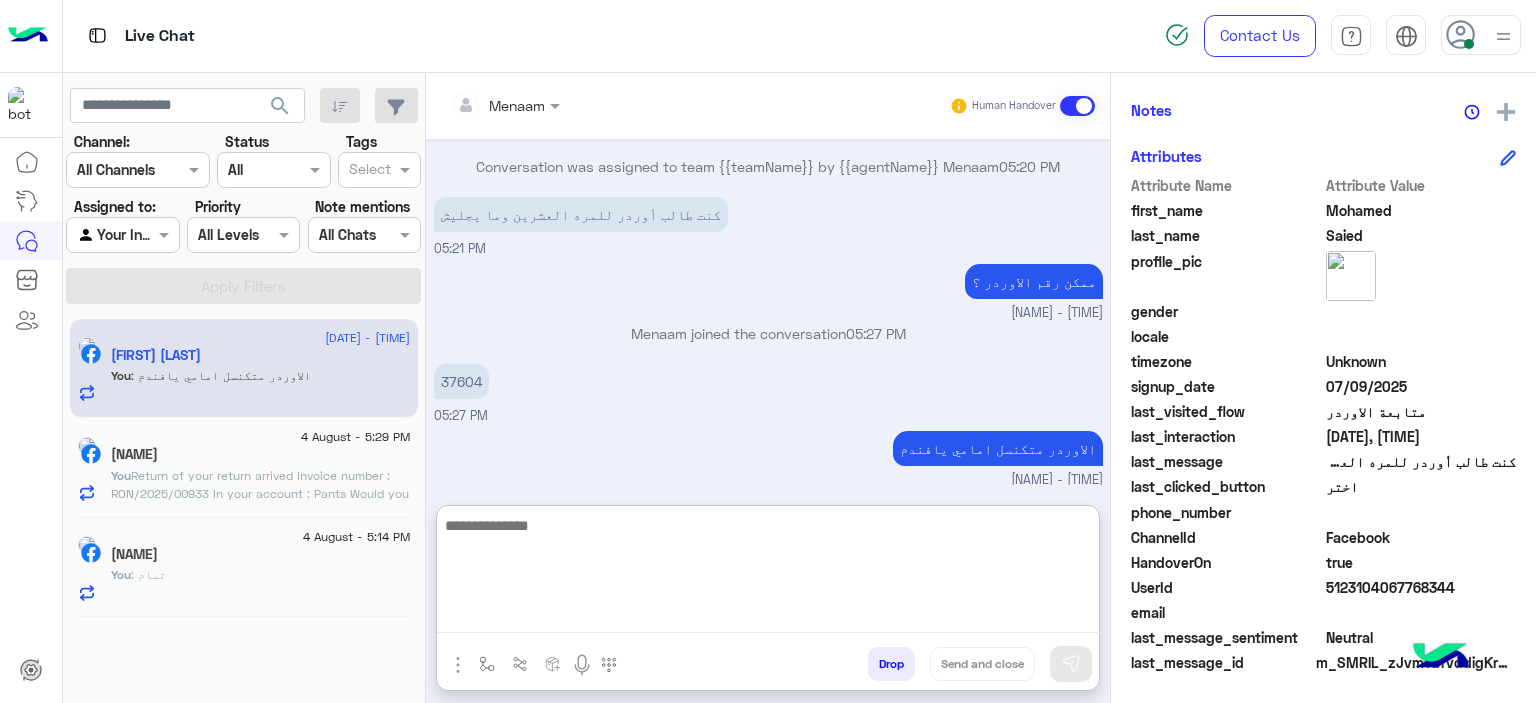 click on "37604" at bounding box center (461, 381) 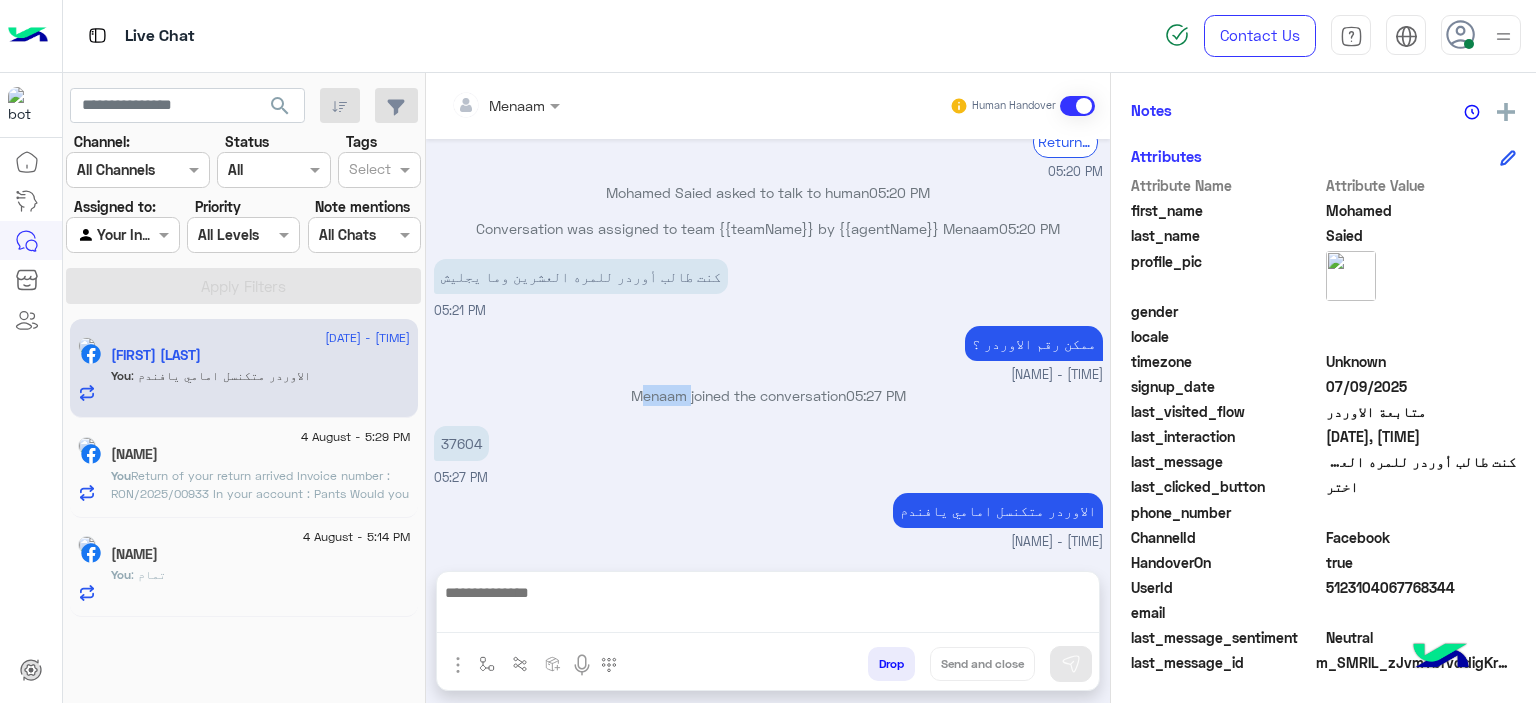 click on "[DATE] اختر [TIME] Please send some data [TIME] 37604 [TIME] Return to Bot [TIME] [TIME] [DATE] اختر [TIME] Please send some data [TIME] 37604 [TIME] Return to Bot" at bounding box center (768, 345) 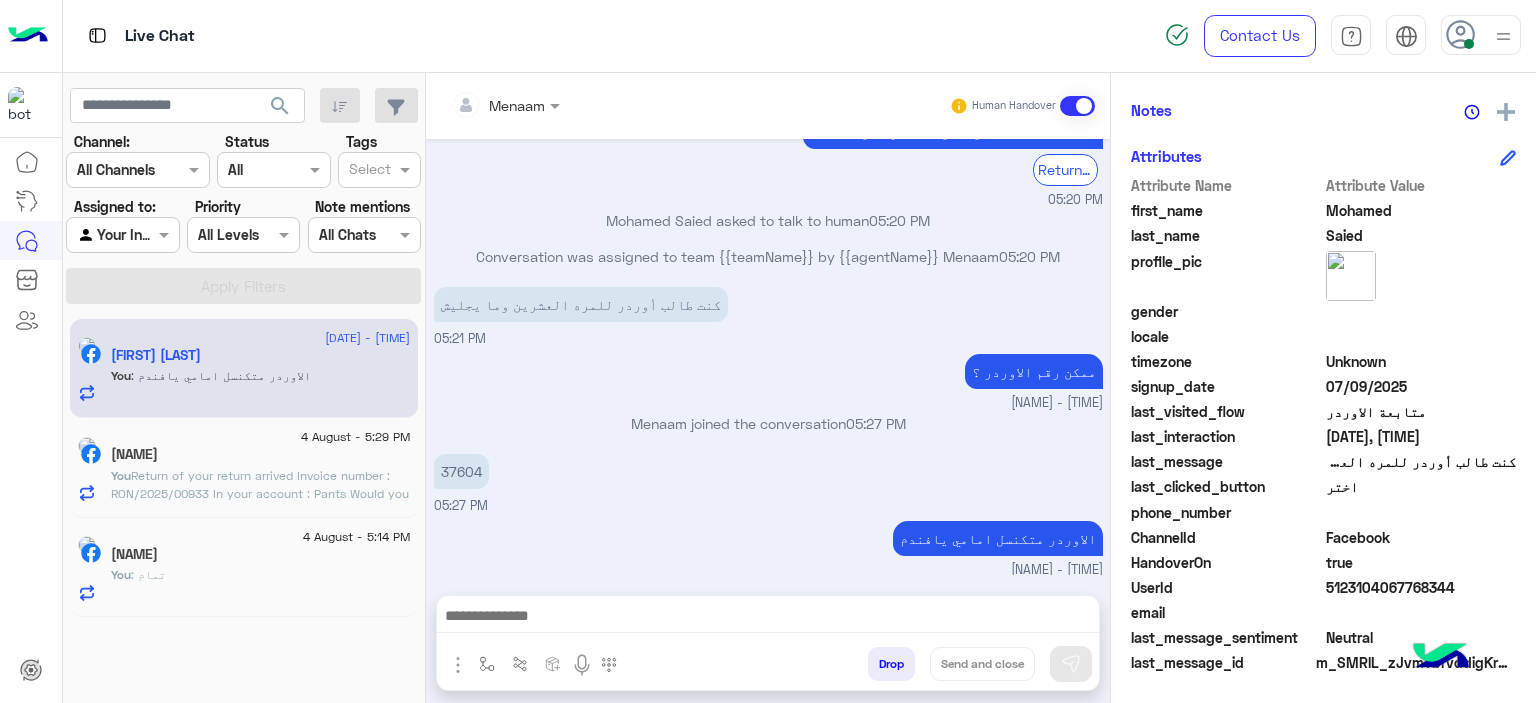 click at bounding box center [768, 621] 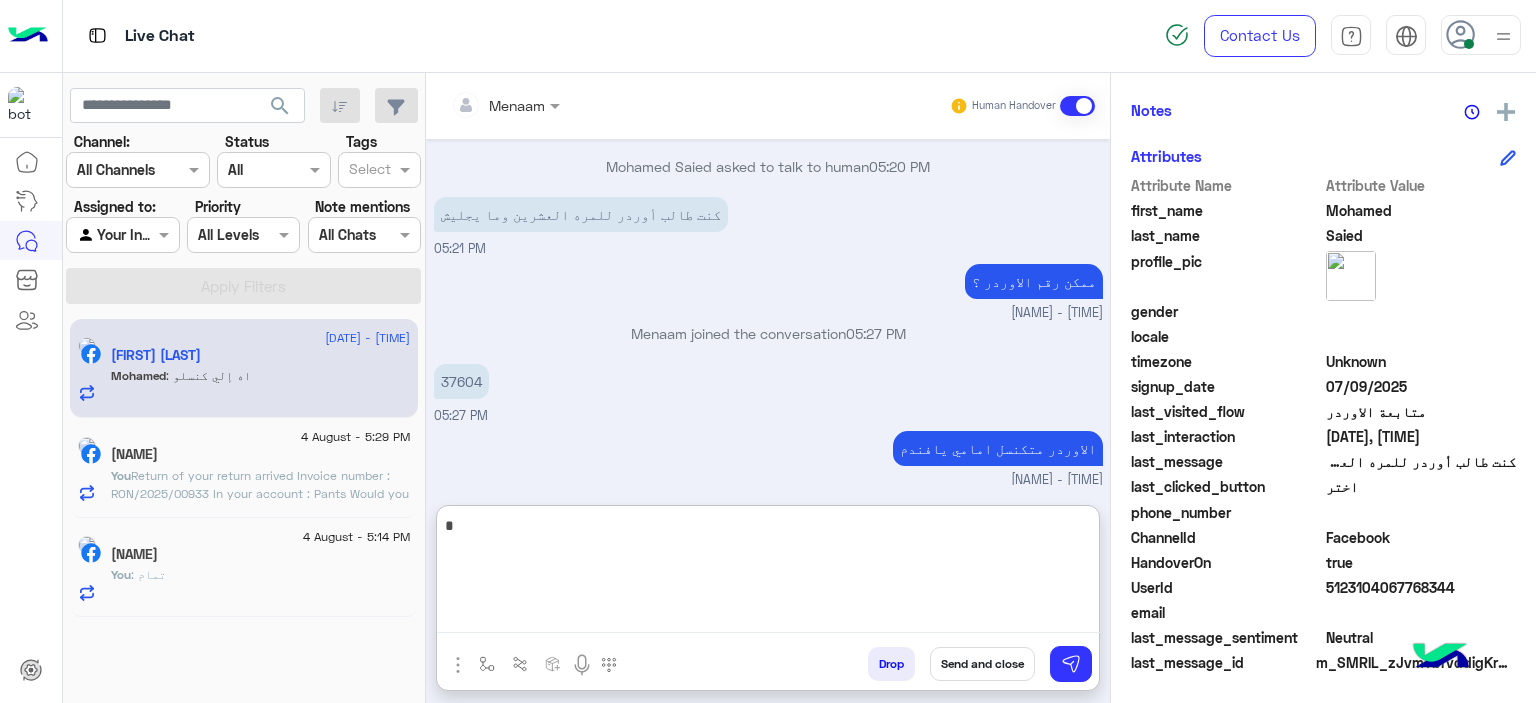 scroll, scrollTop: 1319, scrollLeft: 0, axis: vertical 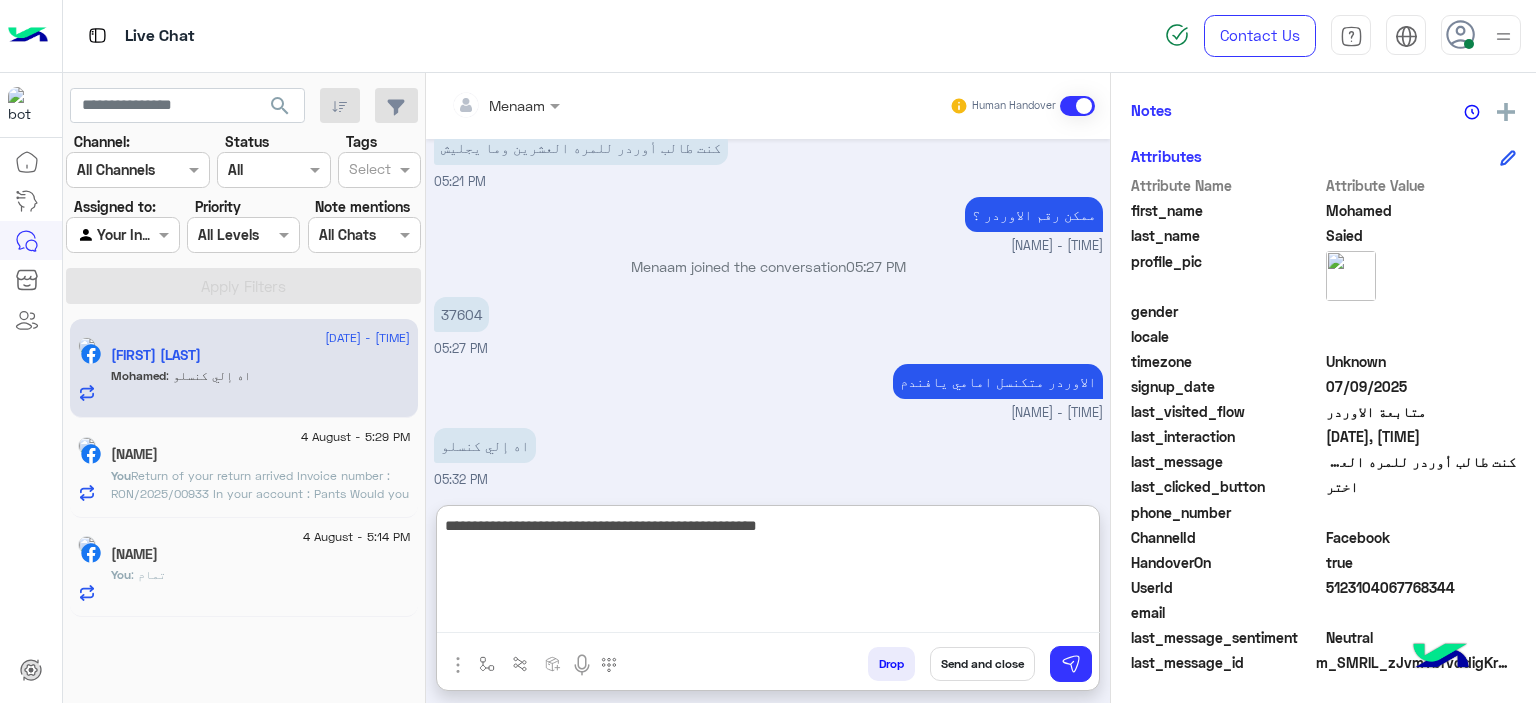 type on "**********" 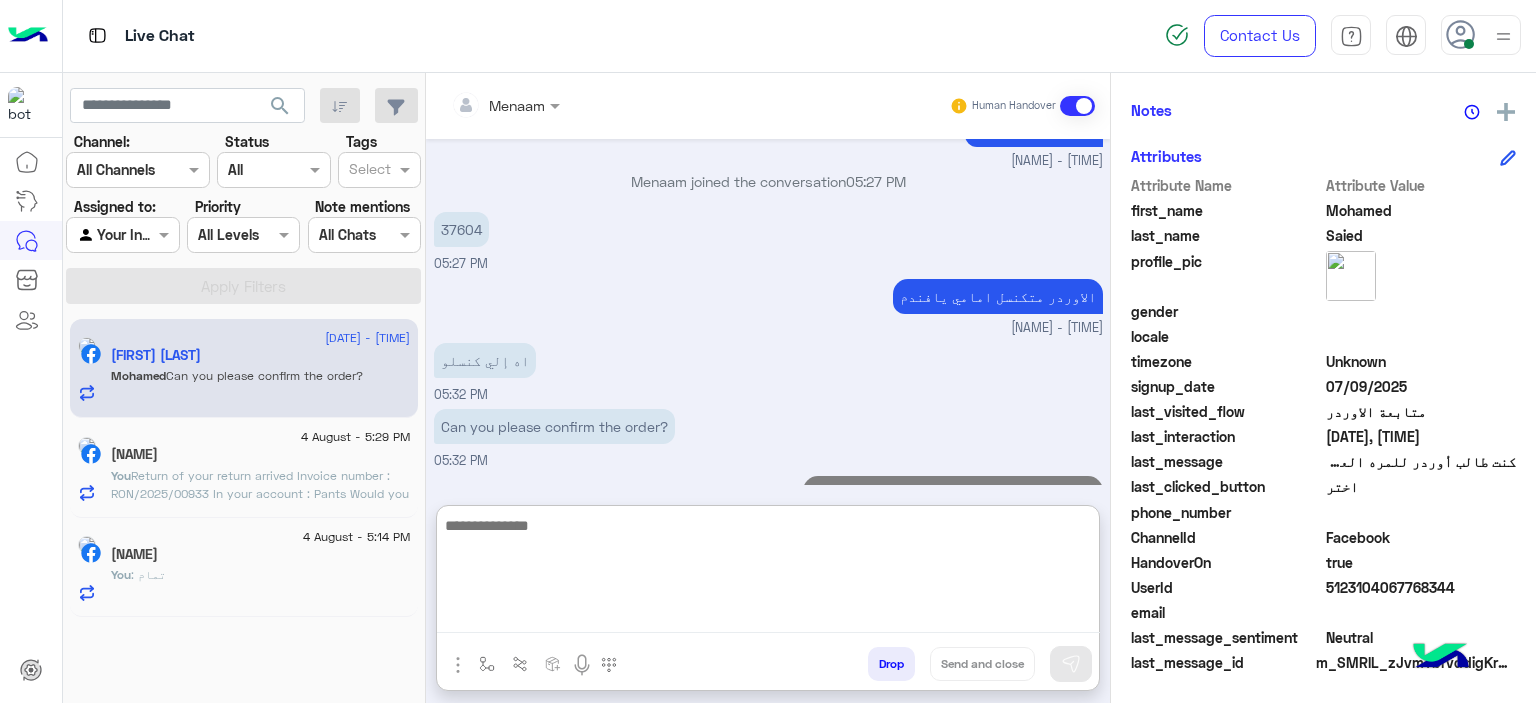 scroll, scrollTop: 1470, scrollLeft: 0, axis: vertical 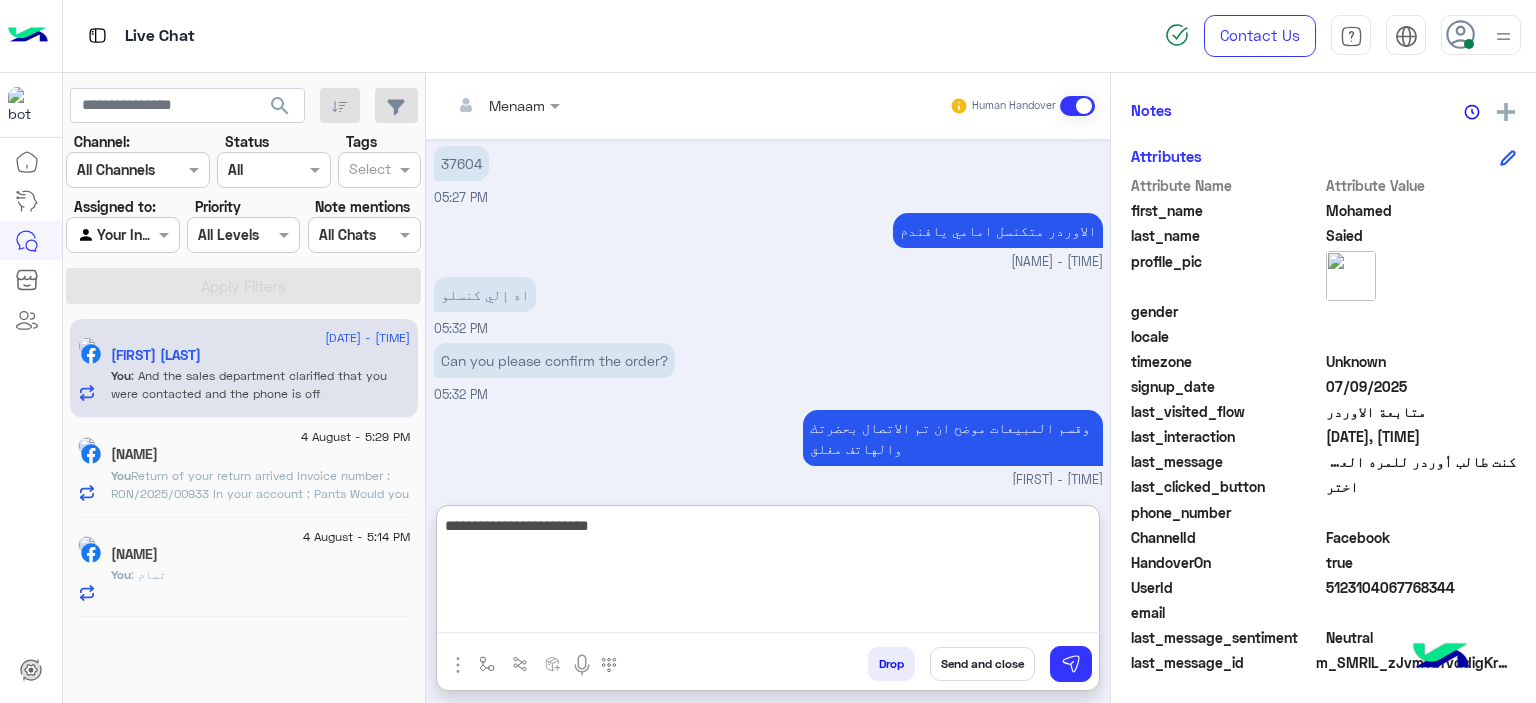 type on "**********" 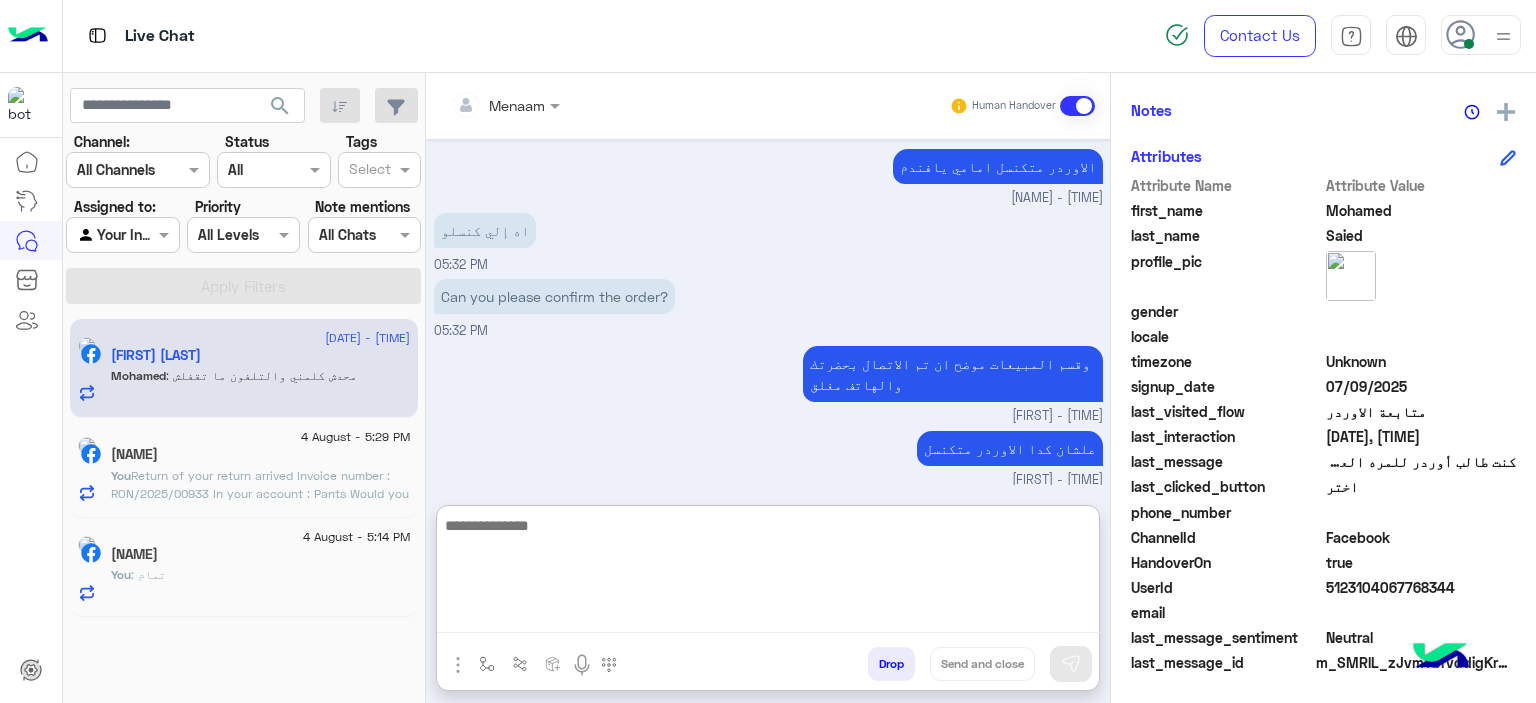scroll, scrollTop: 1600, scrollLeft: 0, axis: vertical 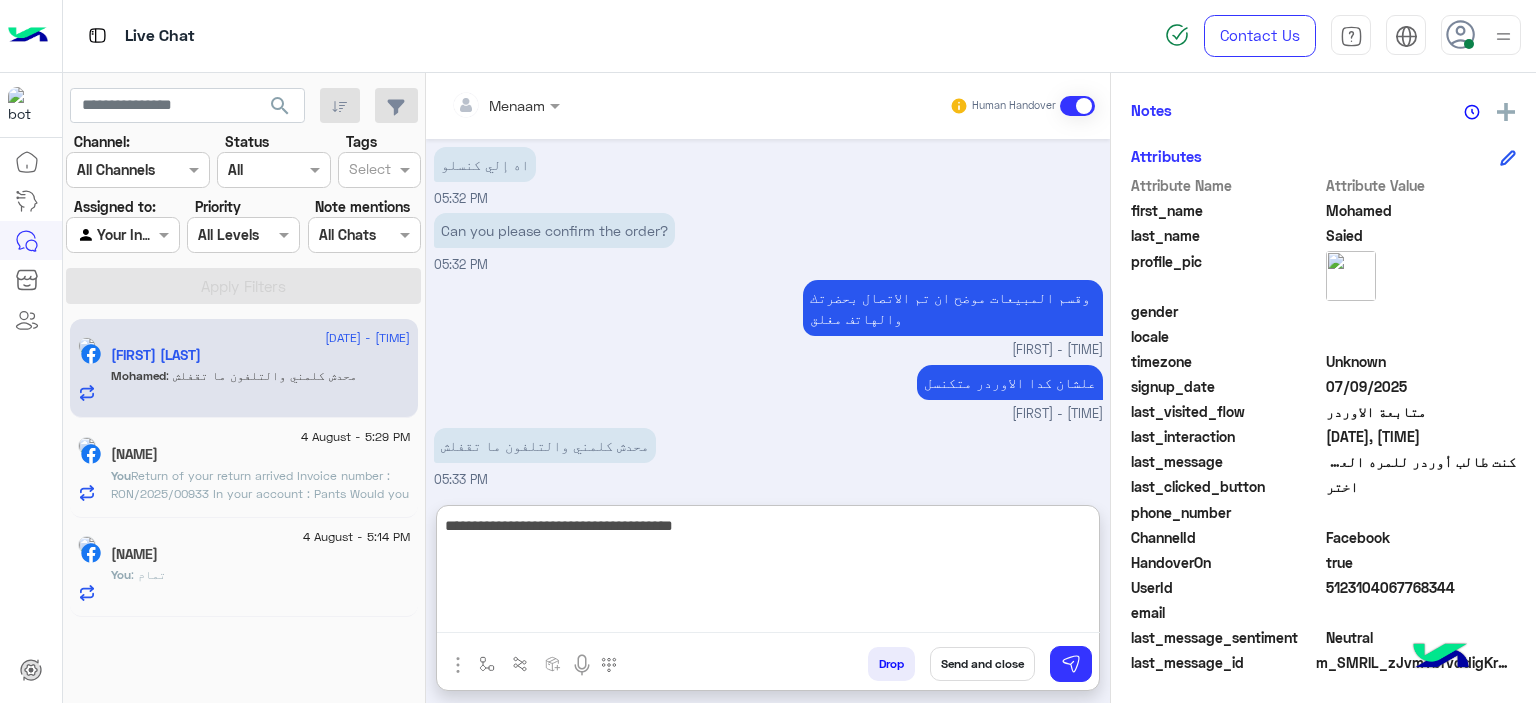 type on "**********" 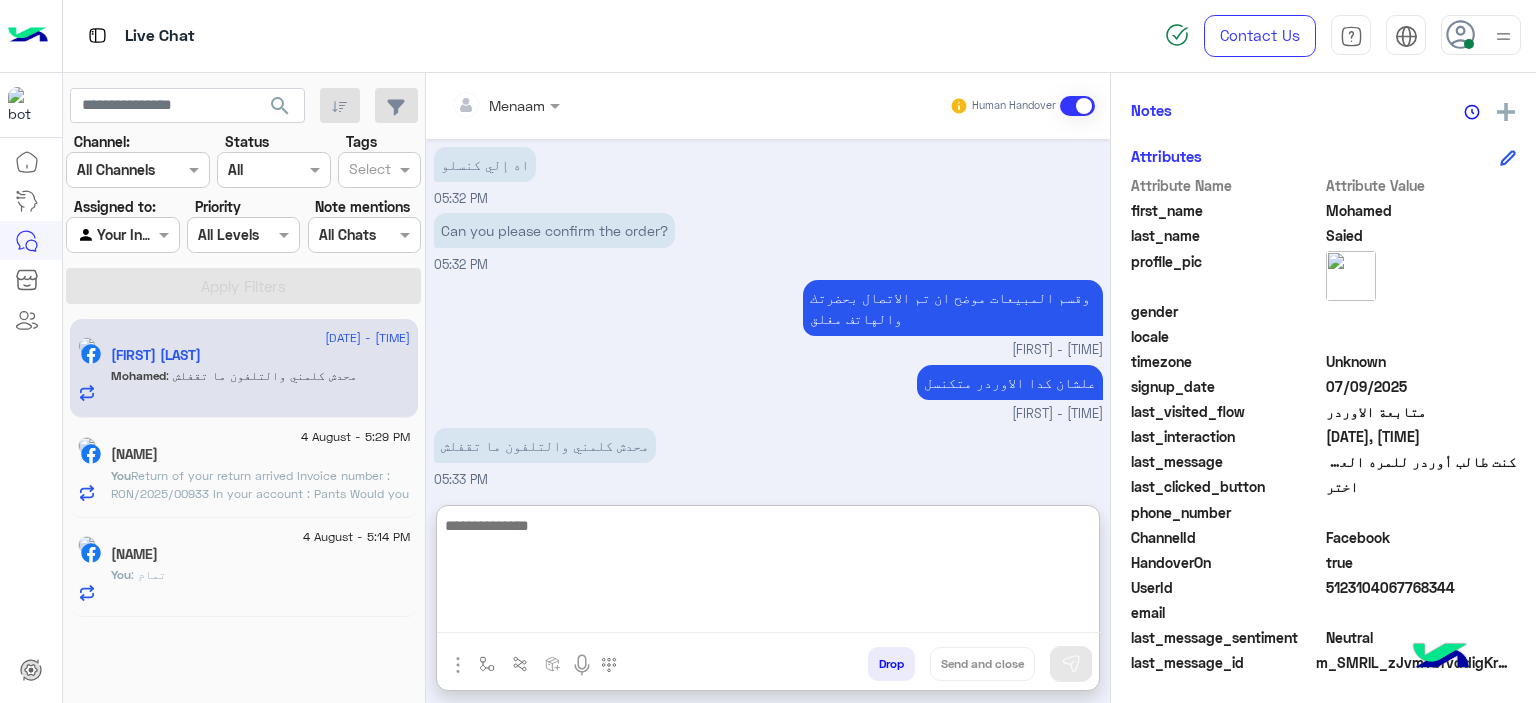 scroll, scrollTop: 1664, scrollLeft: 0, axis: vertical 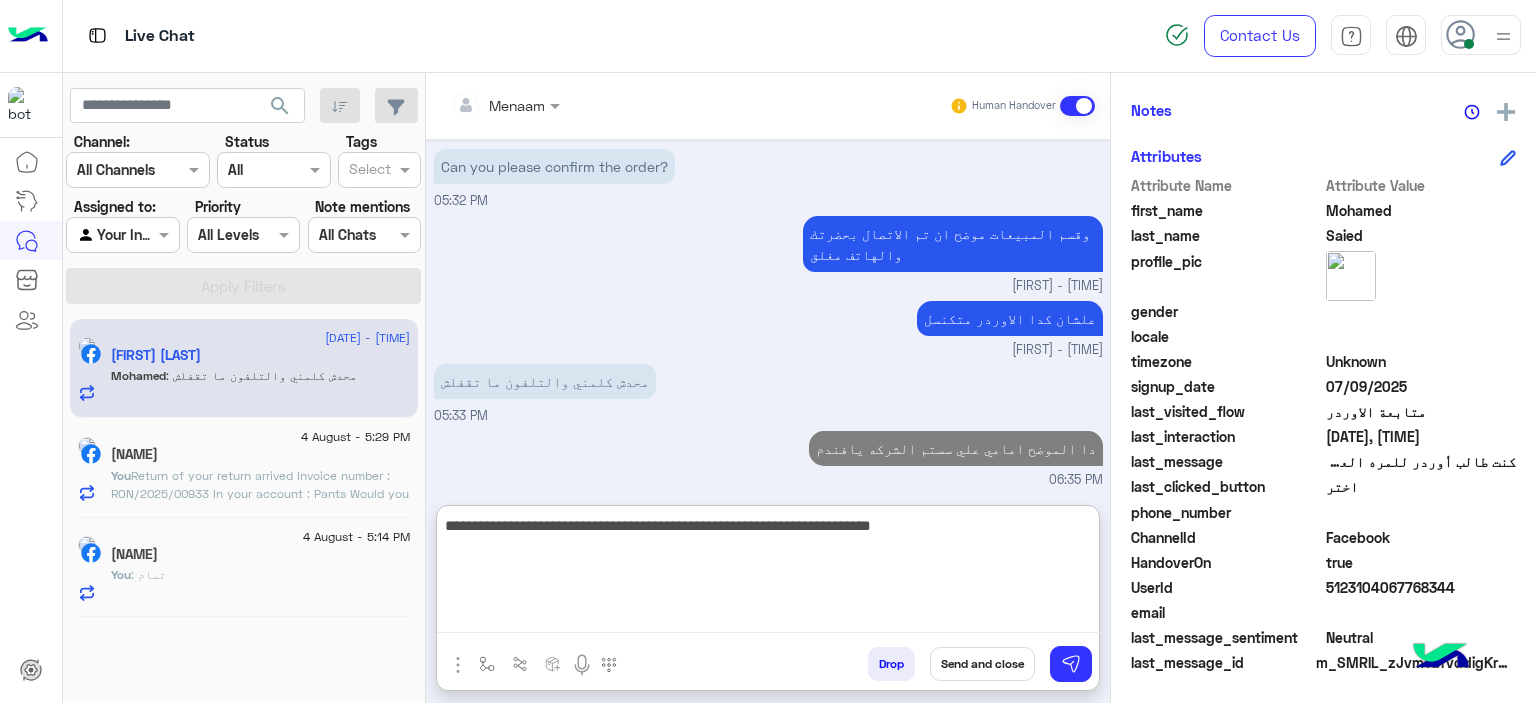 type on "**********" 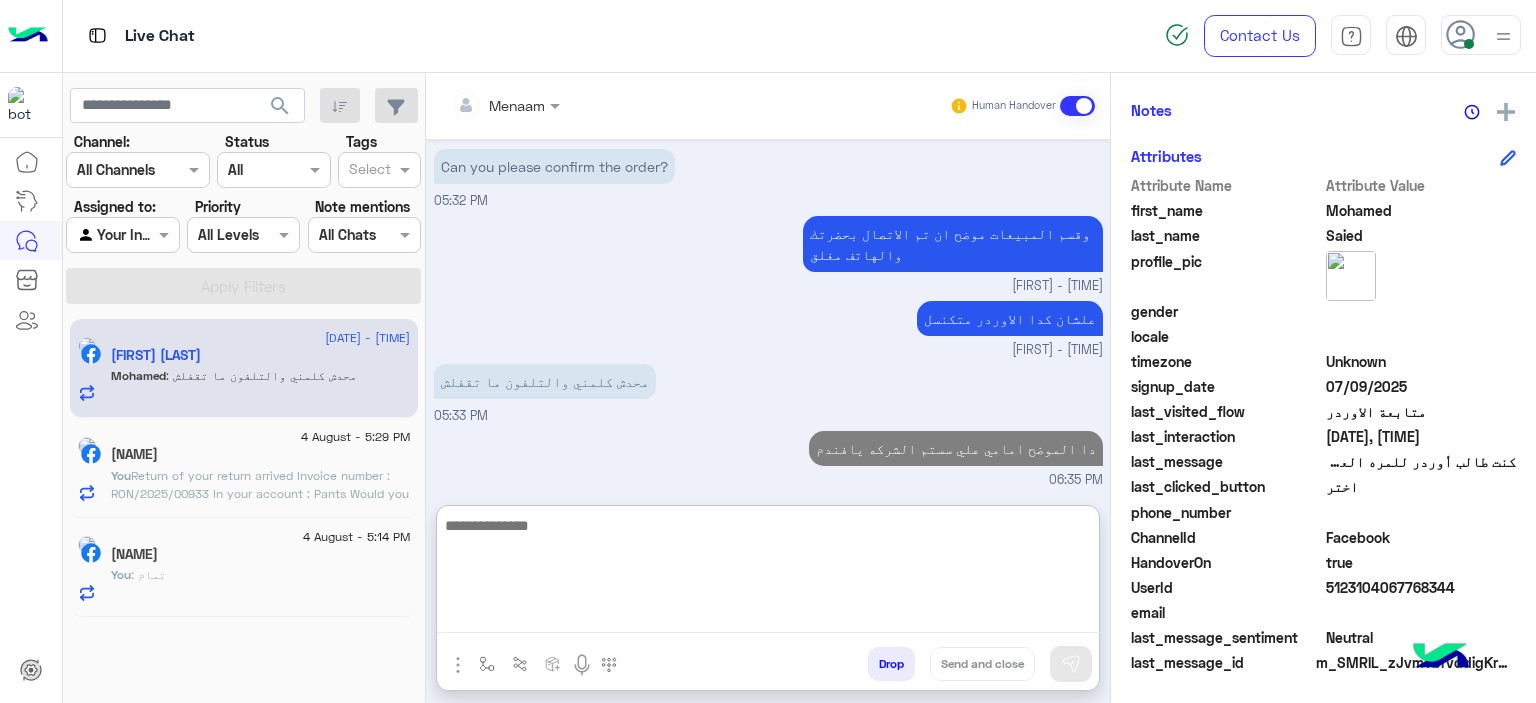 scroll, scrollTop: 1748, scrollLeft: 0, axis: vertical 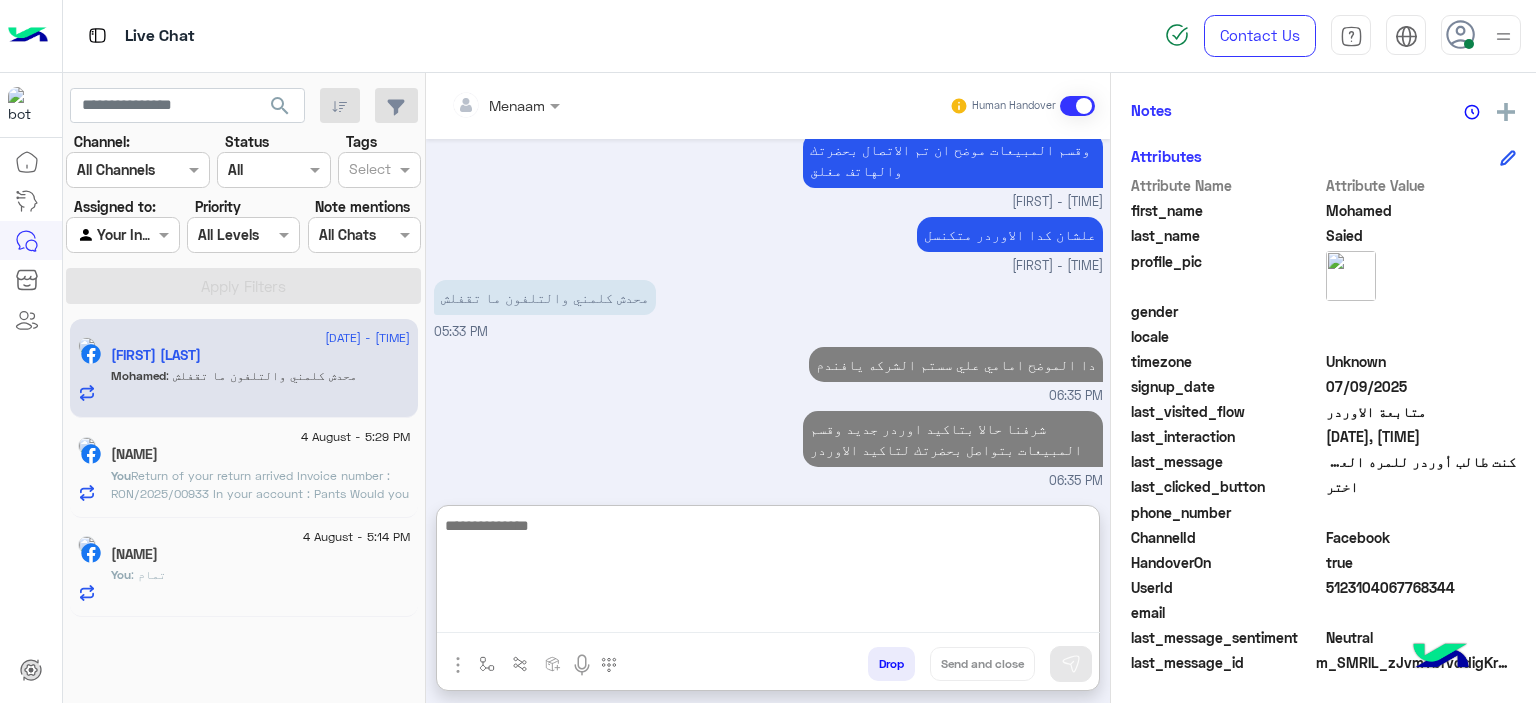 click on "دا الموضح امامي علي سستم الشركه يافندم" at bounding box center [956, 364] 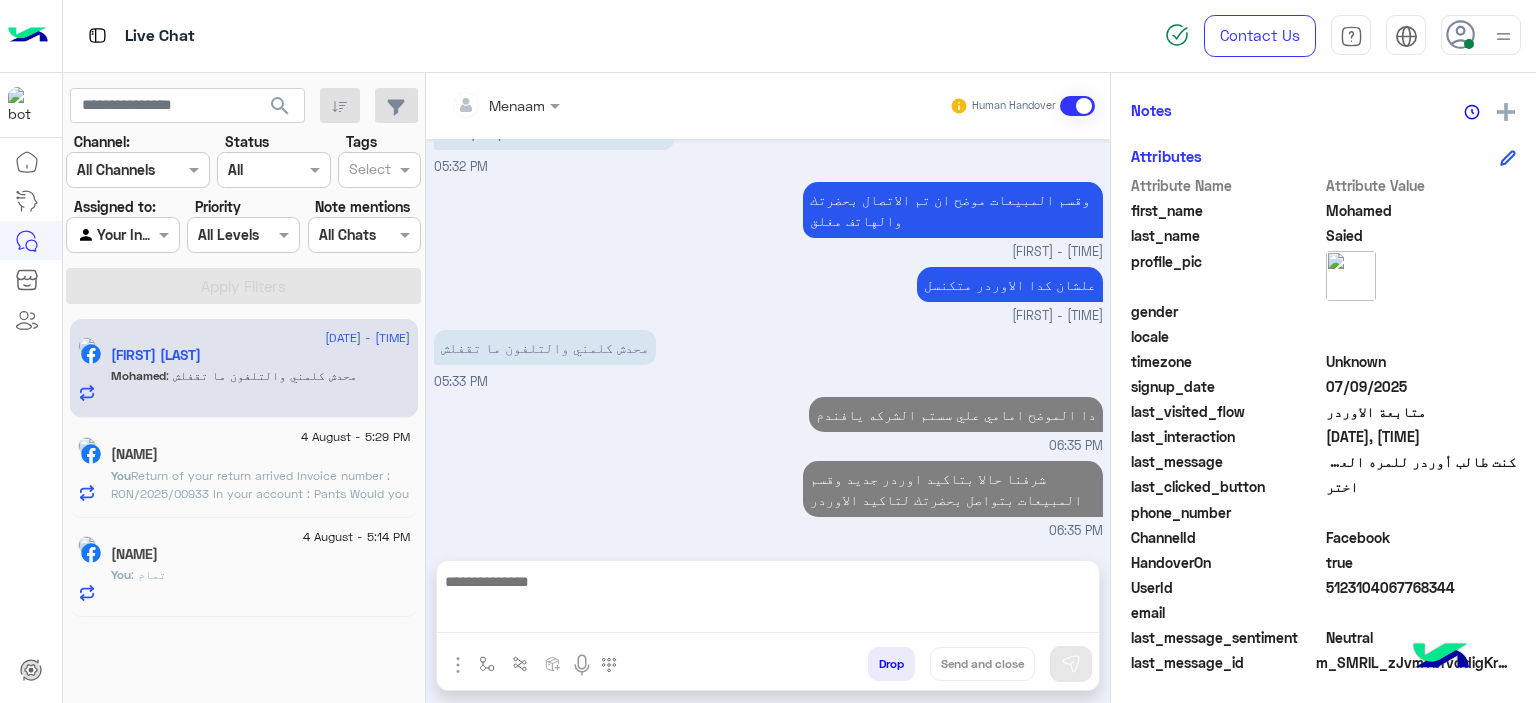 scroll, scrollTop: 1658, scrollLeft: 0, axis: vertical 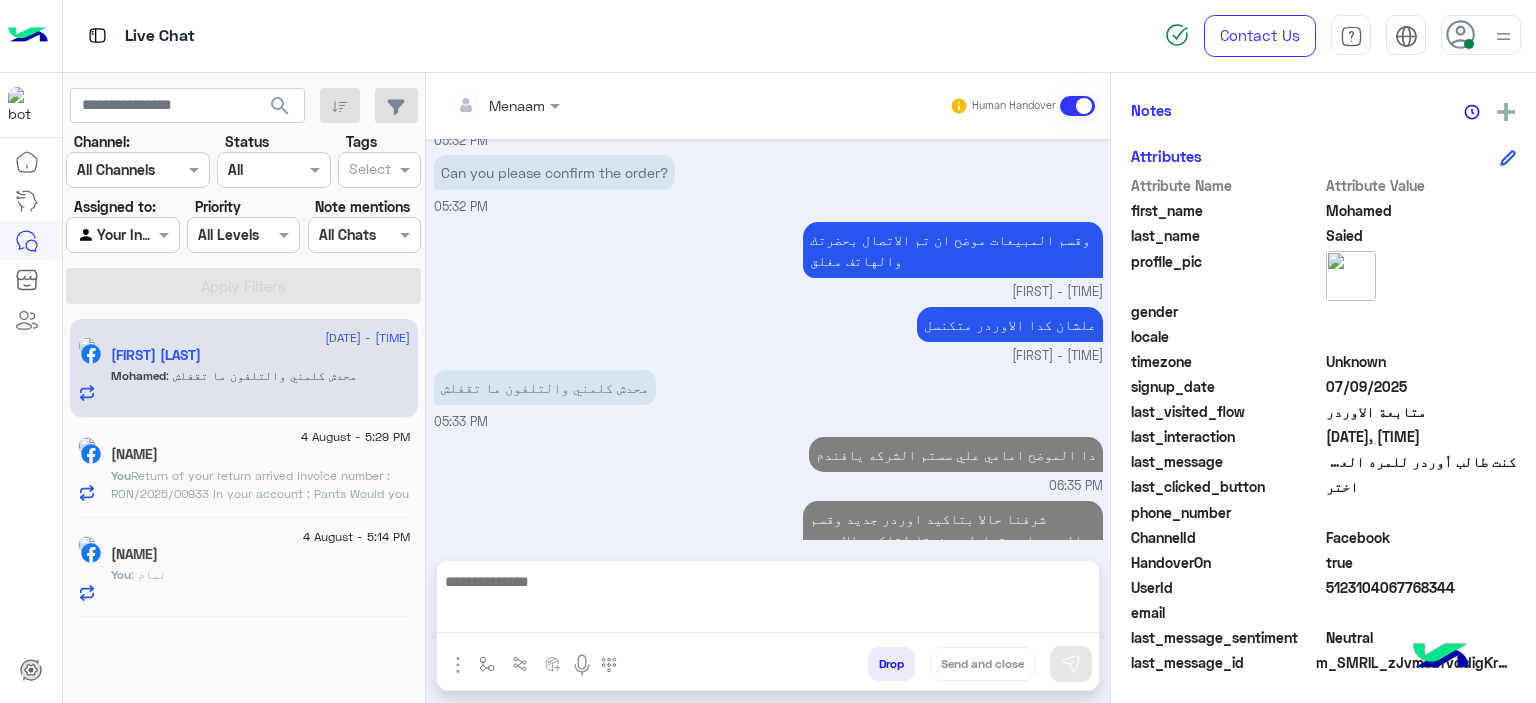 click on "No one answered me and the phone was not turned off [TIME]" at bounding box center [768, 398] 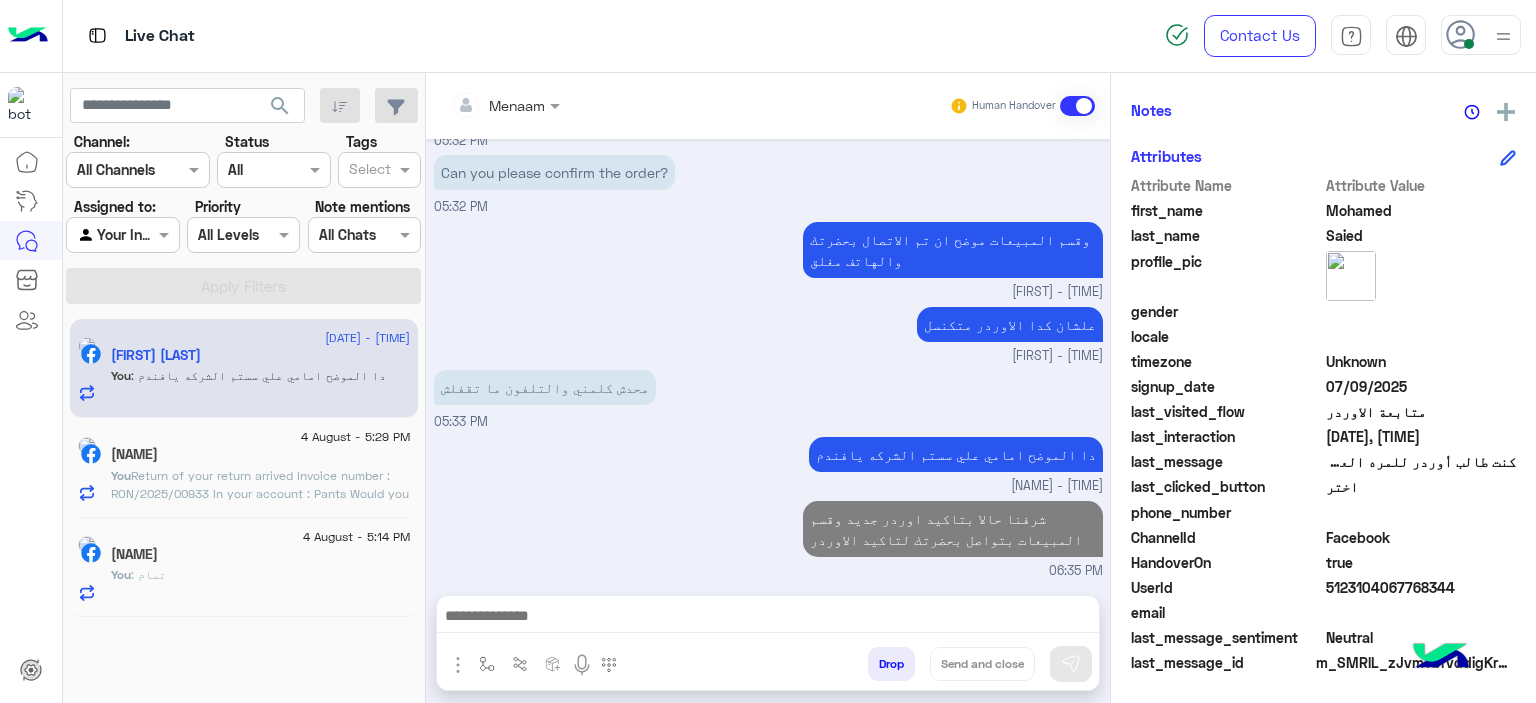 click on "دا الموضح امامي علي سستم الشركه يافندم" at bounding box center [956, 454] 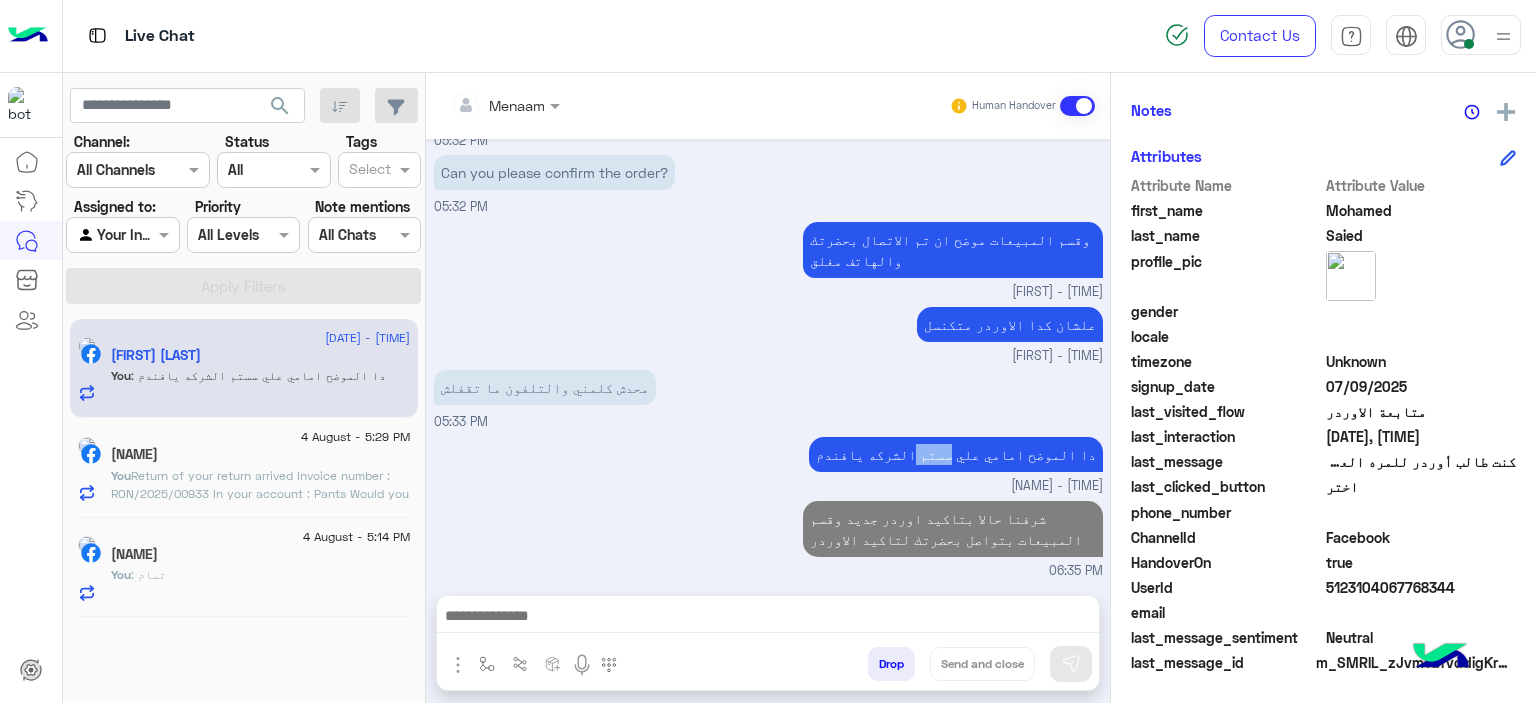 click on "دا الموضح امامي علي سستم الشركه يافندم" at bounding box center [956, 454] 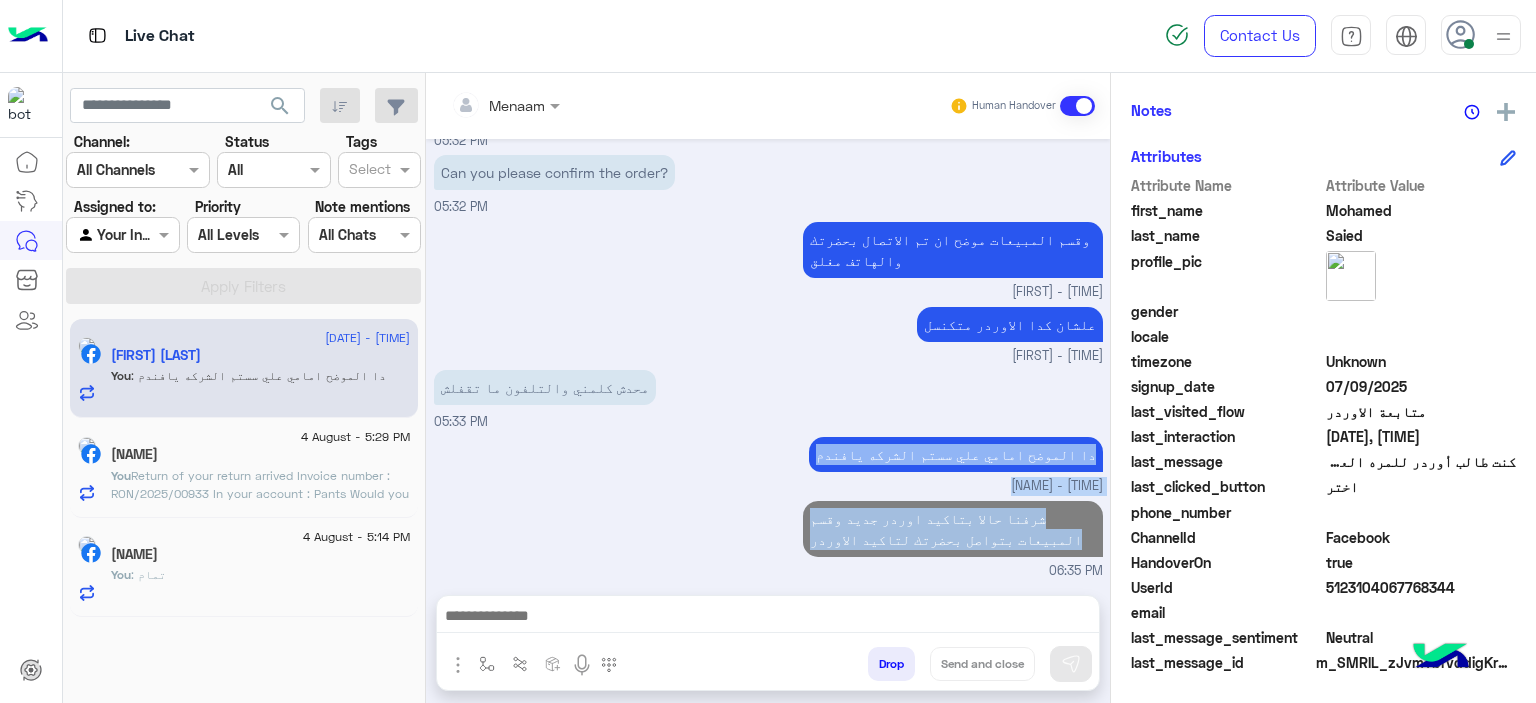drag, startPoint x: 943, startPoint y: 447, endPoint x: 941, endPoint y: 507, distance: 60.033325 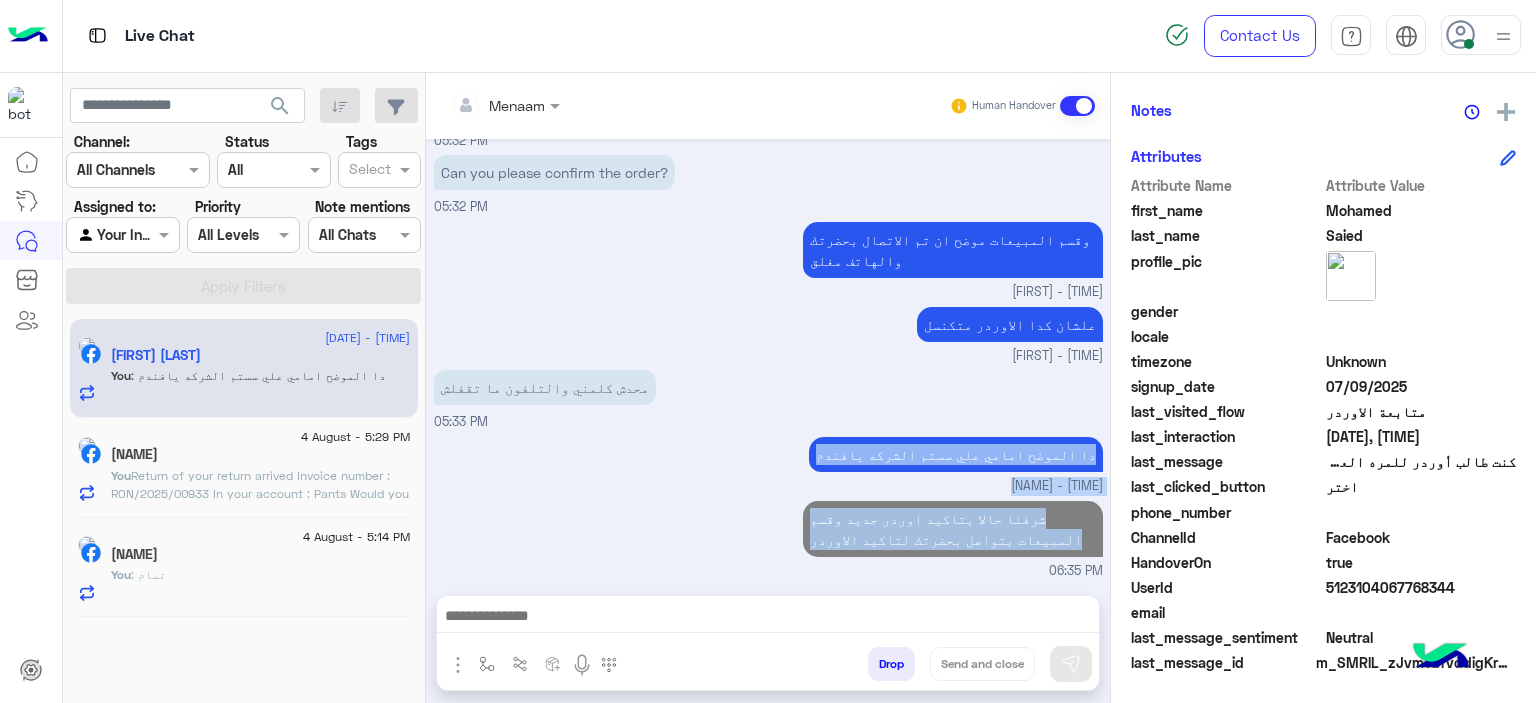 click on "شرفنا حالا بتاكيد اوردر جديد وقسم المبيعات بتواصل بحضرتك لتاكيد الاوردر   [TIME]" at bounding box center [768, 538] 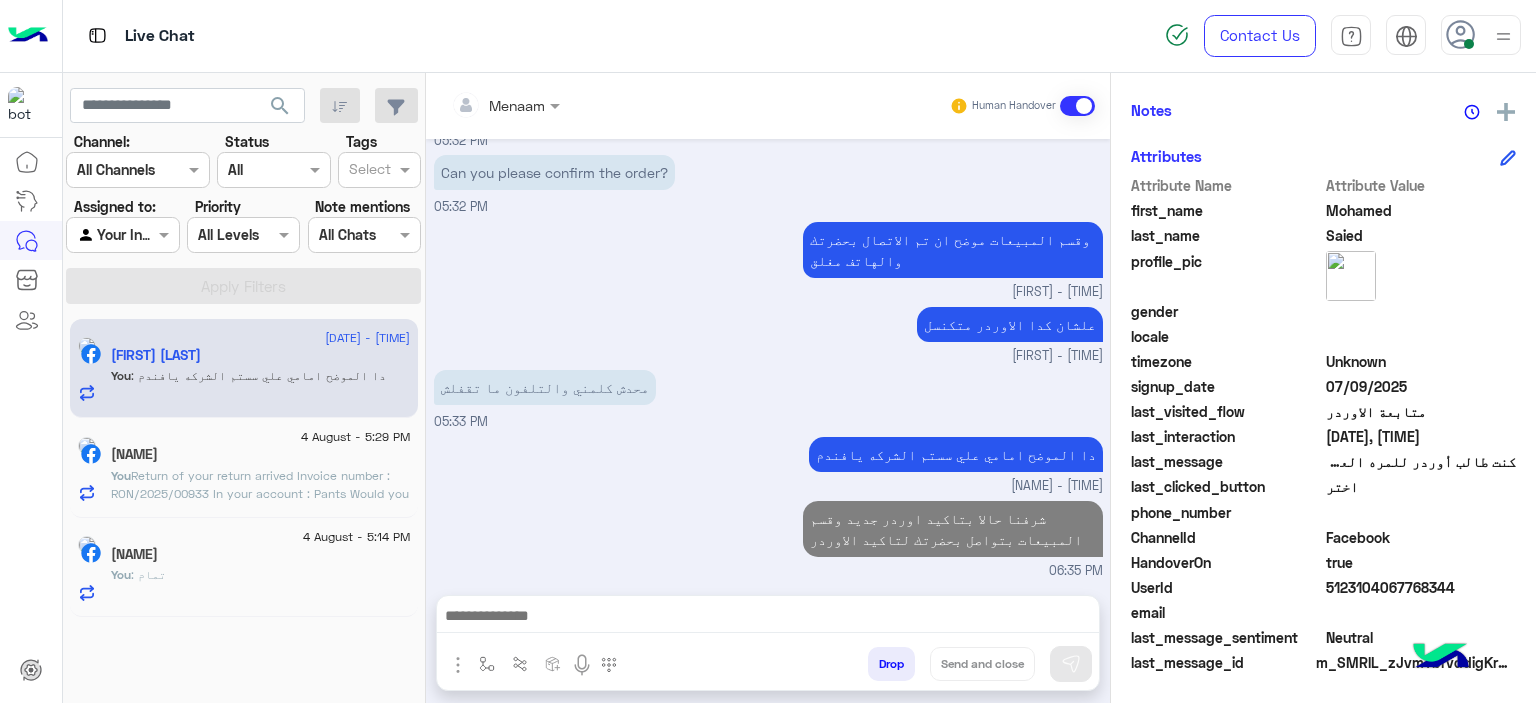 click on "This is what appears to me on the company system, sir [FIRST] - [TIME]" at bounding box center (768, 464) 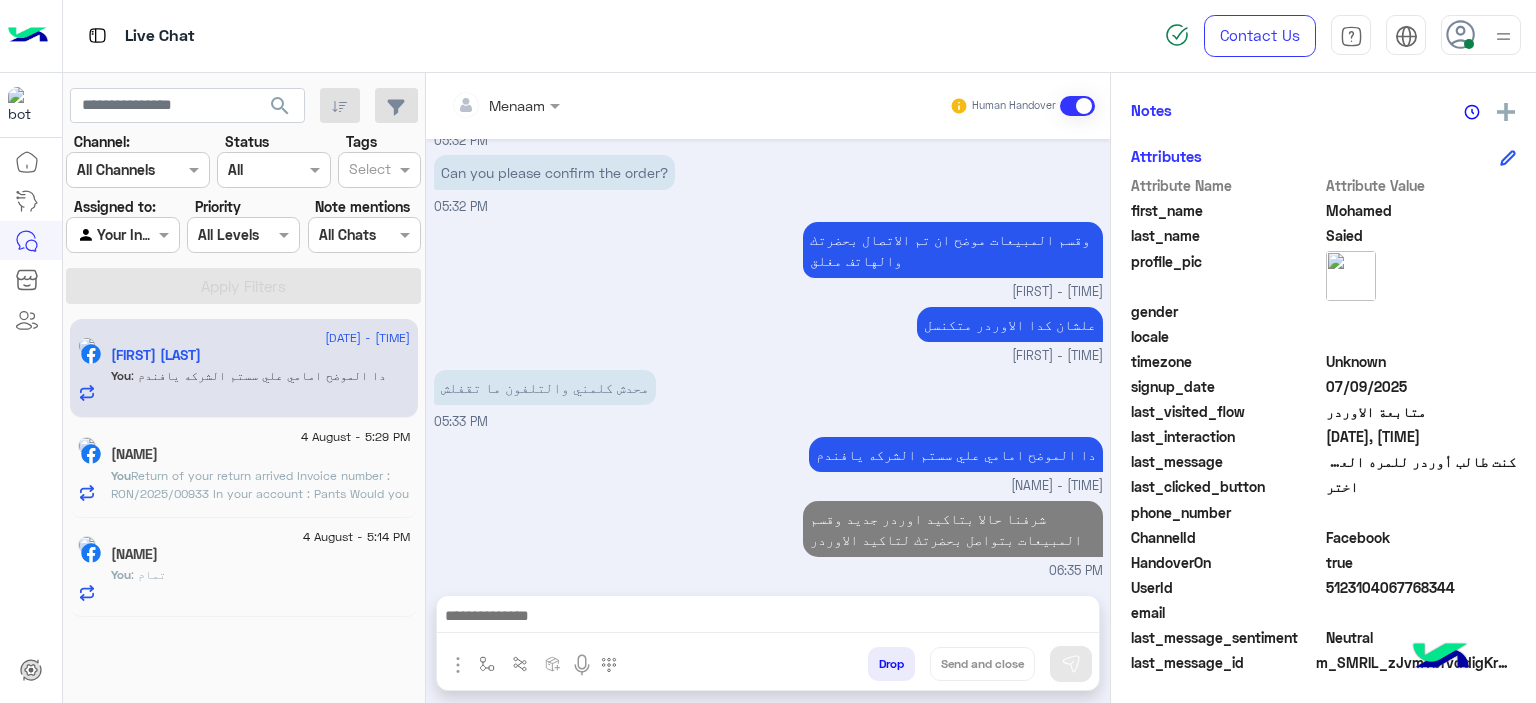 click on "[NAME]" 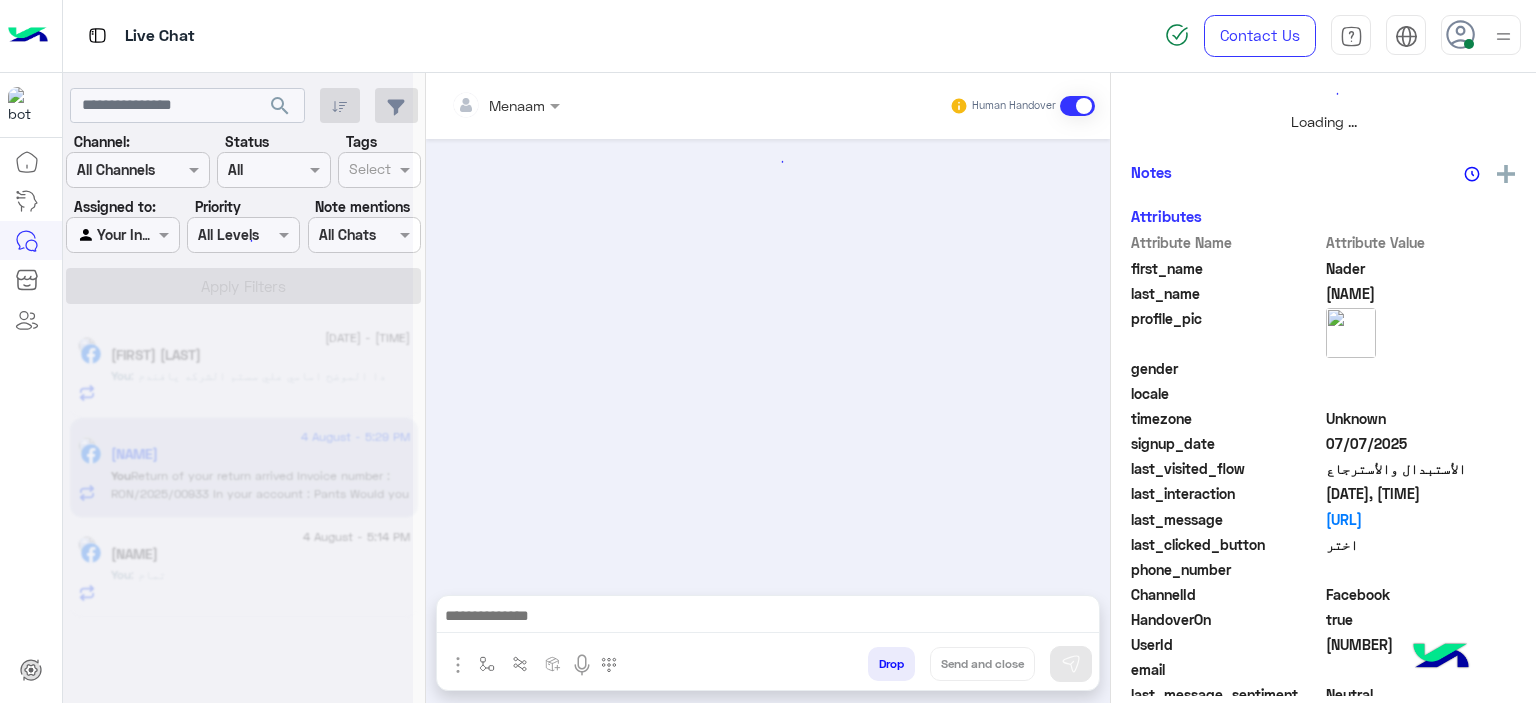 scroll, scrollTop: 514, scrollLeft: 0, axis: vertical 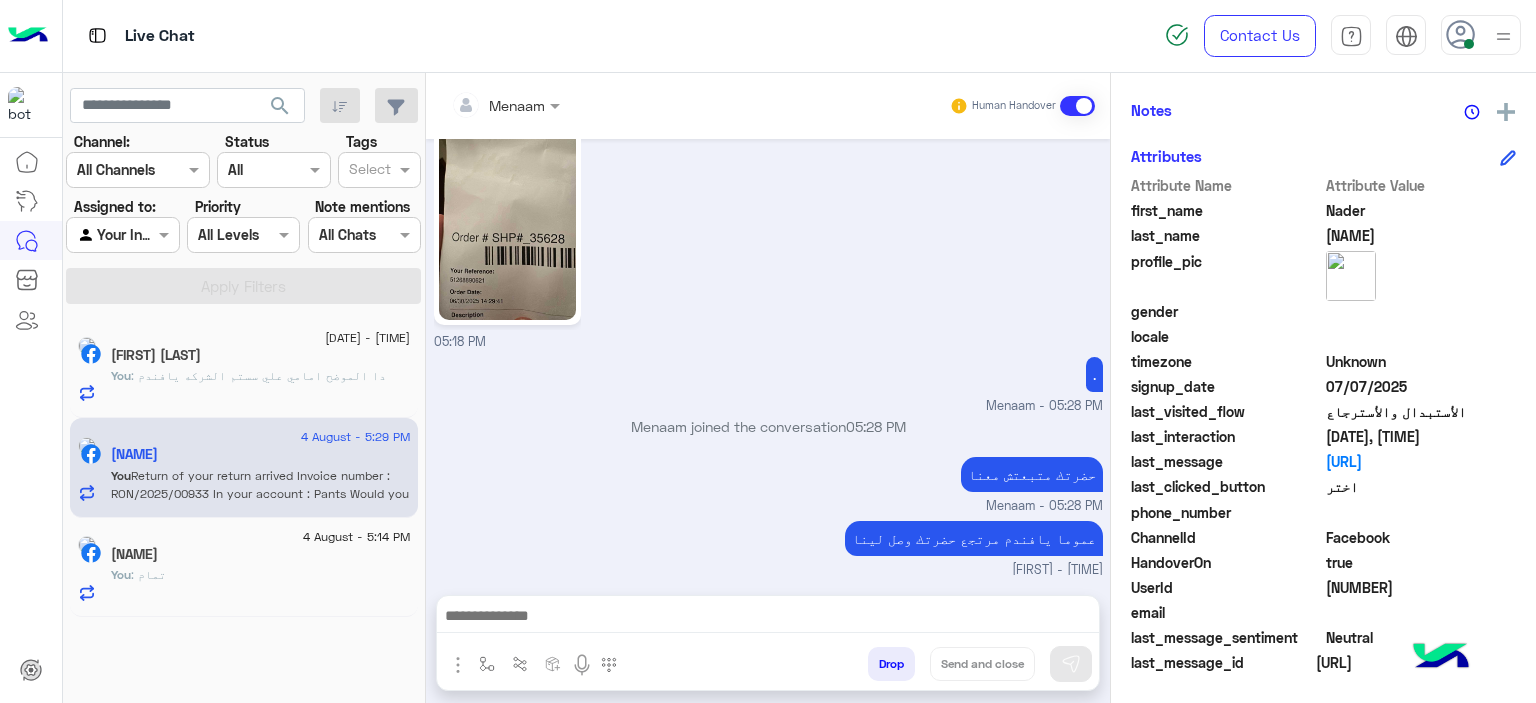 click on "You : دا الموضح امامي علي سستم الشركه يافندم" 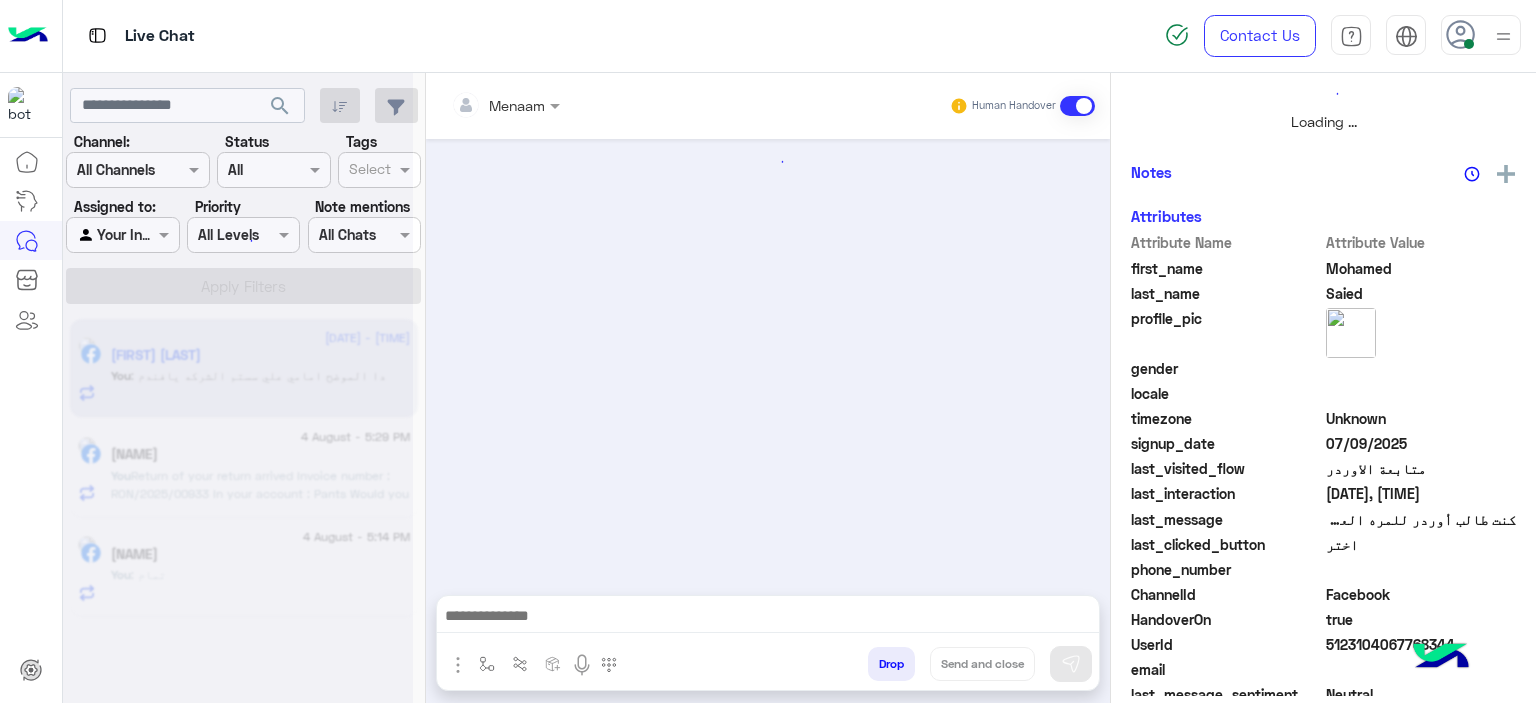 scroll, scrollTop: 514, scrollLeft: 0, axis: vertical 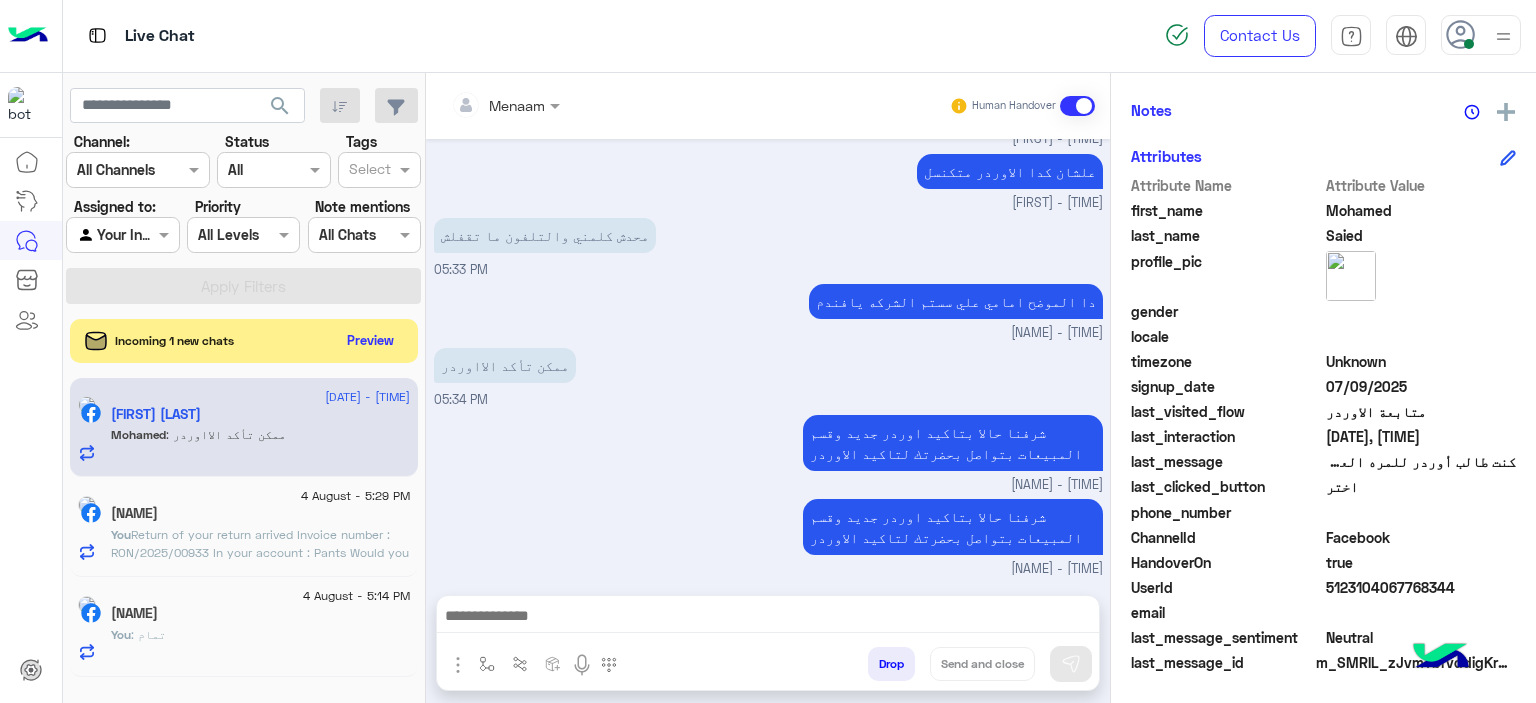 click at bounding box center [768, 618] 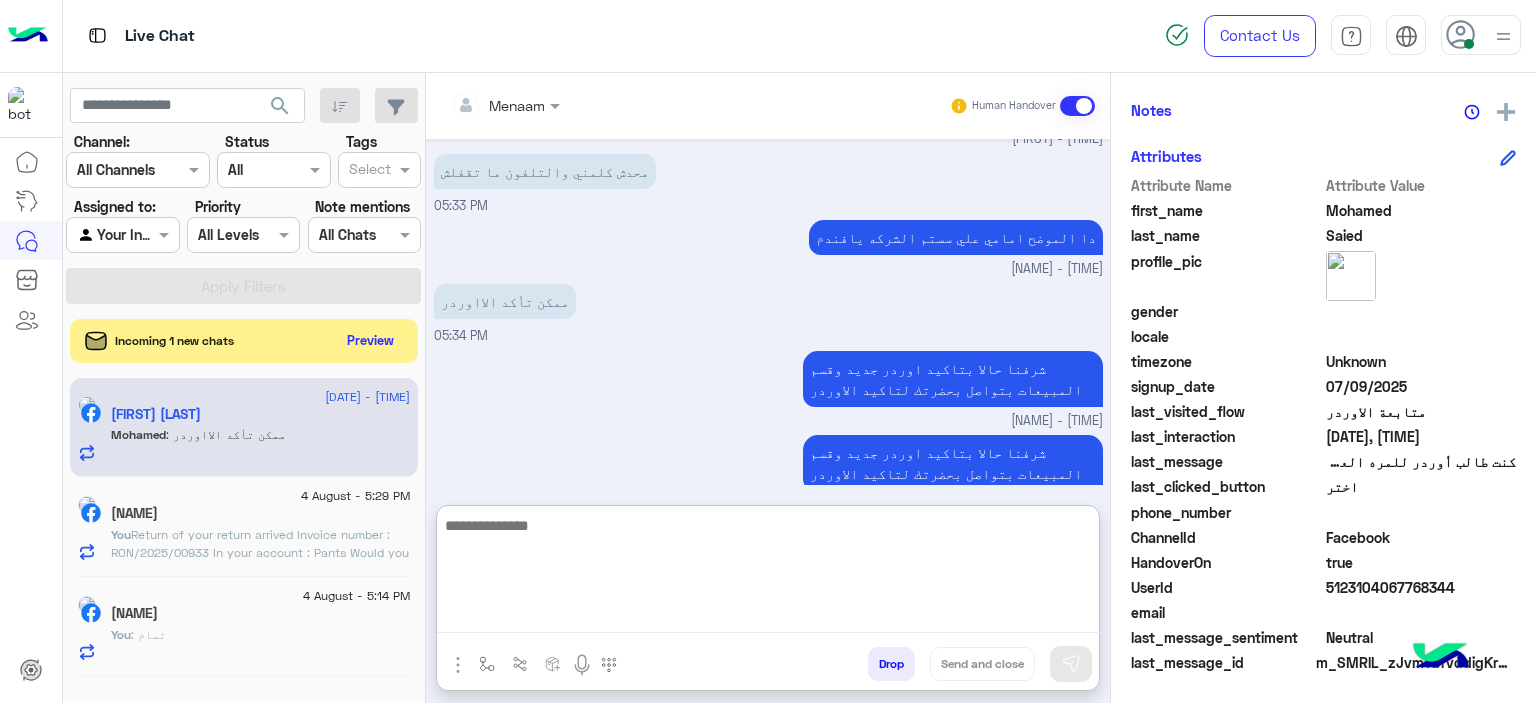 scroll, scrollTop: 1219, scrollLeft: 0, axis: vertical 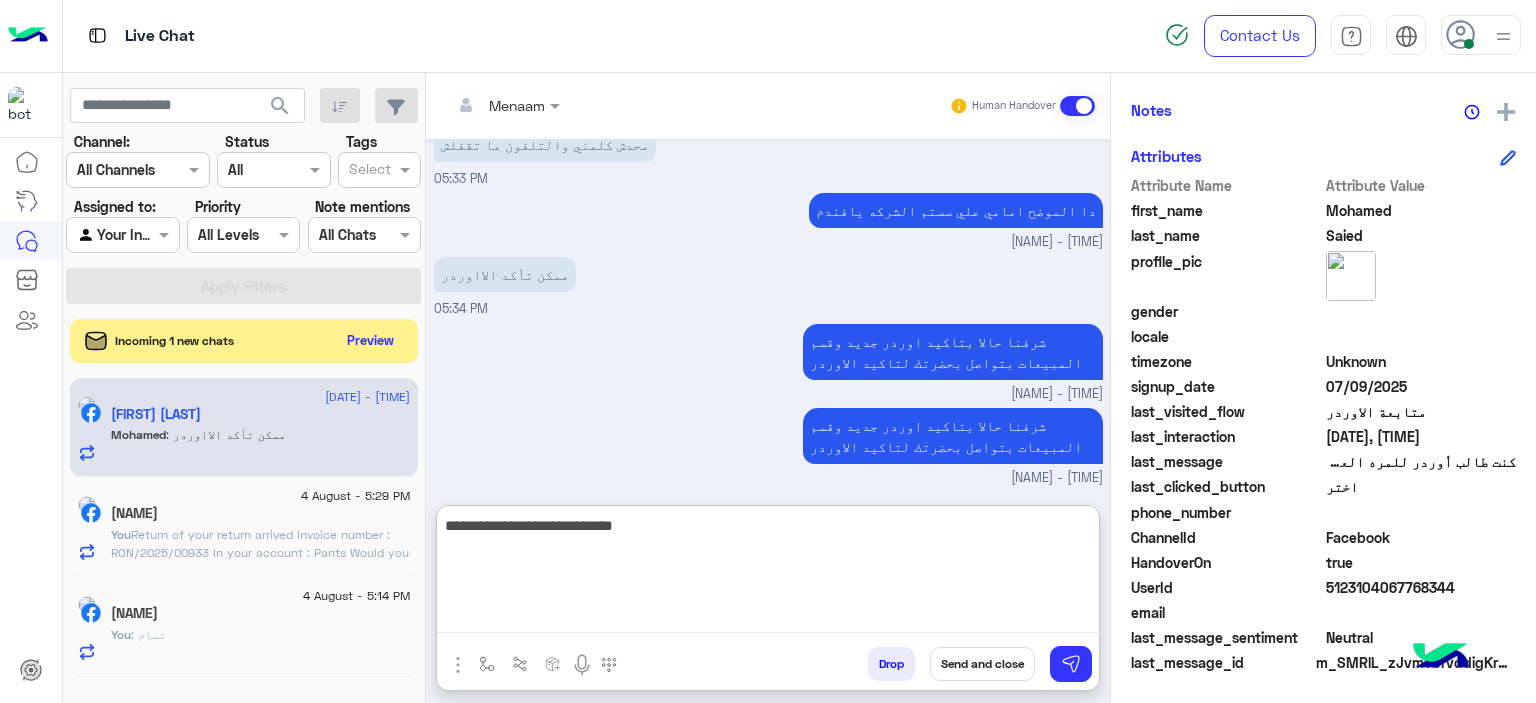 type on "**********" 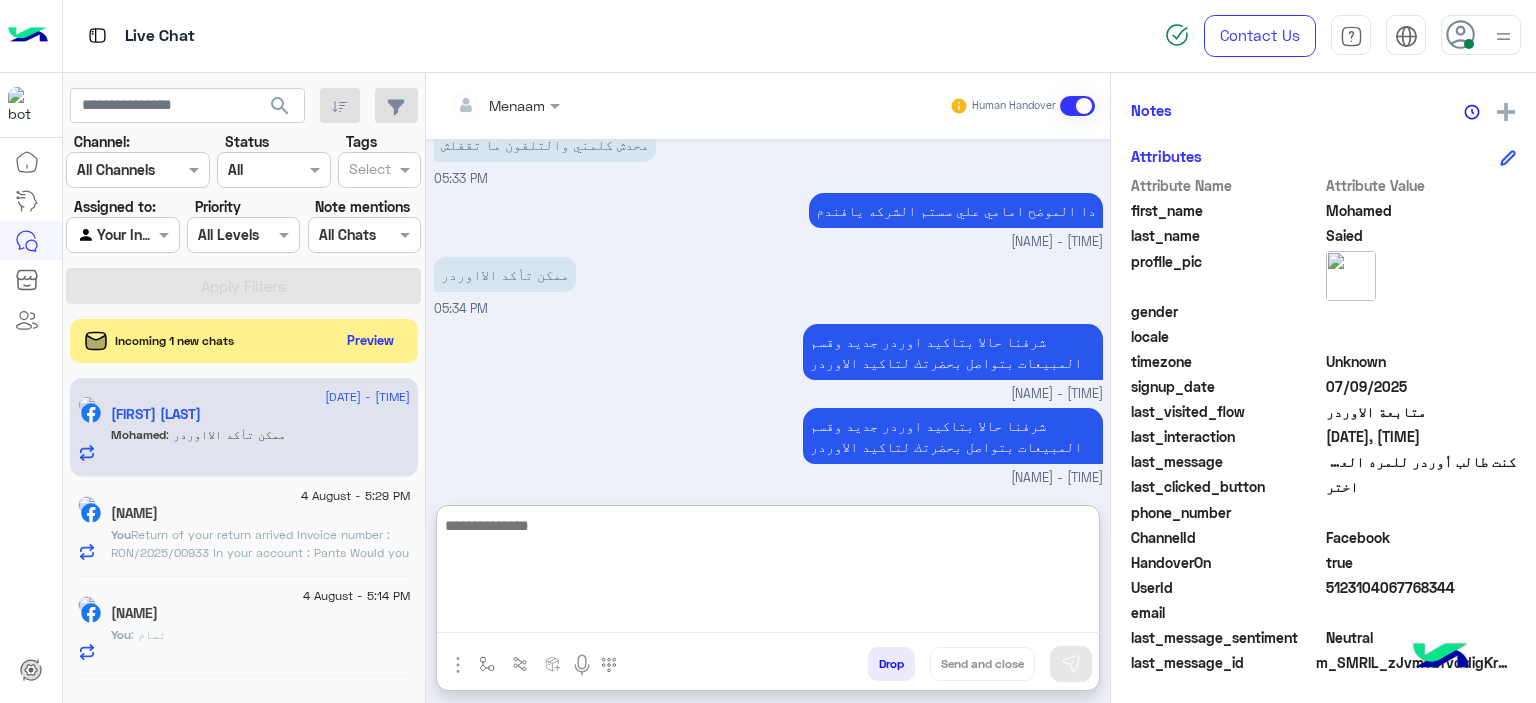 scroll, scrollTop: 1282, scrollLeft: 0, axis: vertical 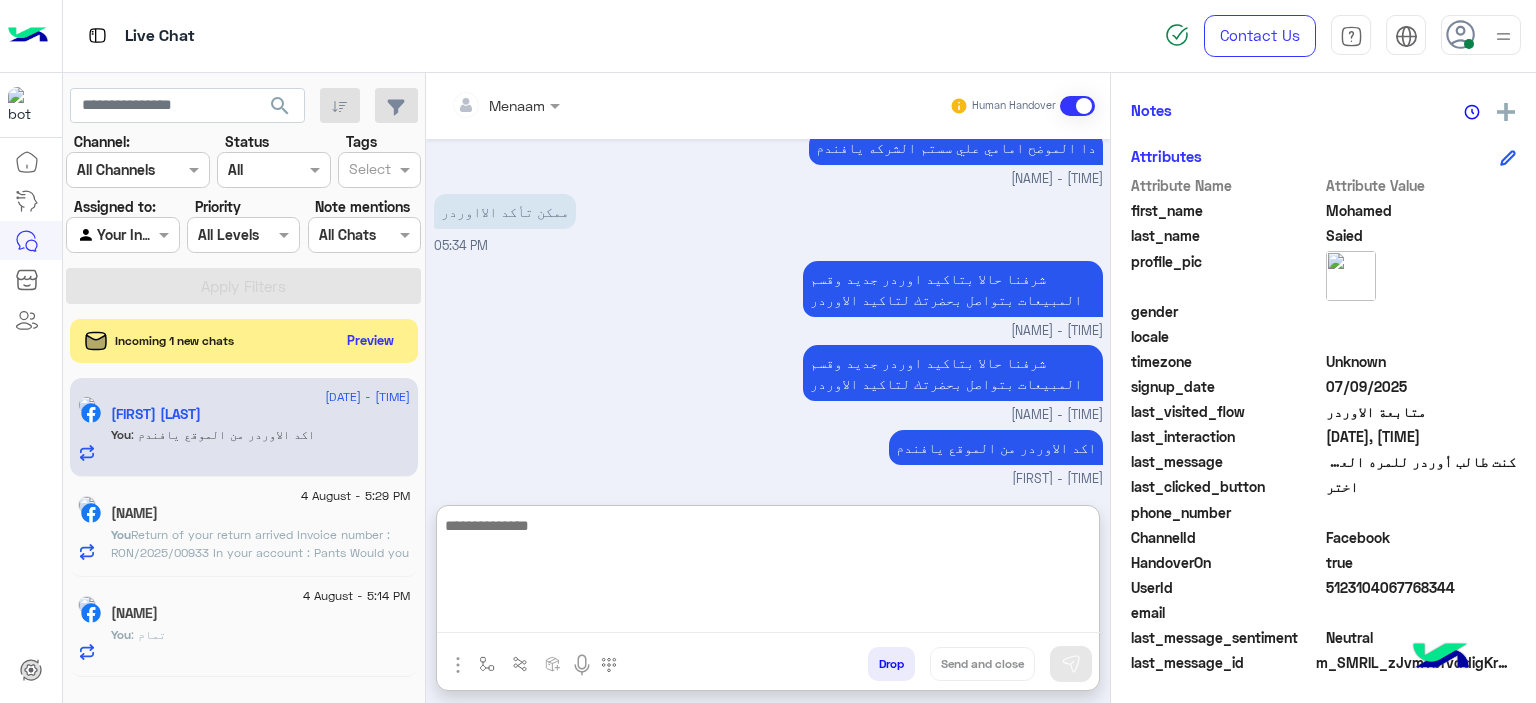 click on "Return of your return arrived
Invoice number : RON/2025/00933
In your account : Pants
Would you like to confirm a replacement order with us?" 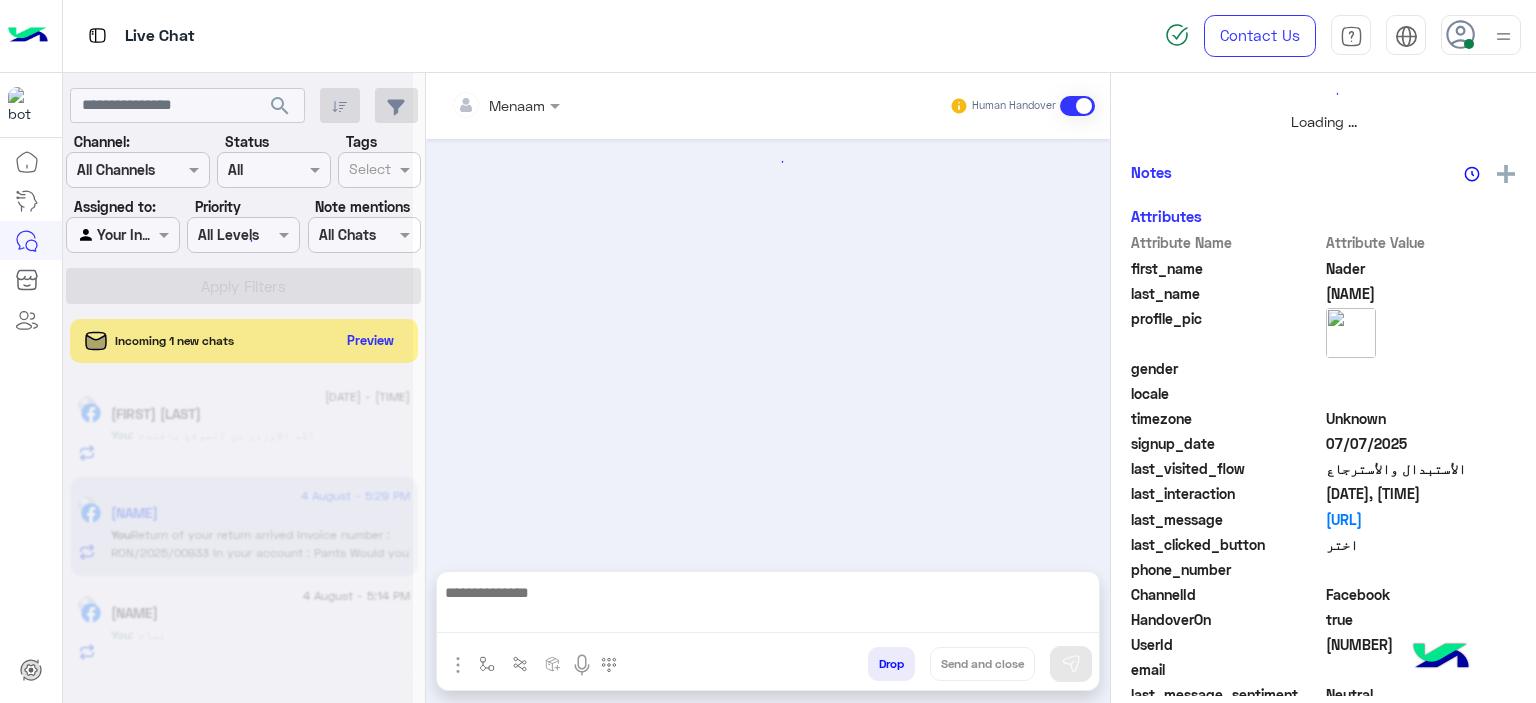 scroll, scrollTop: 0, scrollLeft: 0, axis: both 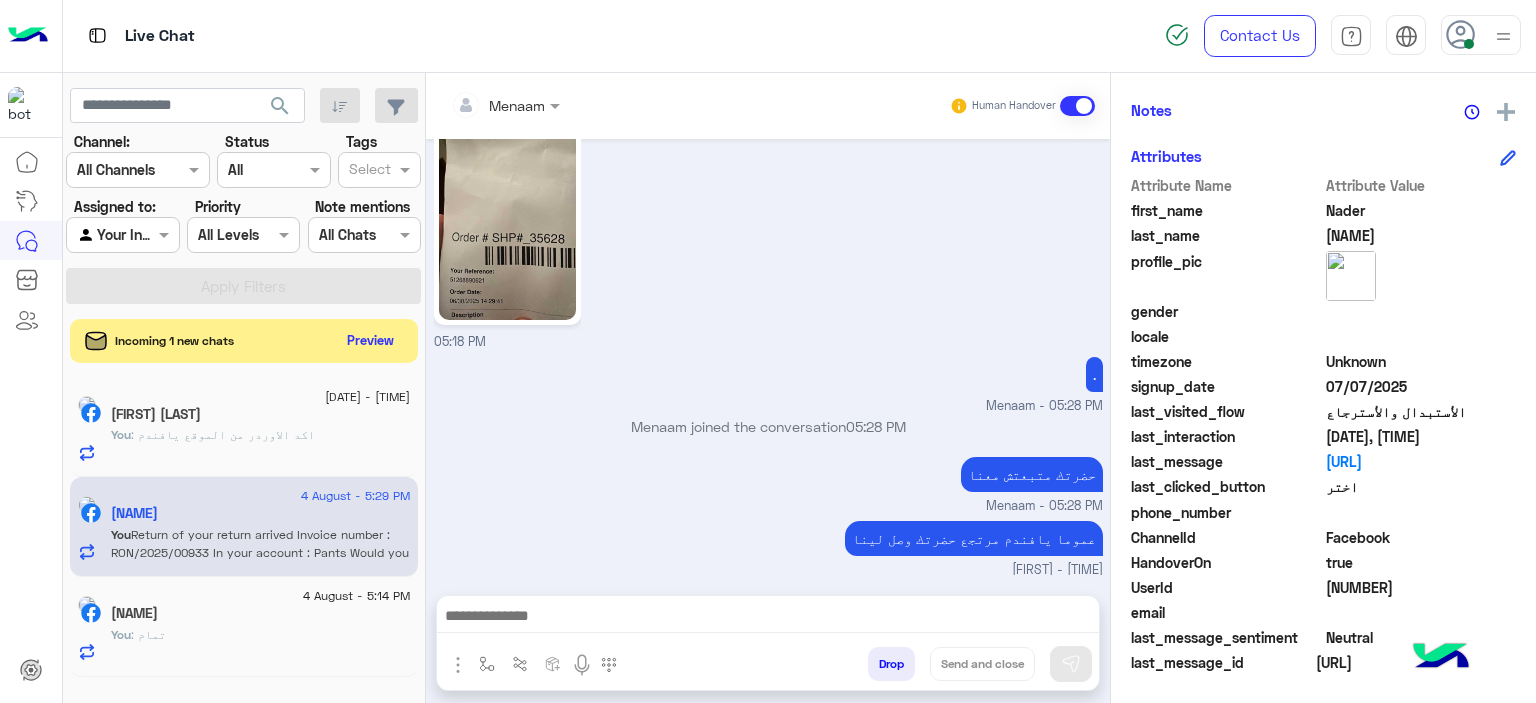 drag, startPoint x: 960, startPoint y: 488, endPoint x: 1092, endPoint y: 498, distance: 132.37825 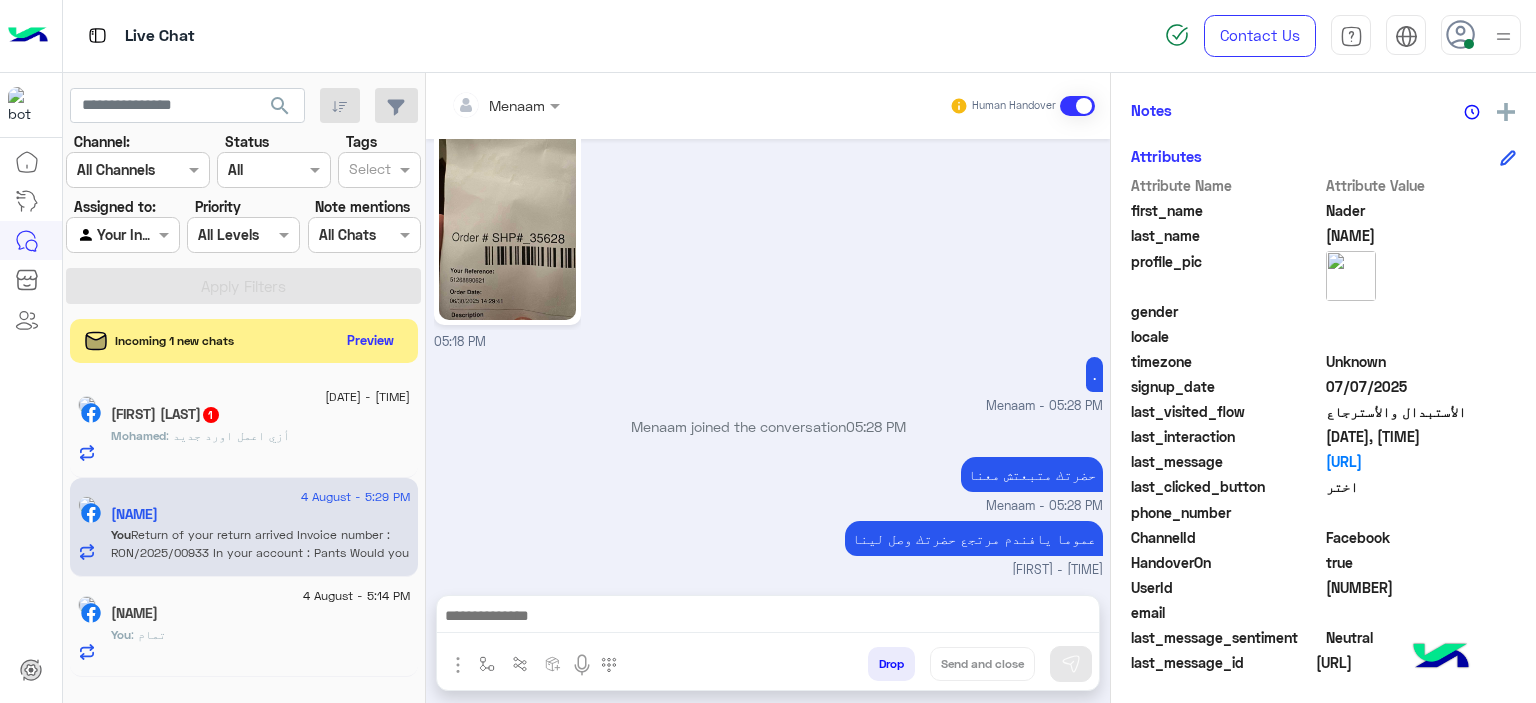click on "[FIRST] : How do I make a new order?" 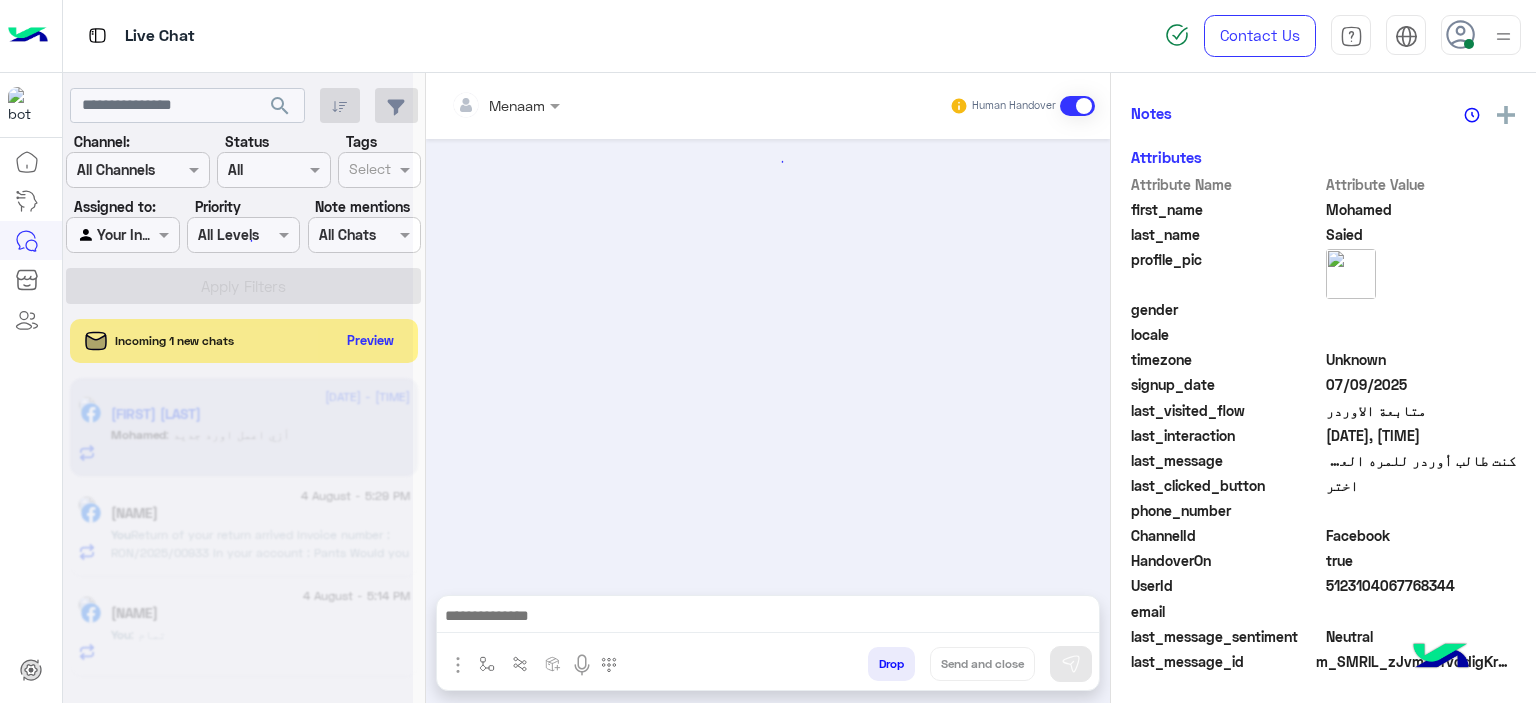scroll, scrollTop: 452, scrollLeft: 0, axis: vertical 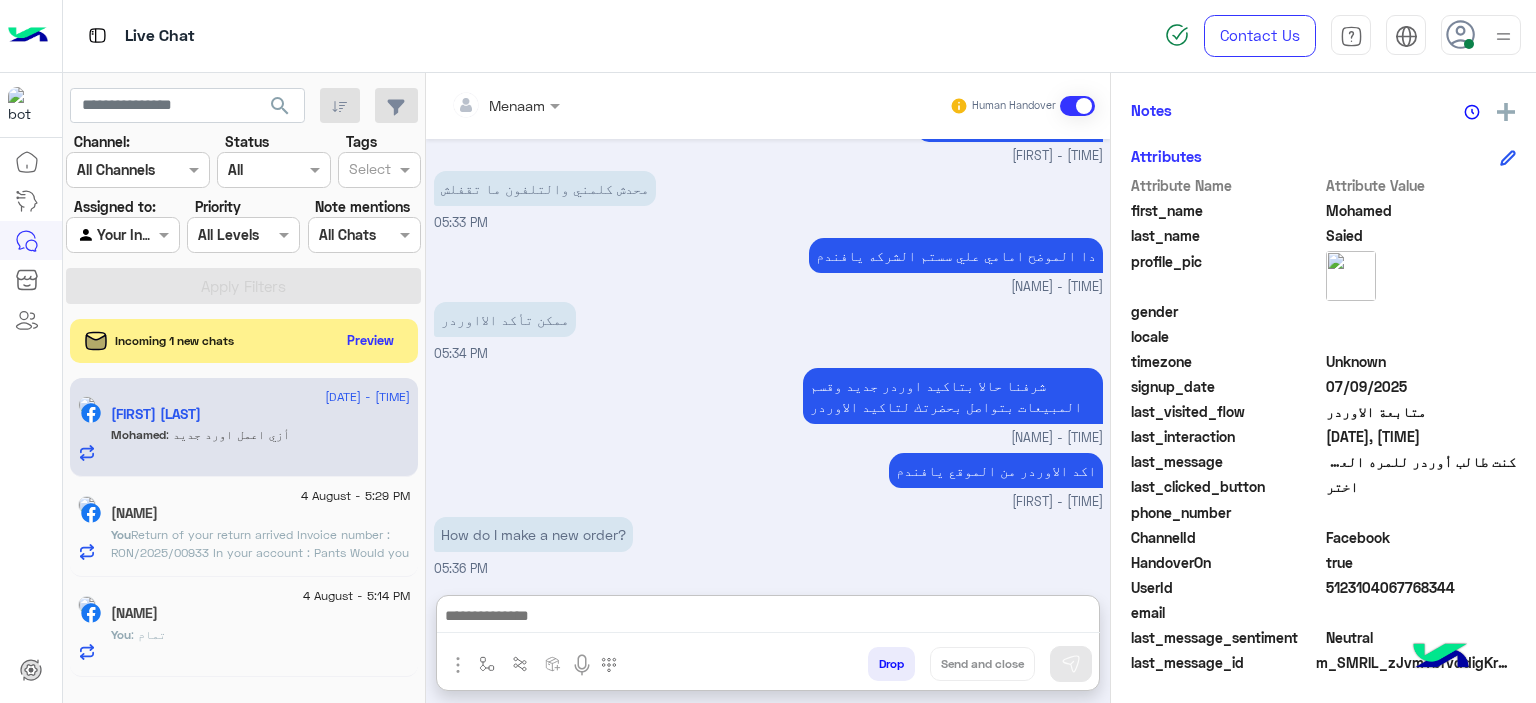 click at bounding box center (768, 618) 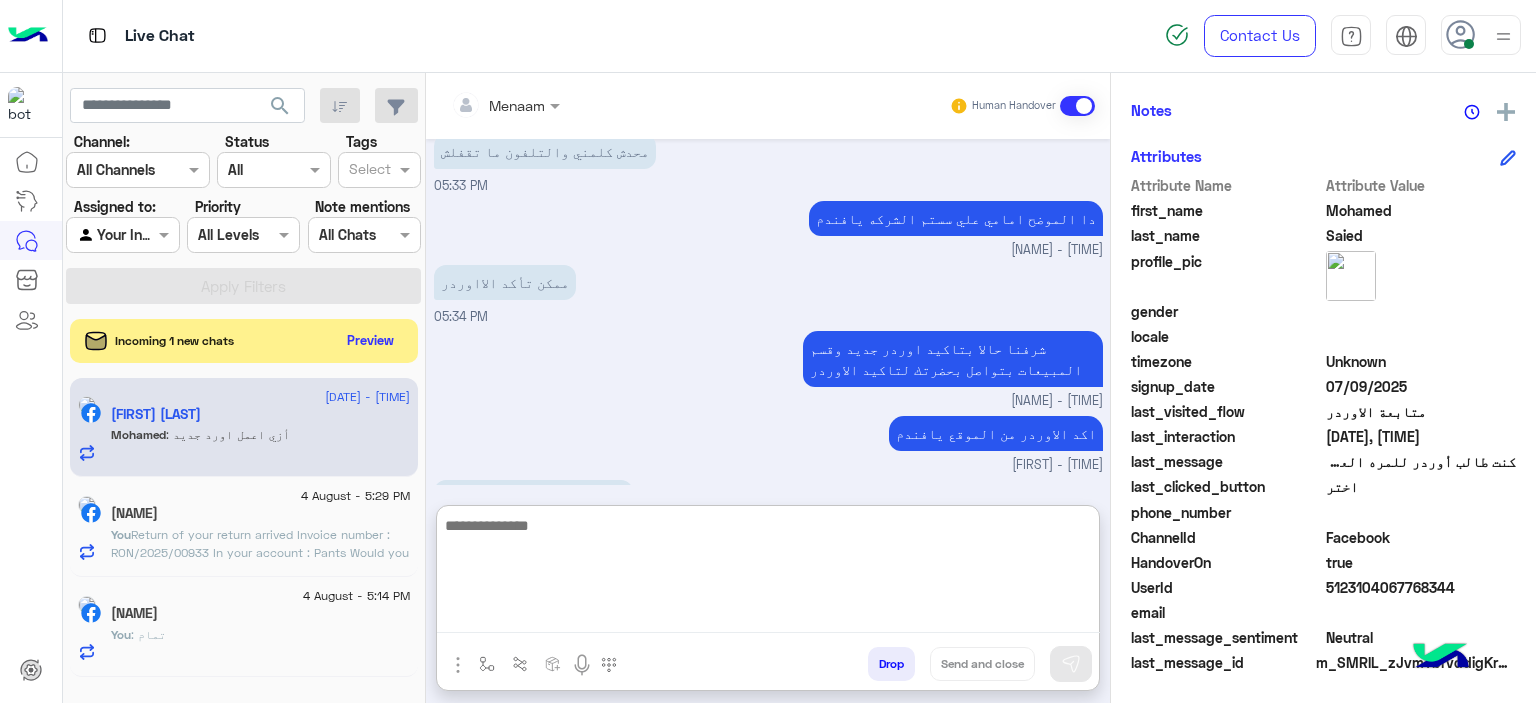 scroll, scrollTop: 1125, scrollLeft: 0, axis: vertical 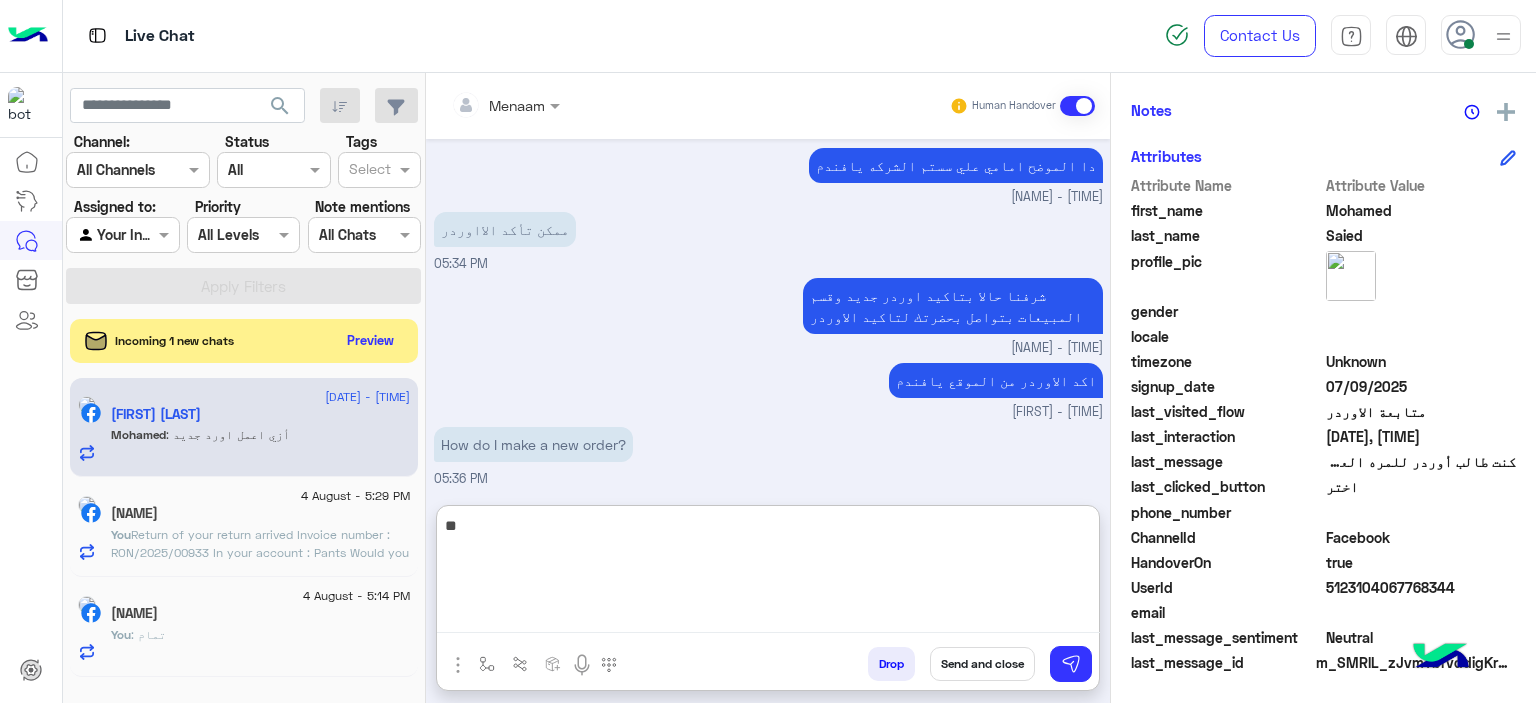 type on "*" 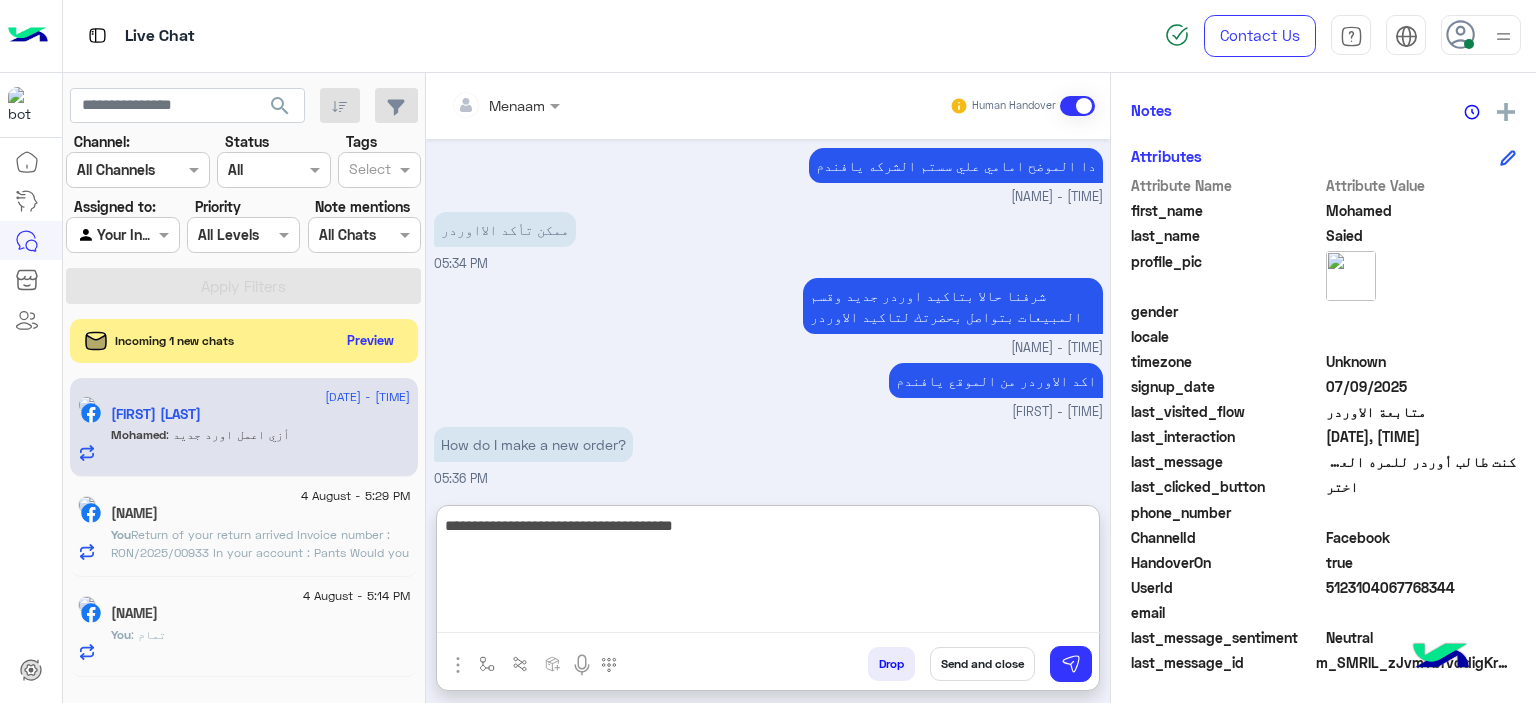 type on "**********" 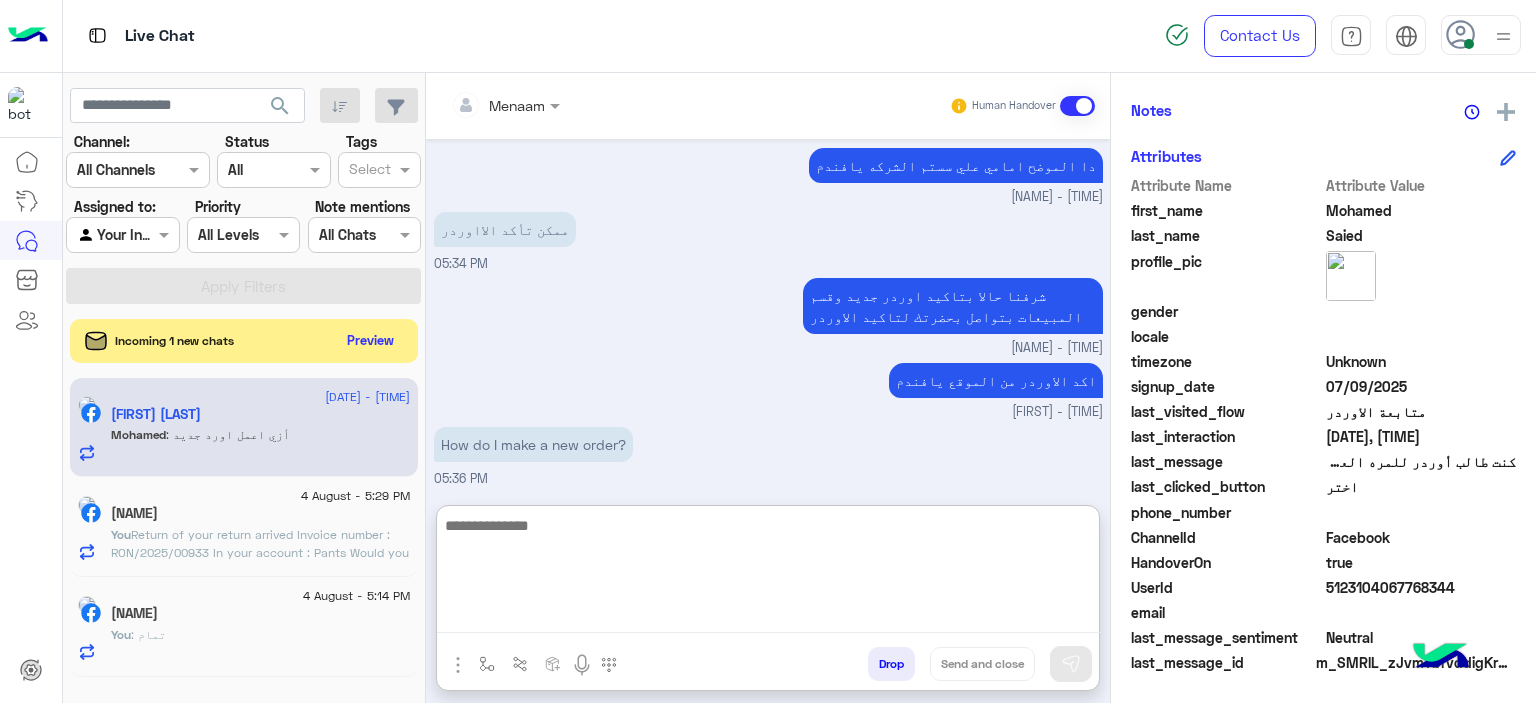 scroll, scrollTop: 1188, scrollLeft: 0, axis: vertical 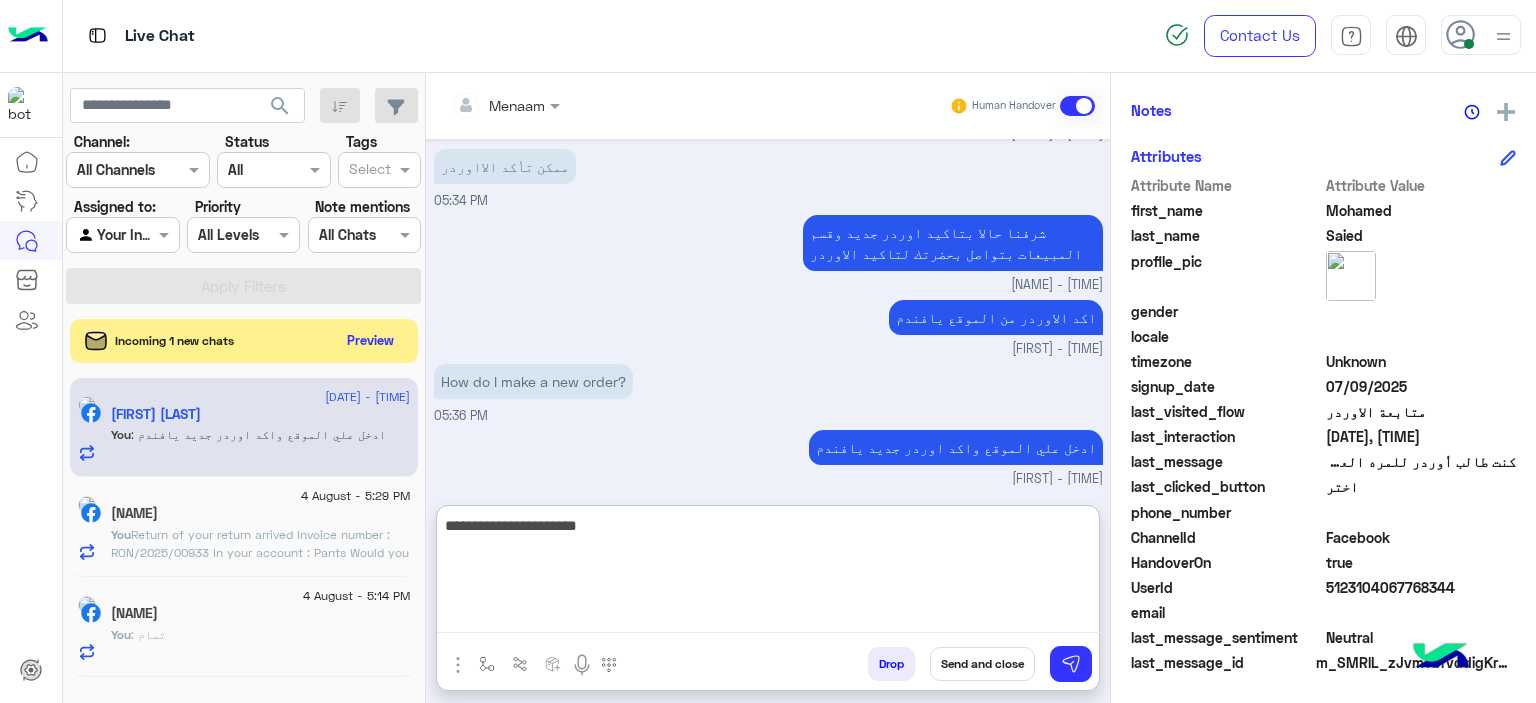 type on "**********" 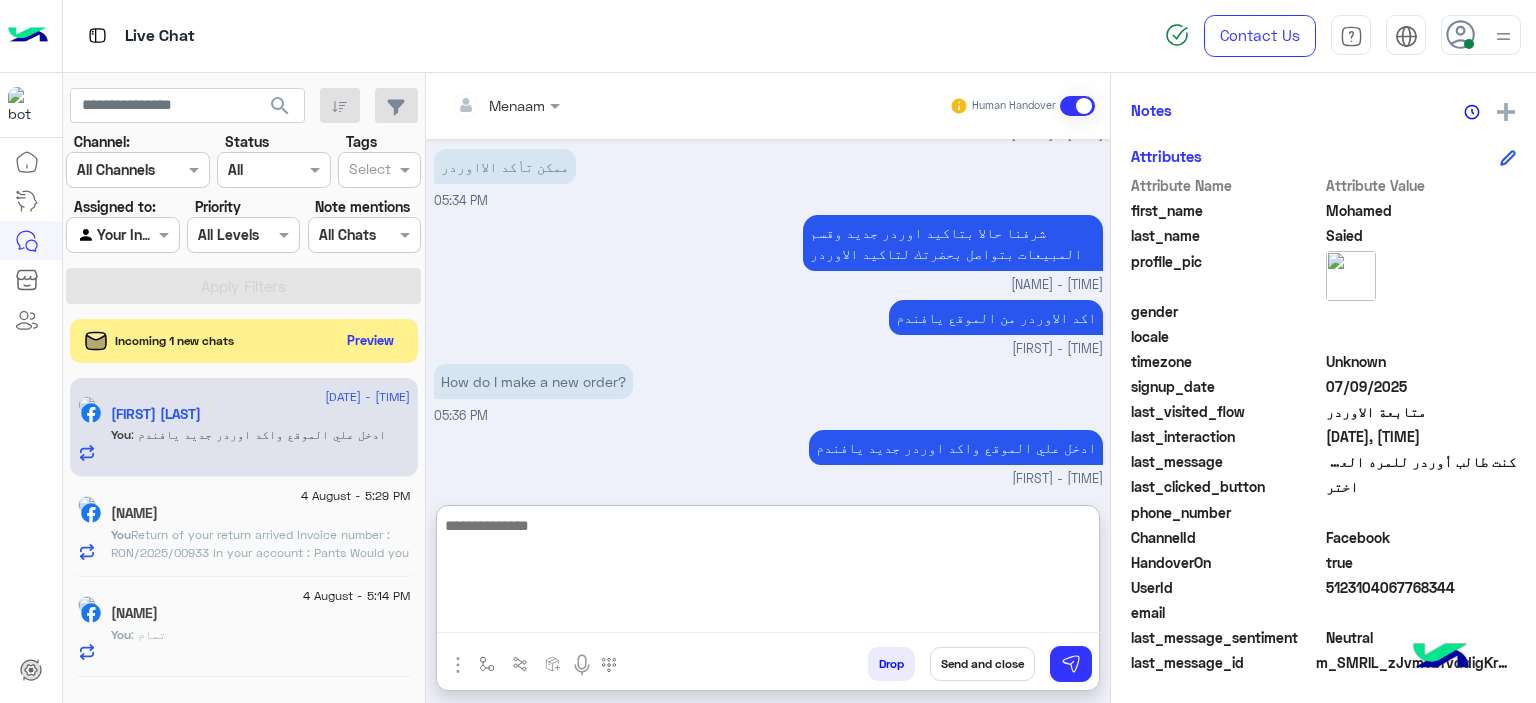 scroll, scrollTop: 1252, scrollLeft: 0, axis: vertical 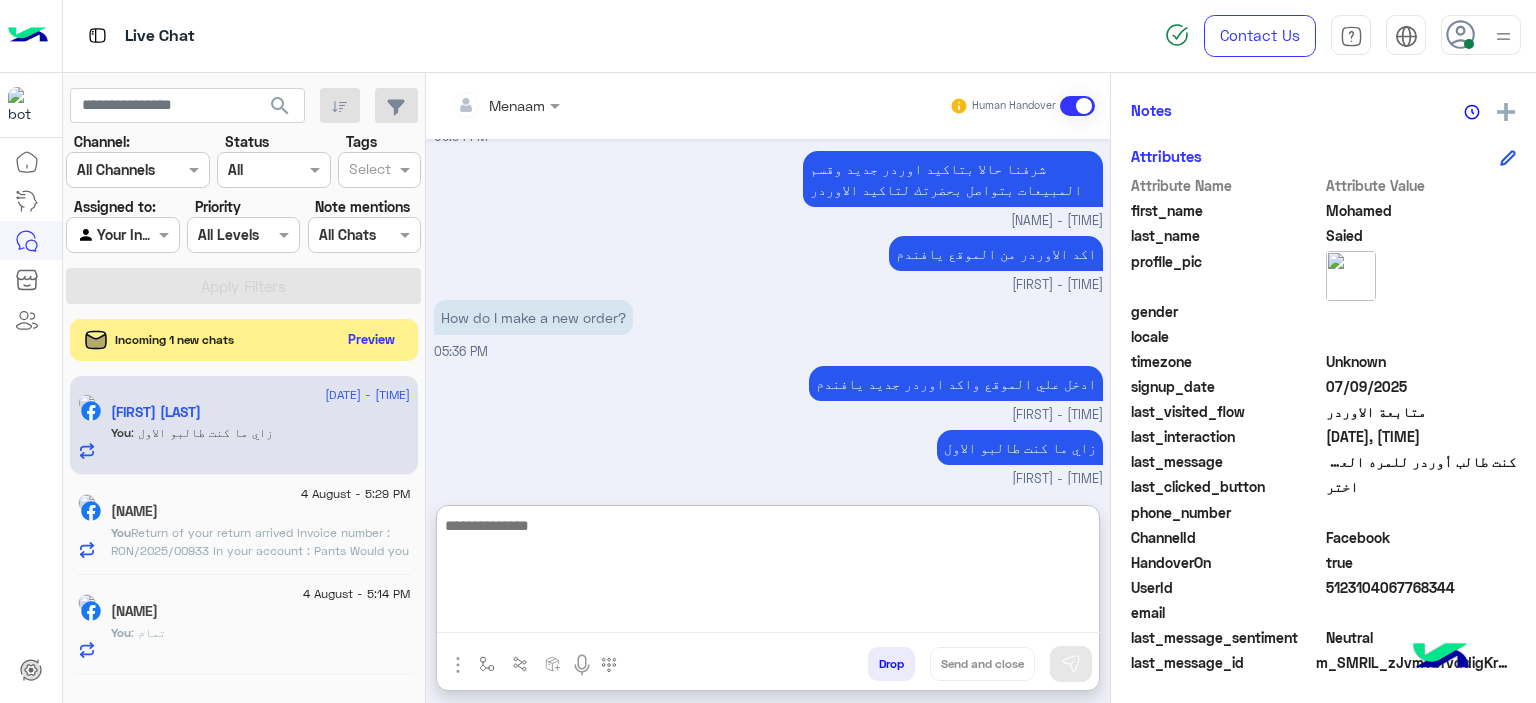 click on "Preview" 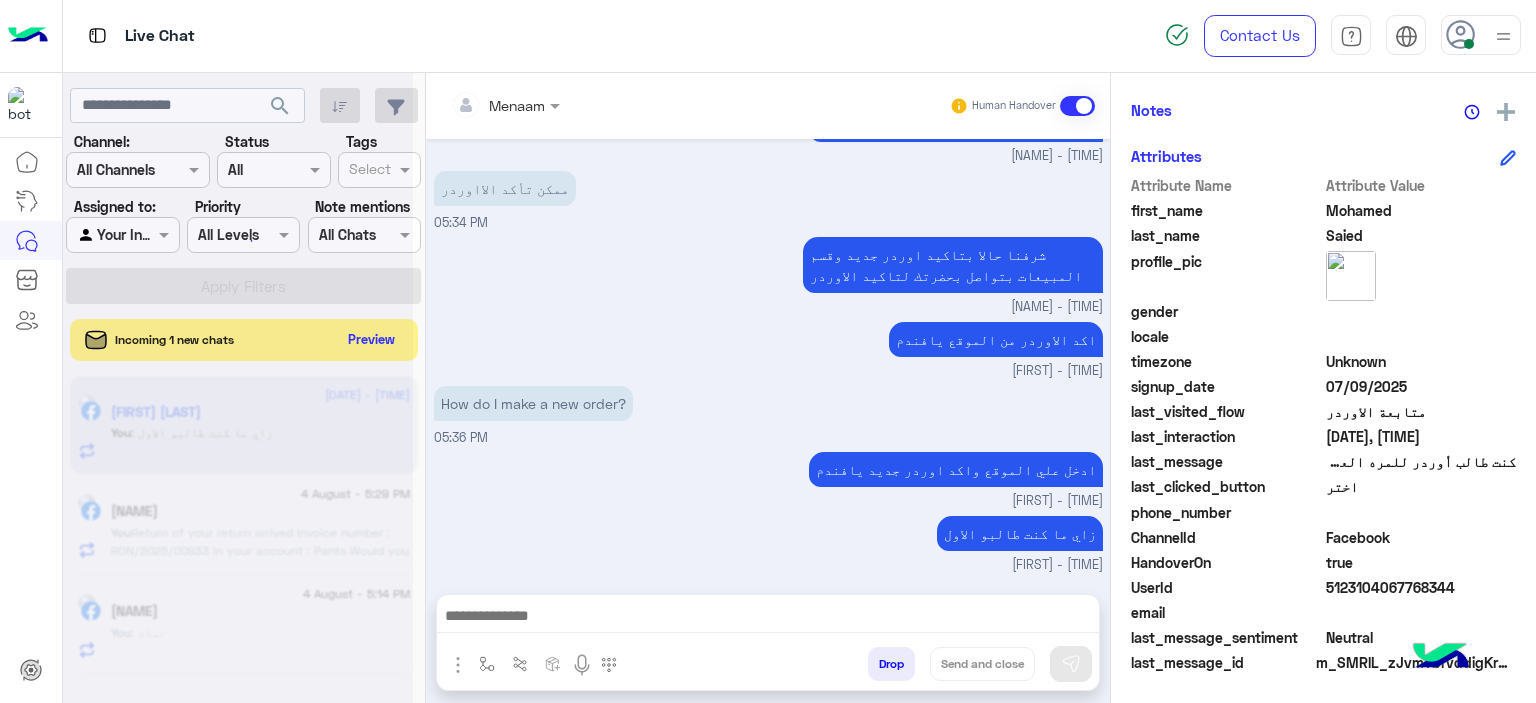 scroll, scrollTop: 1162, scrollLeft: 0, axis: vertical 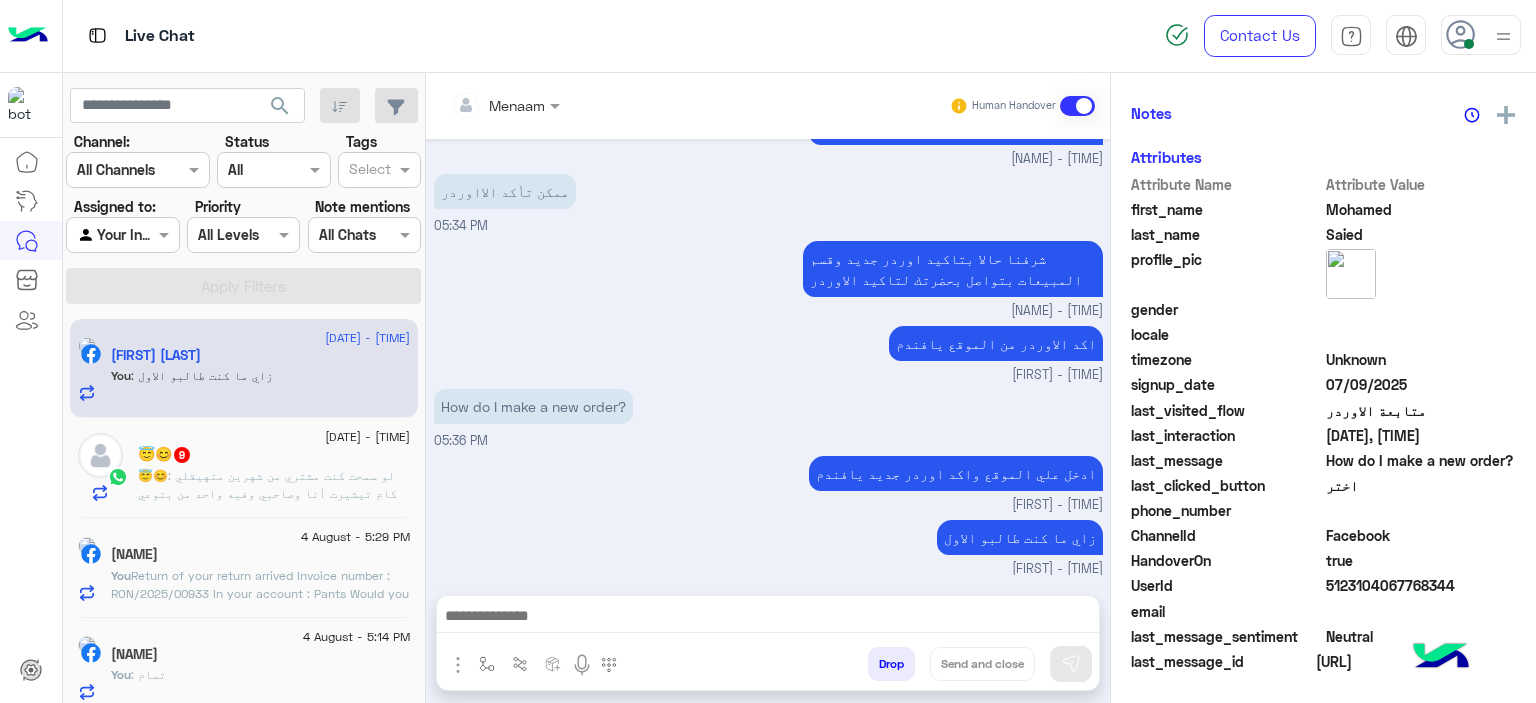 click on ": لو سمحت كنت مشتري من شهرين متهيقلي كام تيشيرت أنا وصاحبي وفيه واحد من بتوعي خرم مكان الخياطه لوحده كدا" 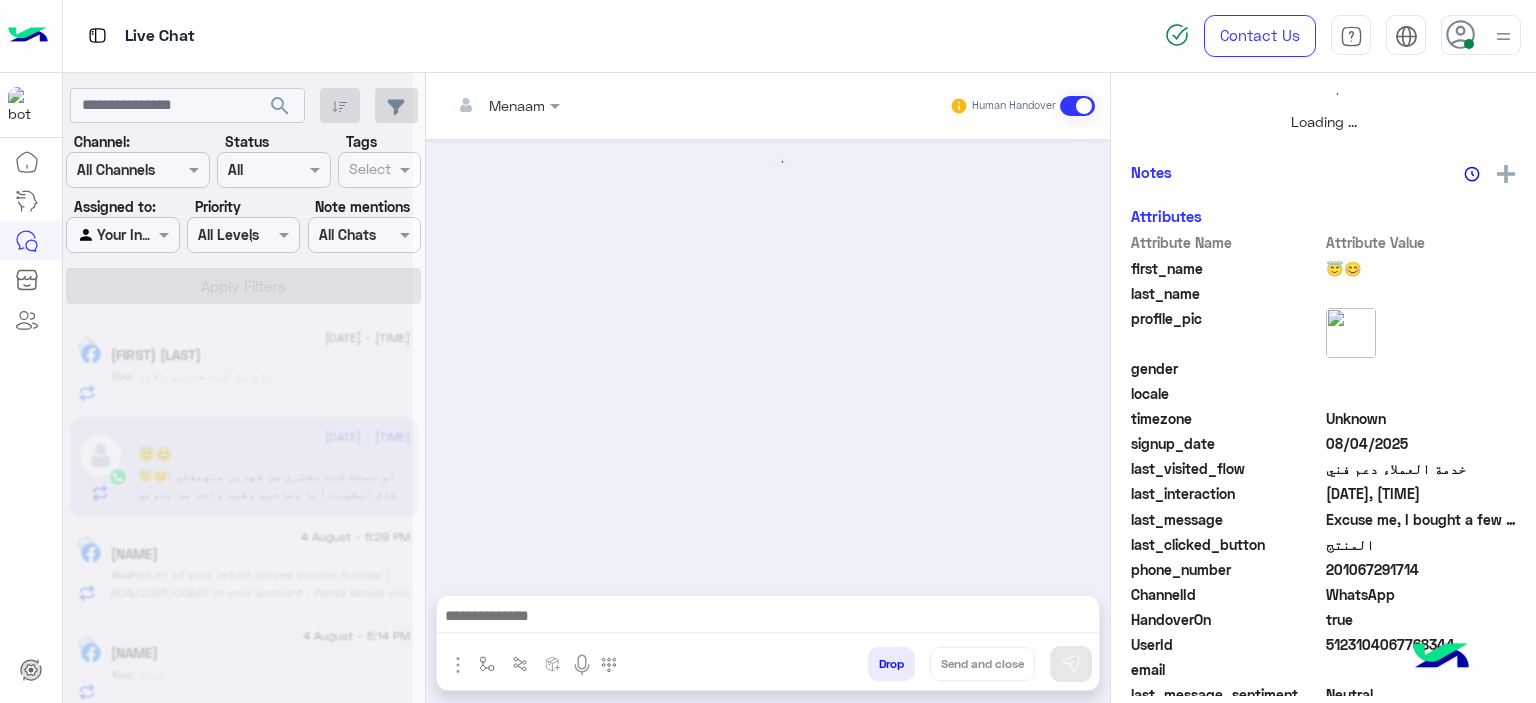 scroll, scrollTop: 514, scrollLeft: 0, axis: vertical 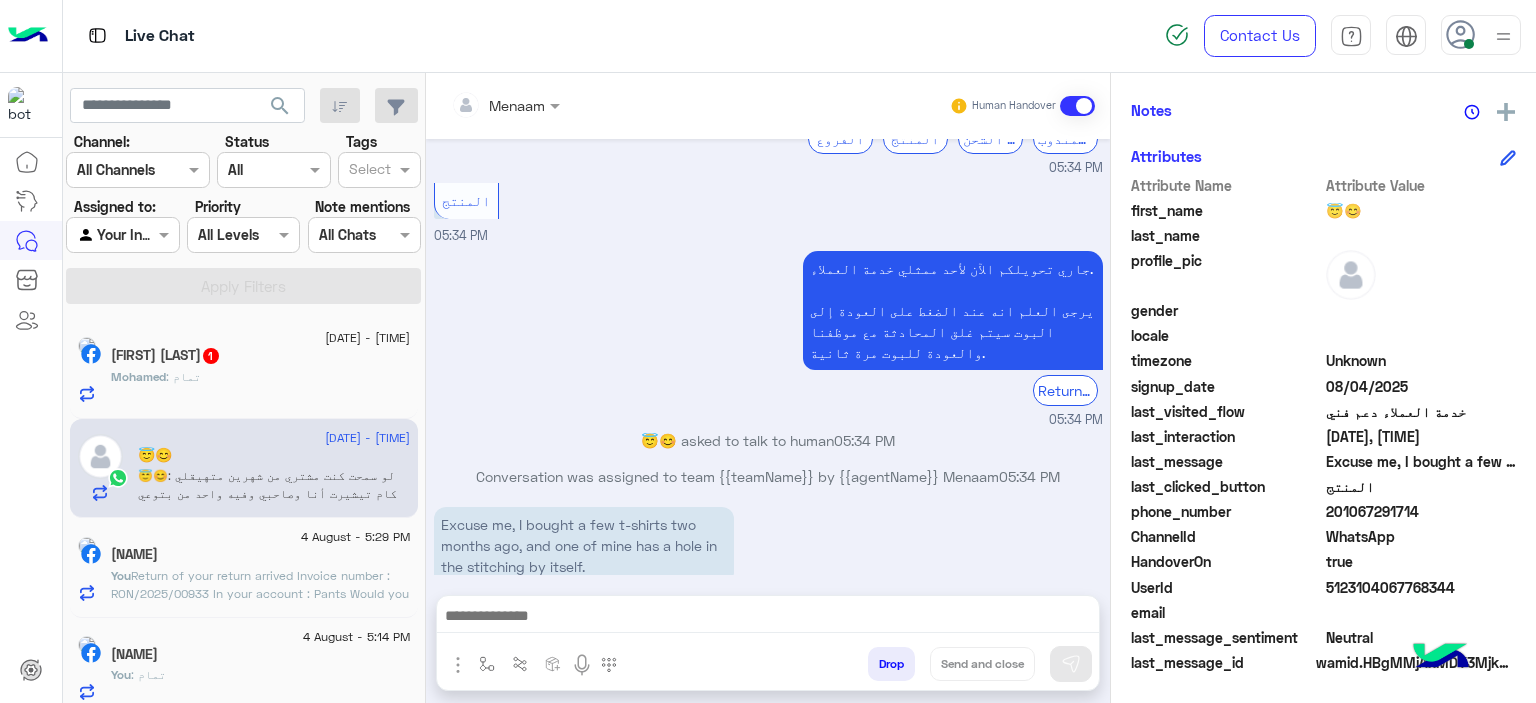 click at bounding box center [768, 618] 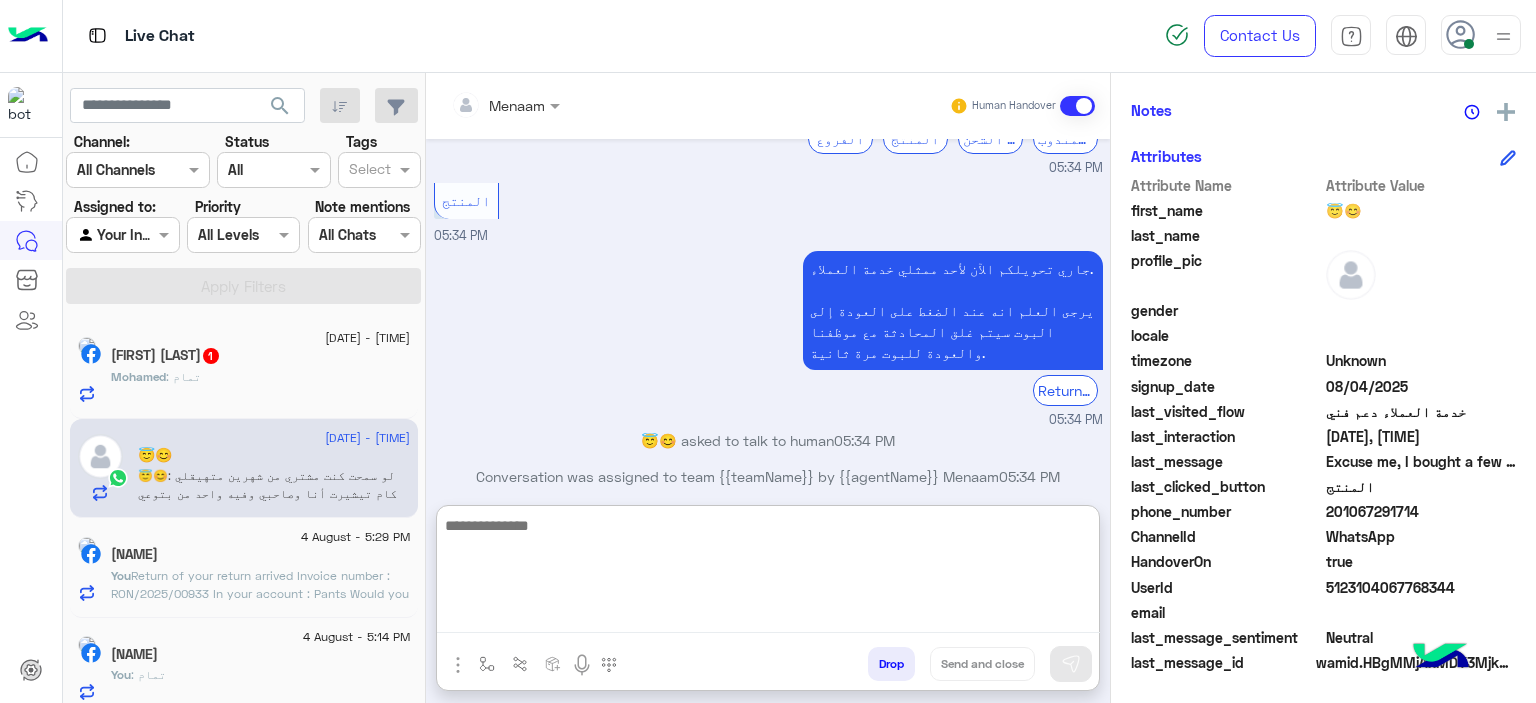 scroll, scrollTop: 1919, scrollLeft: 0, axis: vertical 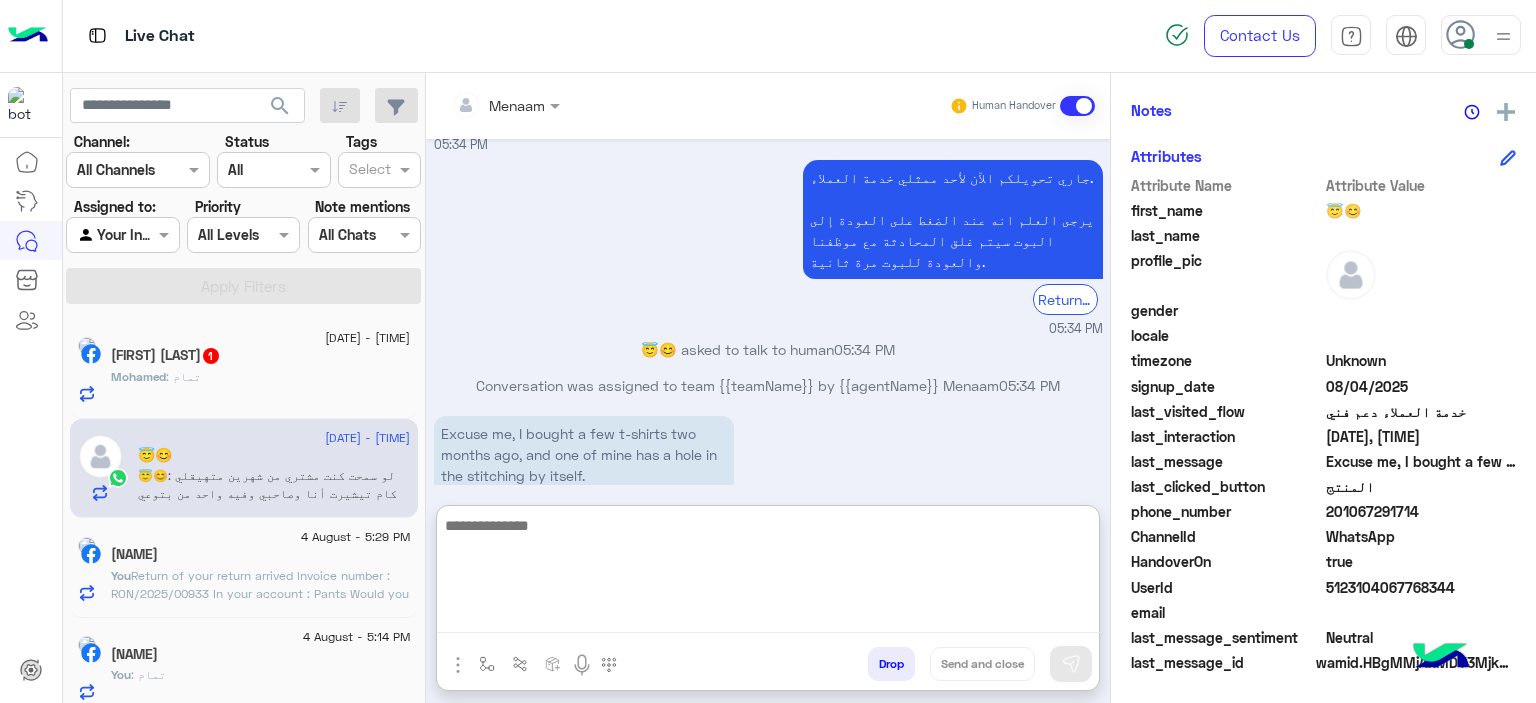 click at bounding box center [768, 573] 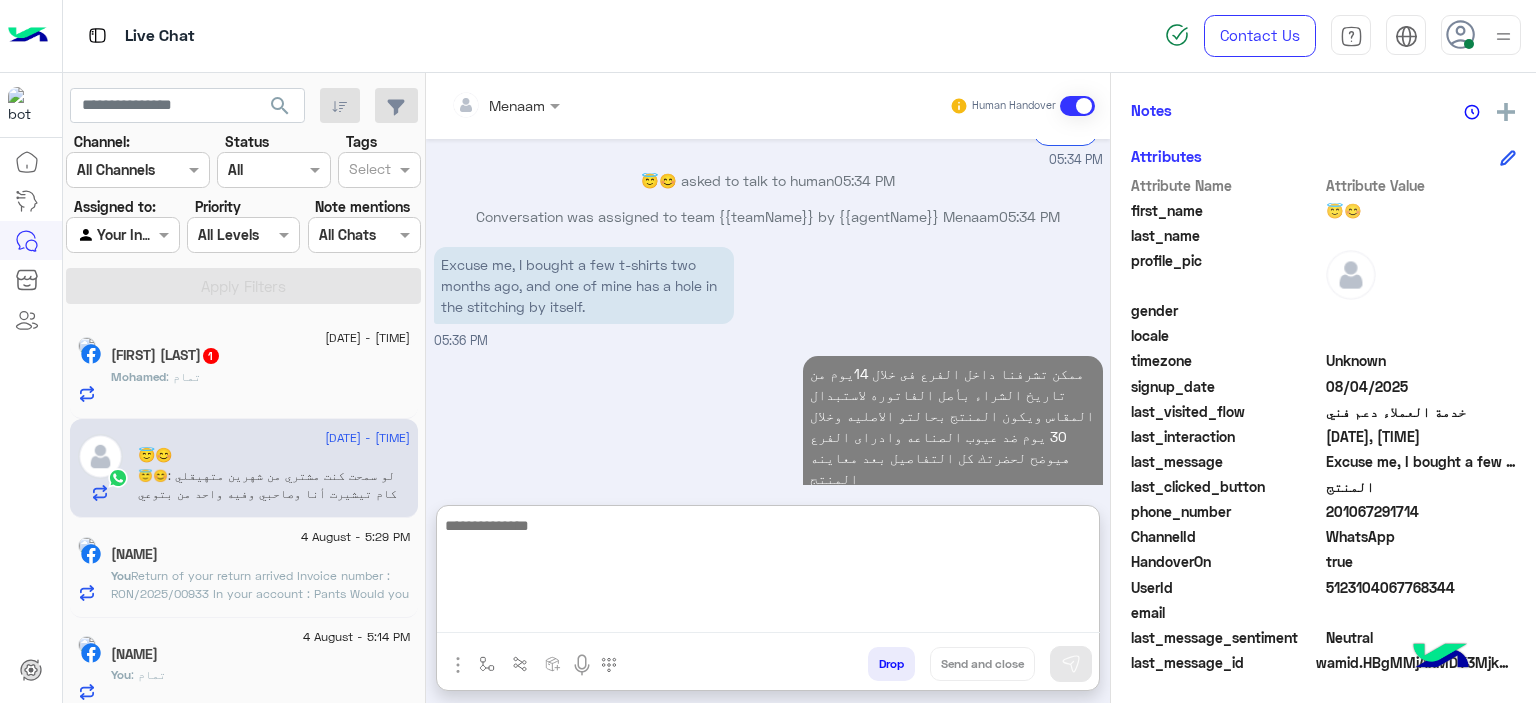scroll, scrollTop: 2124, scrollLeft: 0, axis: vertical 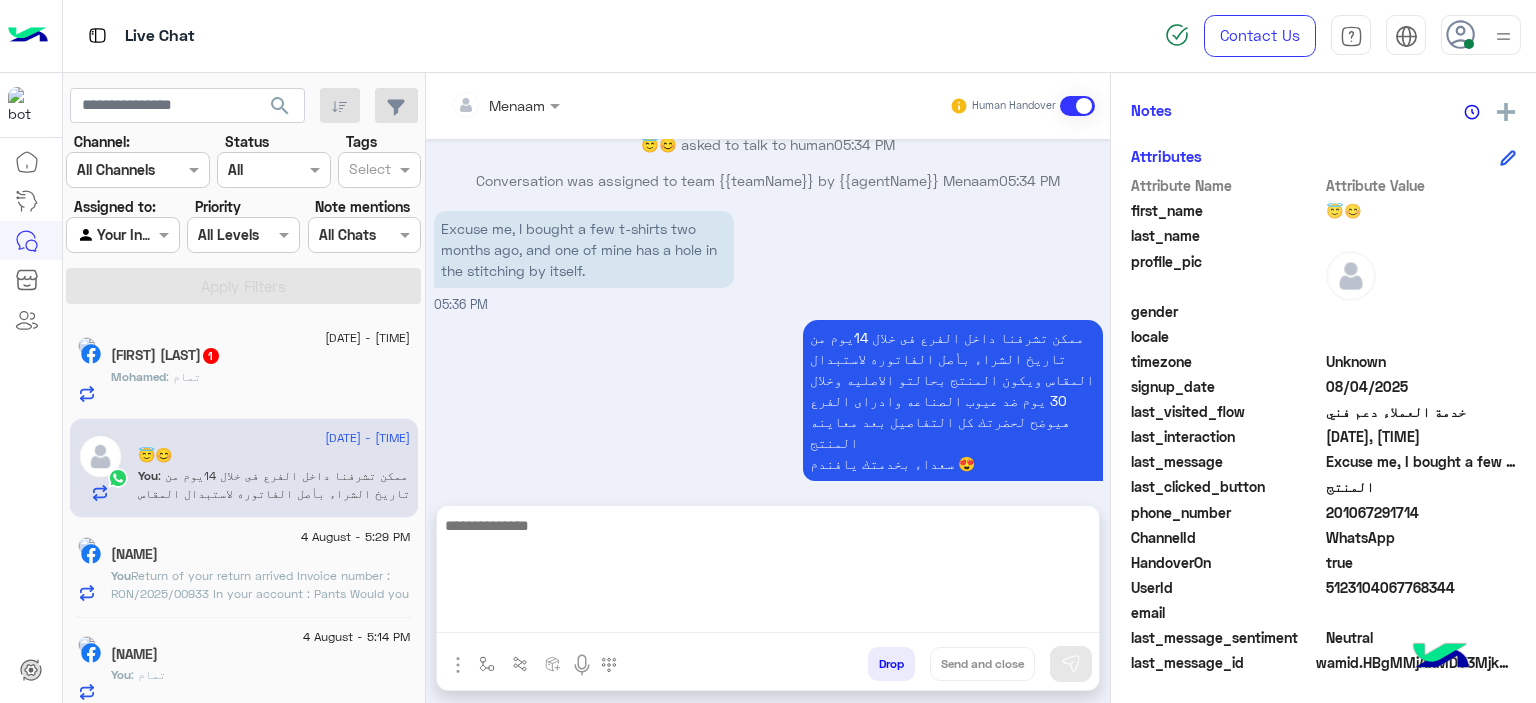 click on "[FIRST] [LAST] 1" 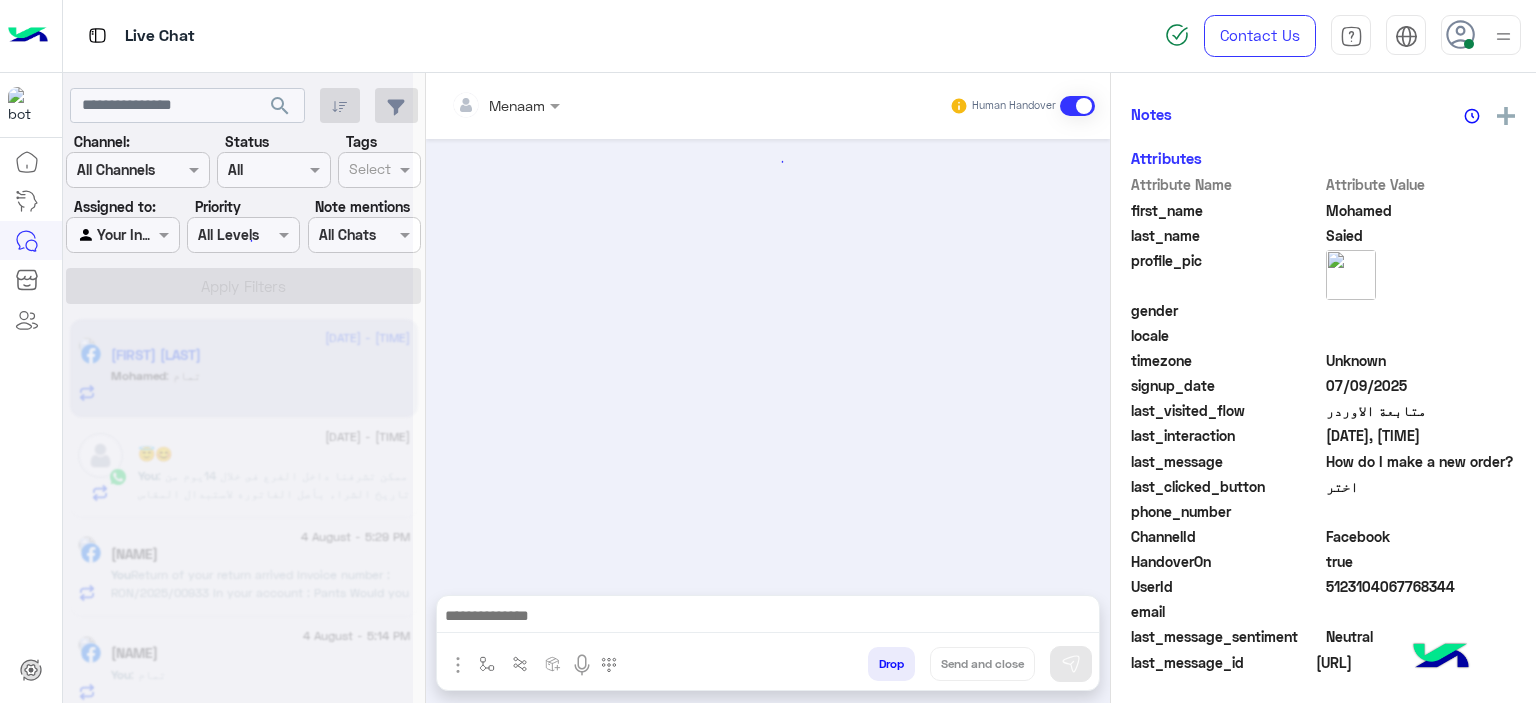 scroll, scrollTop: 452, scrollLeft: 0, axis: vertical 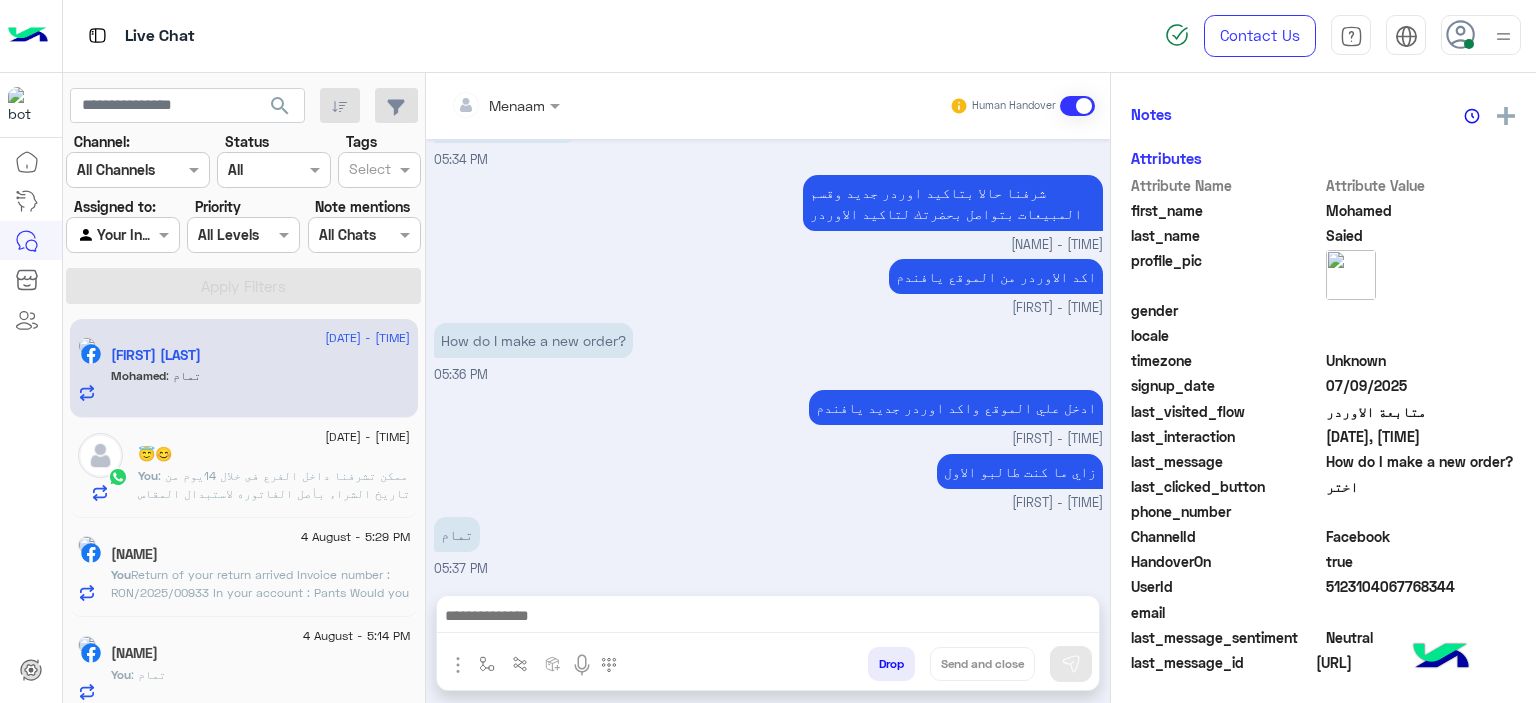 click at bounding box center (768, 618) 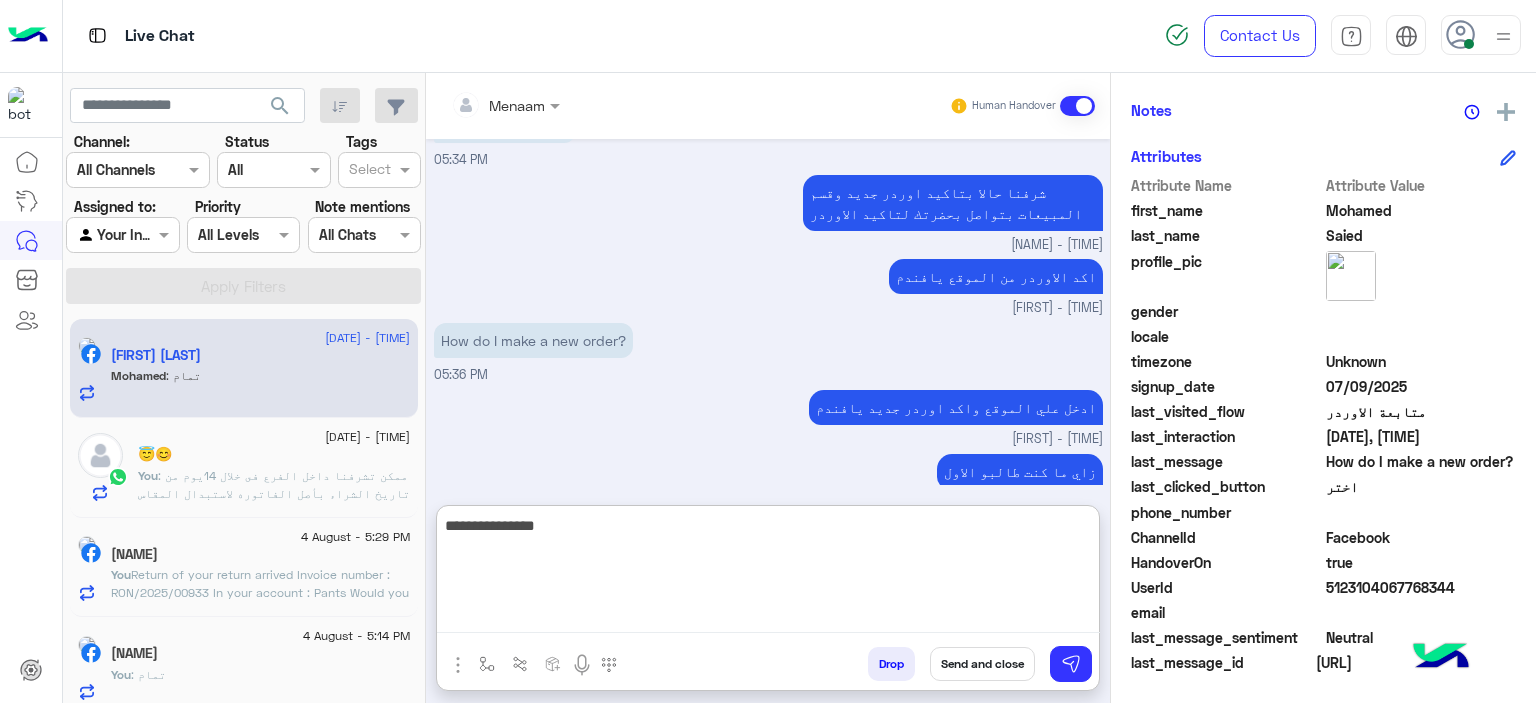 type on "**********" 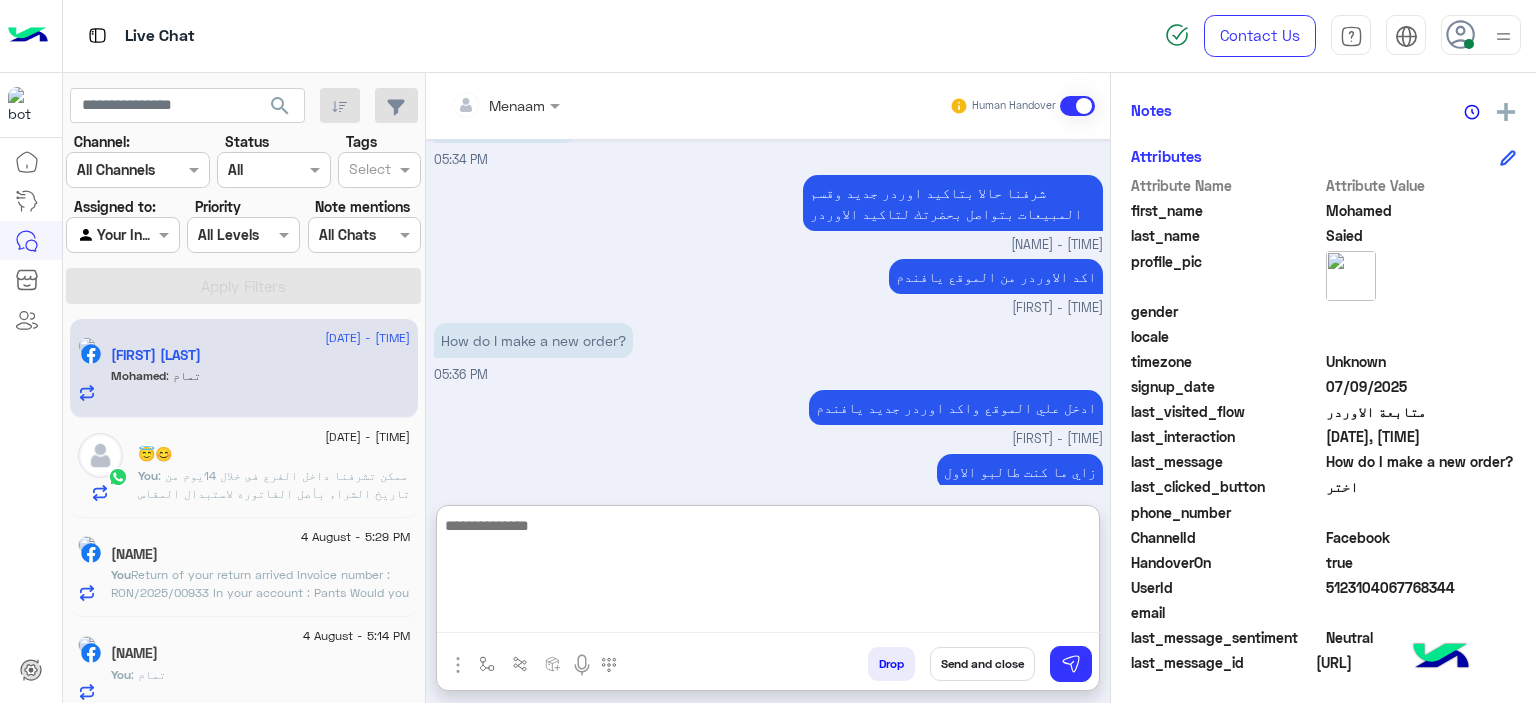 scroll, scrollTop: 1008, scrollLeft: 0, axis: vertical 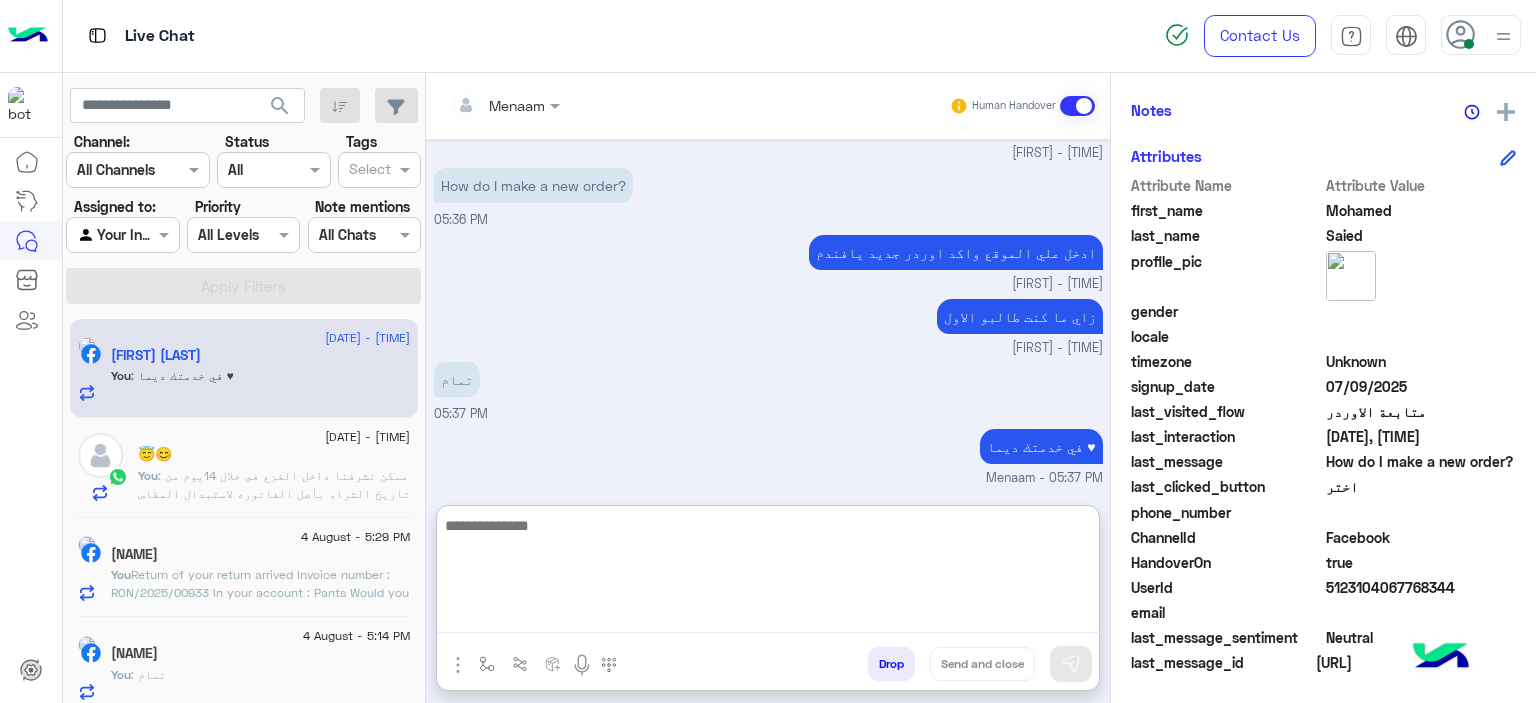 click on "Drop" at bounding box center (891, 664) 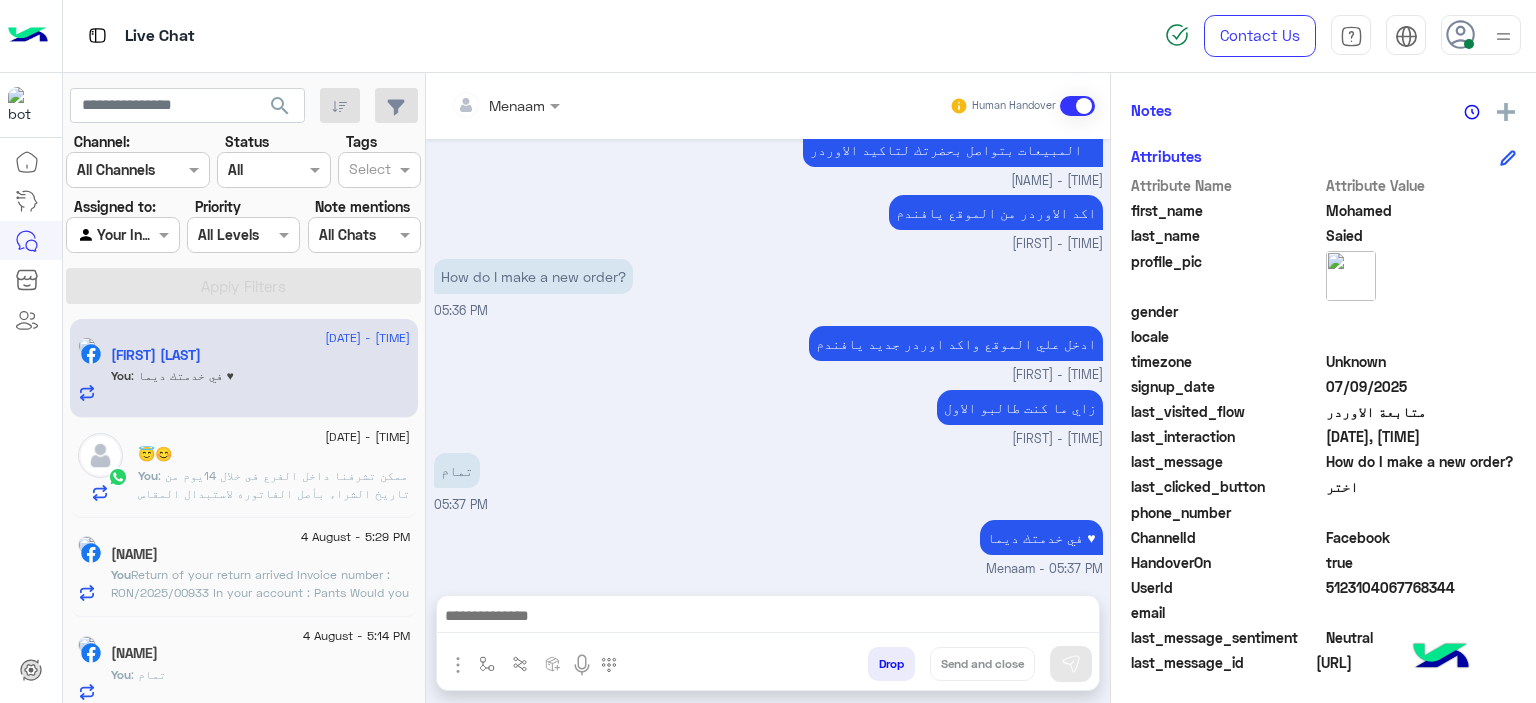 scroll 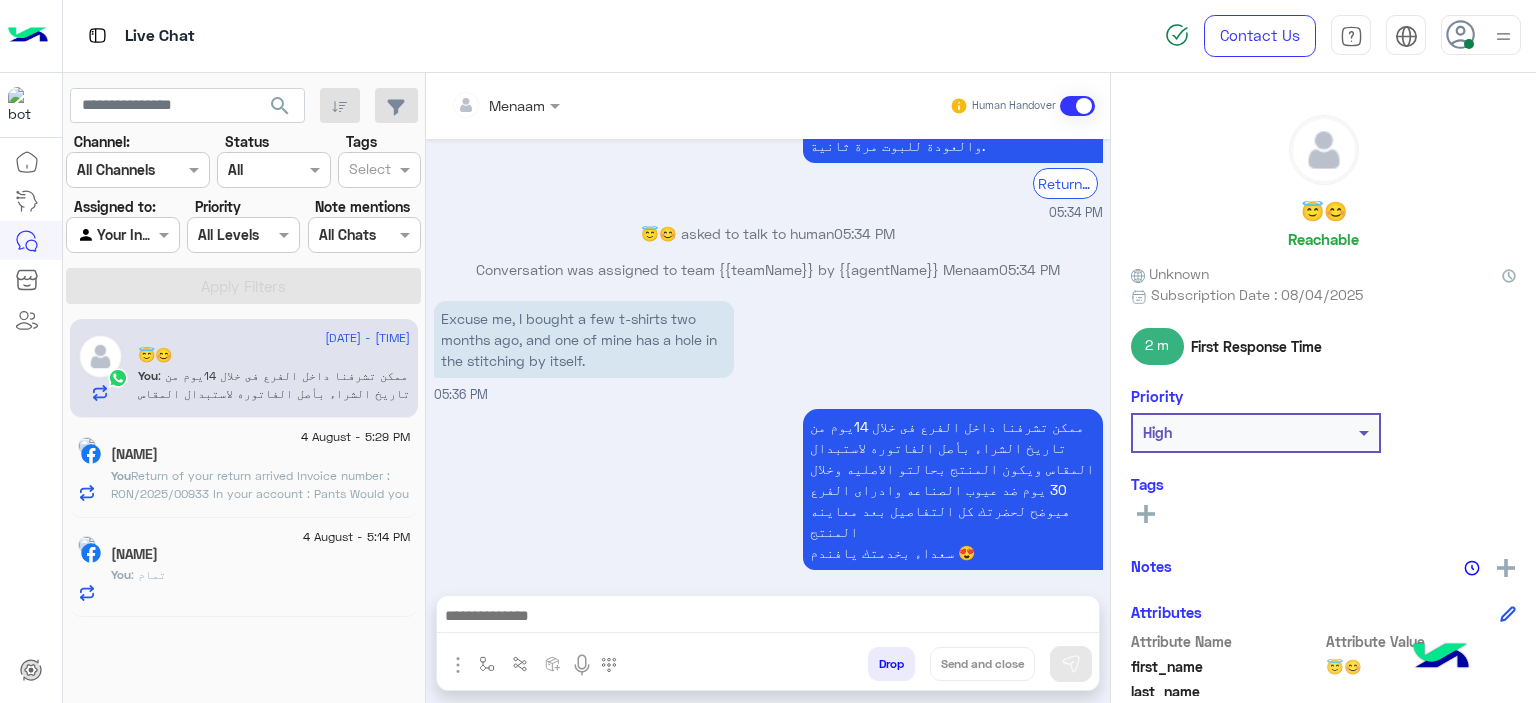 click on "😇😊" 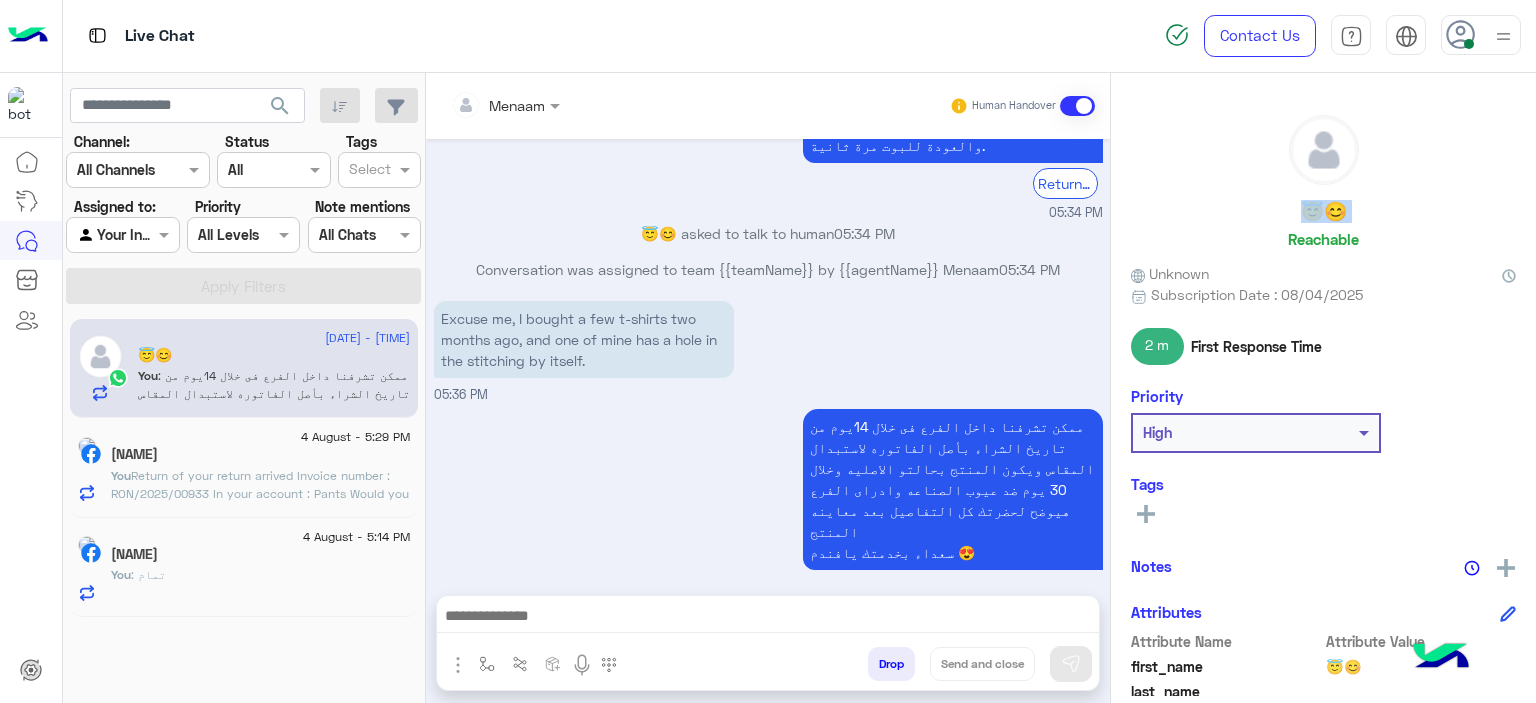 click on "😇😊" 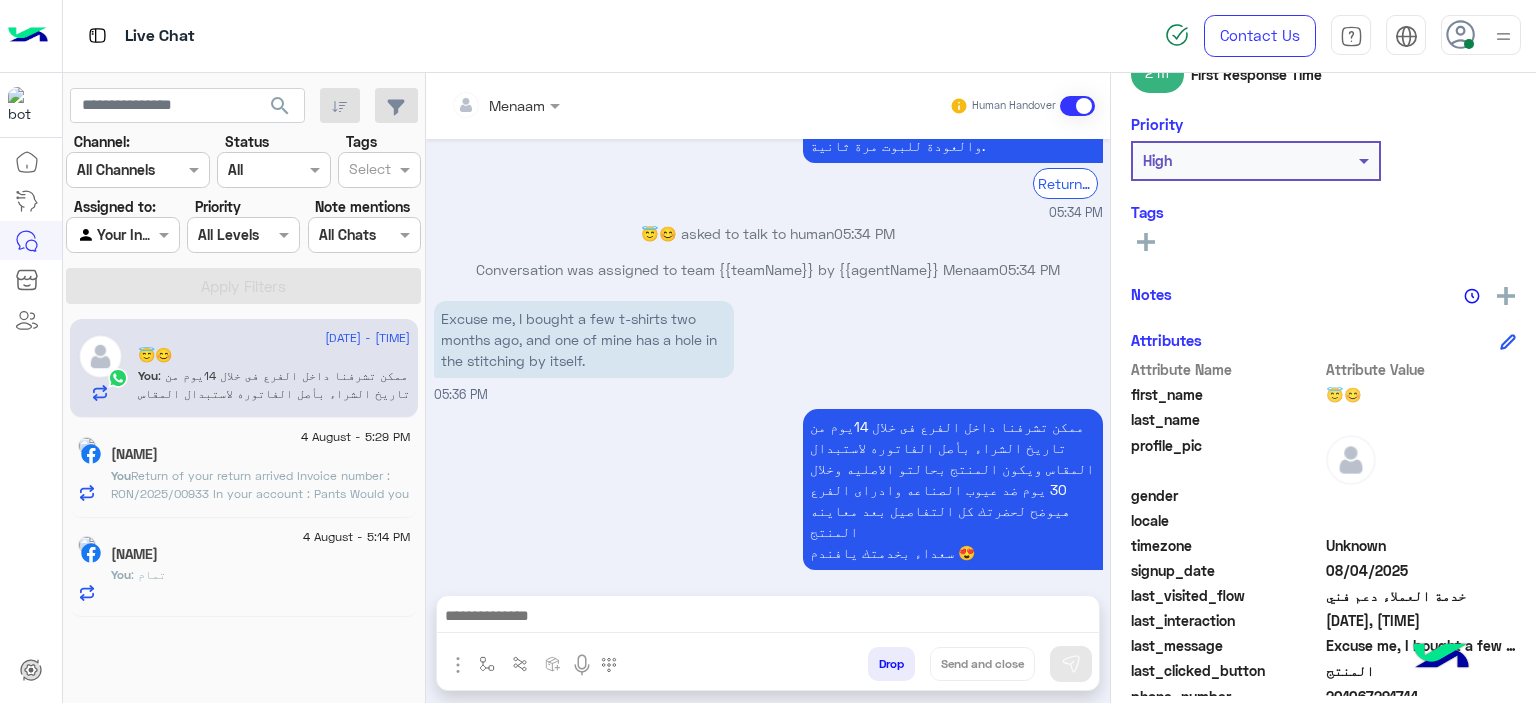 scroll, scrollTop: 456, scrollLeft: 0, axis: vertical 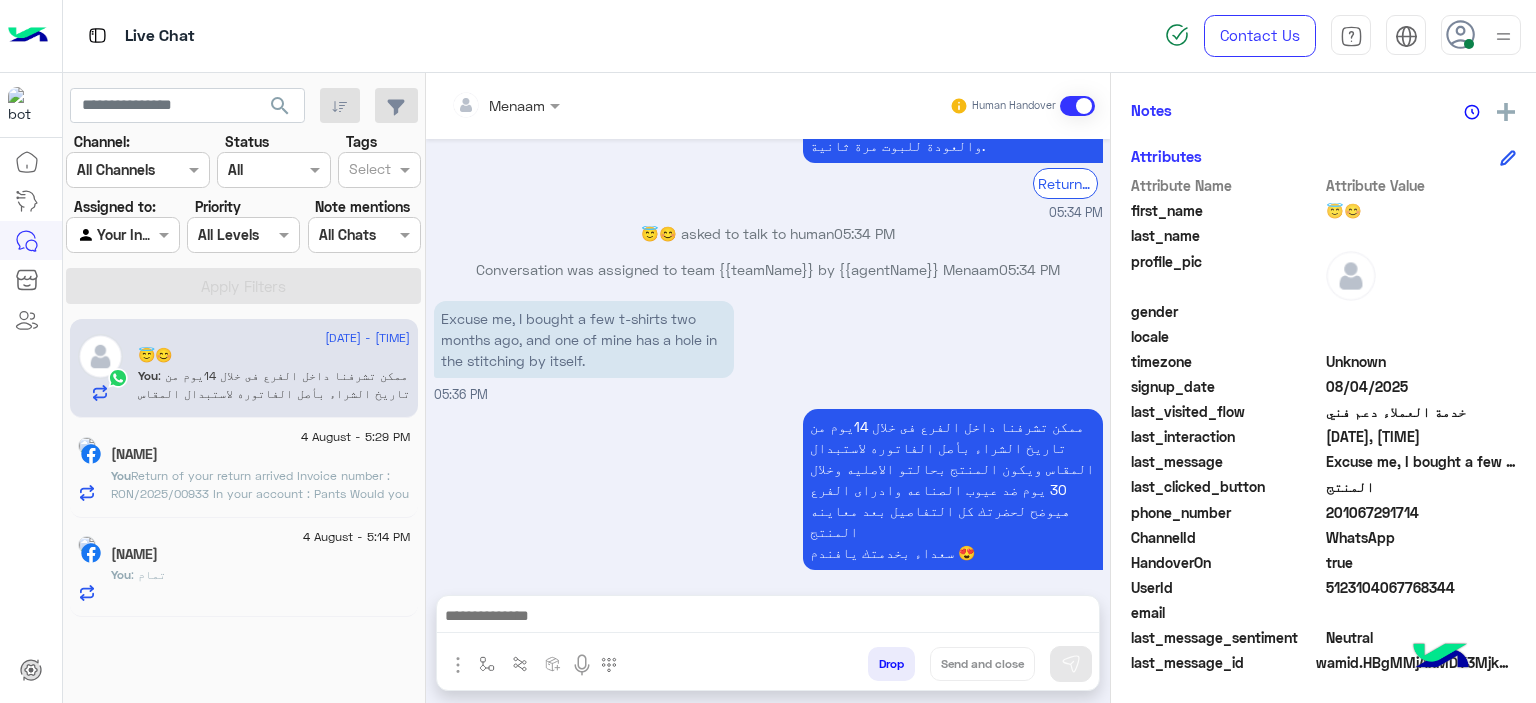 click on "5123104067768344" 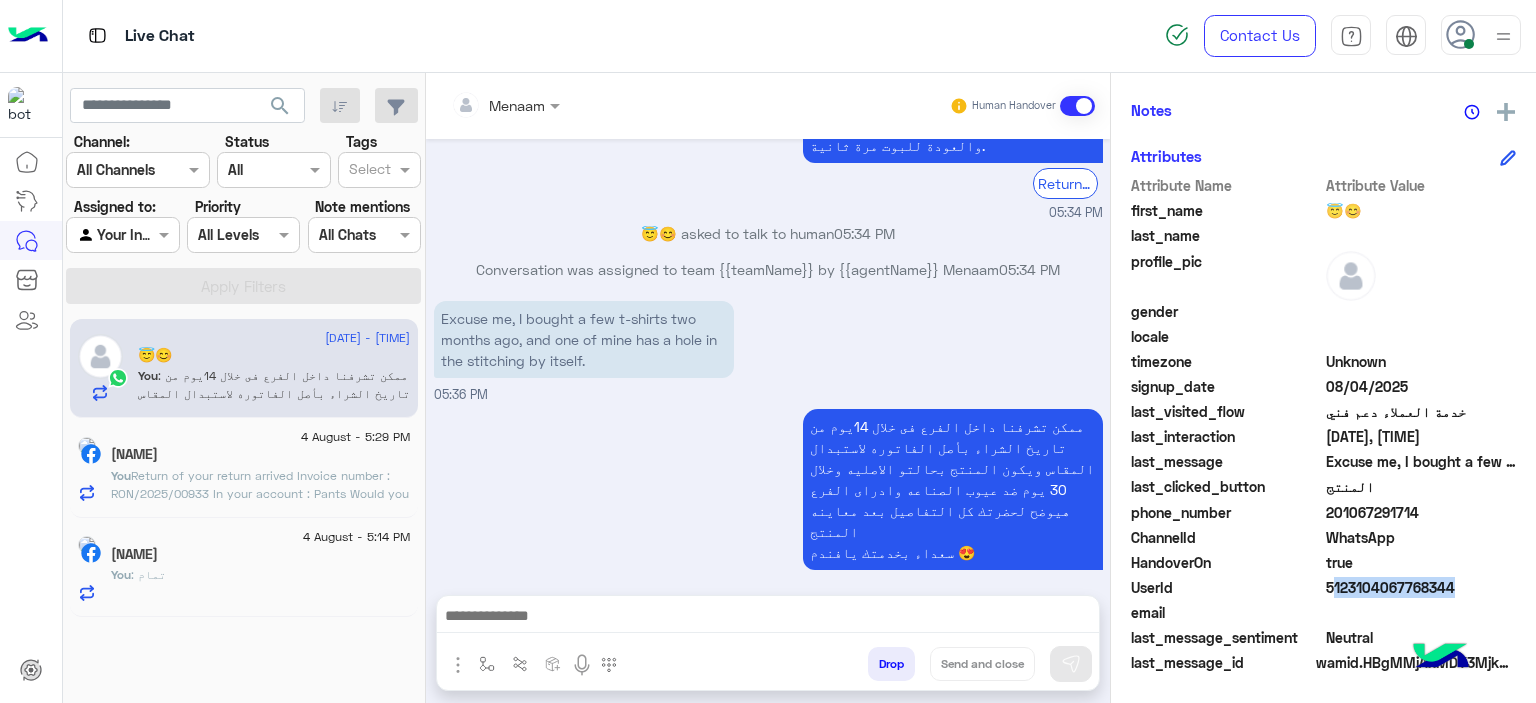 click on "5123104067768344" 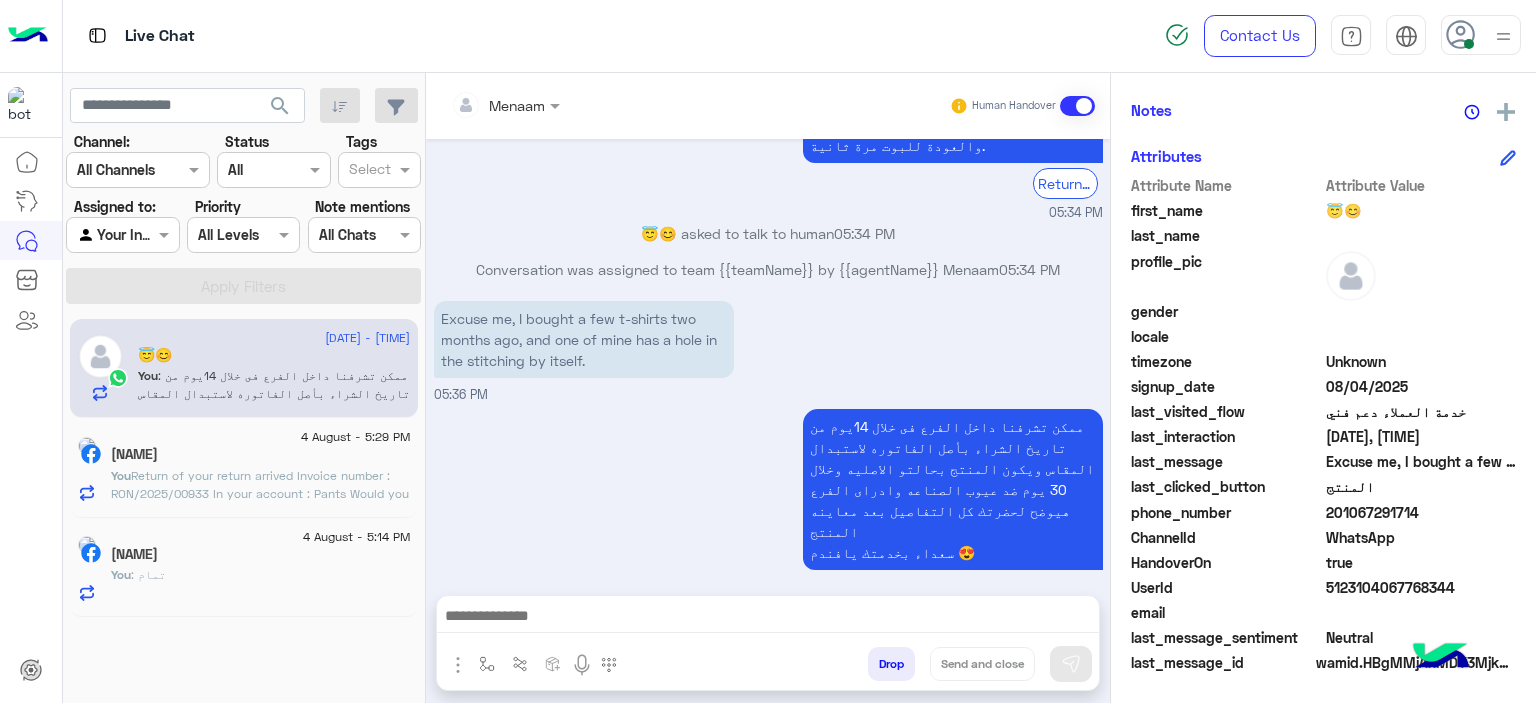 click on "201067291714" 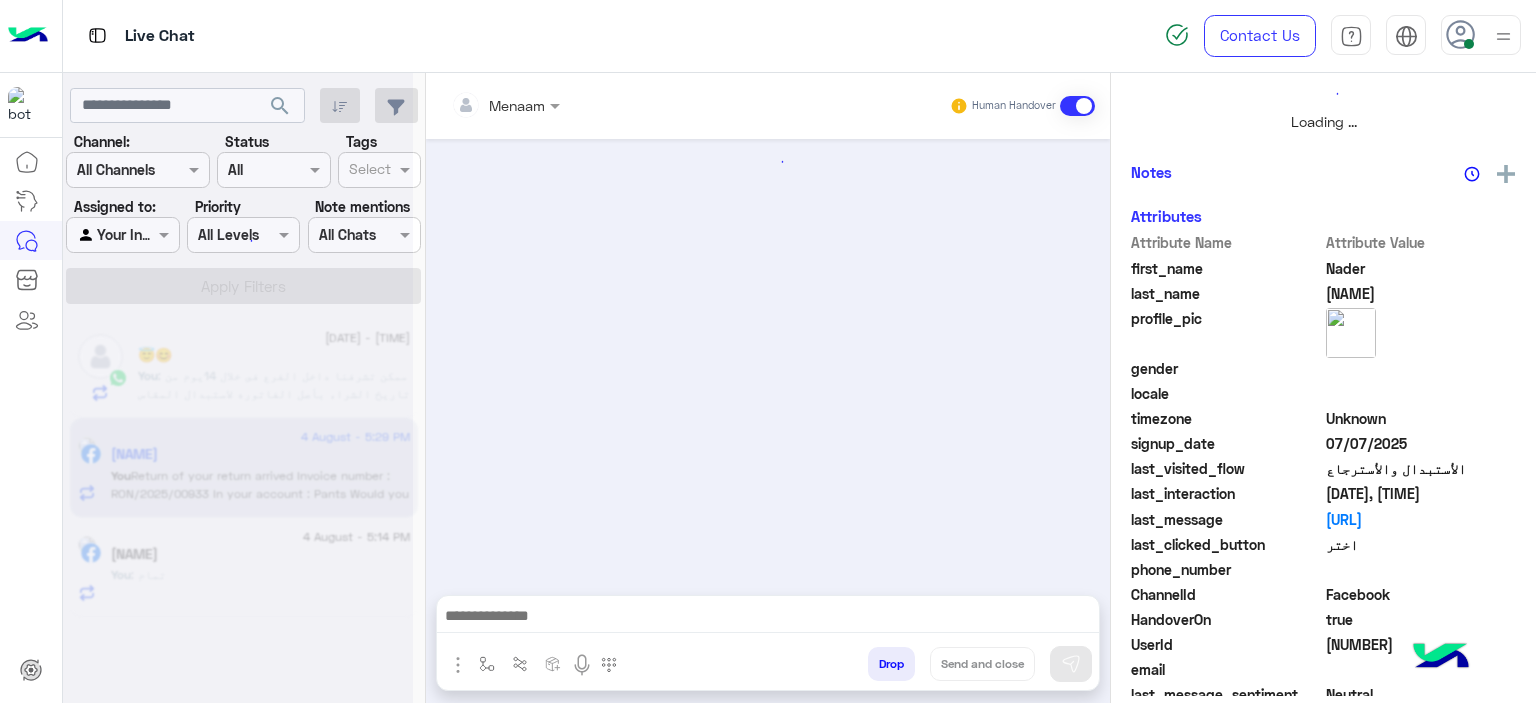 scroll, scrollTop: 514, scrollLeft: 0, axis: vertical 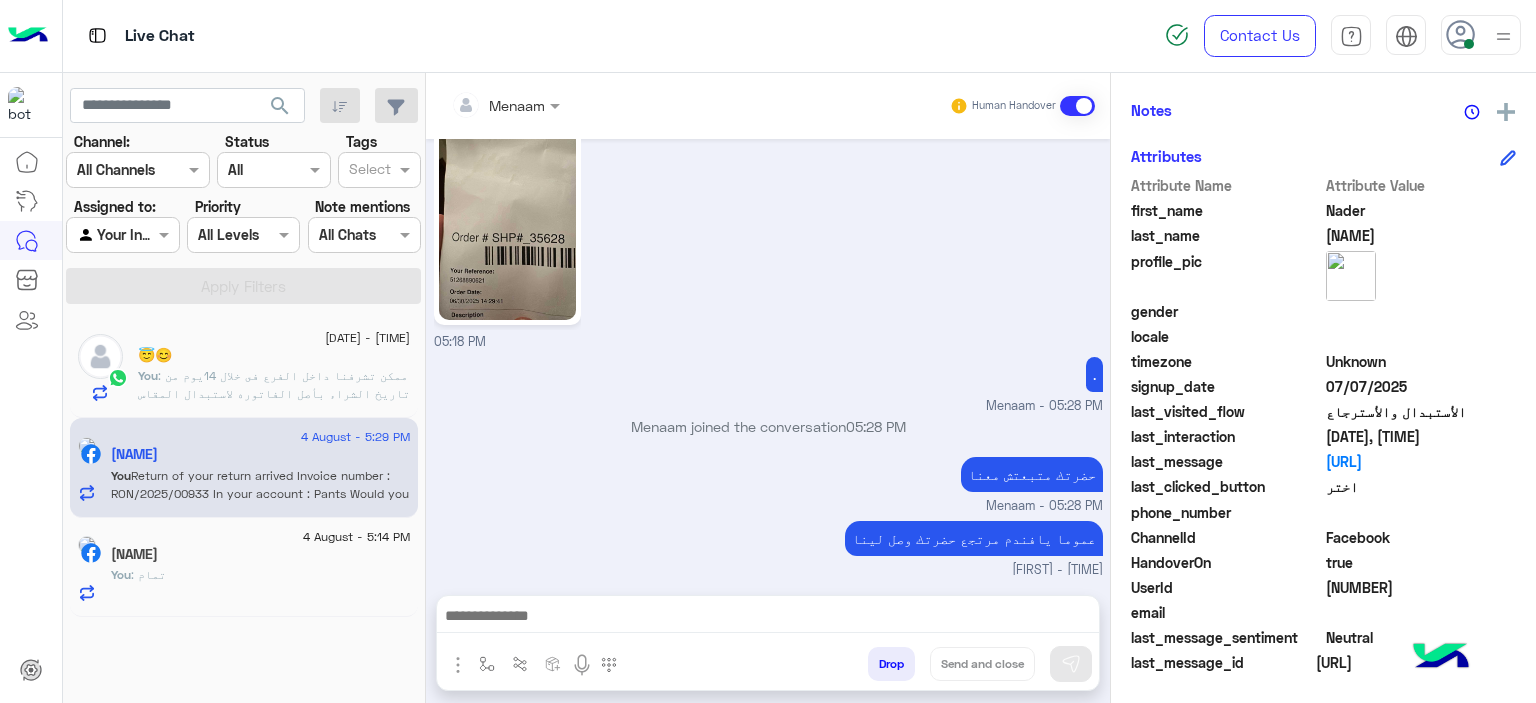 click on "You" 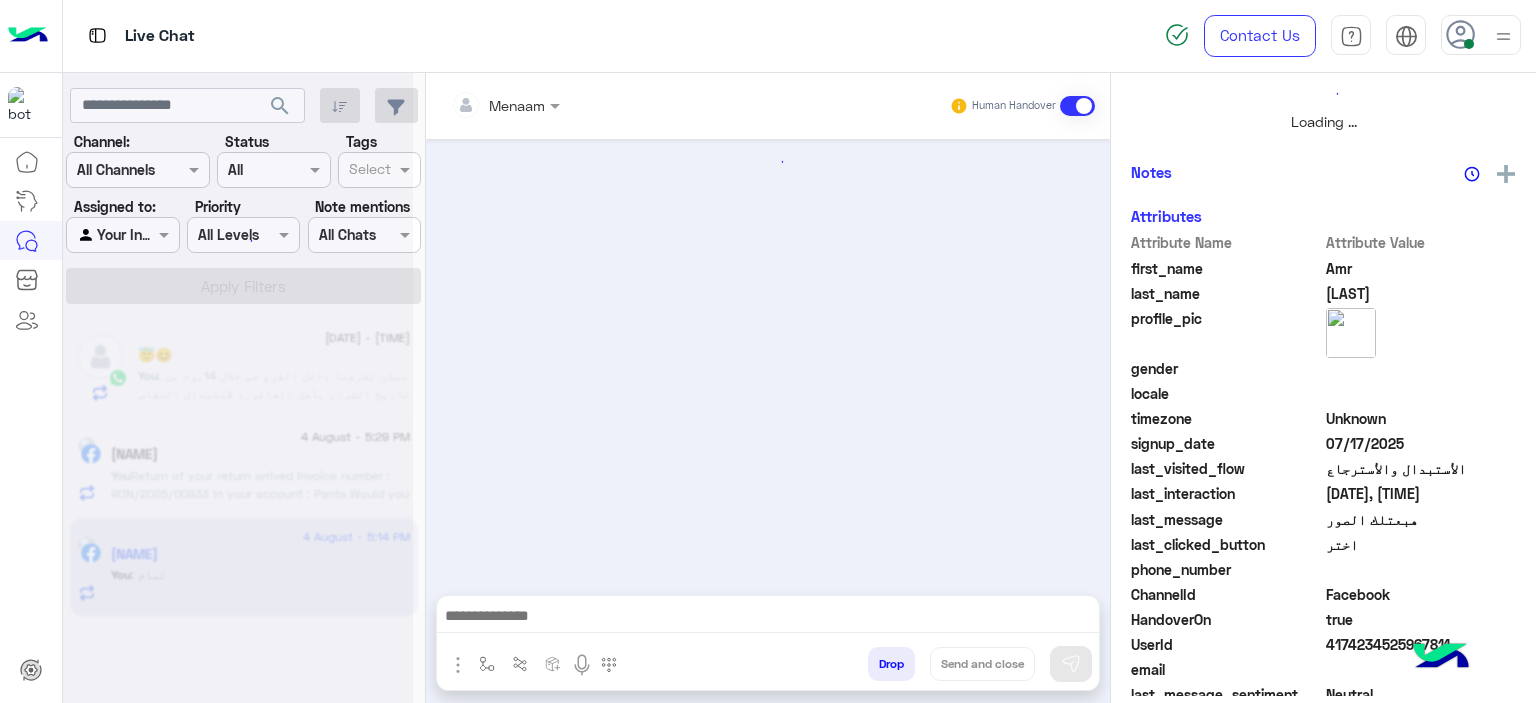 scroll, scrollTop: 514, scrollLeft: 0, axis: vertical 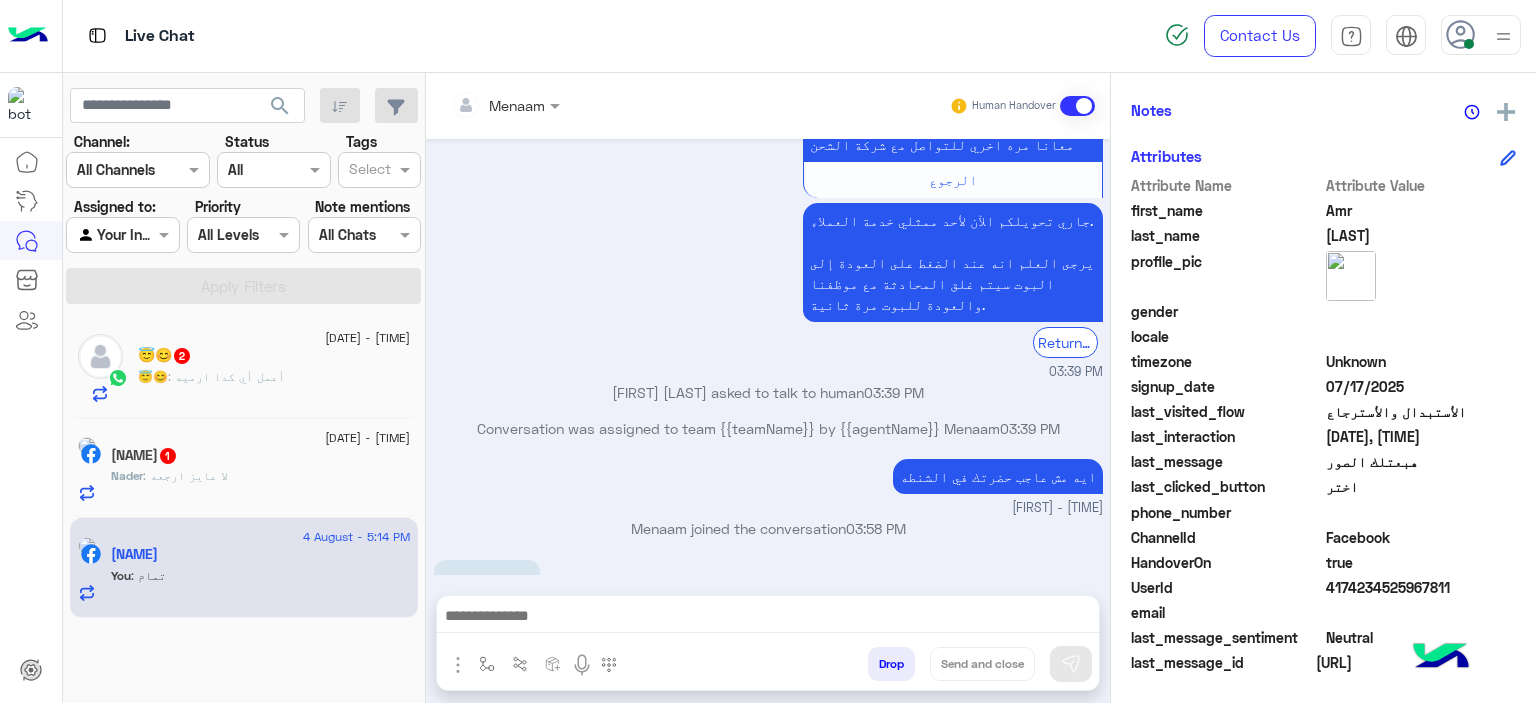 click on ": لا عايز ارجعه" 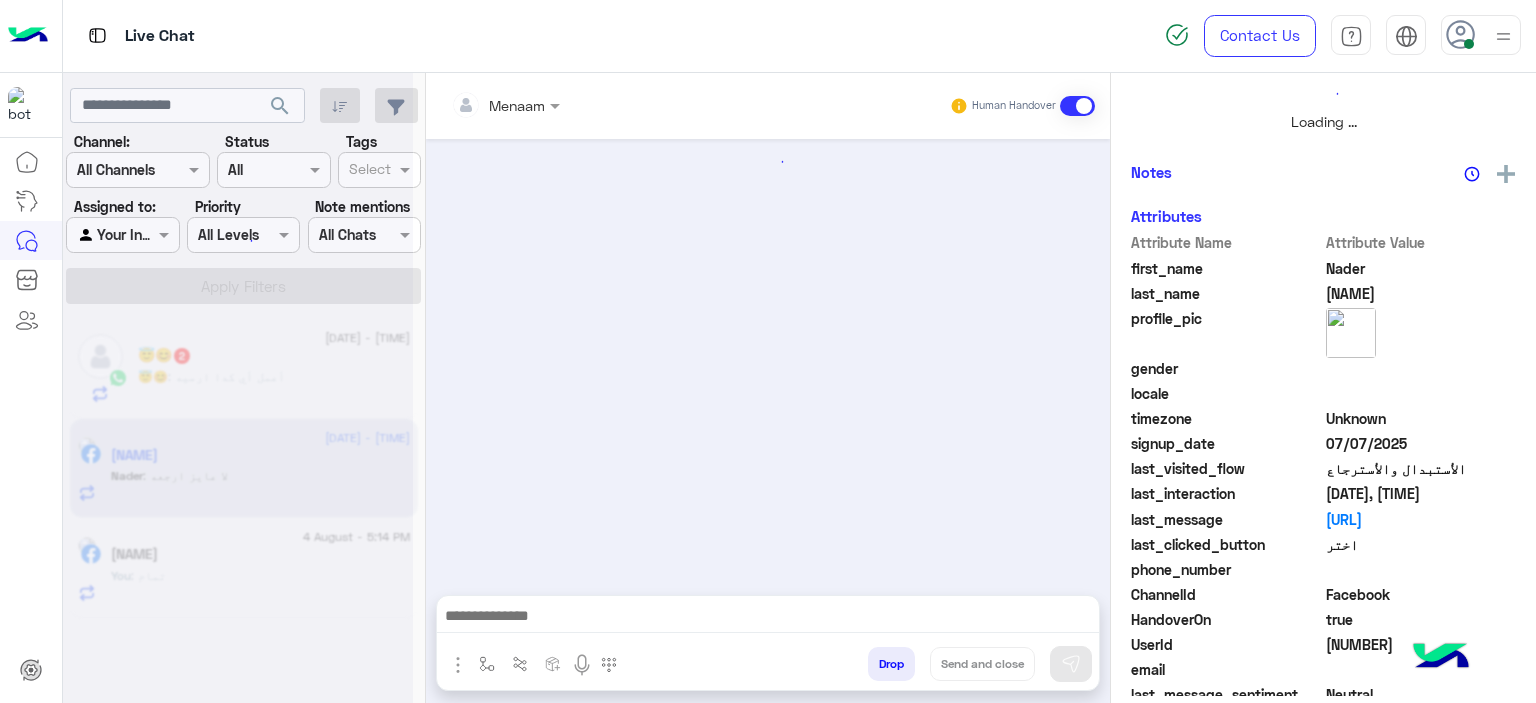 scroll, scrollTop: 514, scrollLeft: 0, axis: vertical 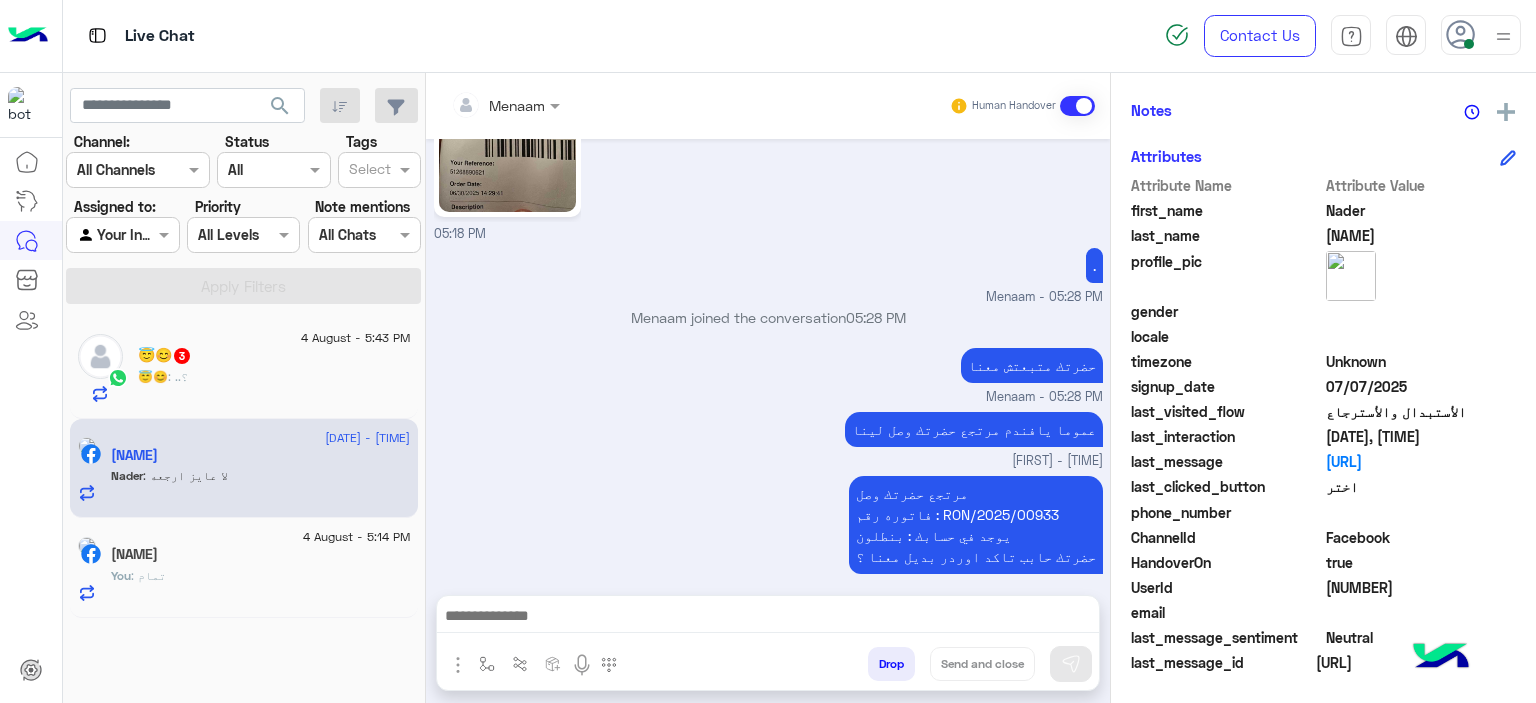 click at bounding box center (768, 618) 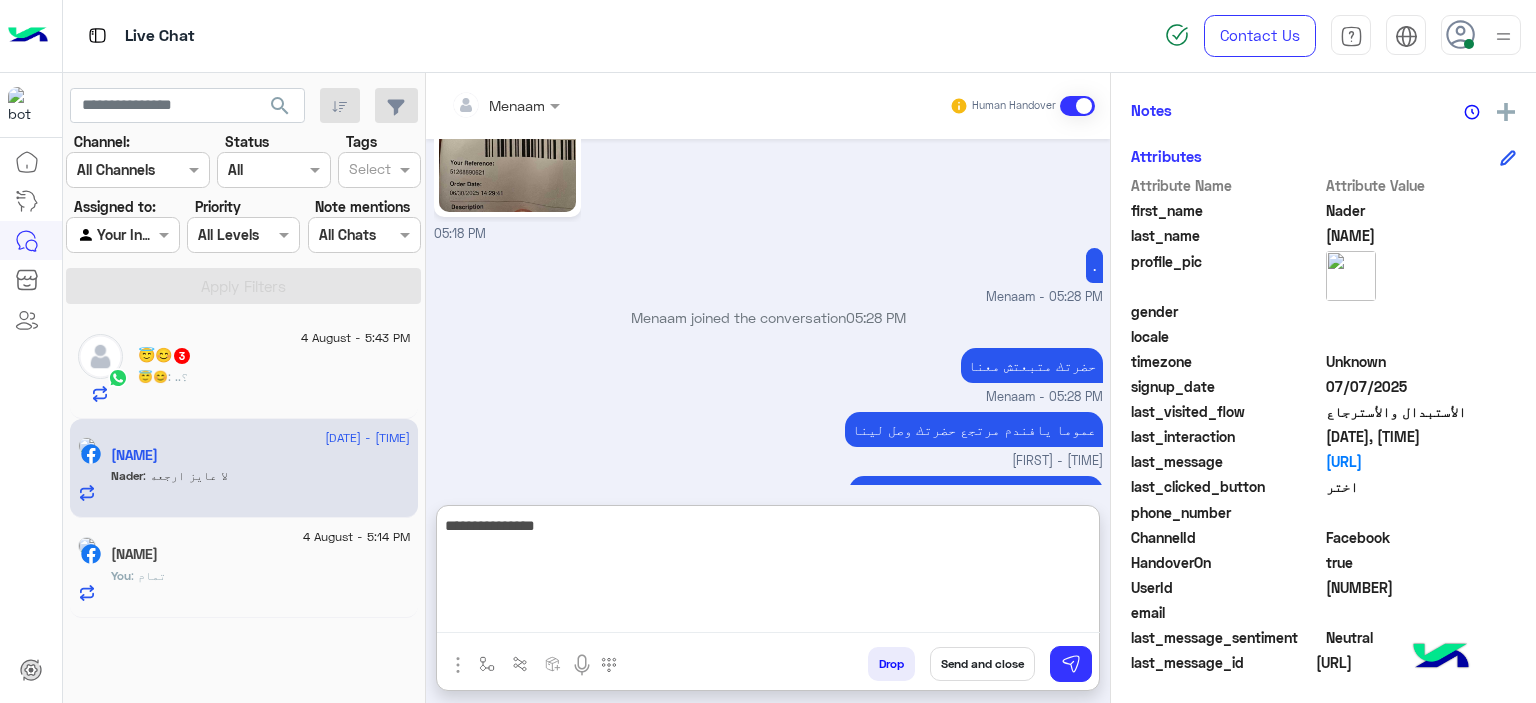 type on "**********" 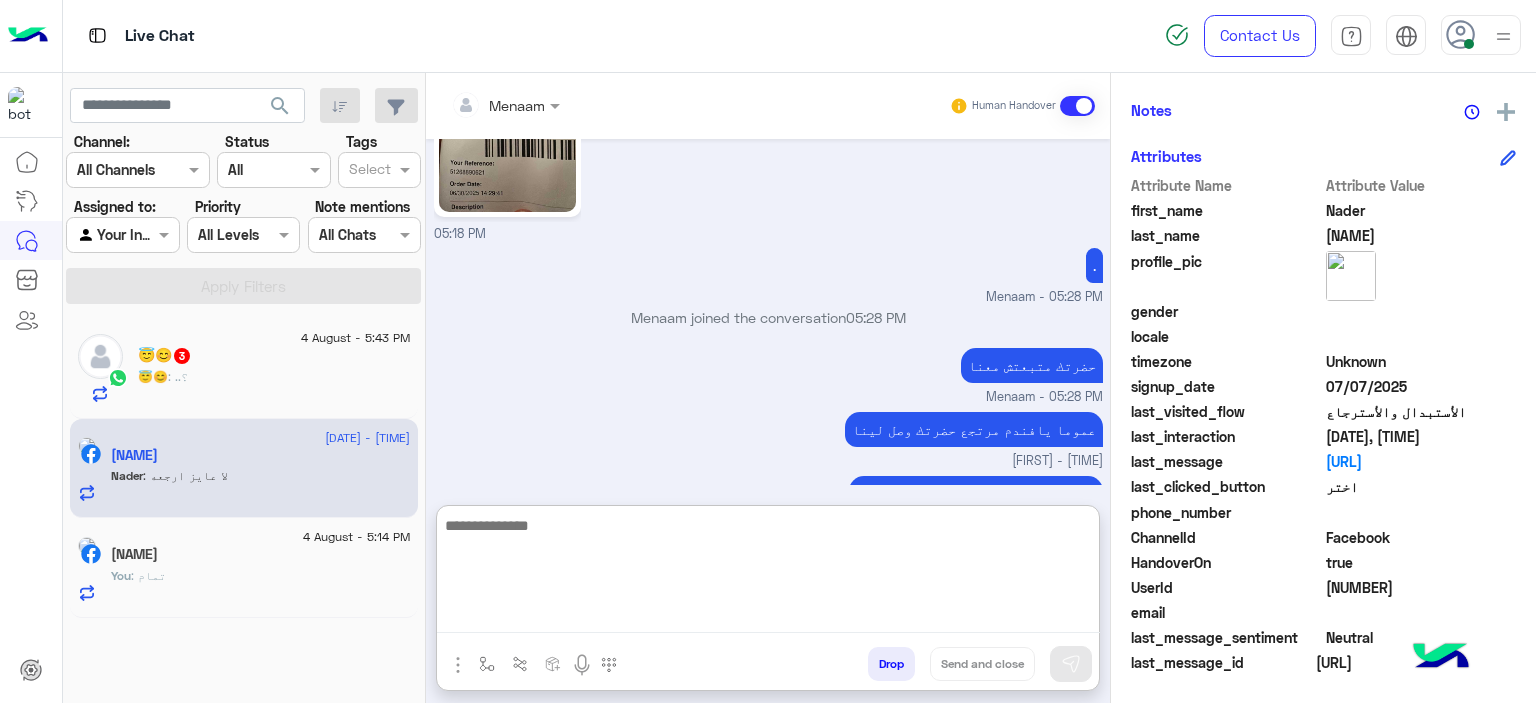 scroll, scrollTop: 2180, scrollLeft: 0, axis: vertical 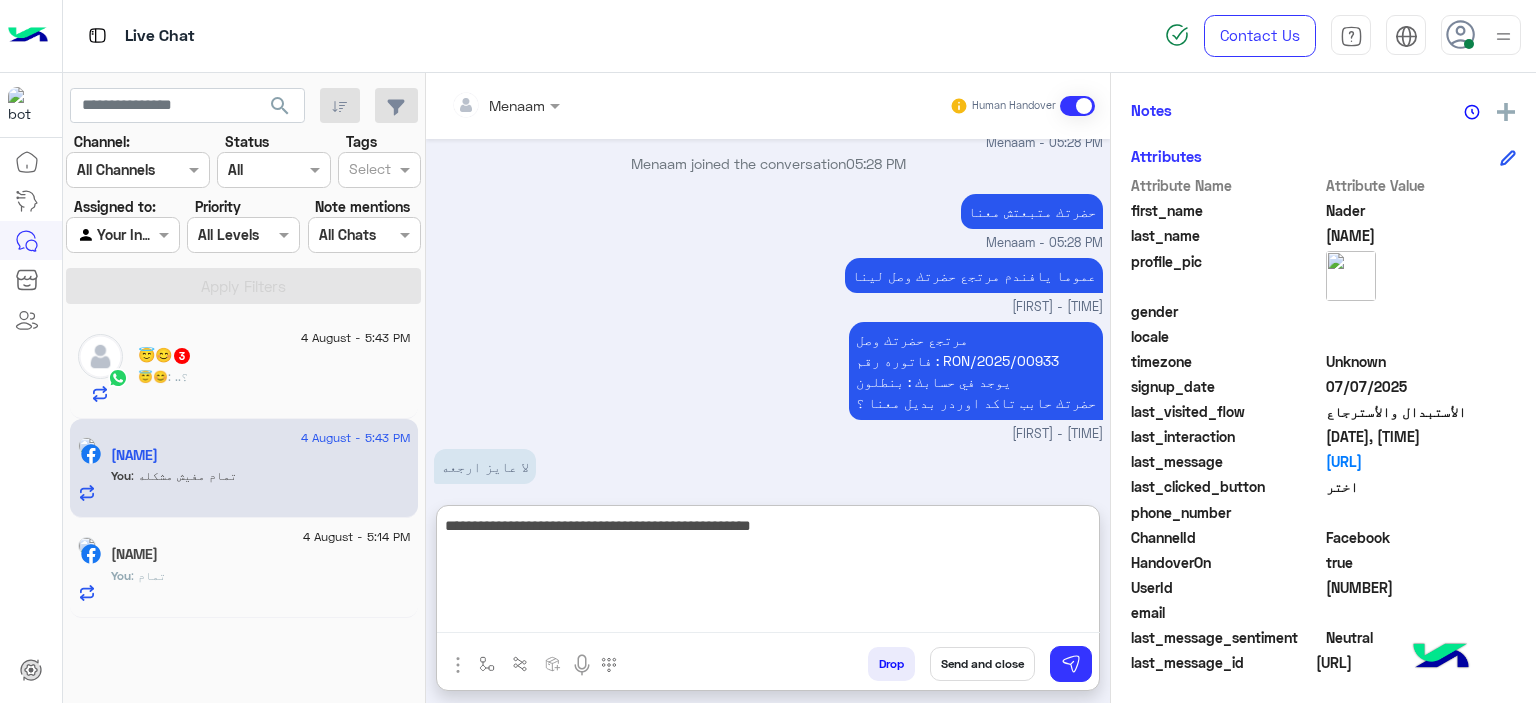 type on "**********" 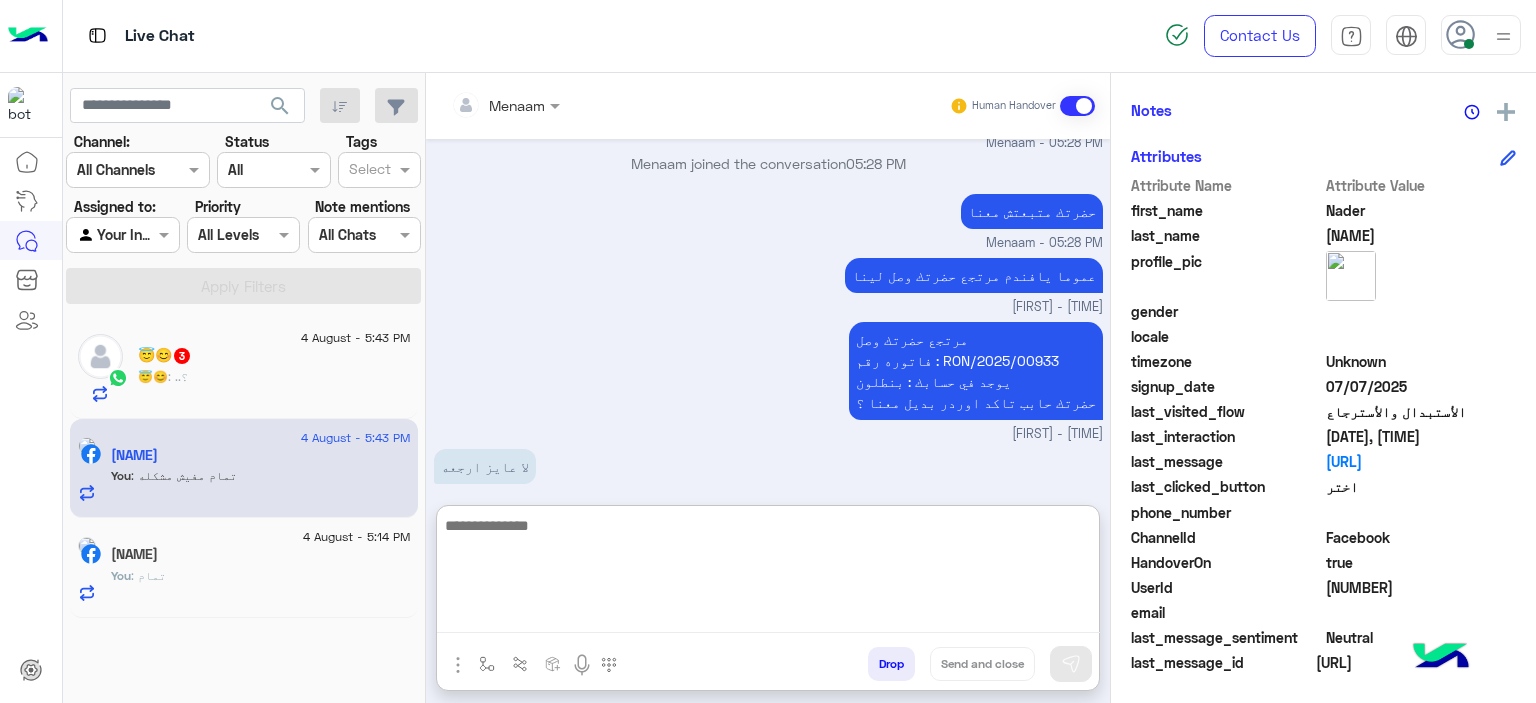 scroll, scrollTop: 2265, scrollLeft: 0, axis: vertical 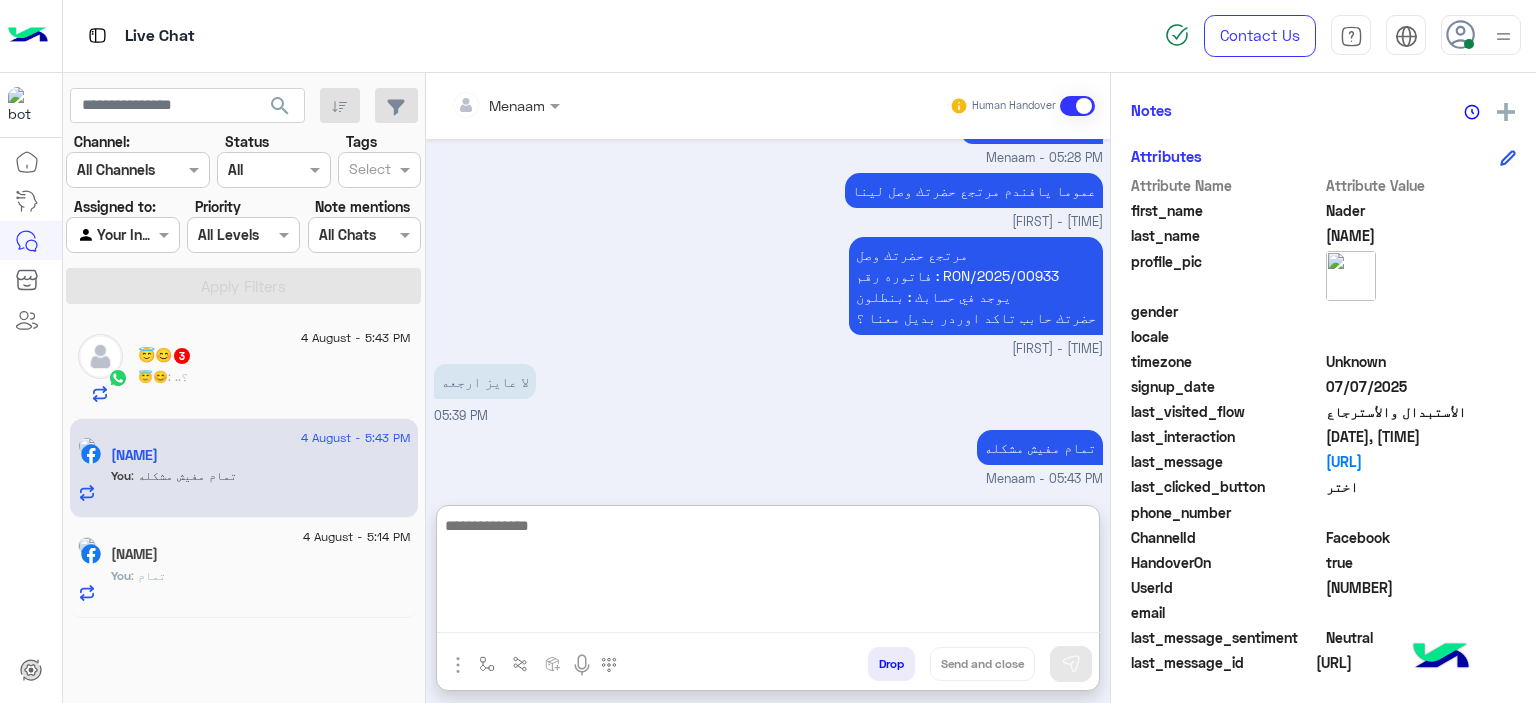 click on "[EMOJI] [EMOJI] : ..؟" 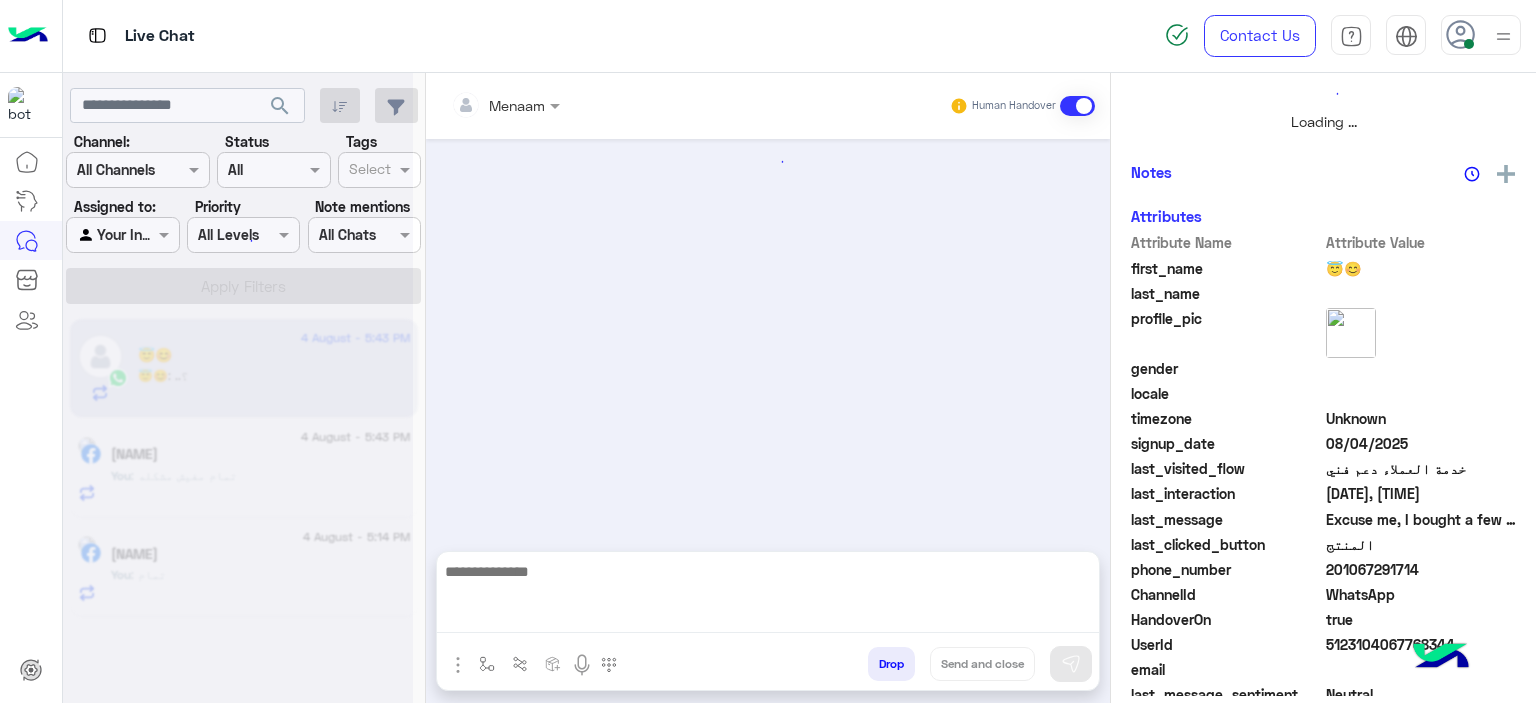 scroll, scrollTop: 0, scrollLeft: 0, axis: both 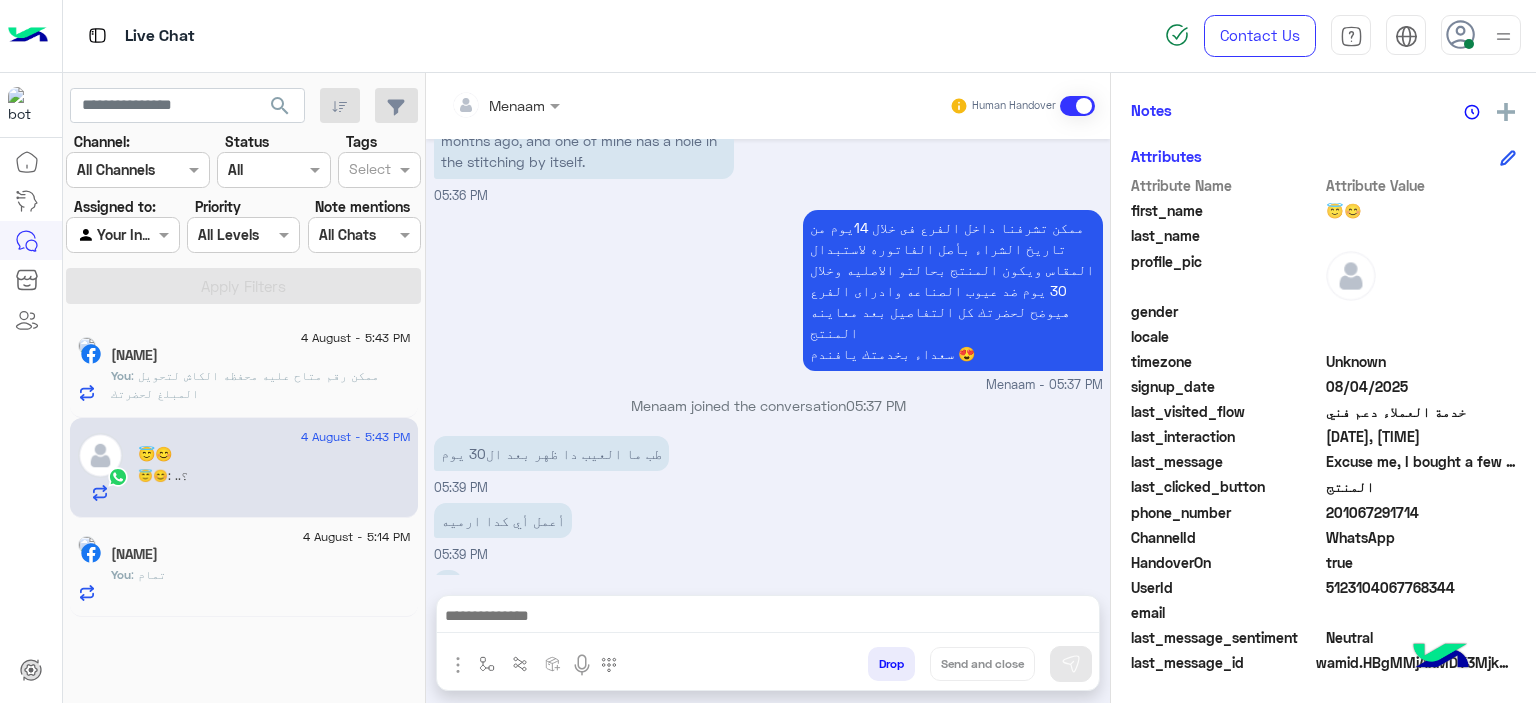 click at bounding box center [768, 618] 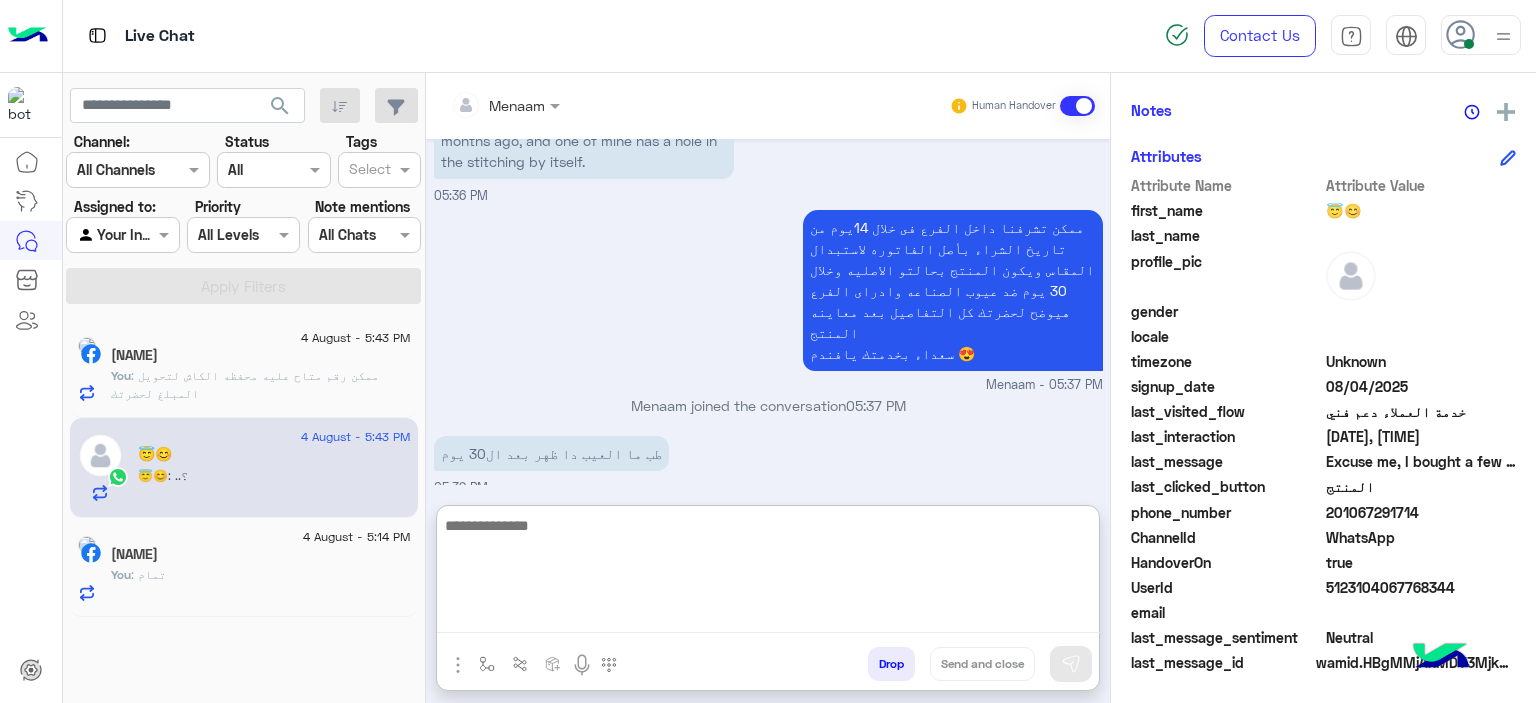 scroll, scrollTop: 1724, scrollLeft: 0, axis: vertical 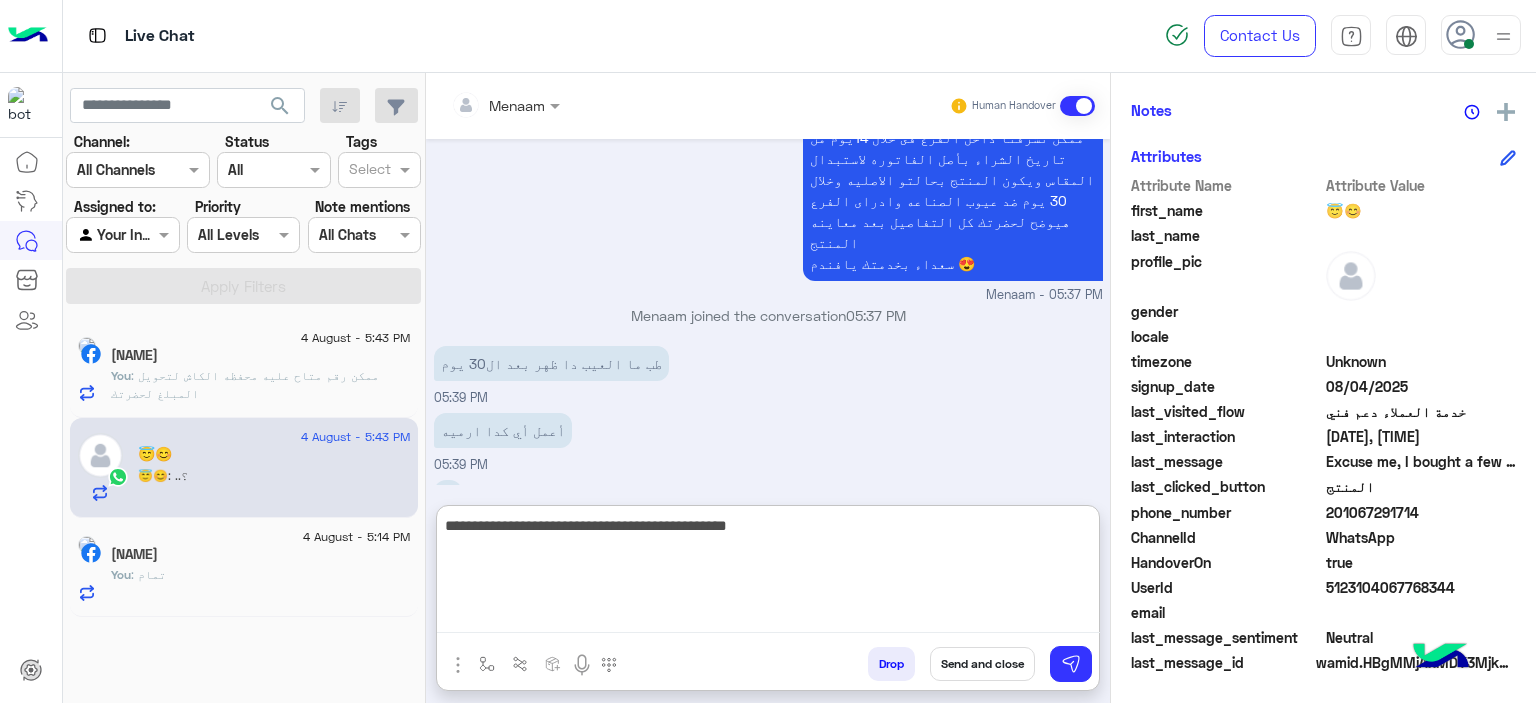 type on "**********" 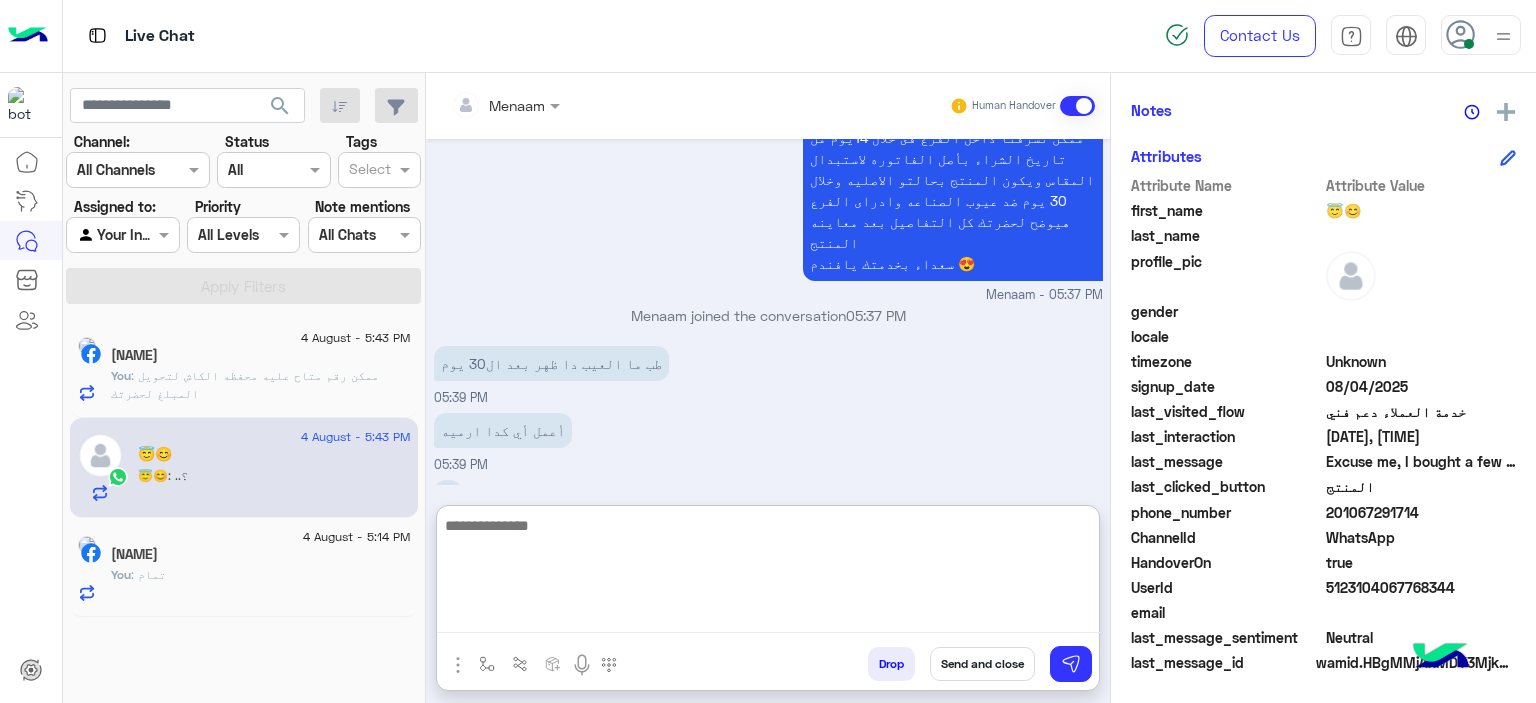 scroll, scrollTop: 1809, scrollLeft: 0, axis: vertical 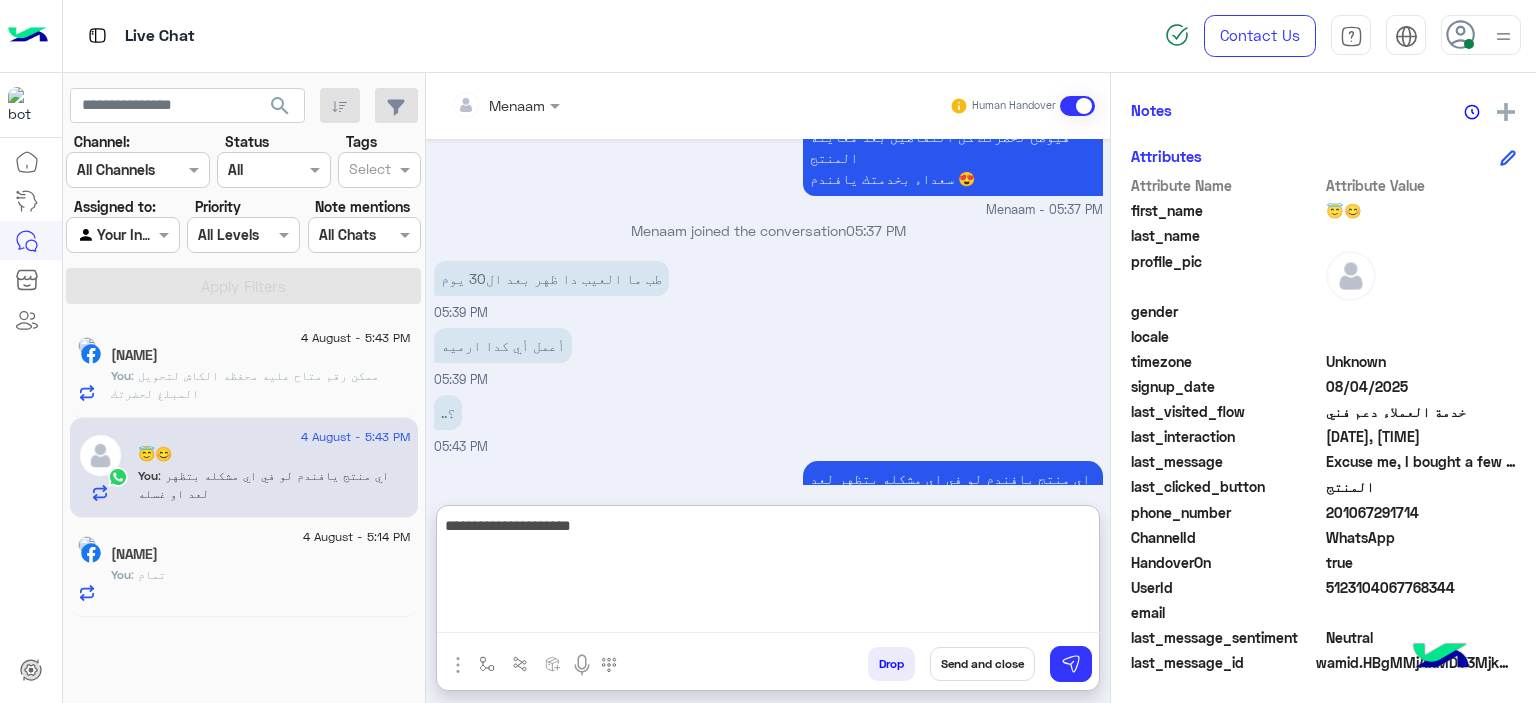 type on "**********" 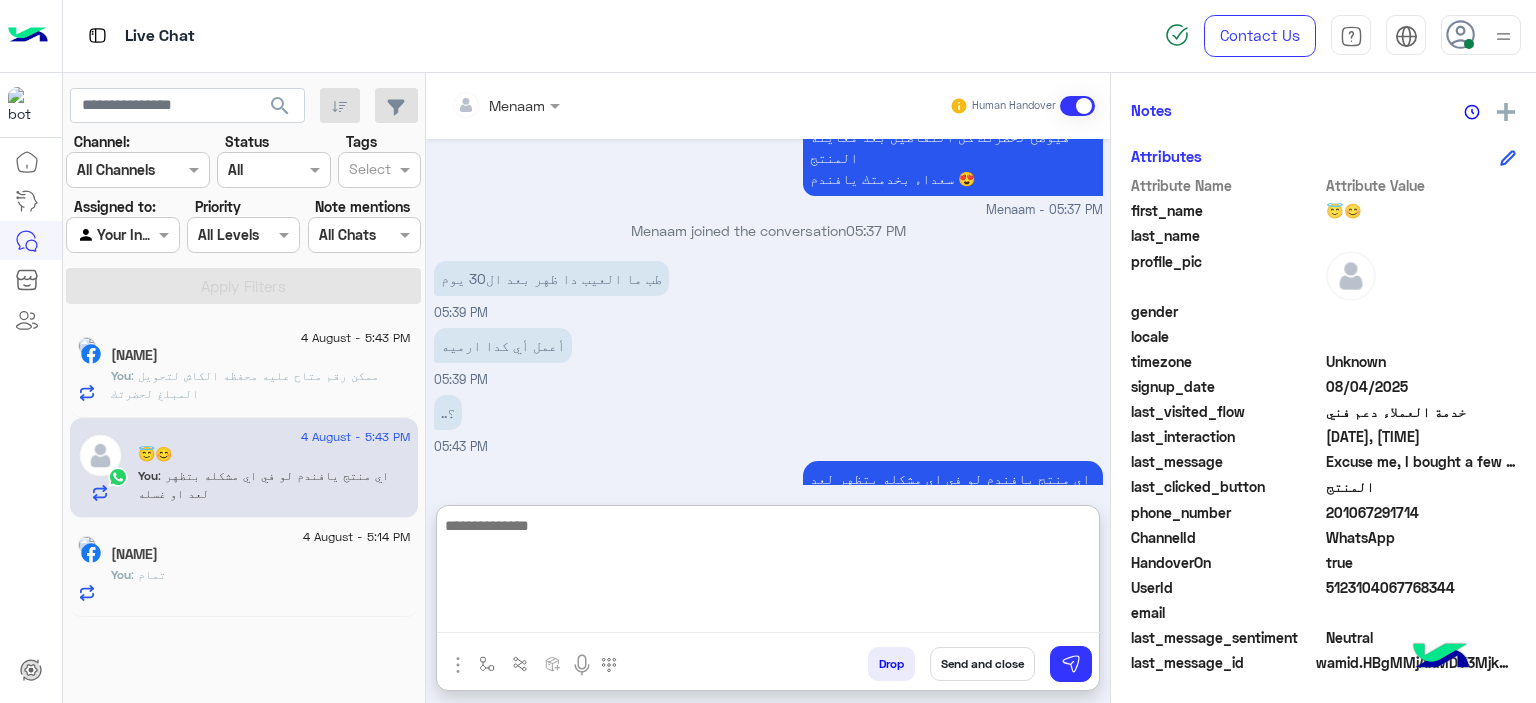 scroll, scrollTop: 1873, scrollLeft: 0, axis: vertical 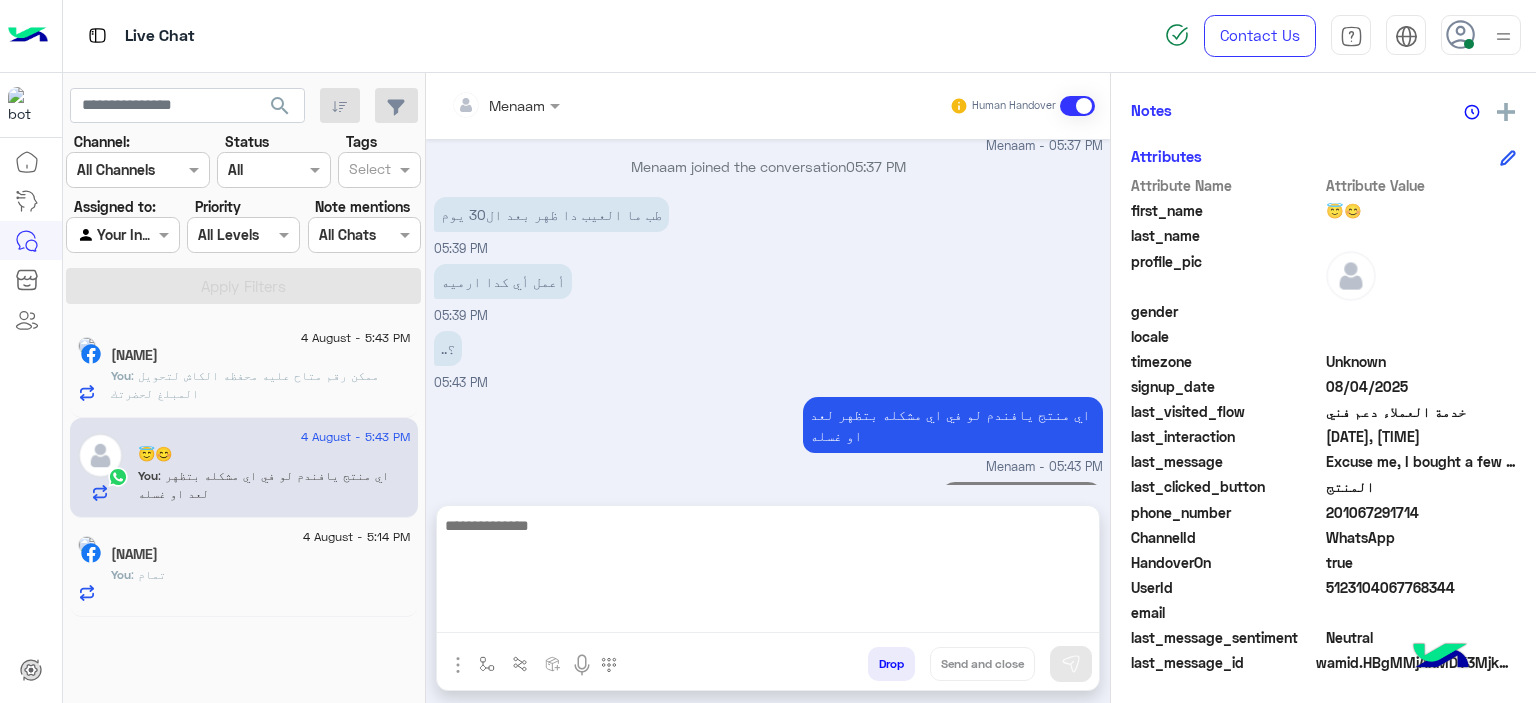 click on "[NAME]" 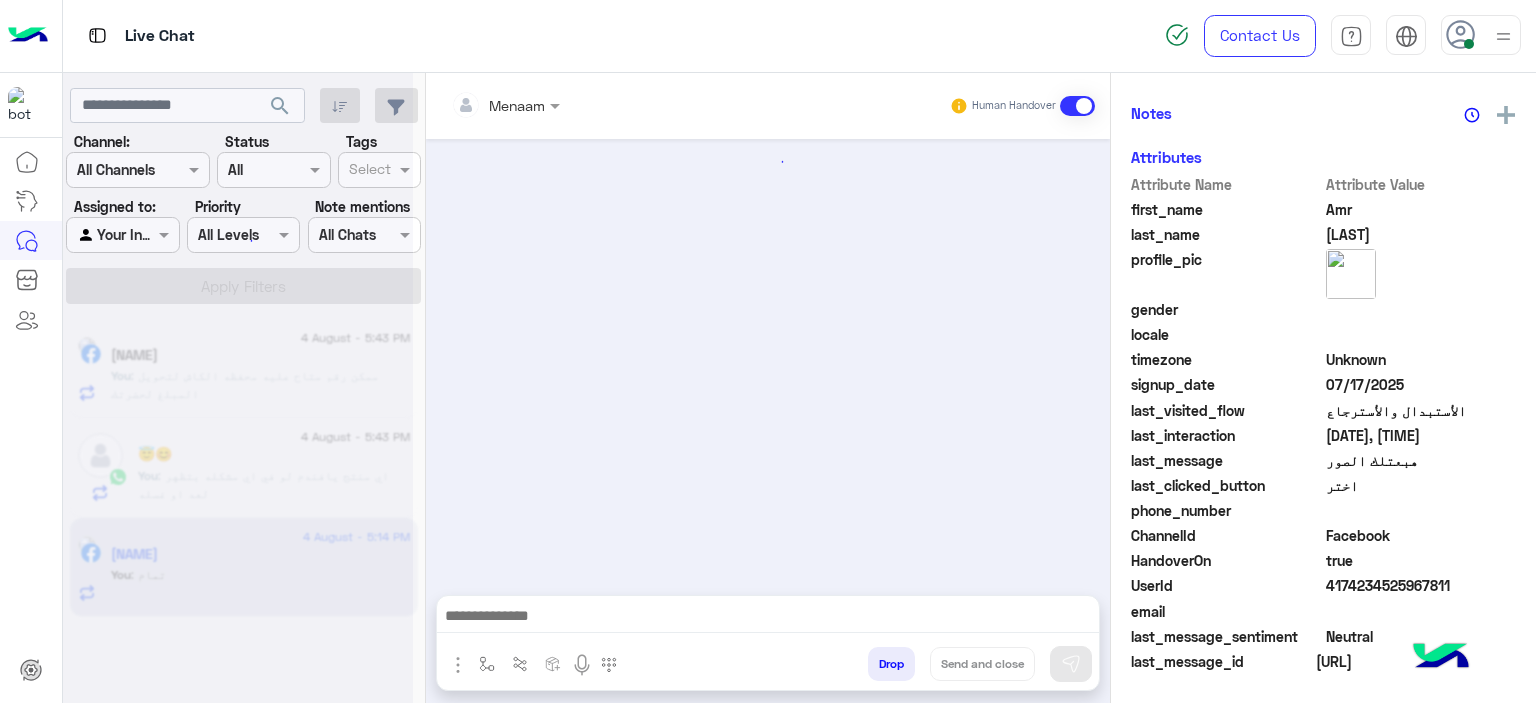 scroll, scrollTop: 452, scrollLeft: 0, axis: vertical 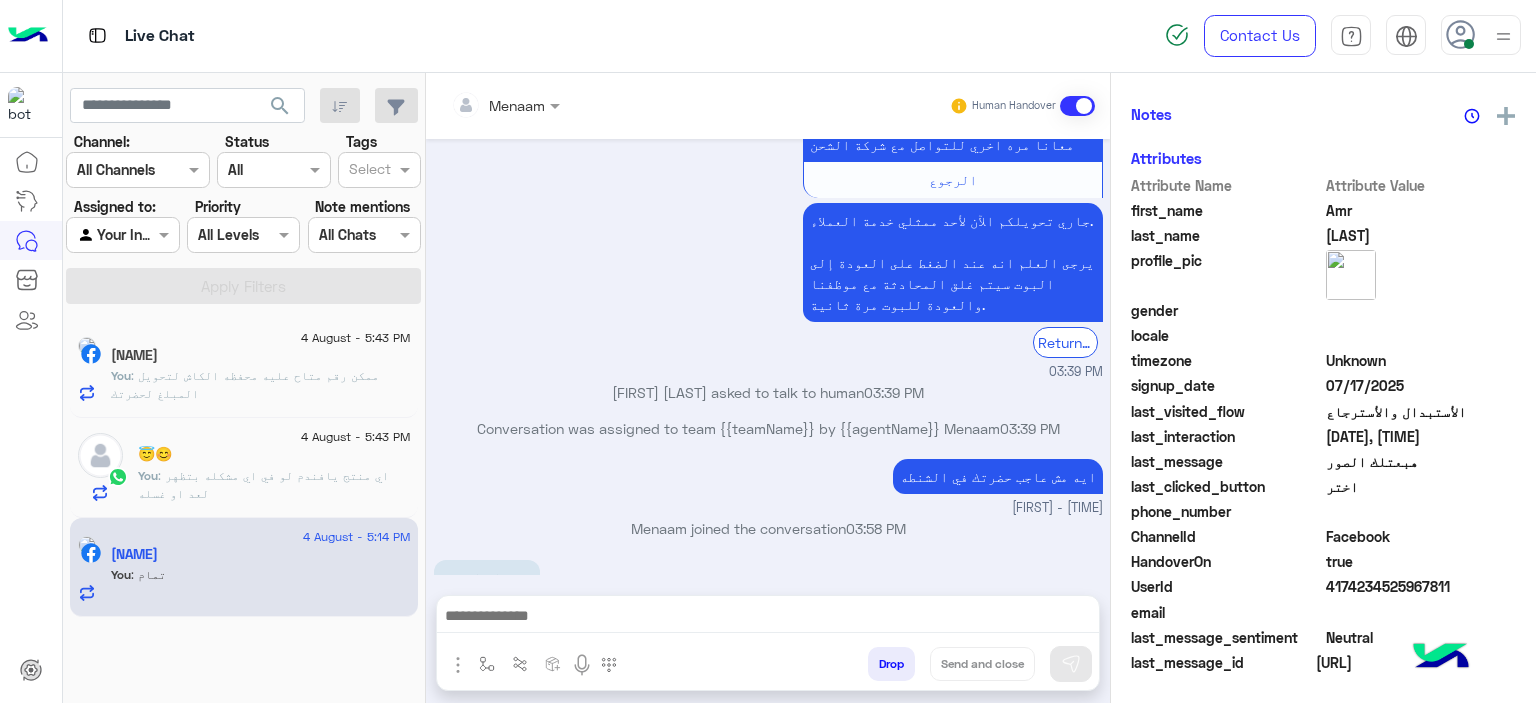 click on "[NAME]" 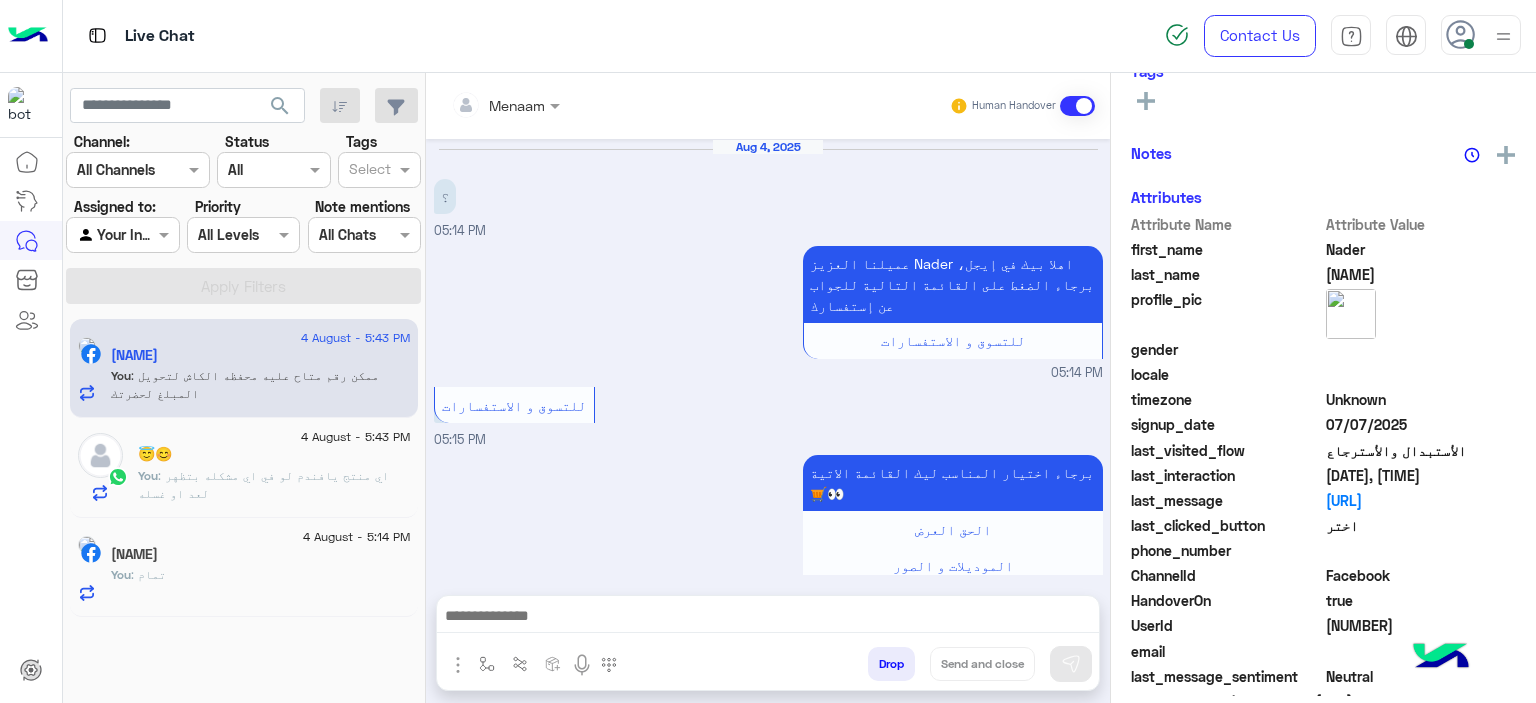 scroll, scrollTop: 452, scrollLeft: 0, axis: vertical 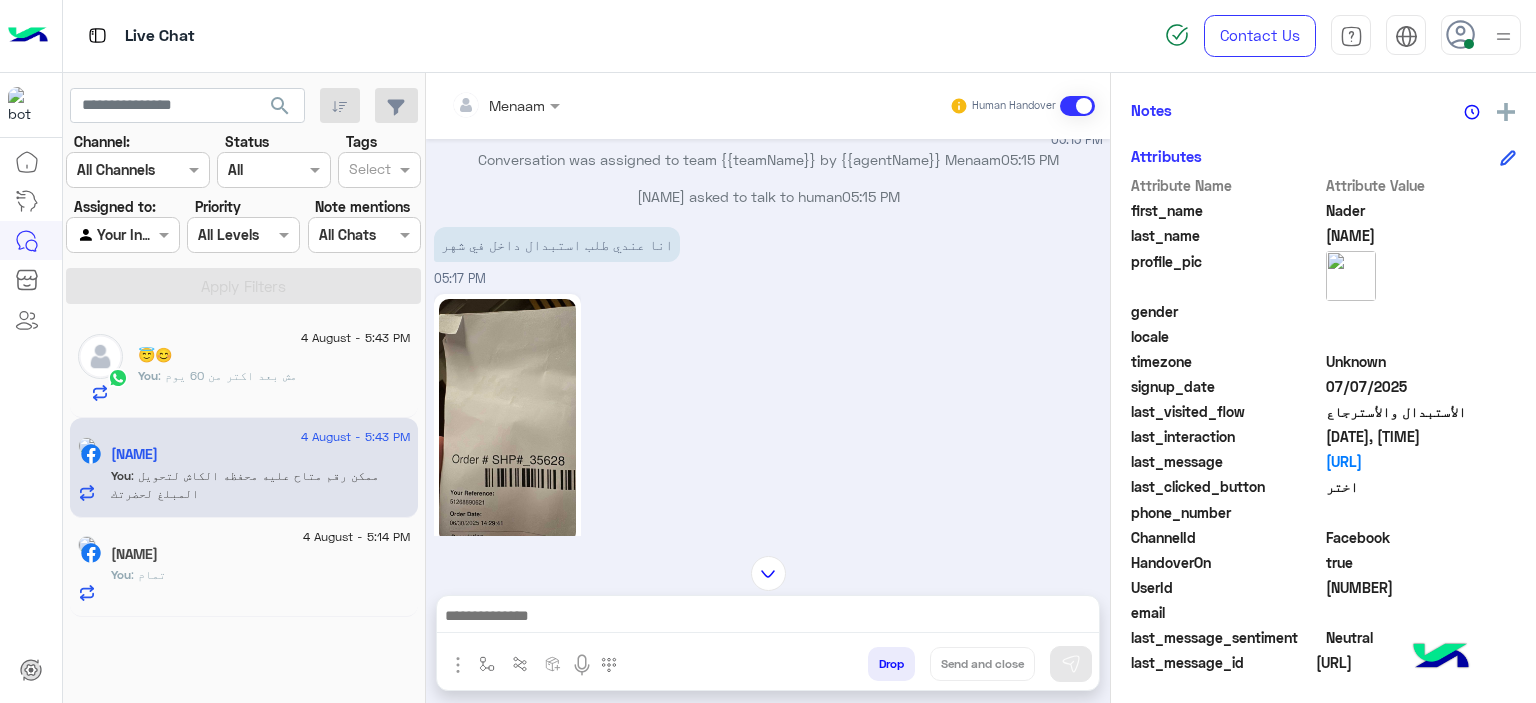 click at bounding box center (768, 618) 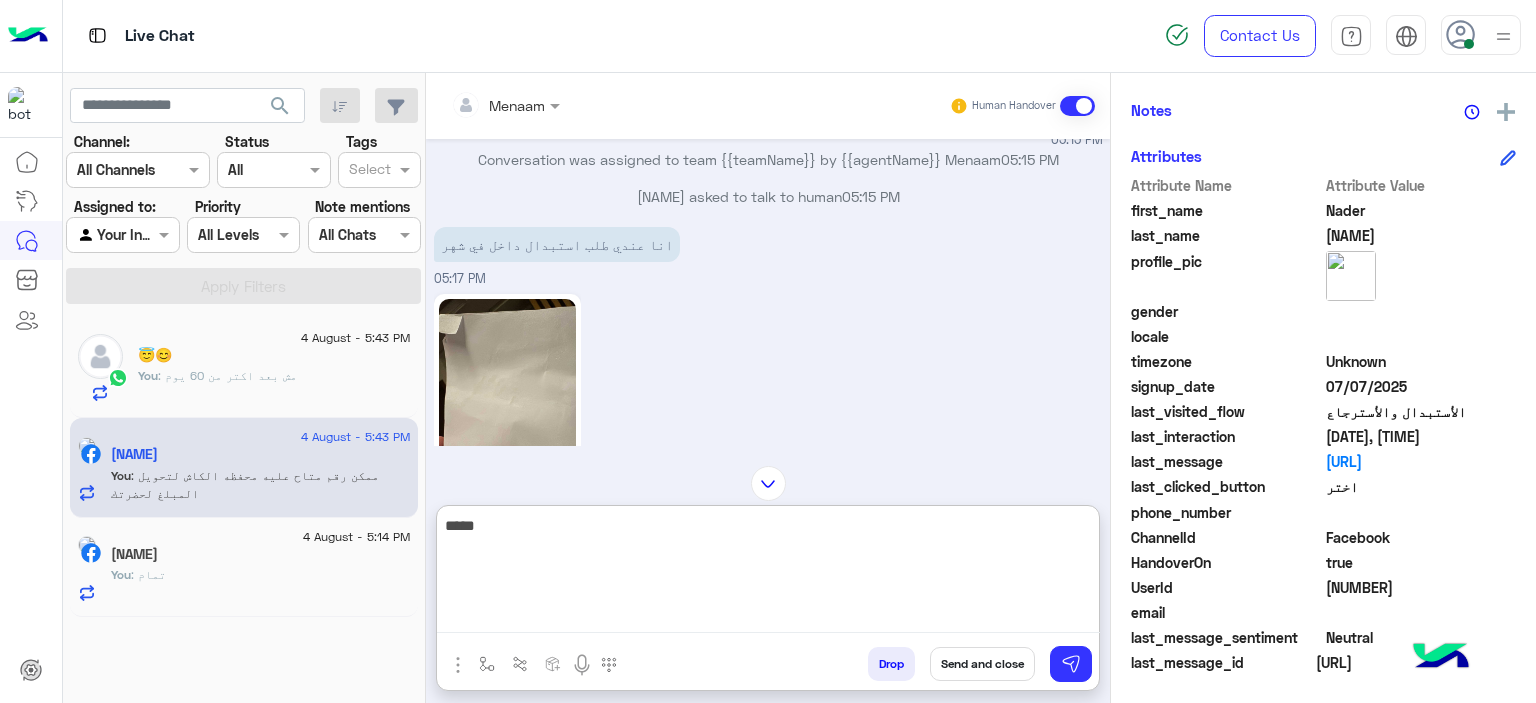 type on "*****" 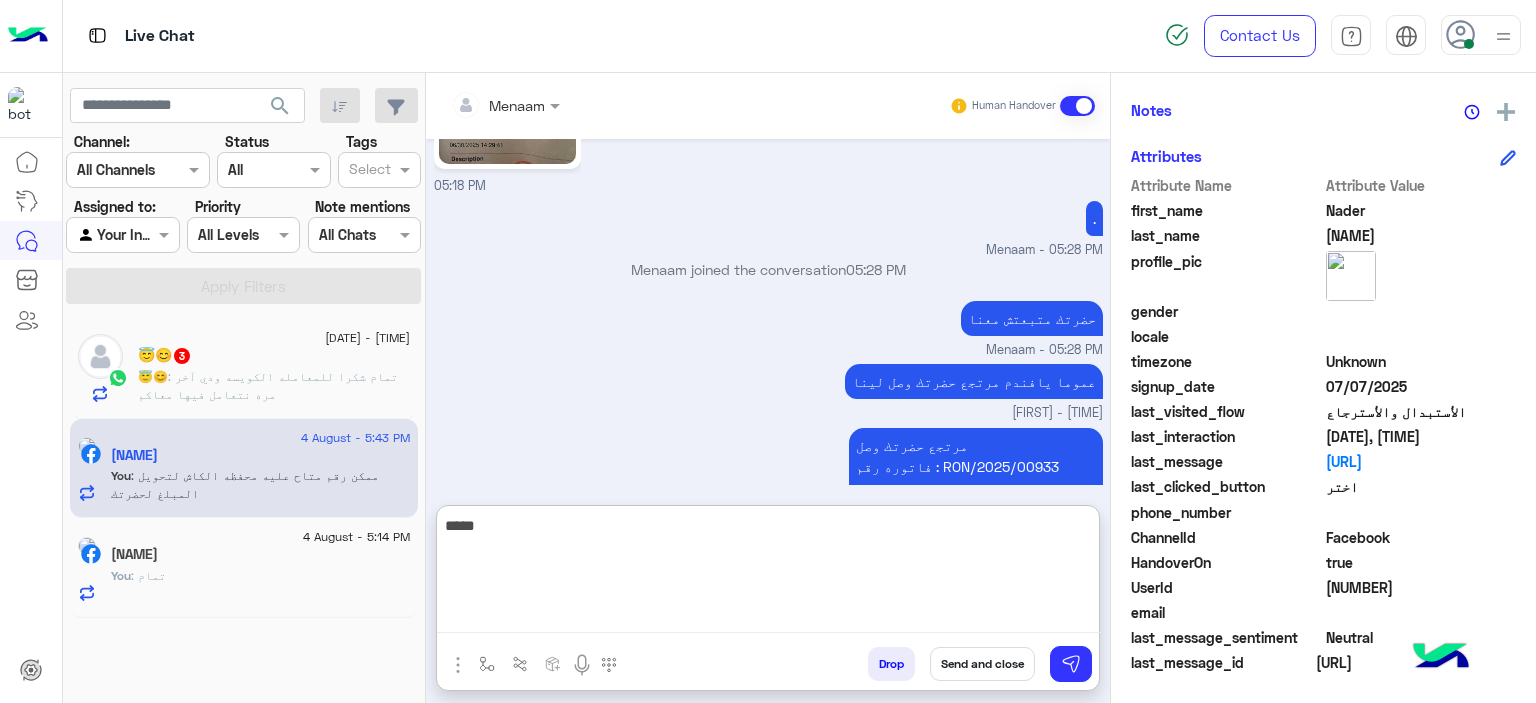 scroll, scrollTop: 2043, scrollLeft: 0, axis: vertical 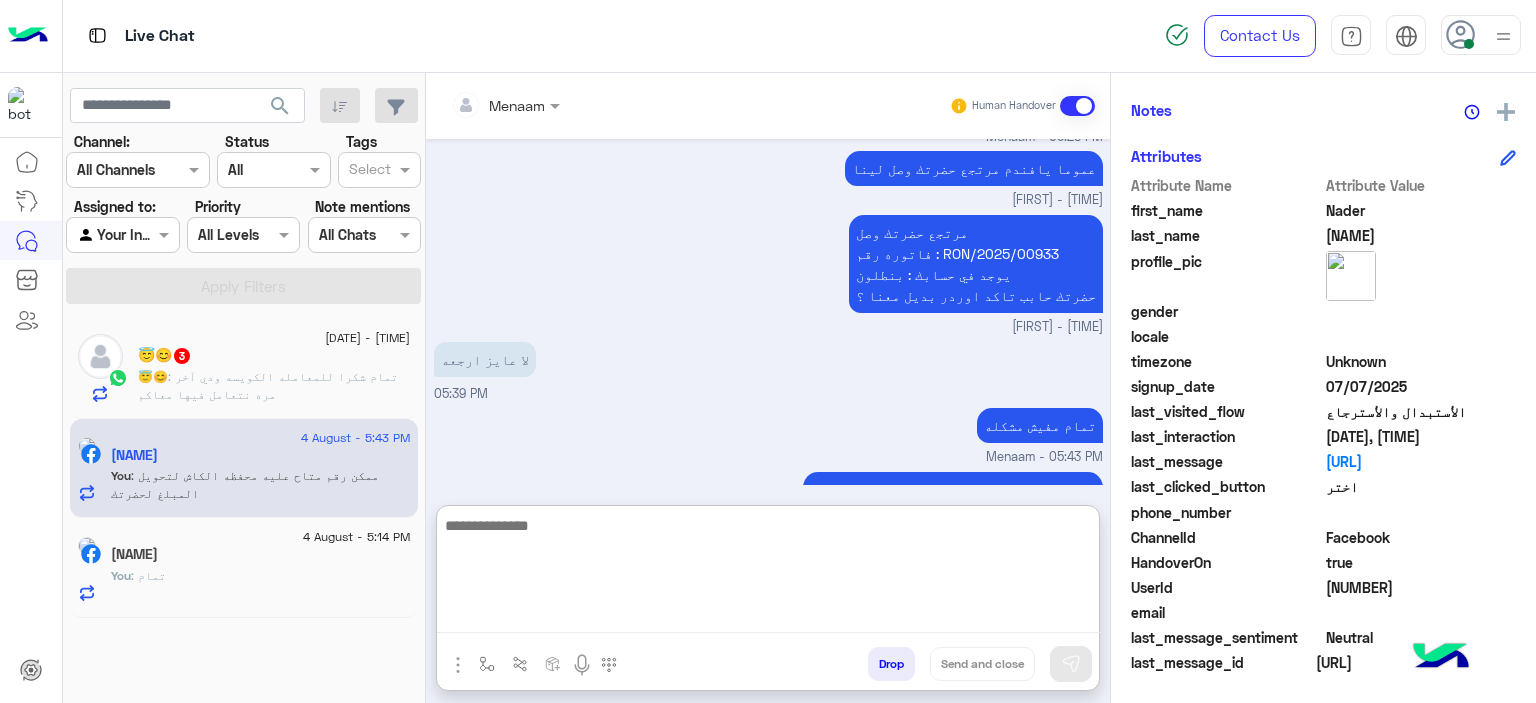 type 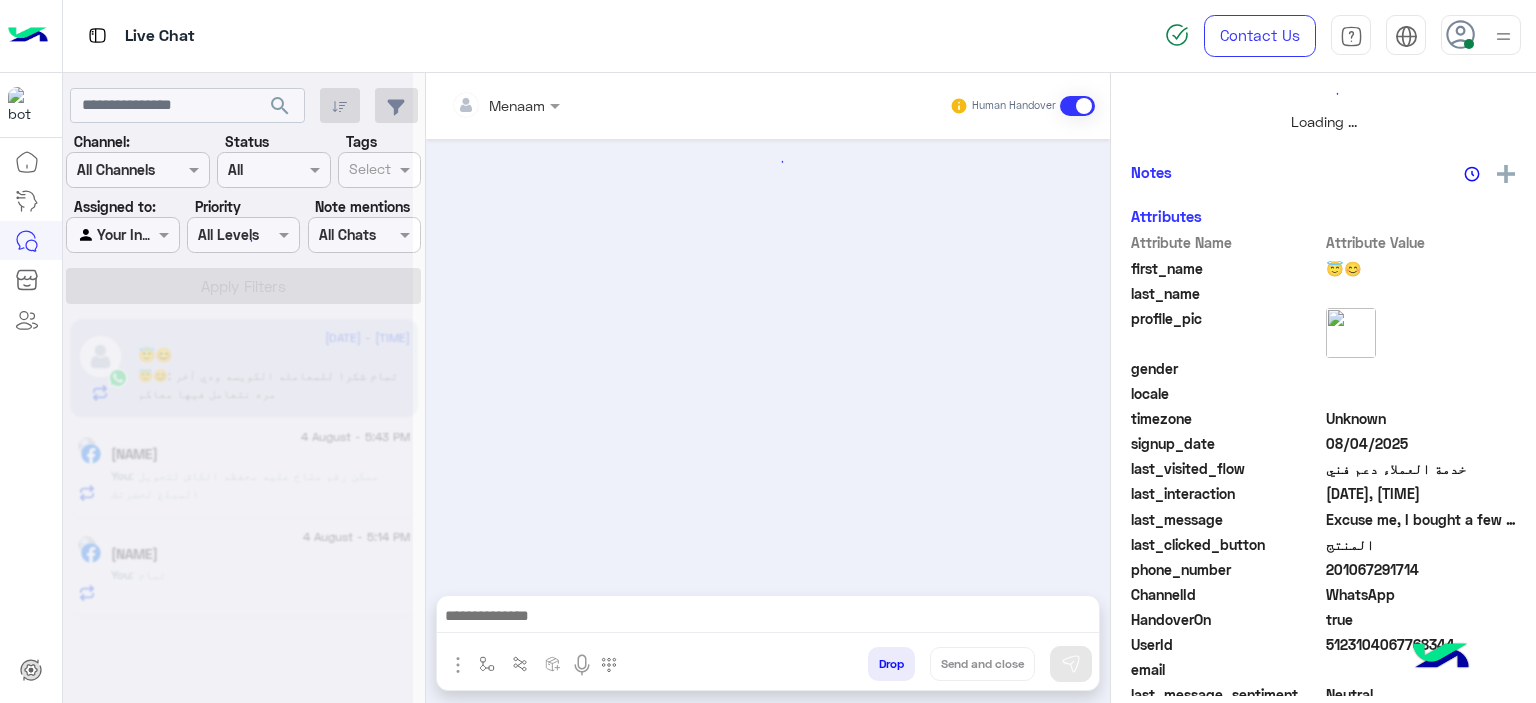 scroll, scrollTop: 514, scrollLeft: 0, axis: vertical 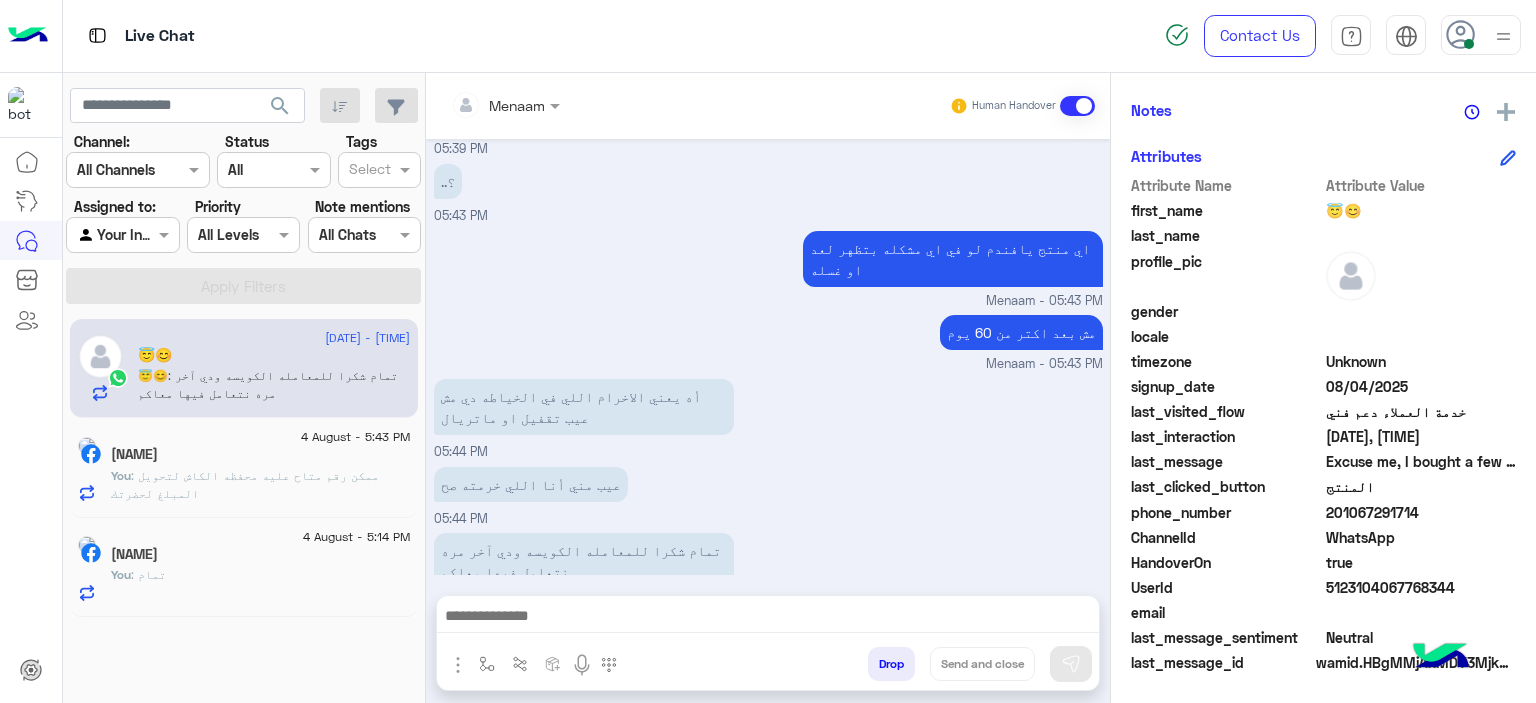 click at bounding box center [768, 618] 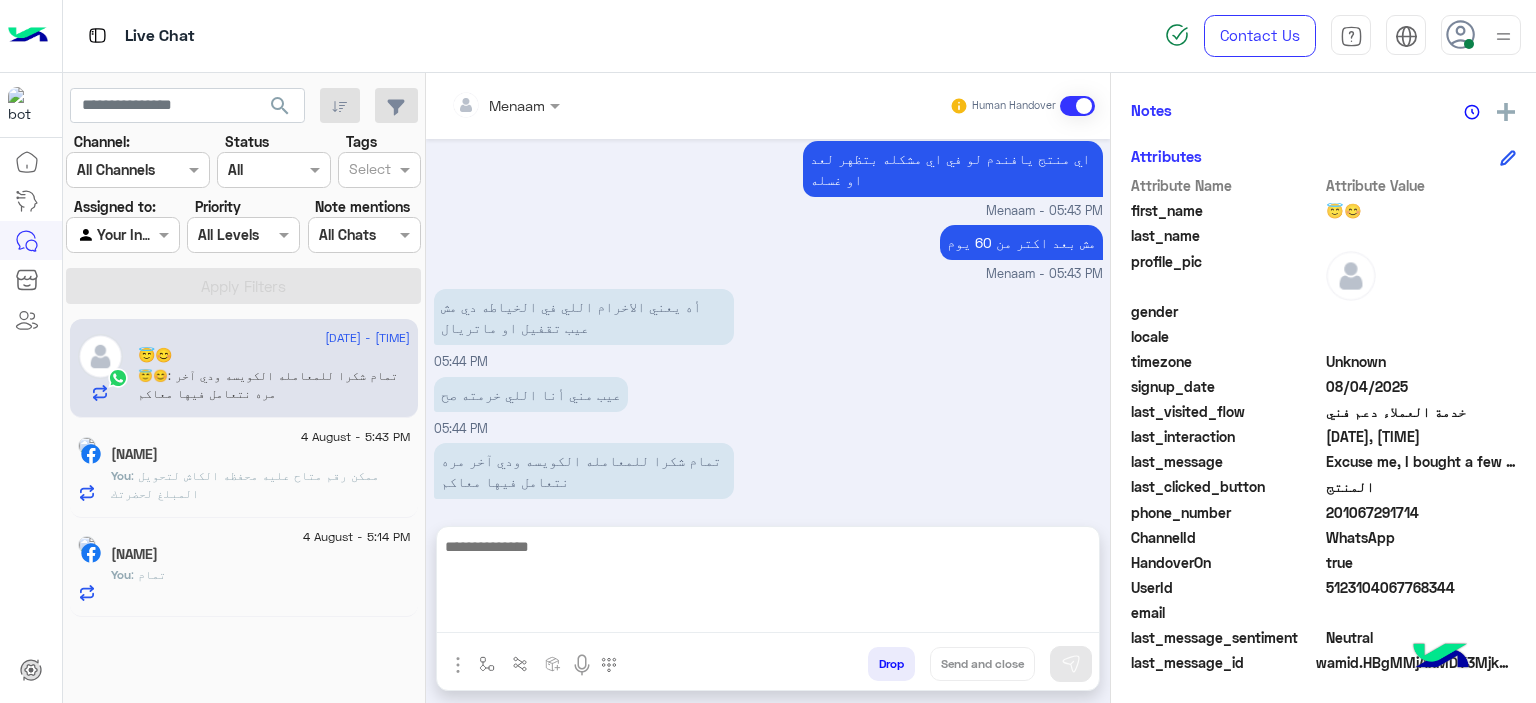 scroll, scrollTop: 1328, scrollLeft: 0, axis: vertical 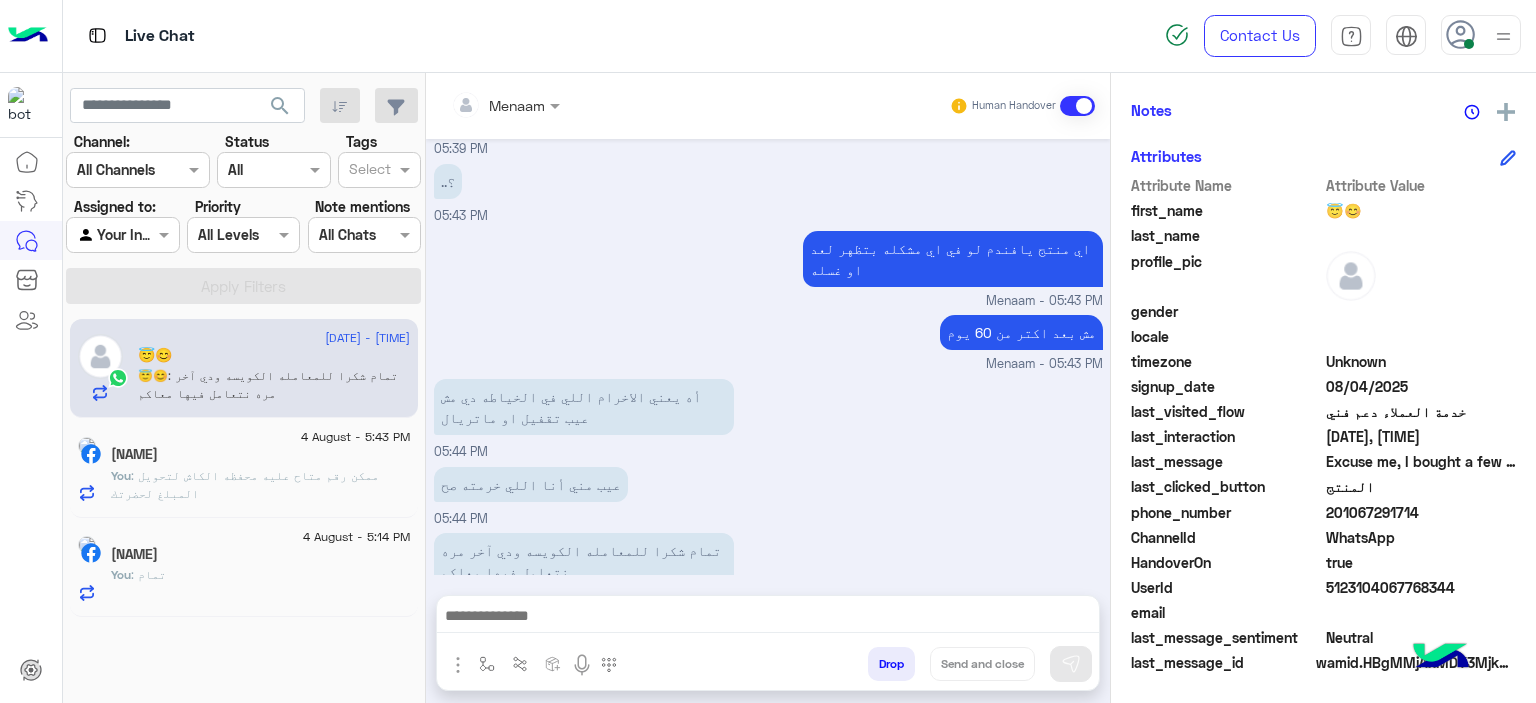 click on "عيب مني أنا اللي خرمته صح   [TIME]" at bounding box center [768, 495] 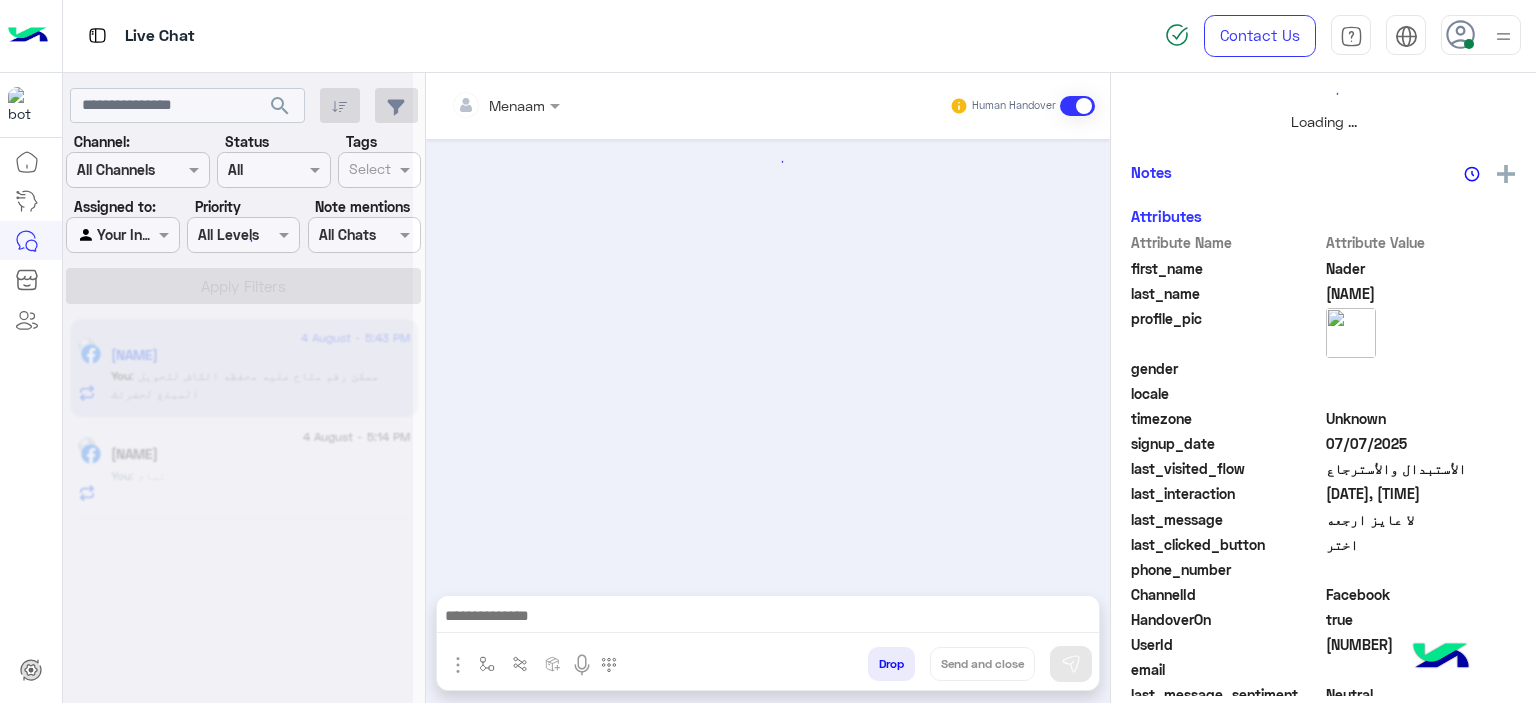 scroll, scrollTop: 514, scrollLeft: 0, axis: vertical 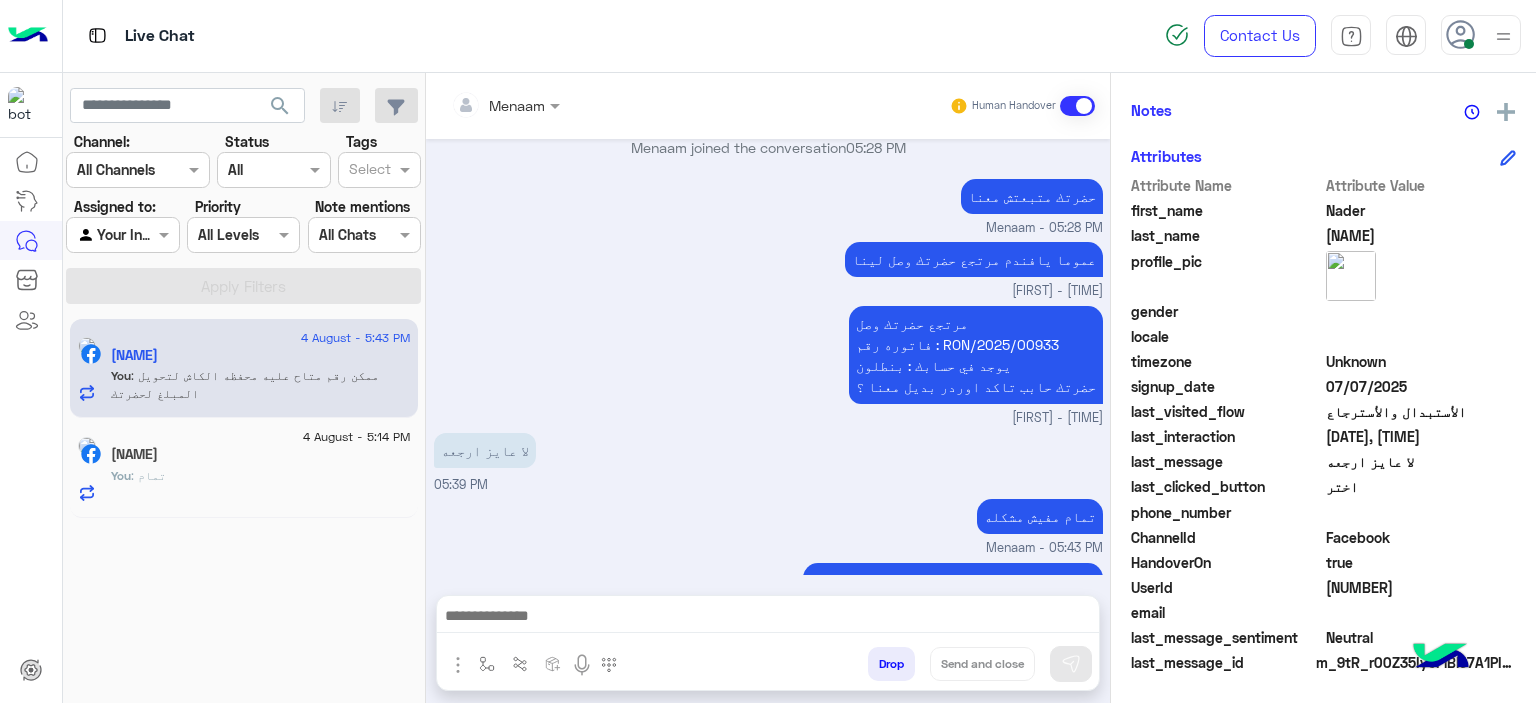 click on "[NAME]" 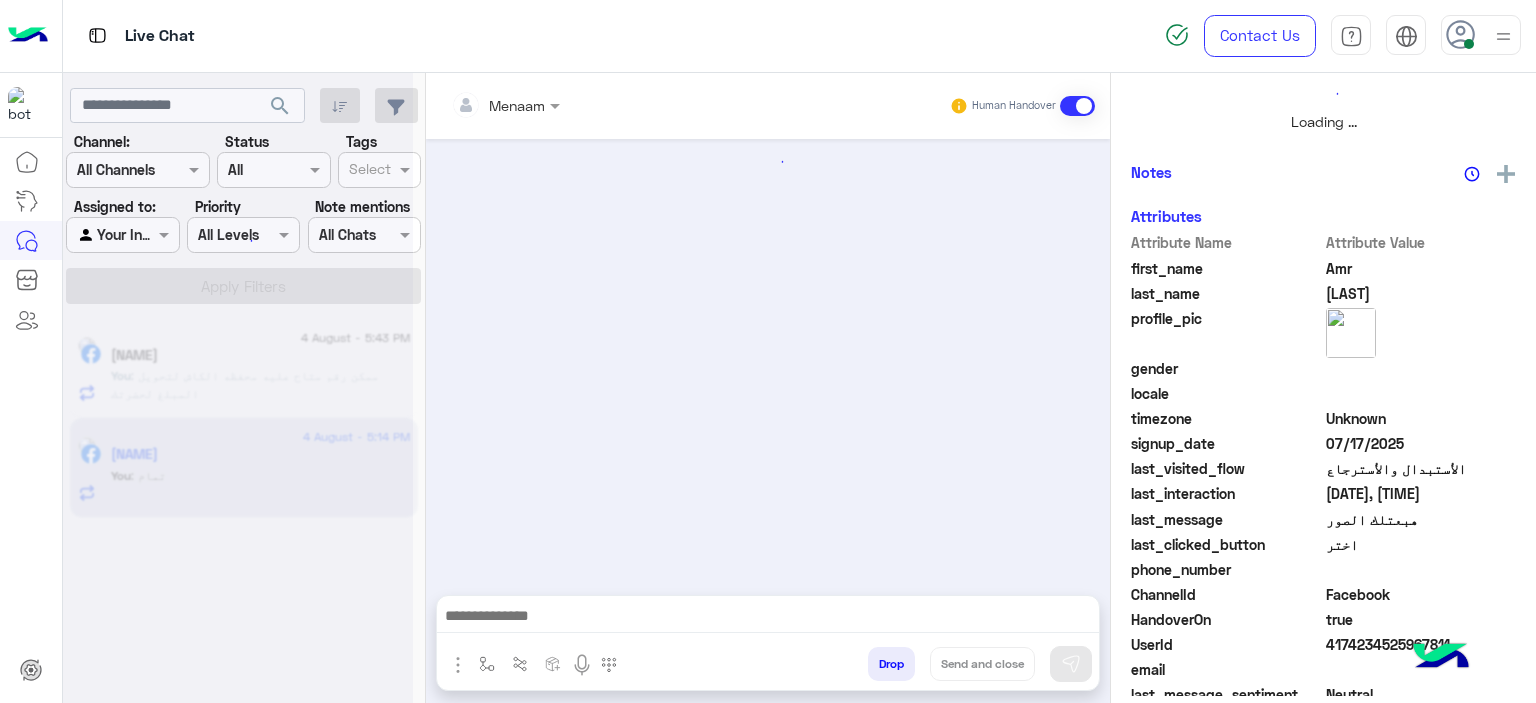 scroll, scrollTop: 514, scrollLeft: 0, axis: vertical 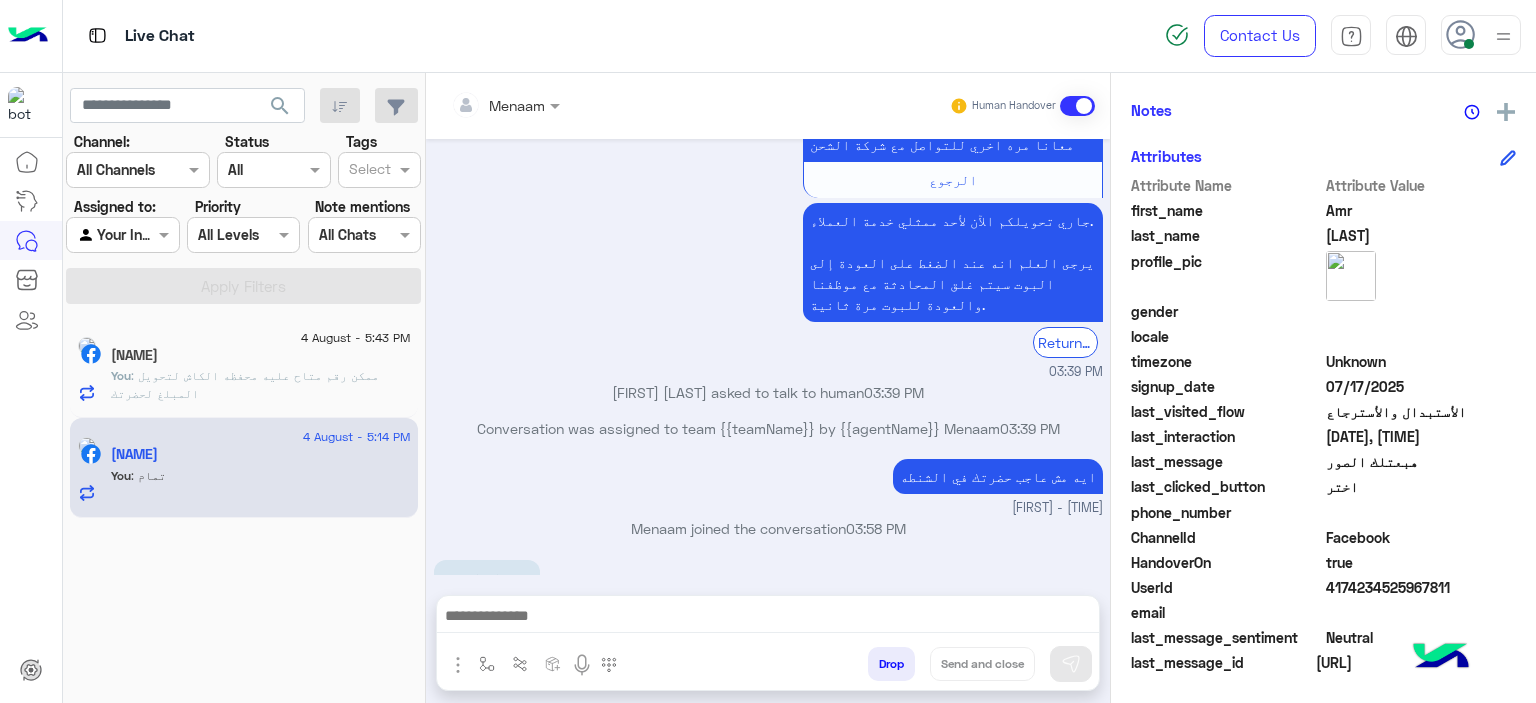 click on ": ممكن رقم متاح عليه محفظه الكاش لتحويل المبلغ لحضرتك" 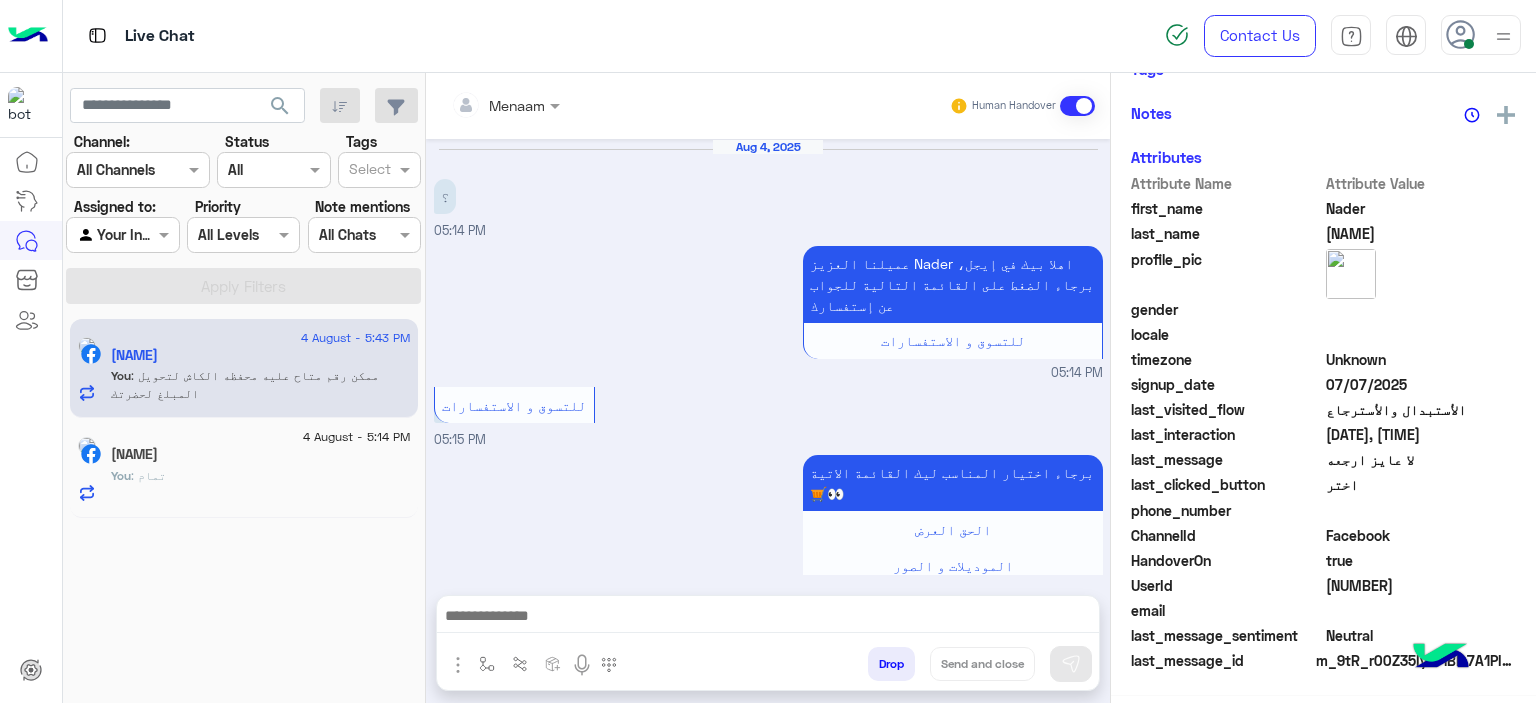 scroll, scrollTop: 413, scrollLeft: 0, axis: vertical 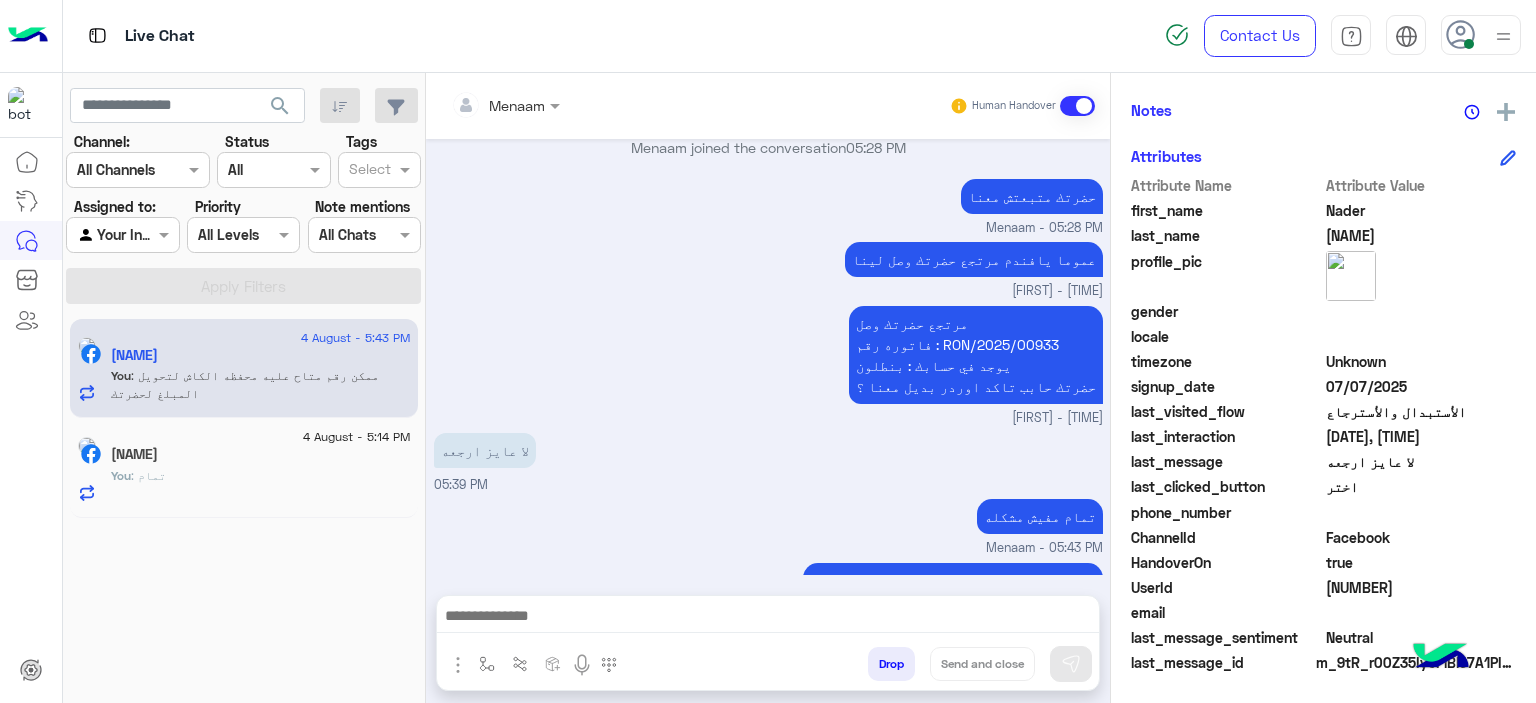 click 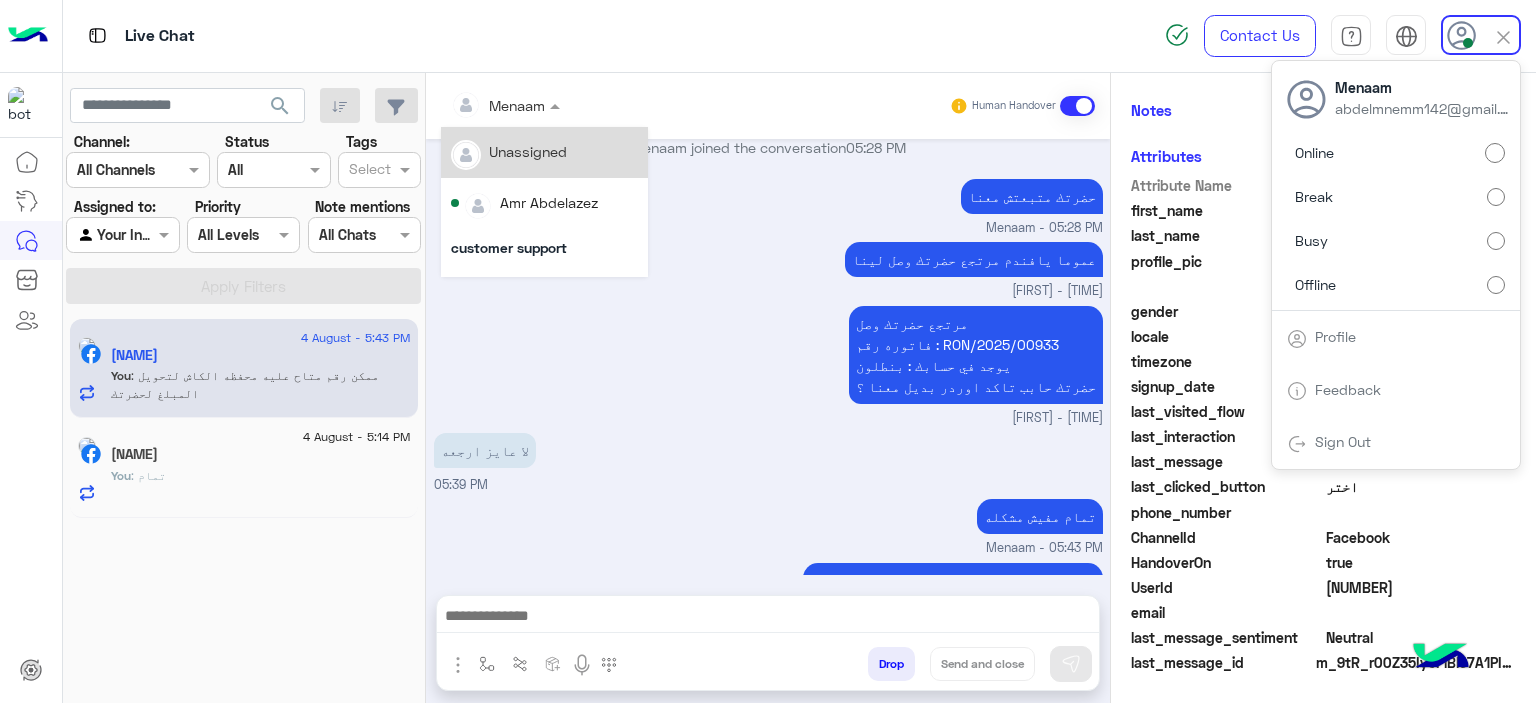 click at bounding box center [557, 105] 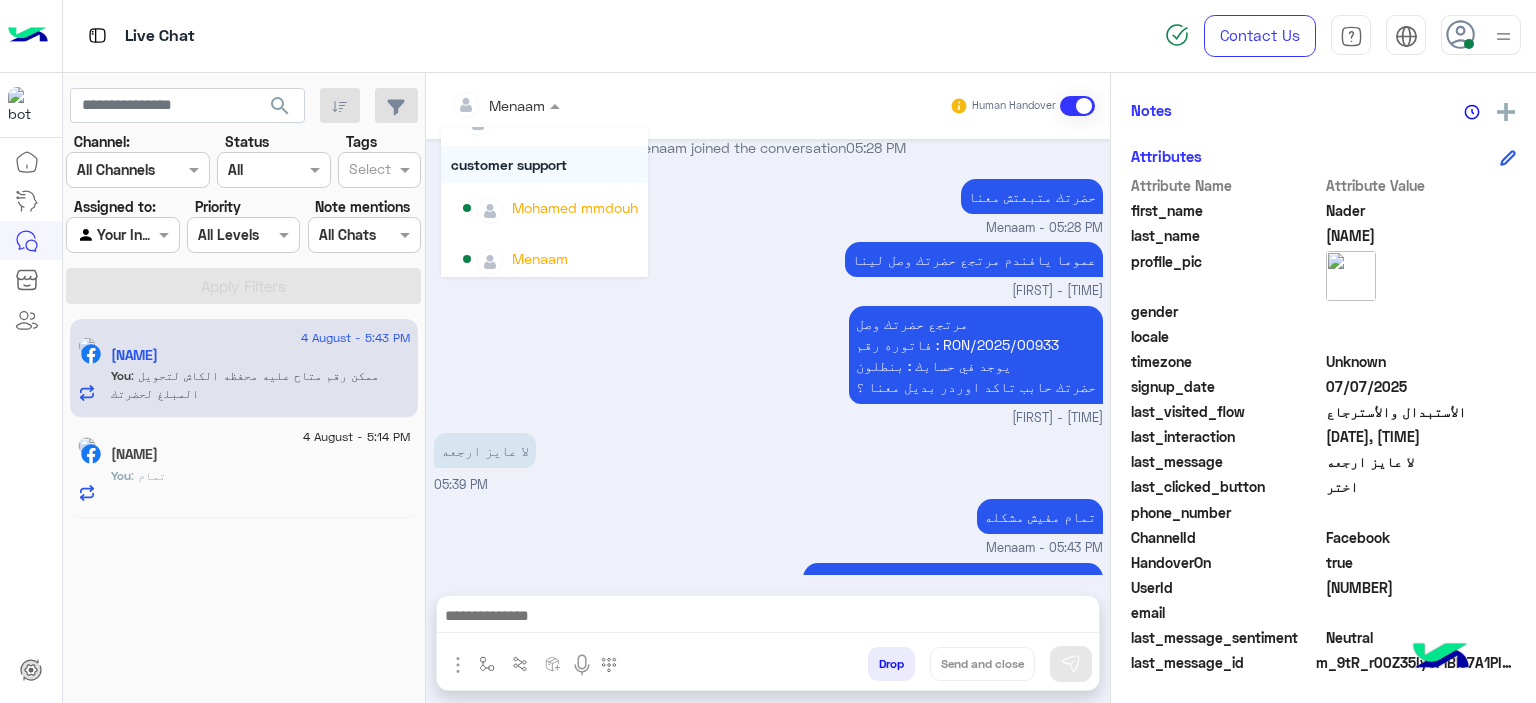 scroll, scrollTop: 129, scrollLeft: 0, axis: vertical 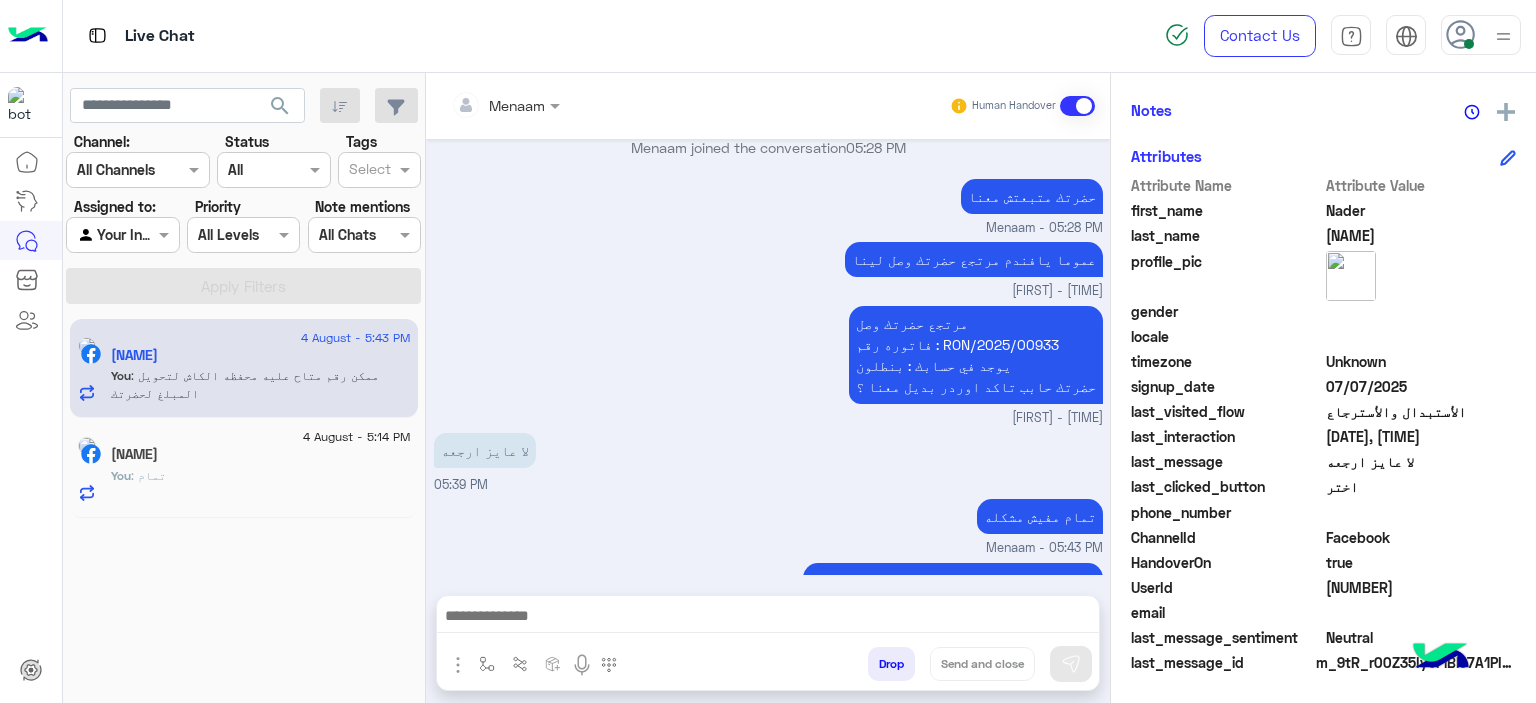 click on "Your return has arrived Invoice number : RON/2025/00933 In your account : Pants Would you like to confirm a replacement order with us? [FIRST] - [TIME]" at bounding box center (768, 364) 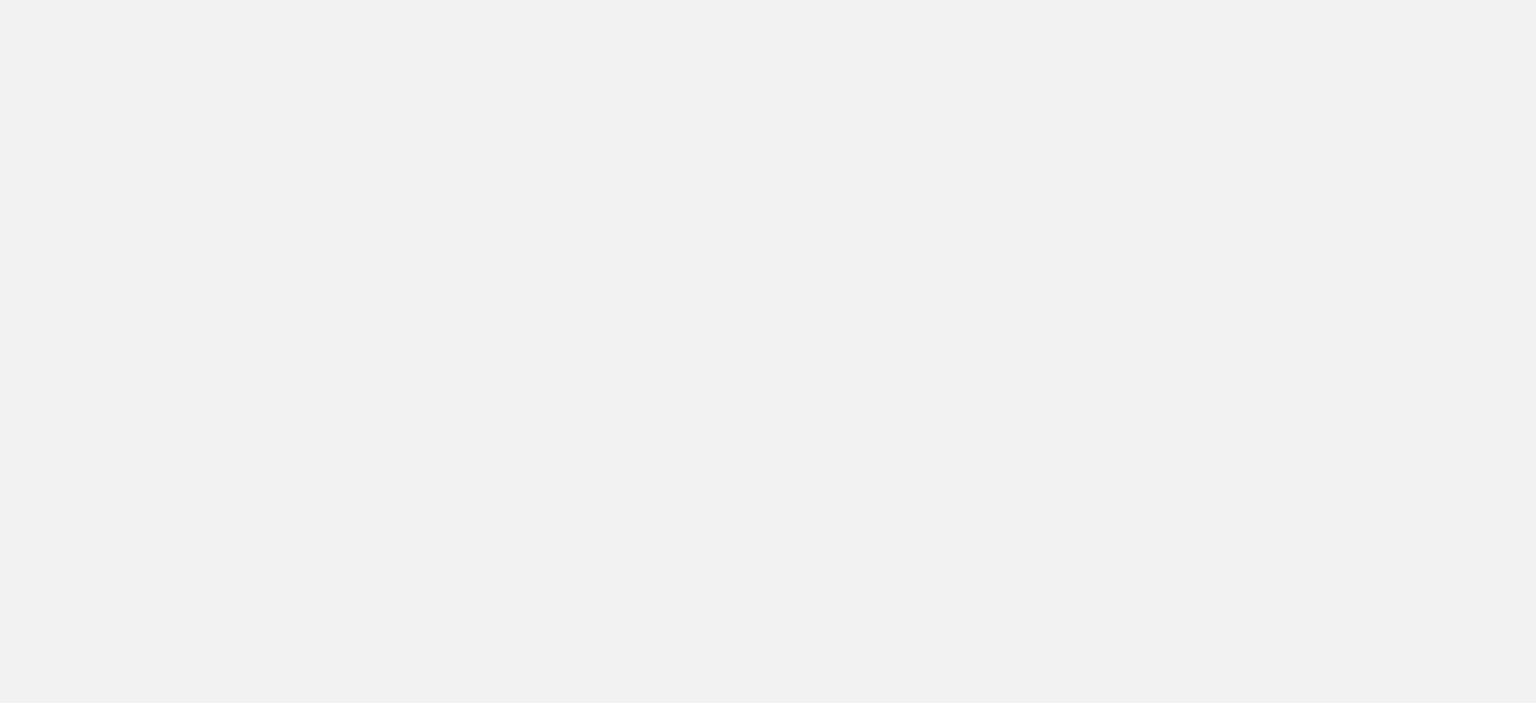 scroll, scrollTop: 0, scrollLeft: 0, axis: both 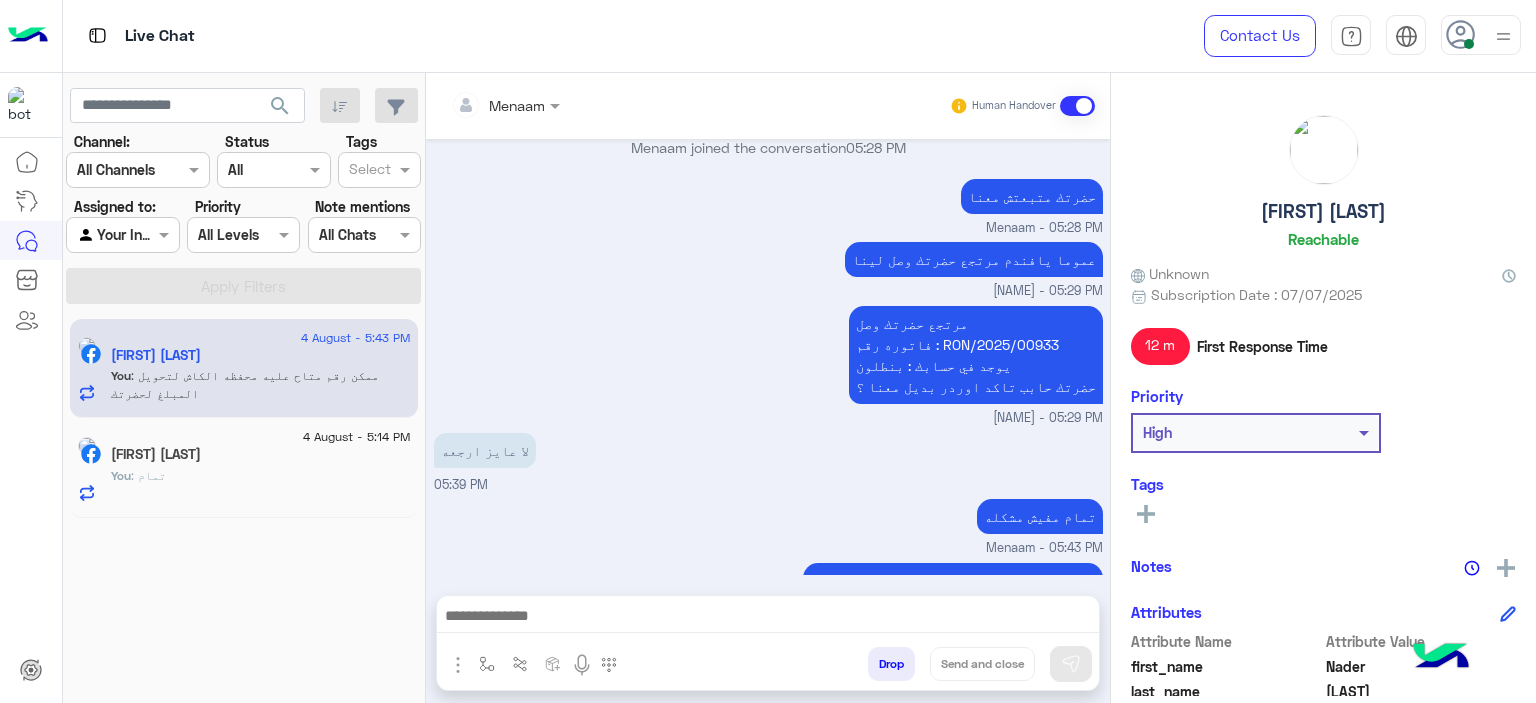 click at bounding box center (505, 104) 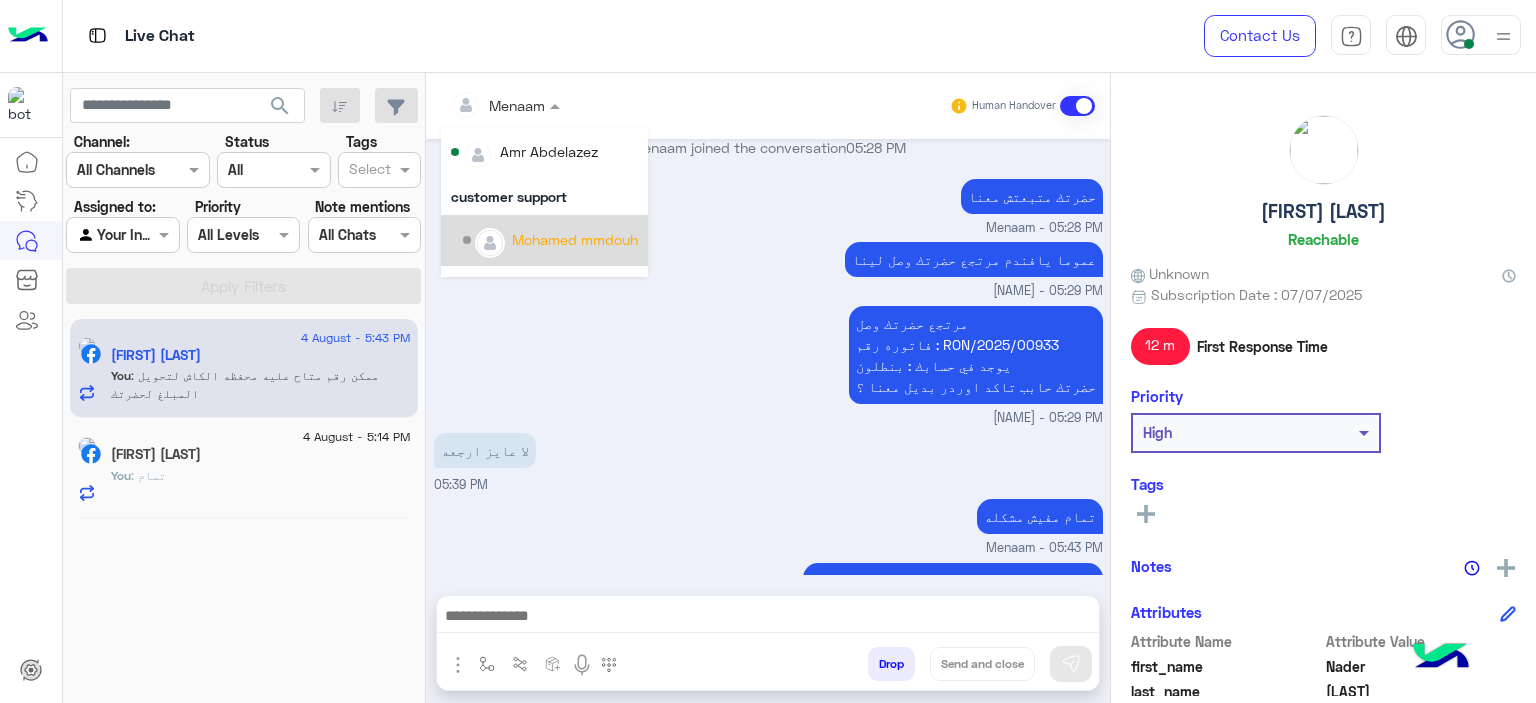 scroll, scrollTop: 29, scrollLeft: 0, axis: vertical 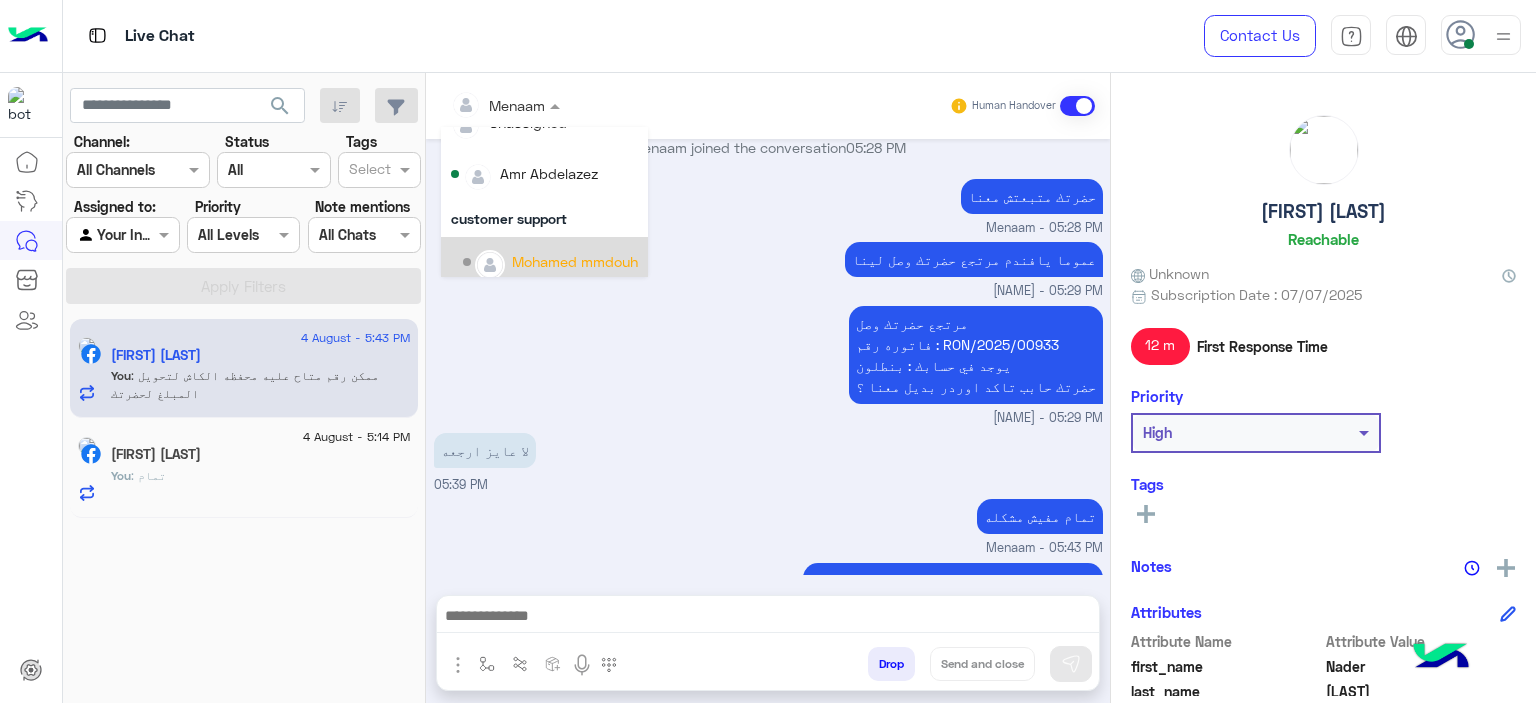 click on "لا عايز ارجعه   05:39 PM" at bounding box center (768, 461) 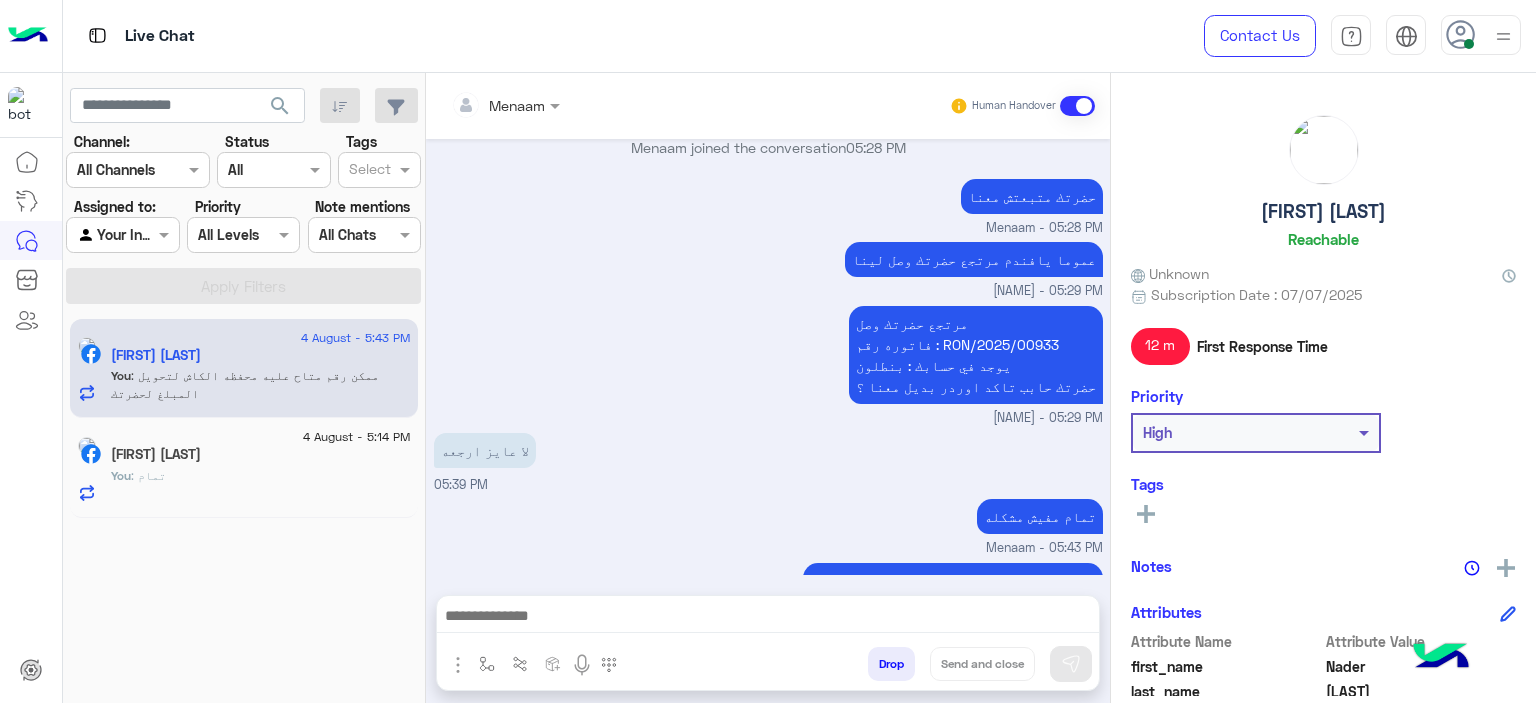 click on "Drop" at bounding box center [891, 664] 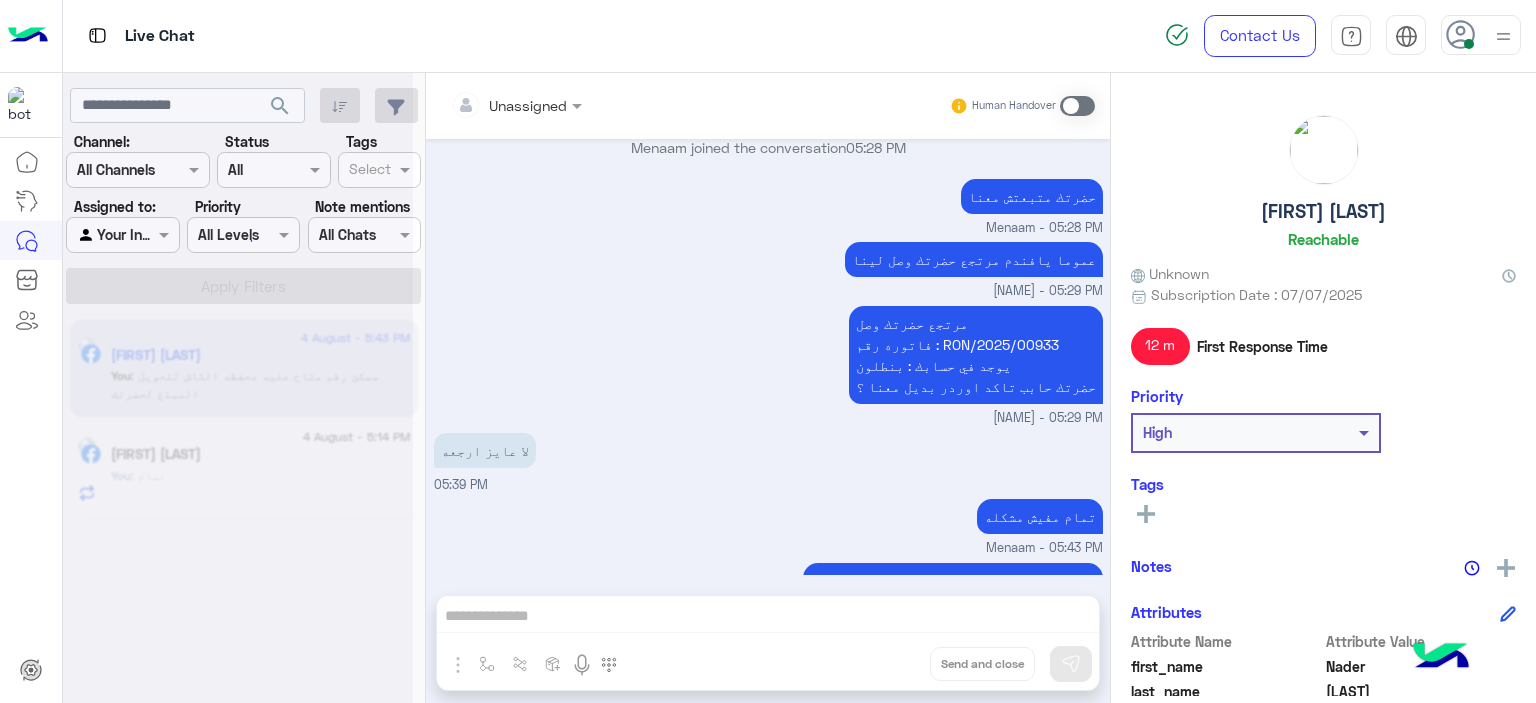 scroll, scrollTop: 1988, scrollLeft: 0, axis: vertical 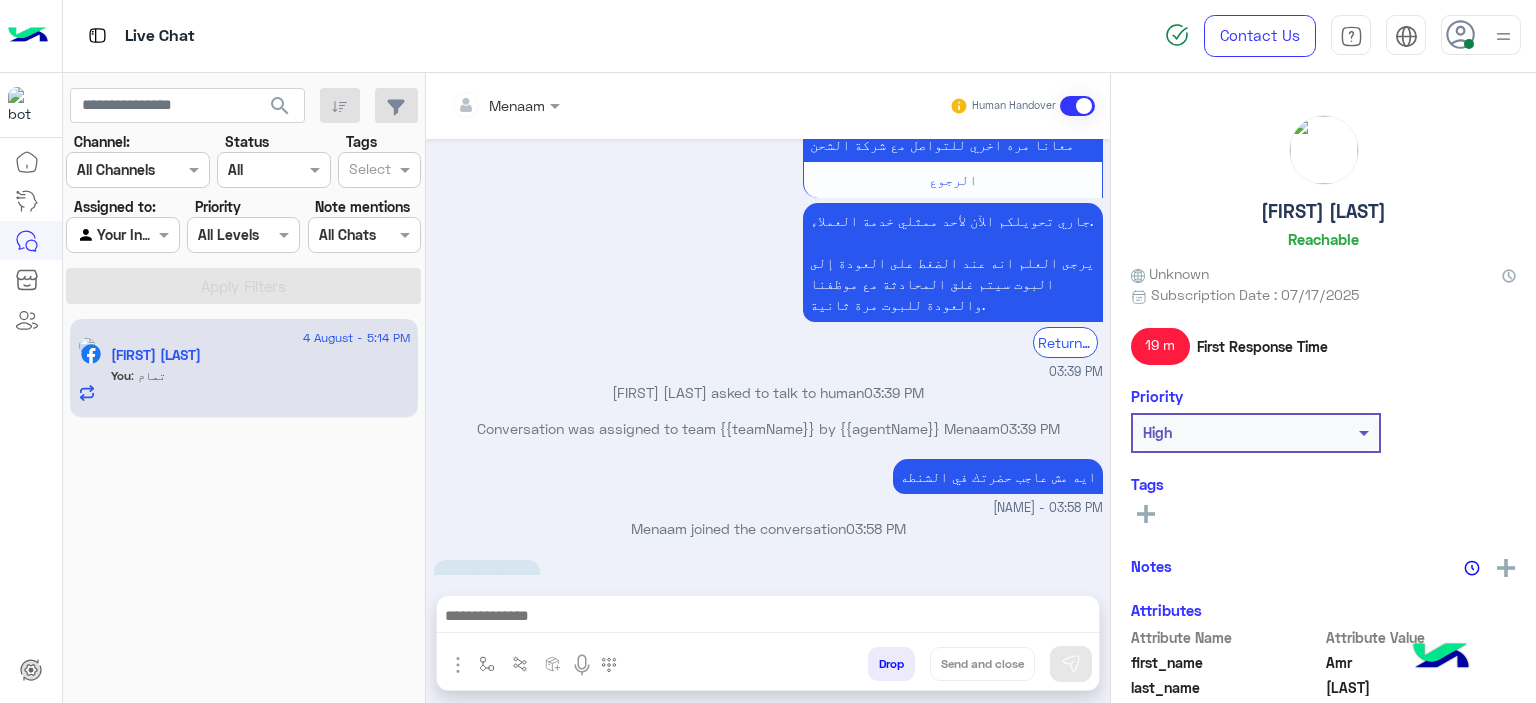 click on "Drop" at bounding box center (891, 664) 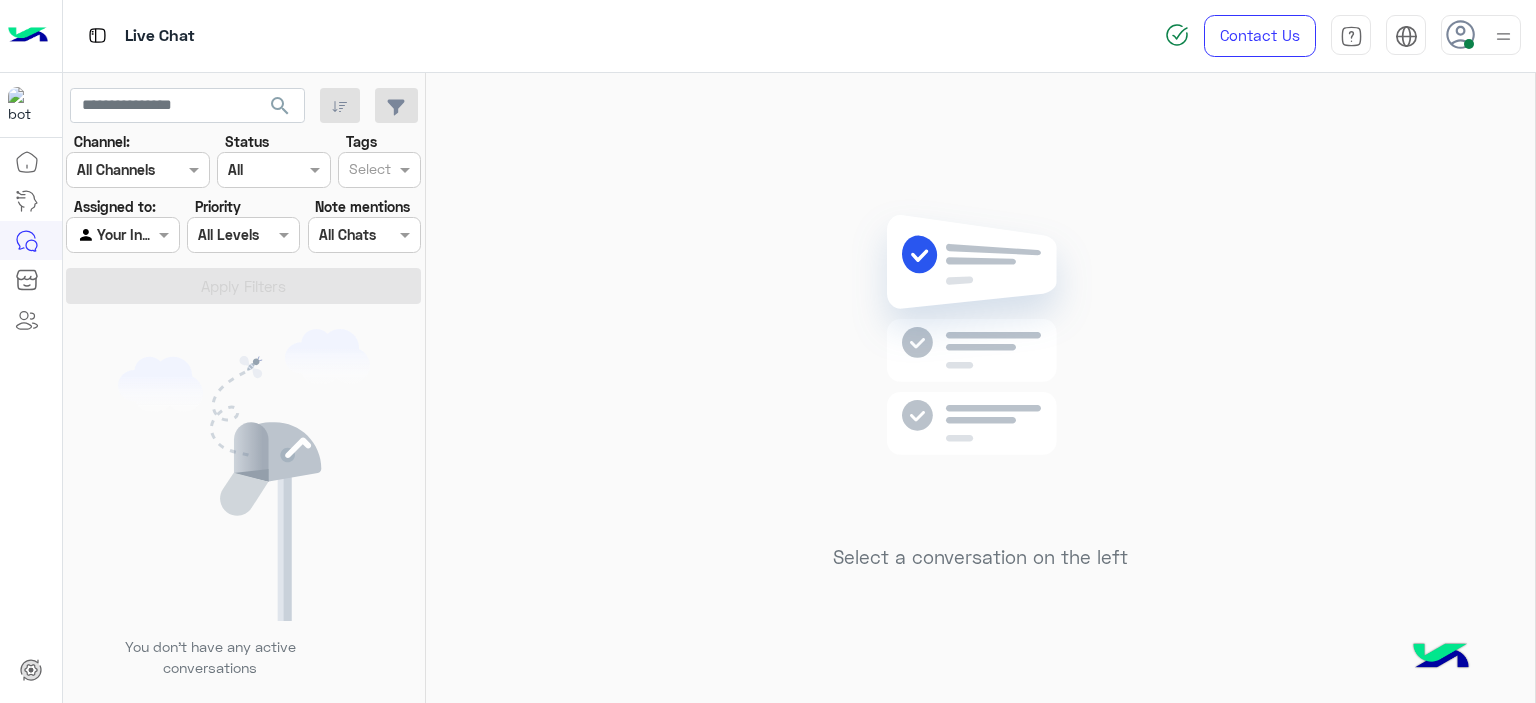 click at bounding box center [1503, 36] 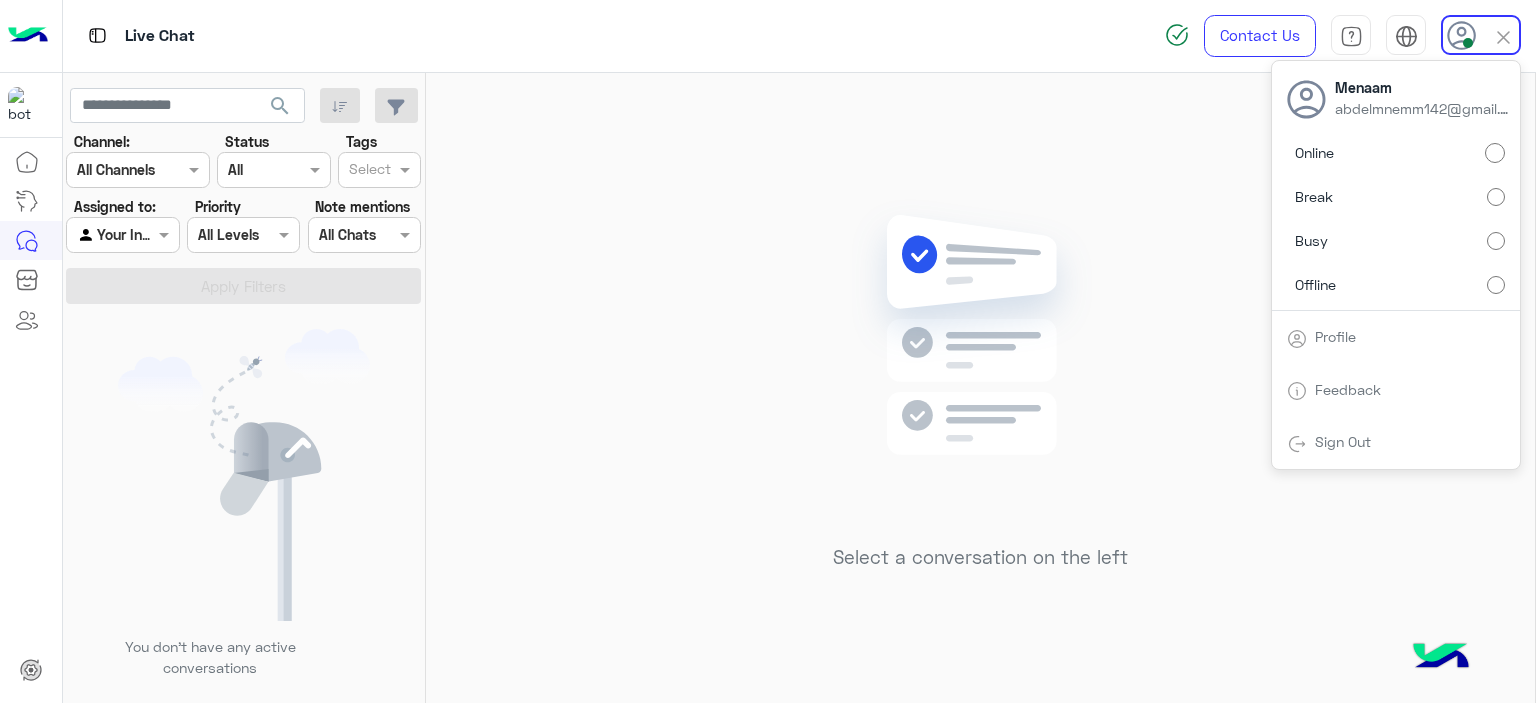 click on "Offline" at bounding box center [1396, 284] 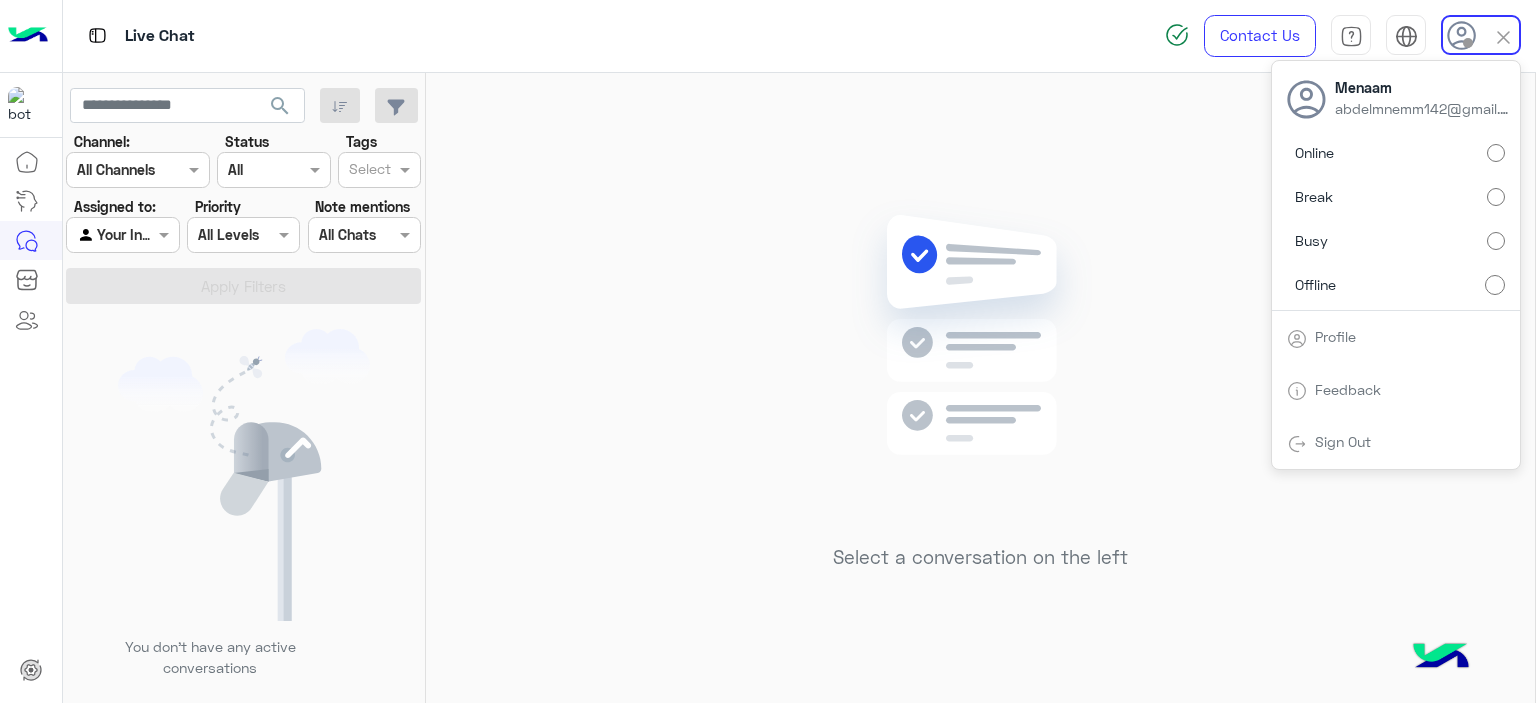click on "Select a conversation on the left" 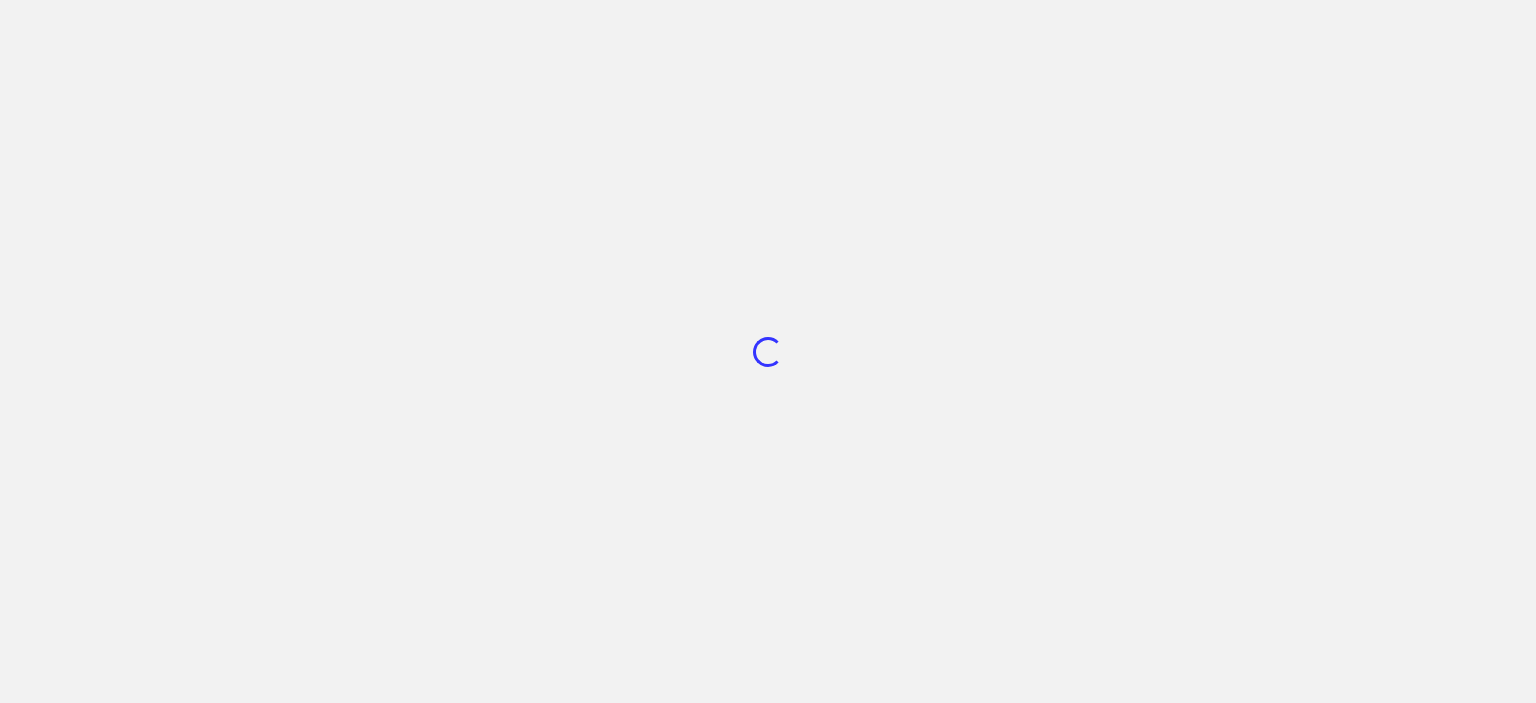 scroll, scrollTop: 0, scrollLeft: 0, axis: both 